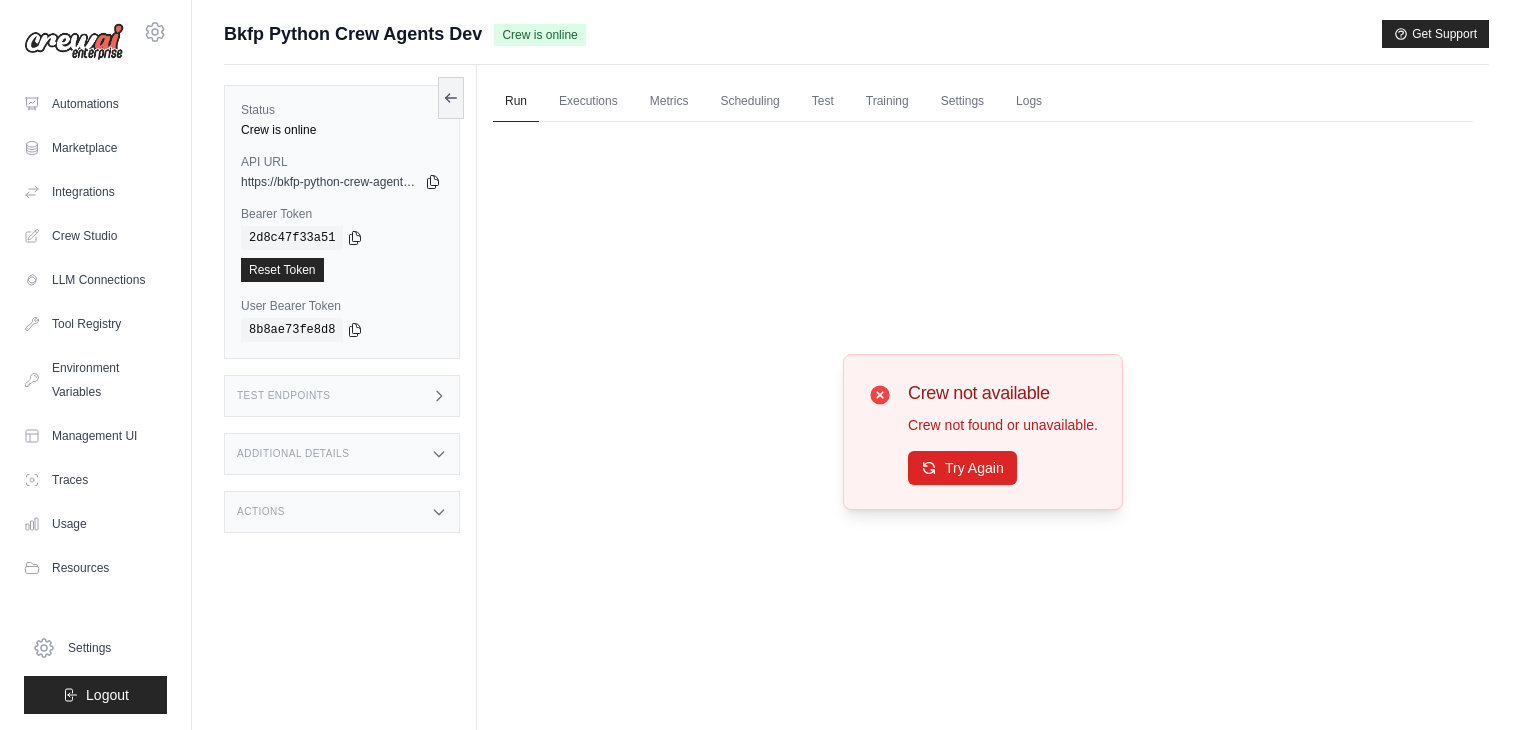 scroll, scrollTop: 0, scrollLeft: 0, axis: both 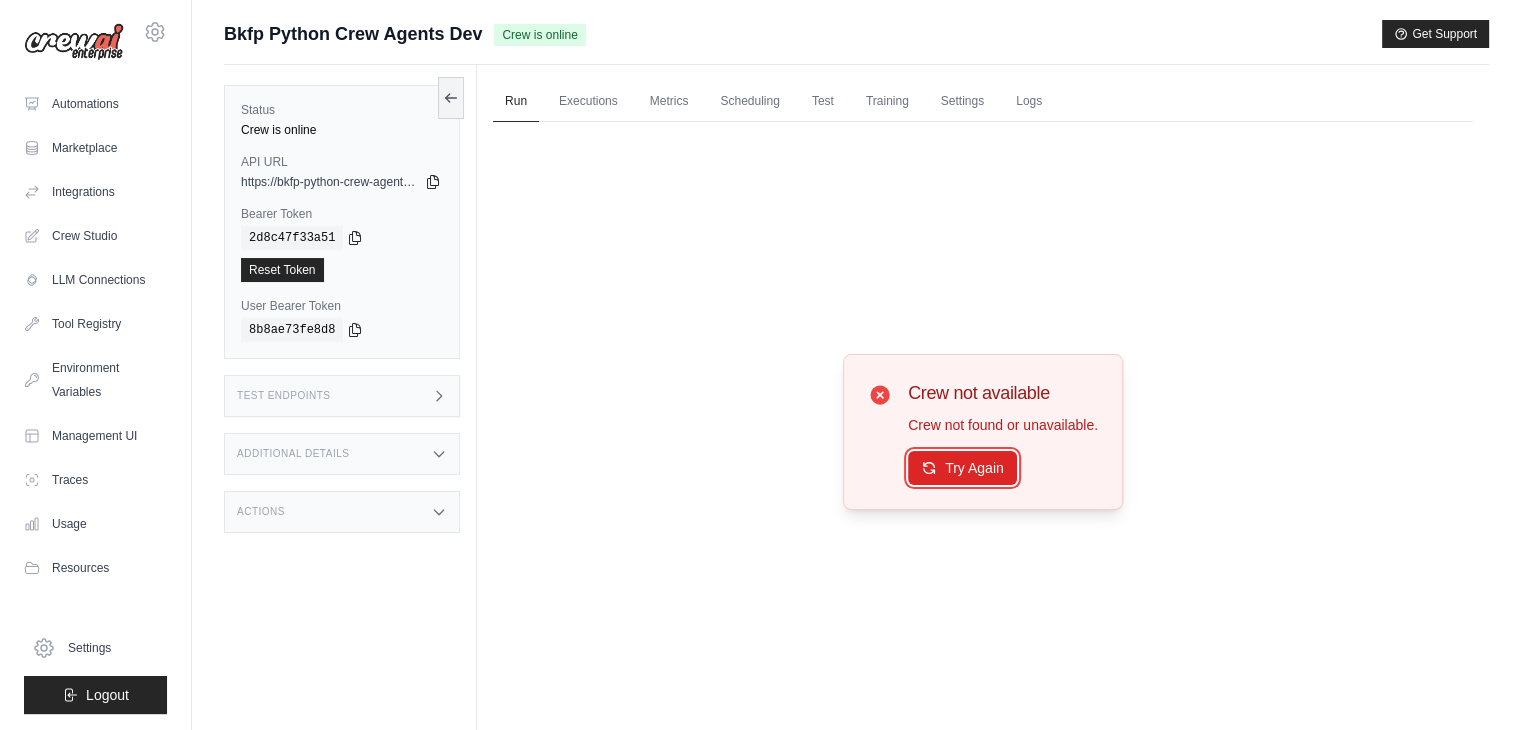 click on "Try Again" at bounding box center (962, 468) 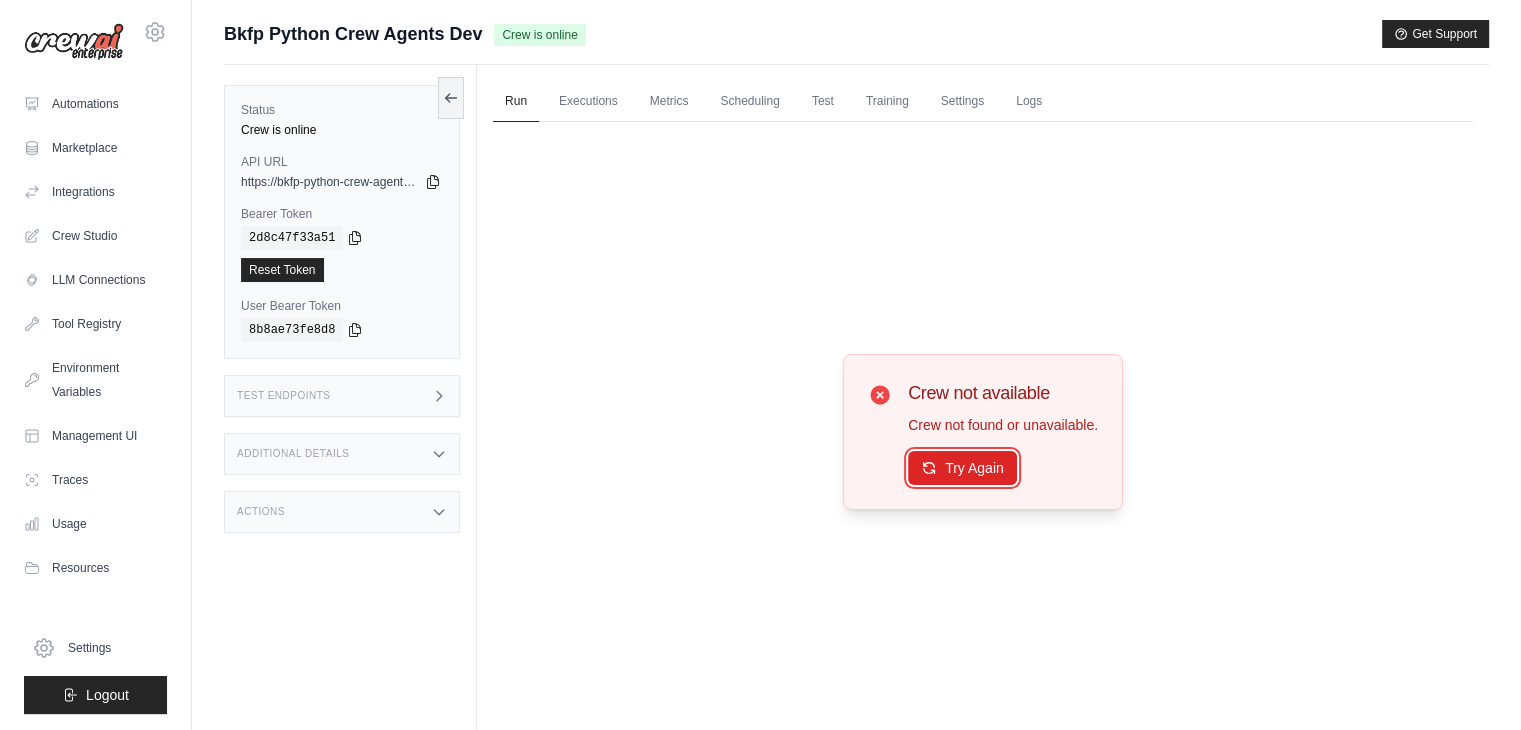 click on "Try Again" at bounding box center (962, 468) 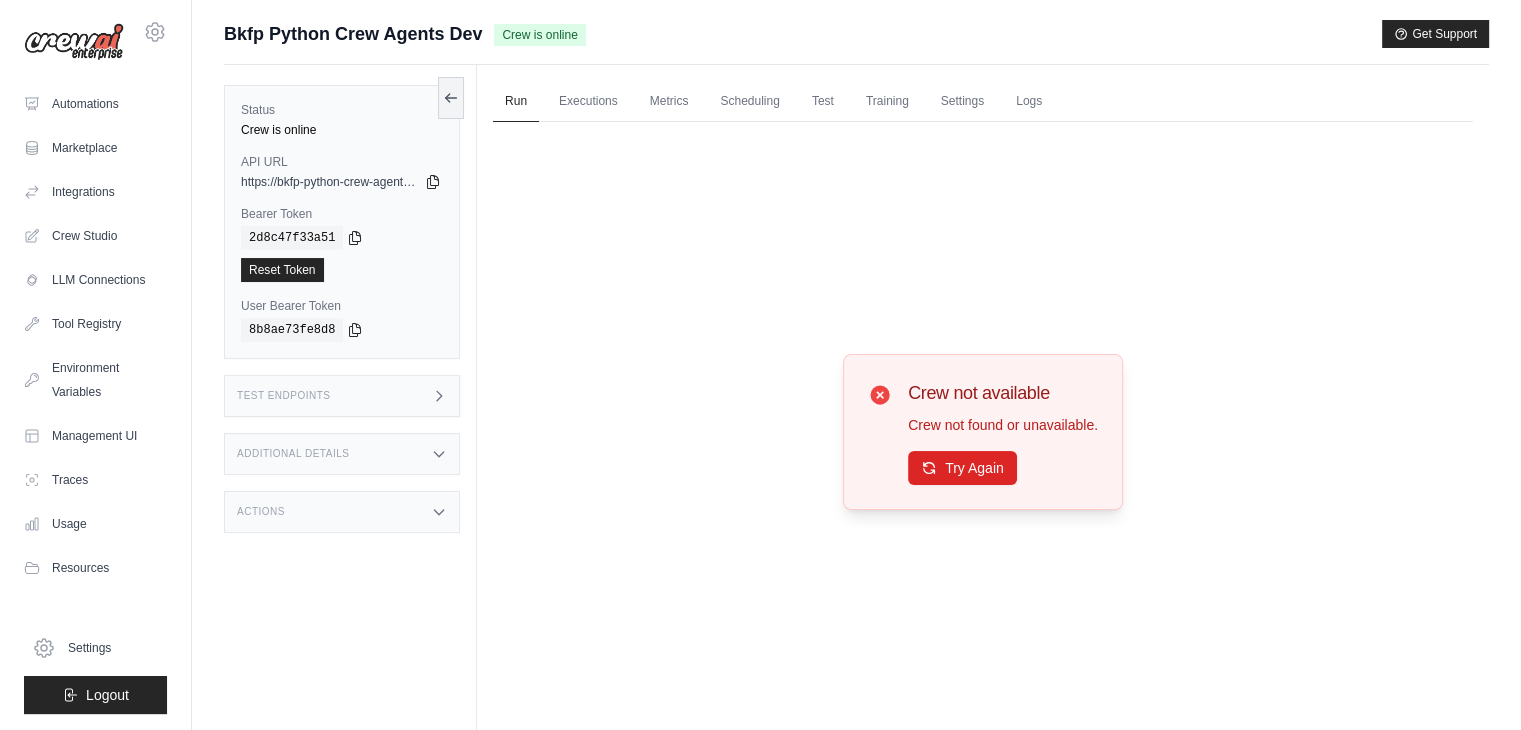 click on "Actions" at bounding box center (342, 512) 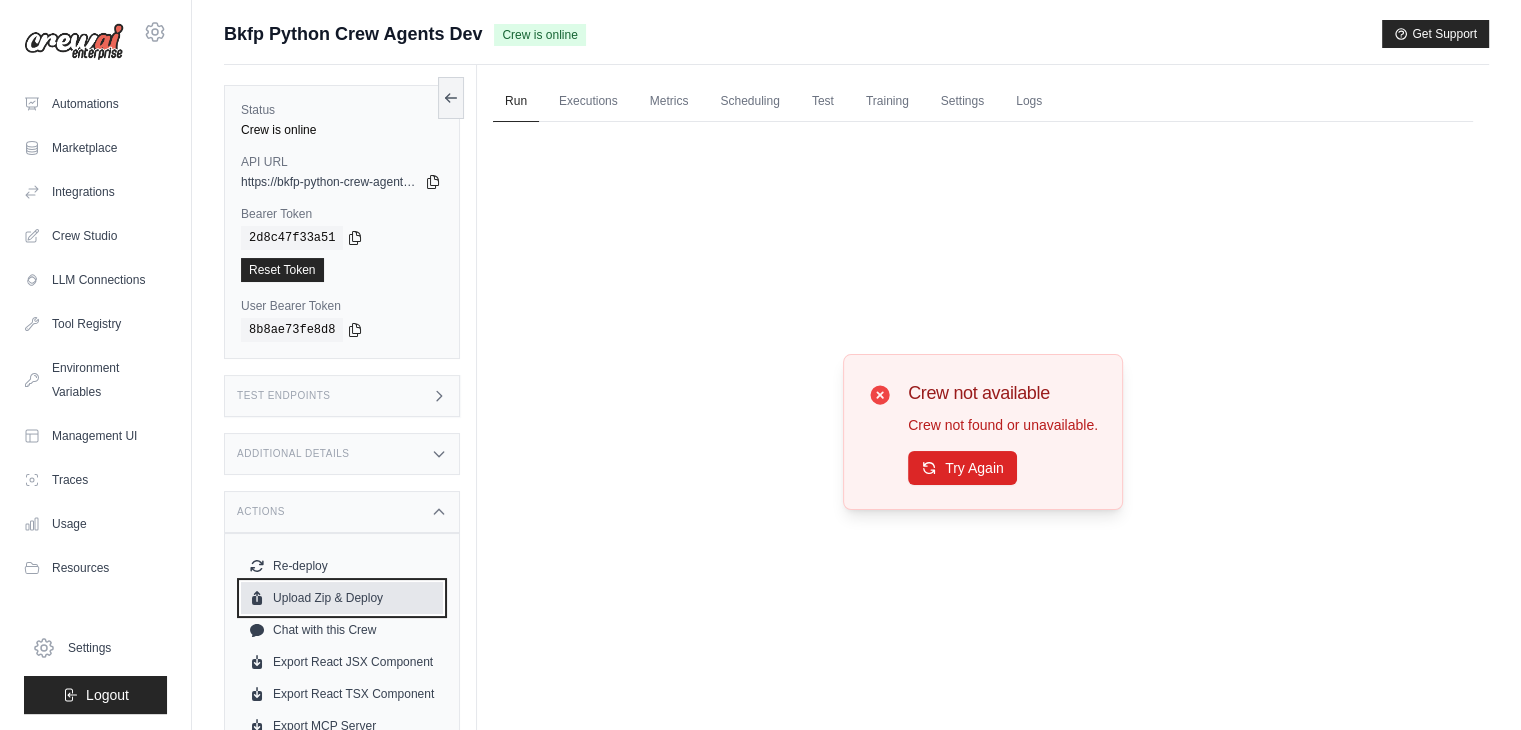 click on "Upload Zip & Deploy" at bounding box center (342, 598) 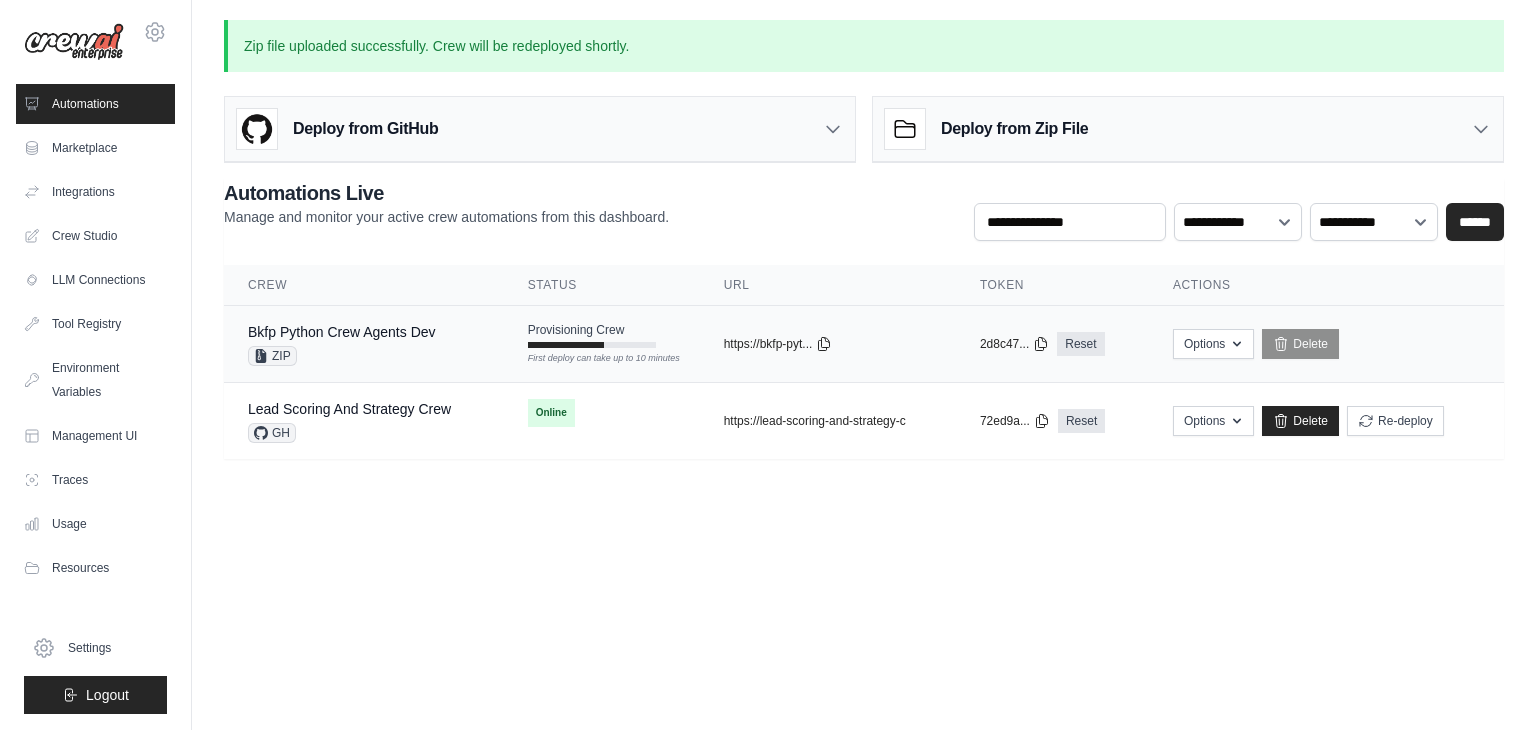 click on "Bkfp Python Crew Agents Dev
ZIP" at bounding box center [364, 344] 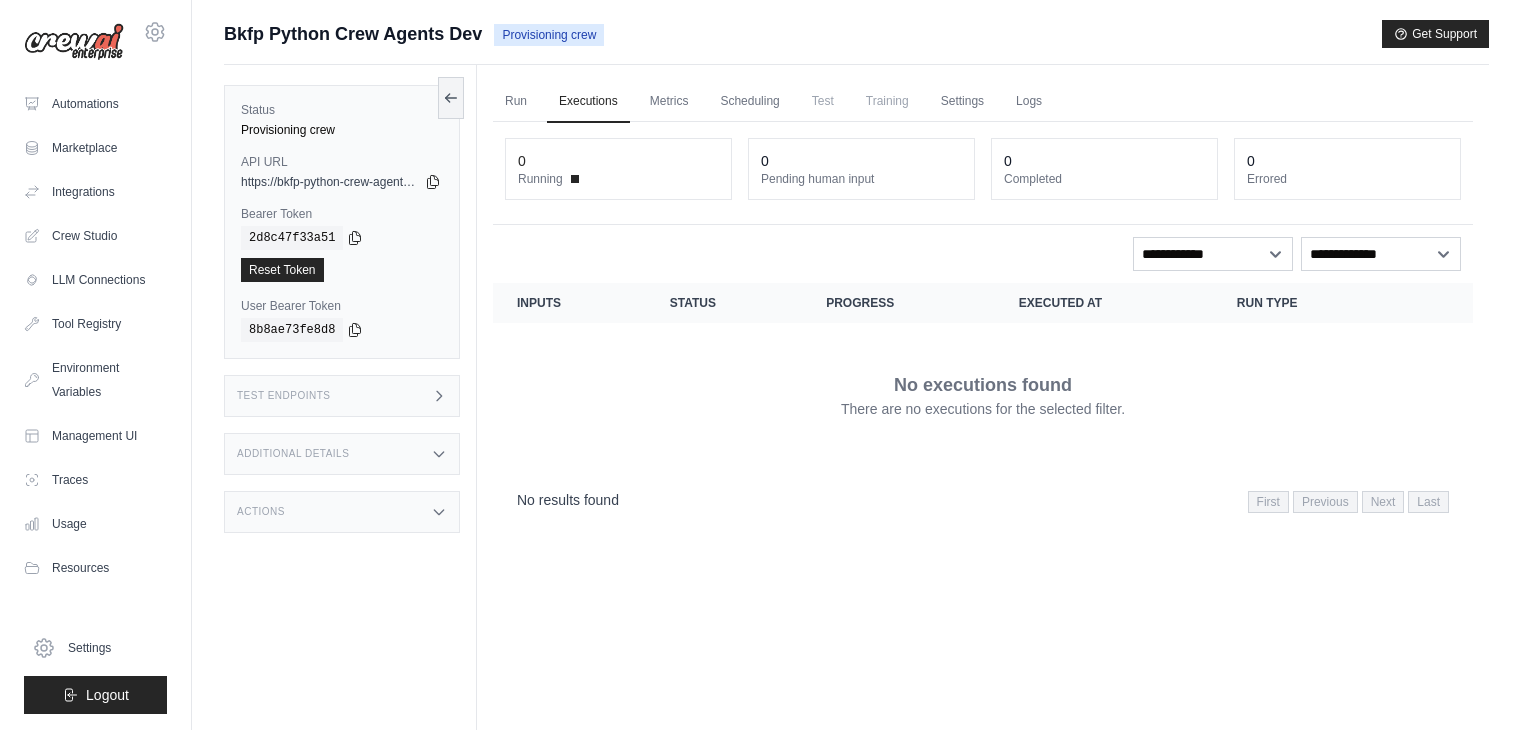 scroll, scrollTop: 0, scrollLeft: 0, axis: both 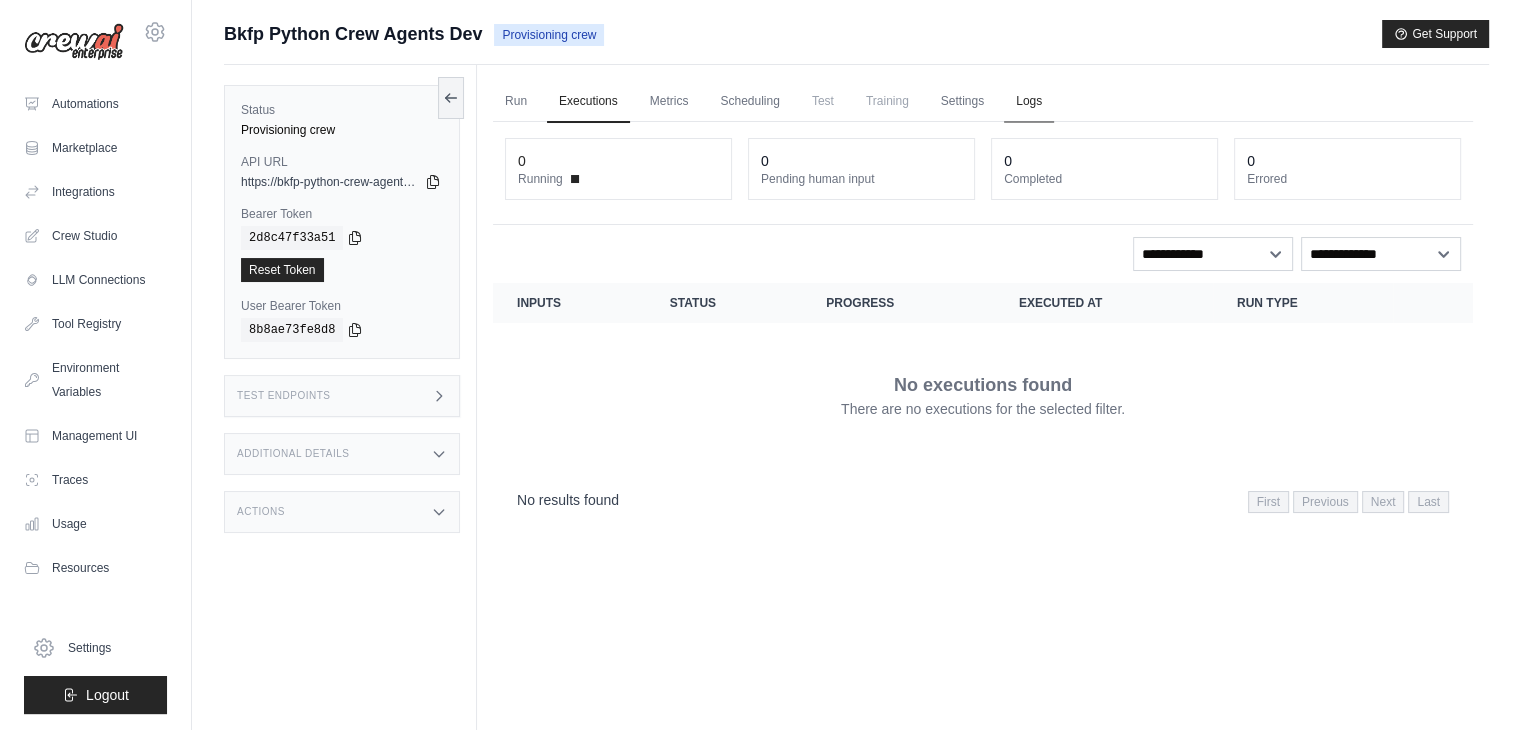 click on "Logs" at bounding box center (1029, 102) 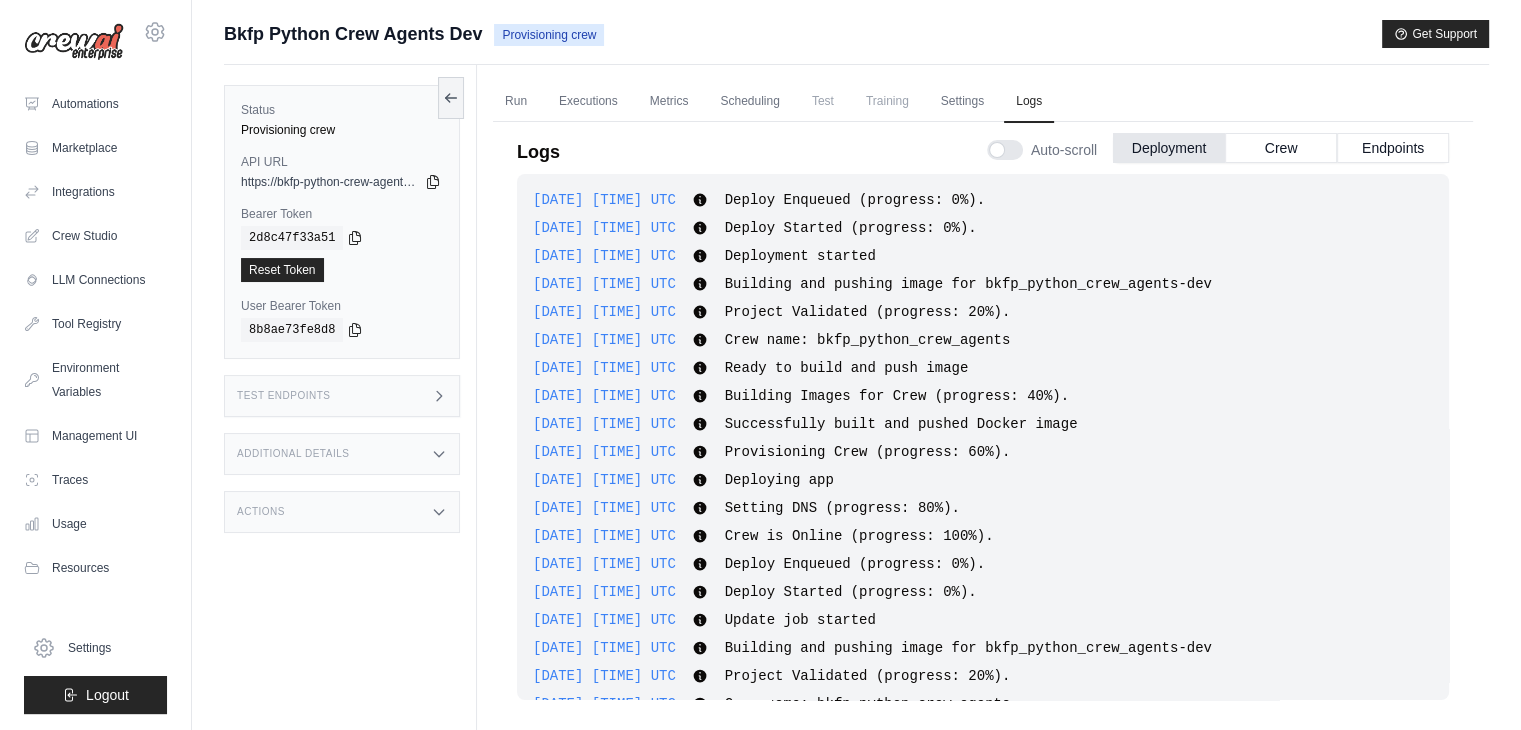 scroll, scrollTop: 926, scrollLeft: 0, axis: vertical 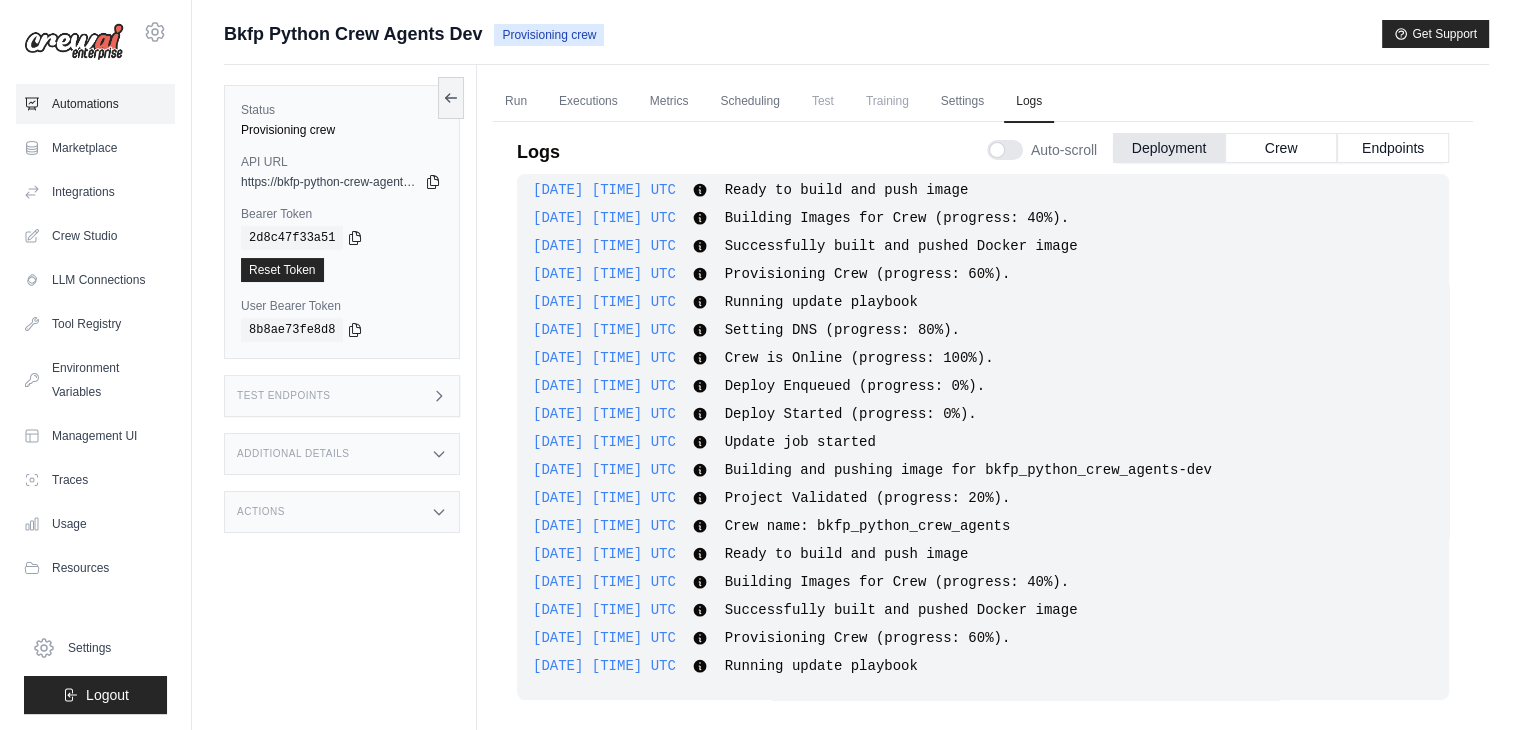 click on "Automations" at bounding box center (95, 104) 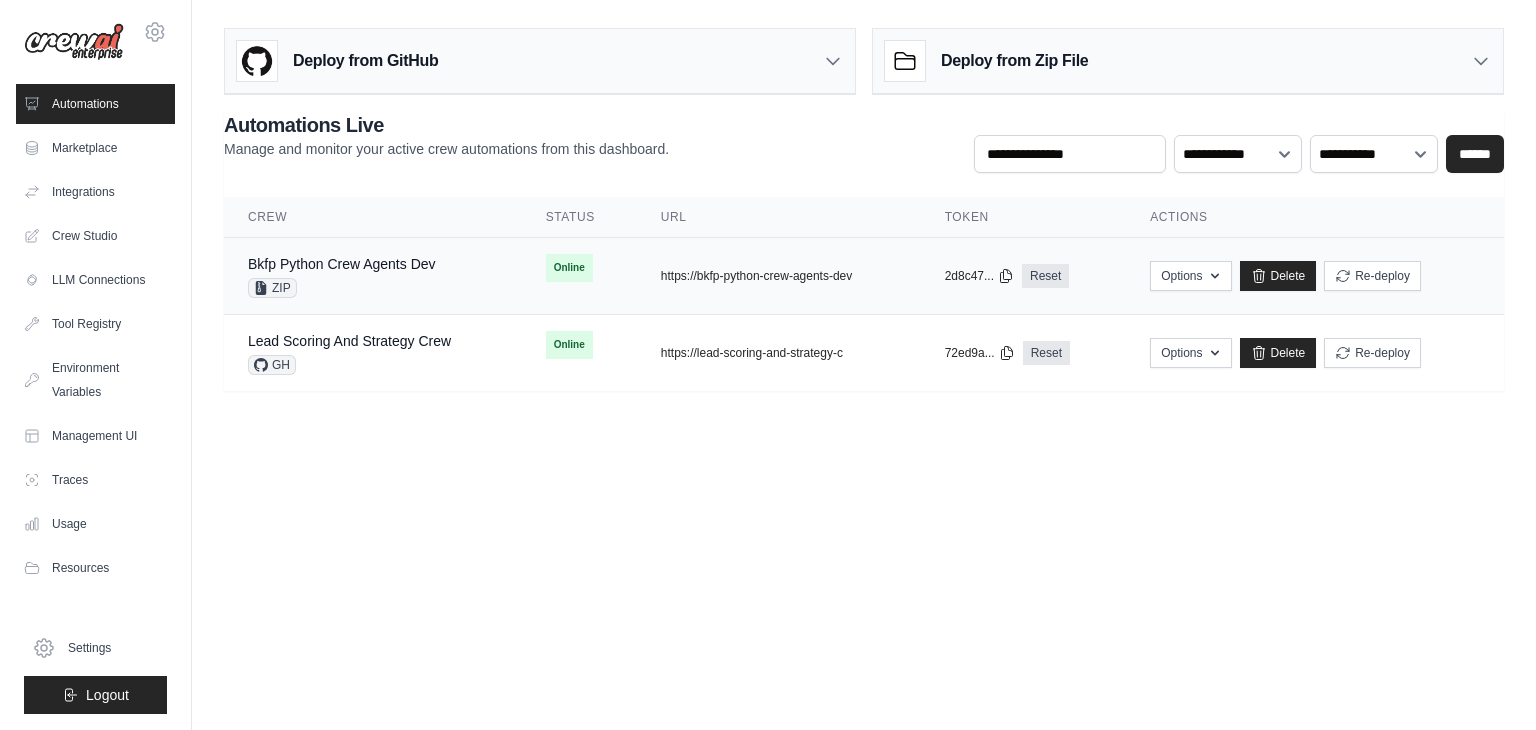 click on "Bkfp Python Crew Agents Dev
ZIP" at bounding box center (373, 276) 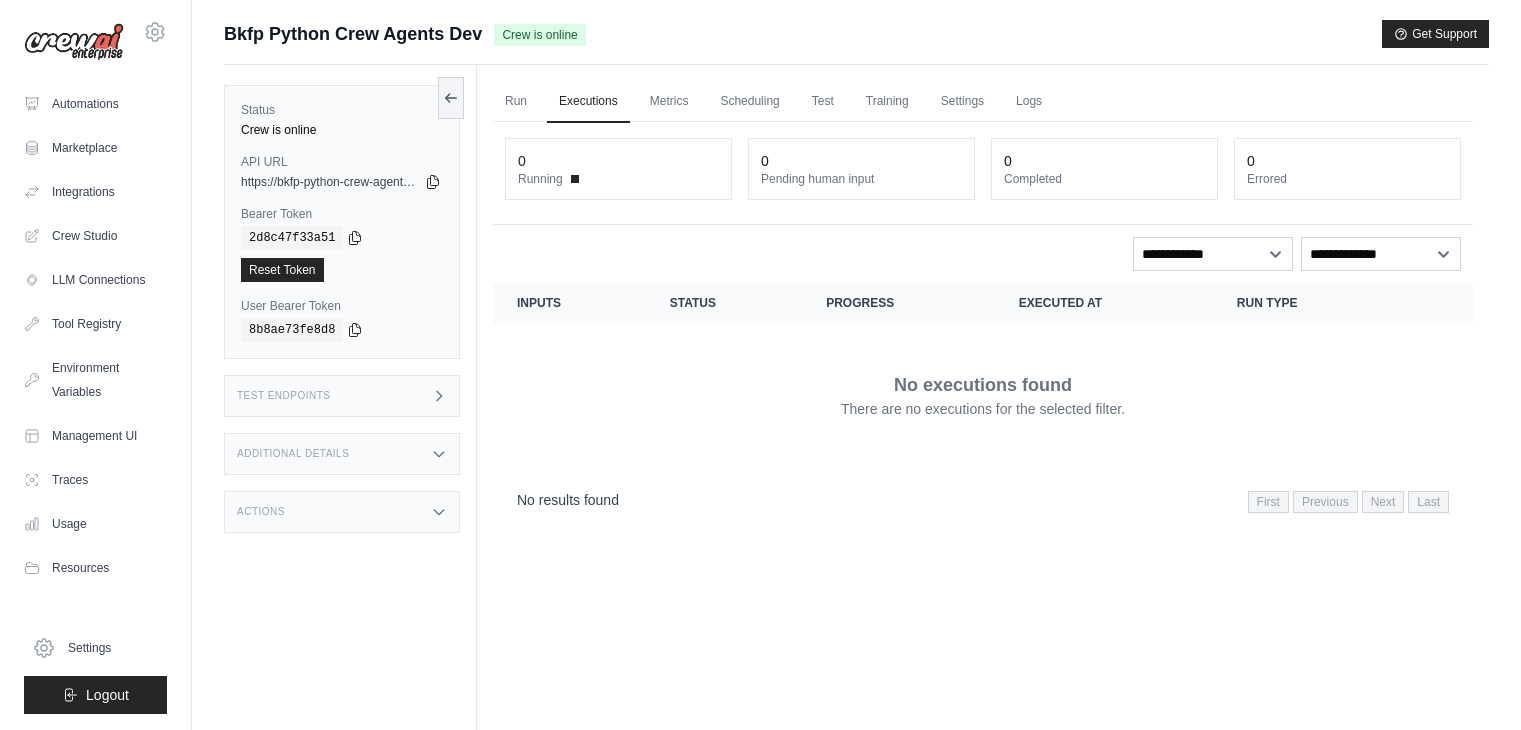 scroll, scrollTop: 0, scrollLeft: 0, axis: both 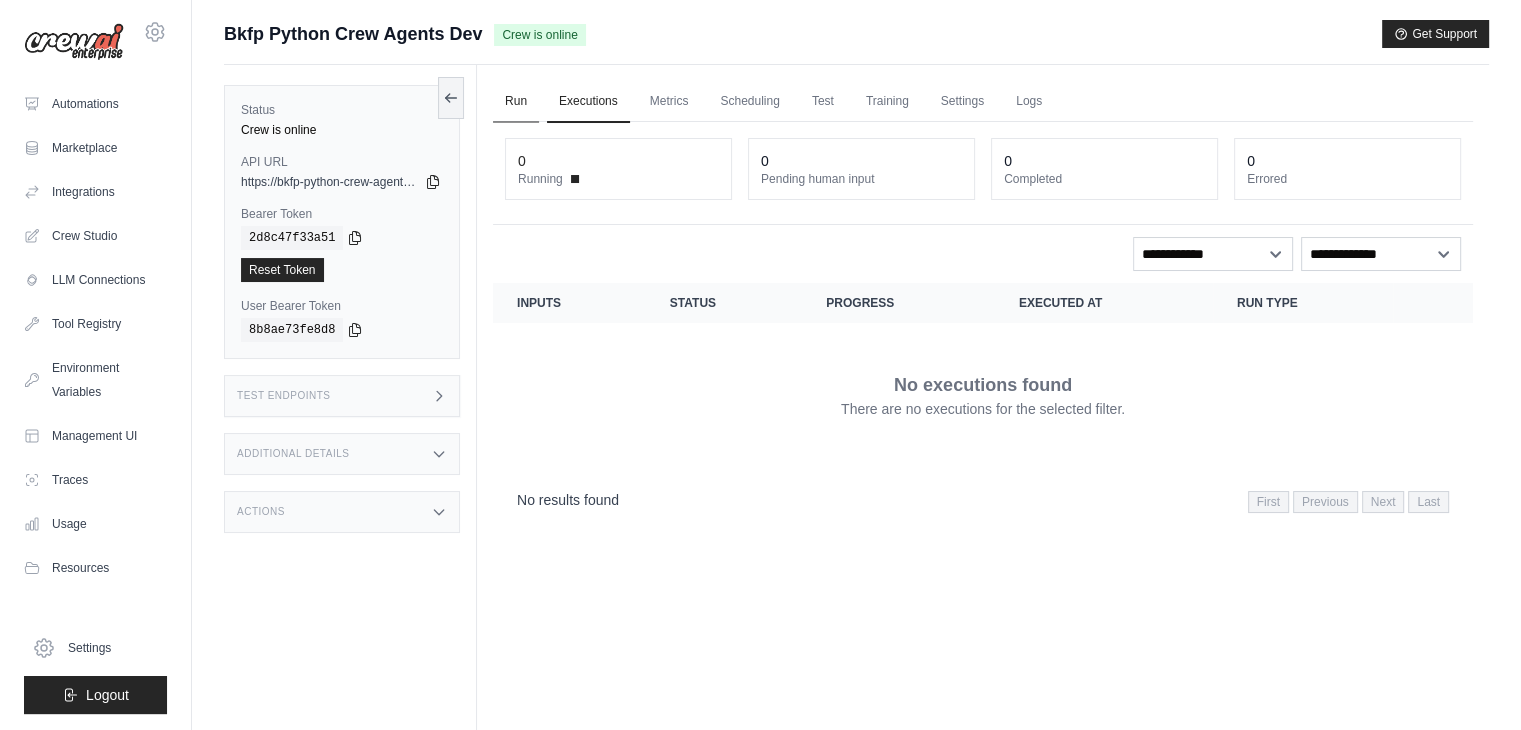 click on "Run" at bounding box center (516, 102) 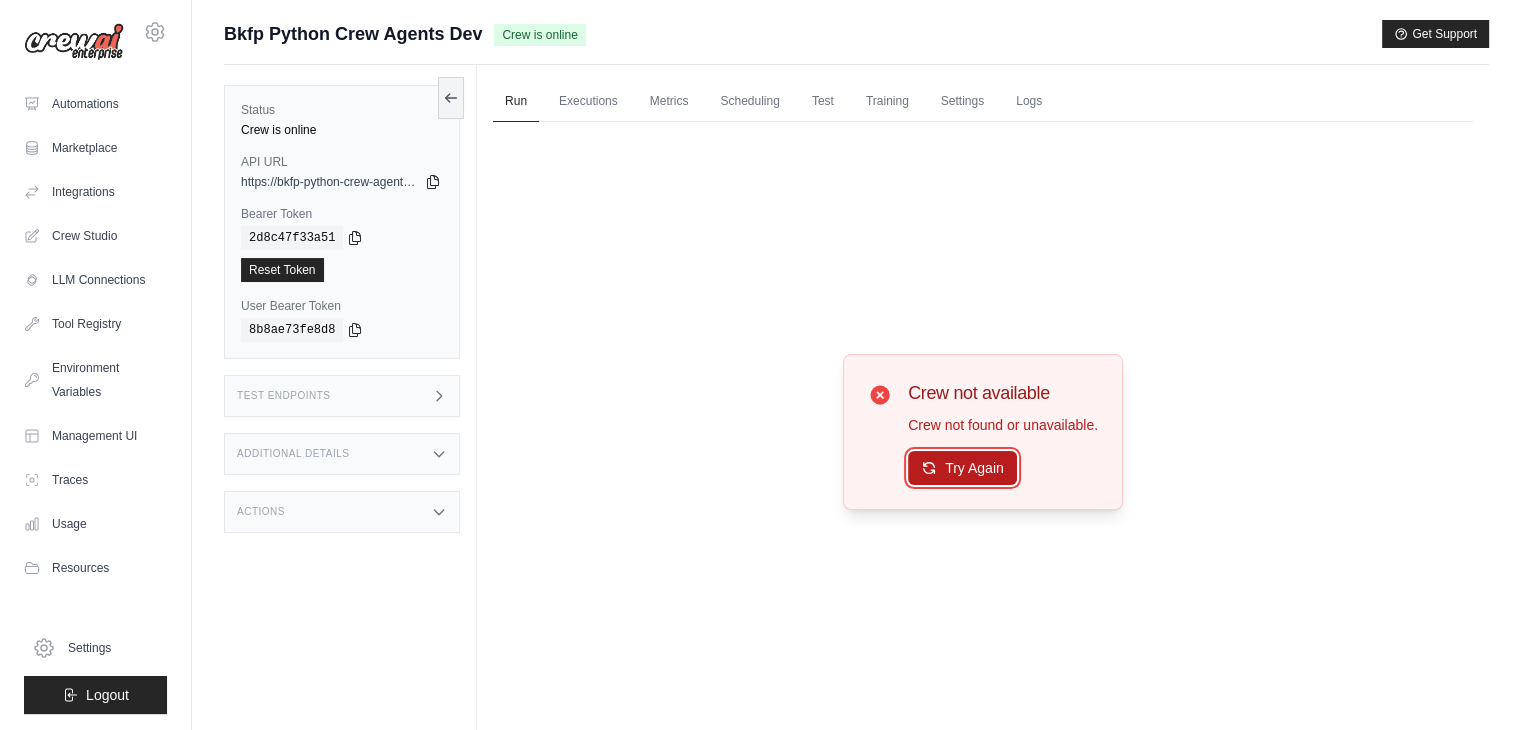 click 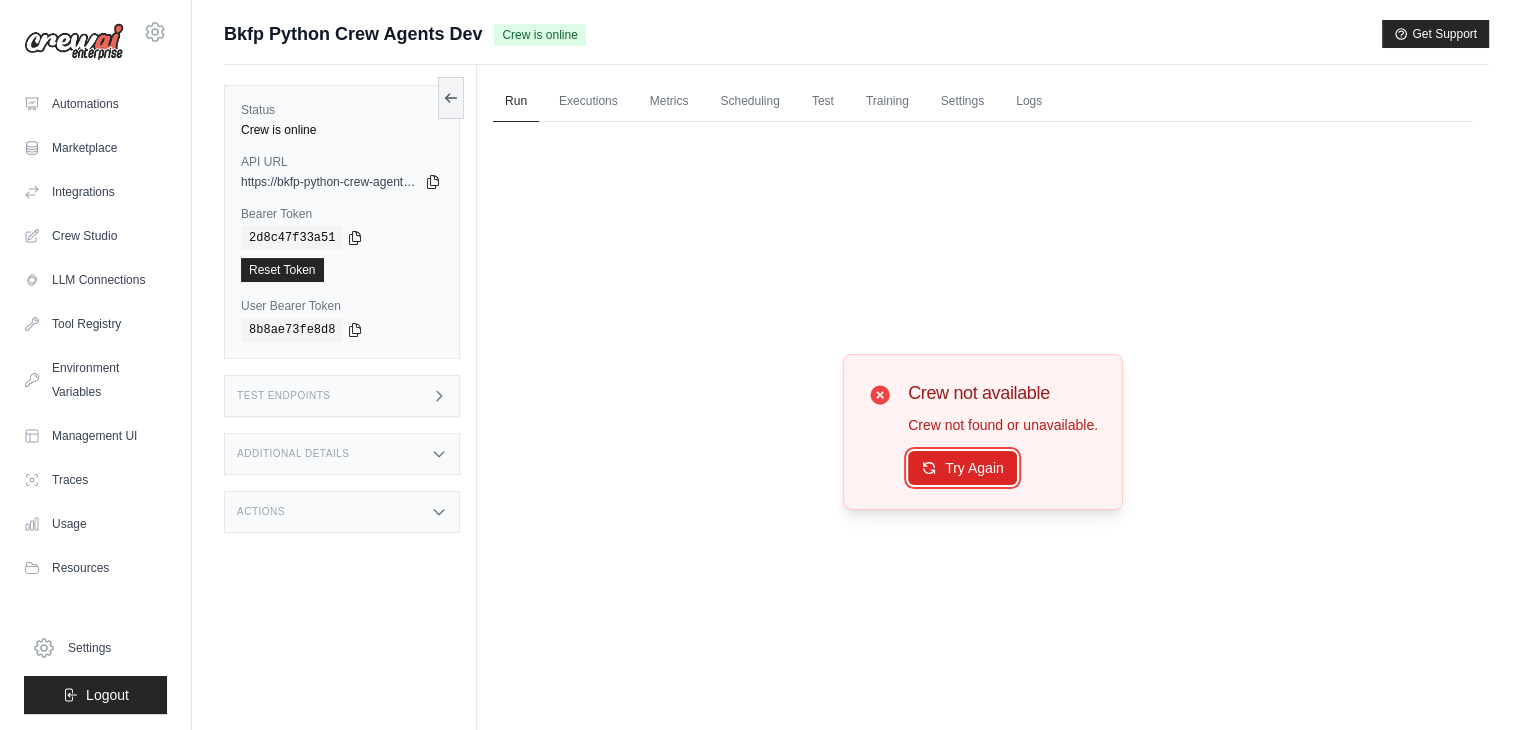 click 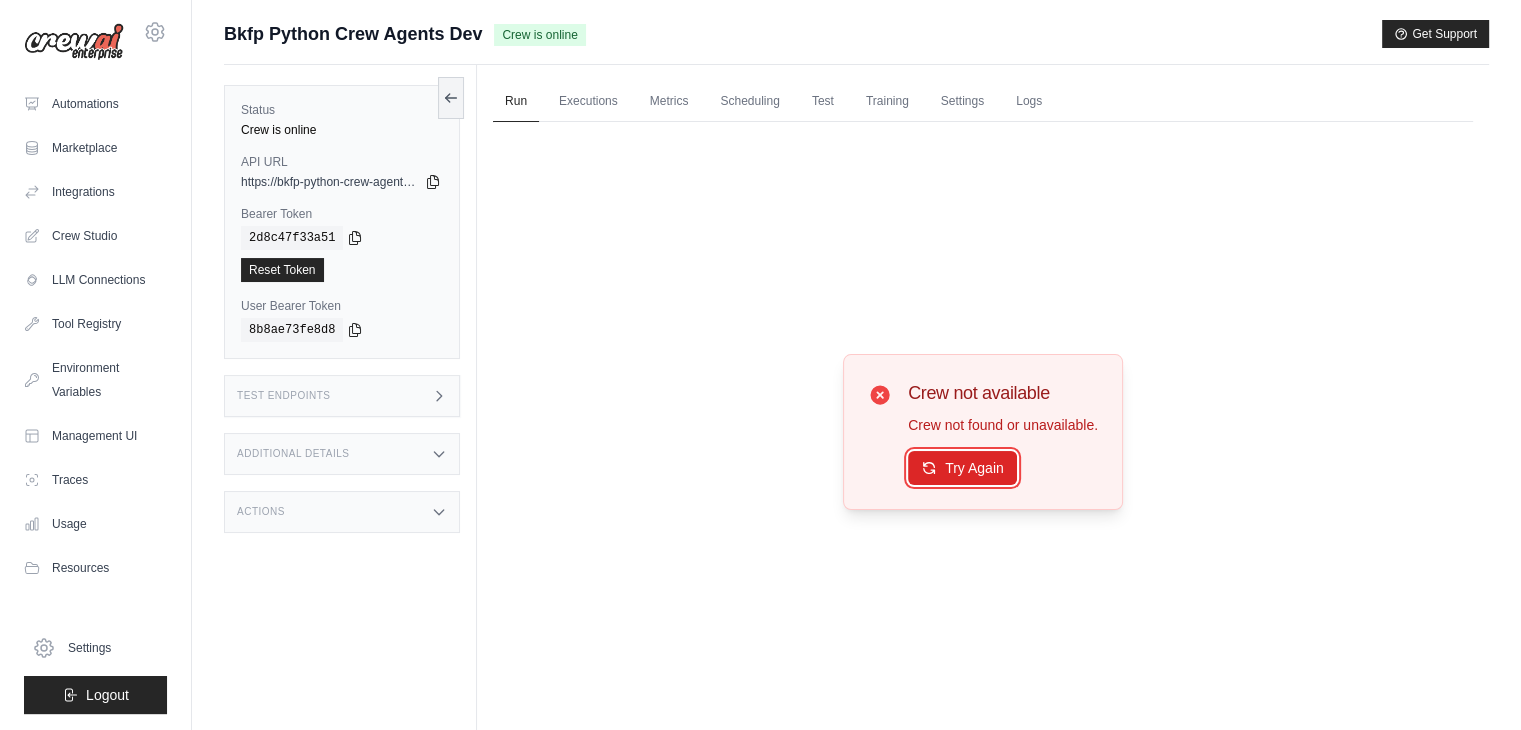 click 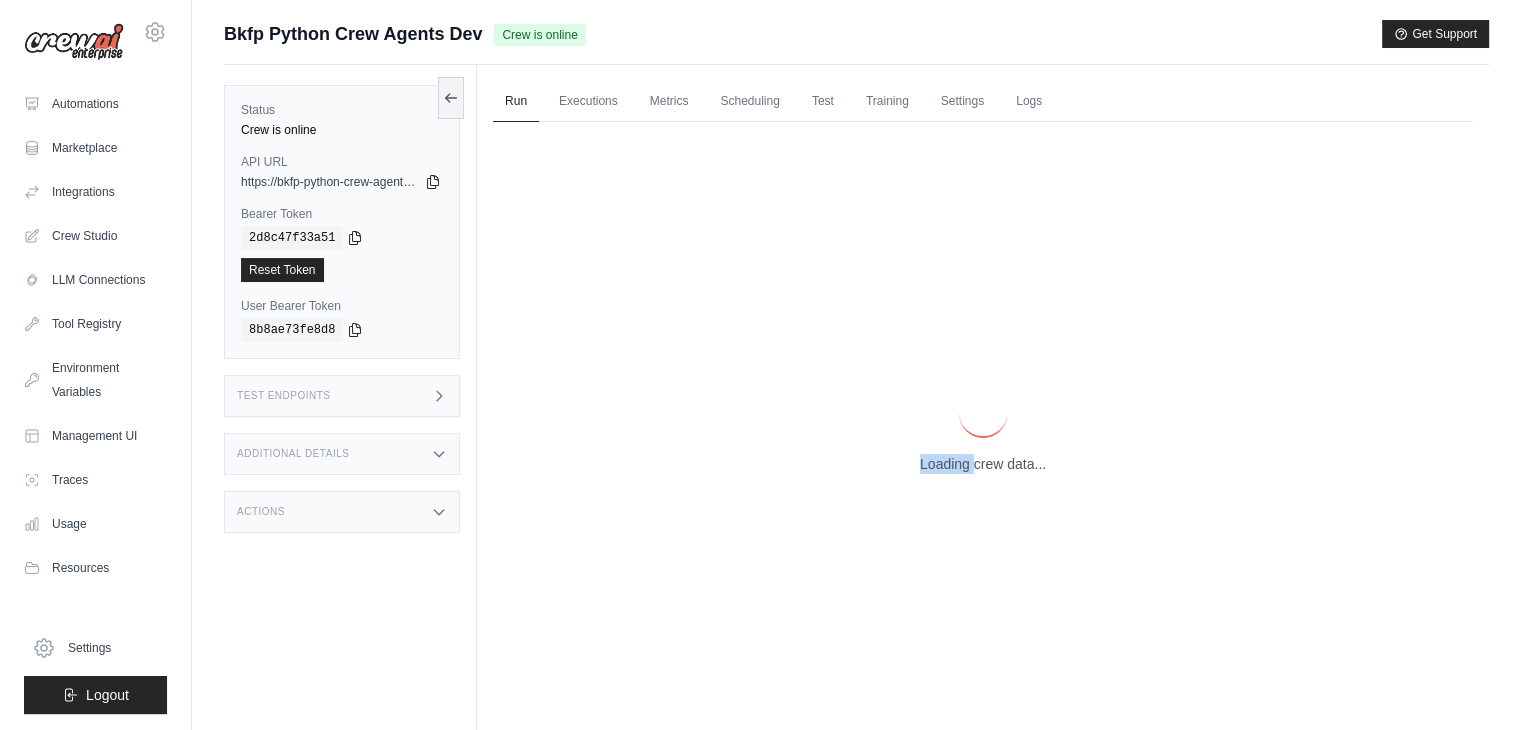click on "Loading crew data..." at bounding box center (983, 432) 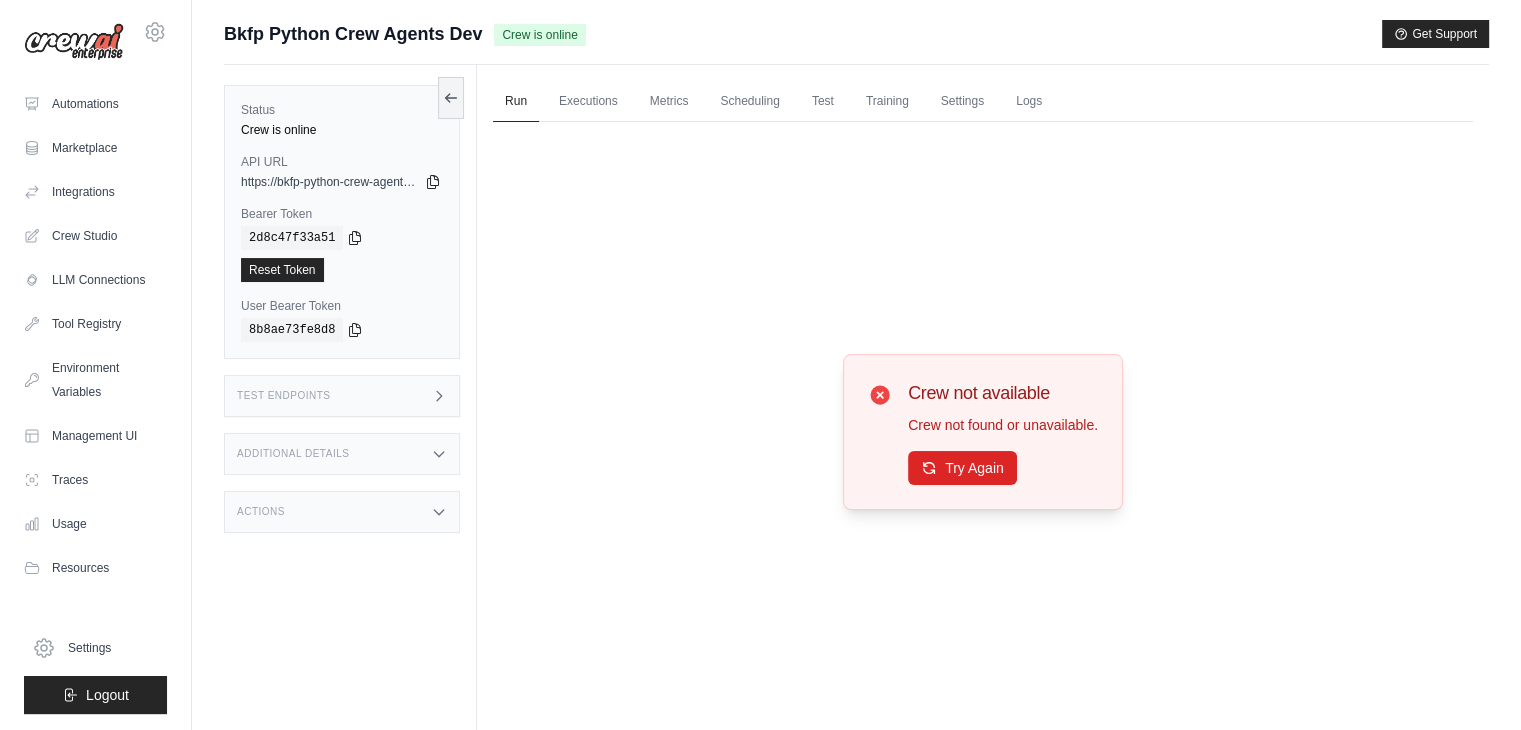 click on "Crew not available Crew not found or unavailable. Try Again" at bounding box center (983, 432) 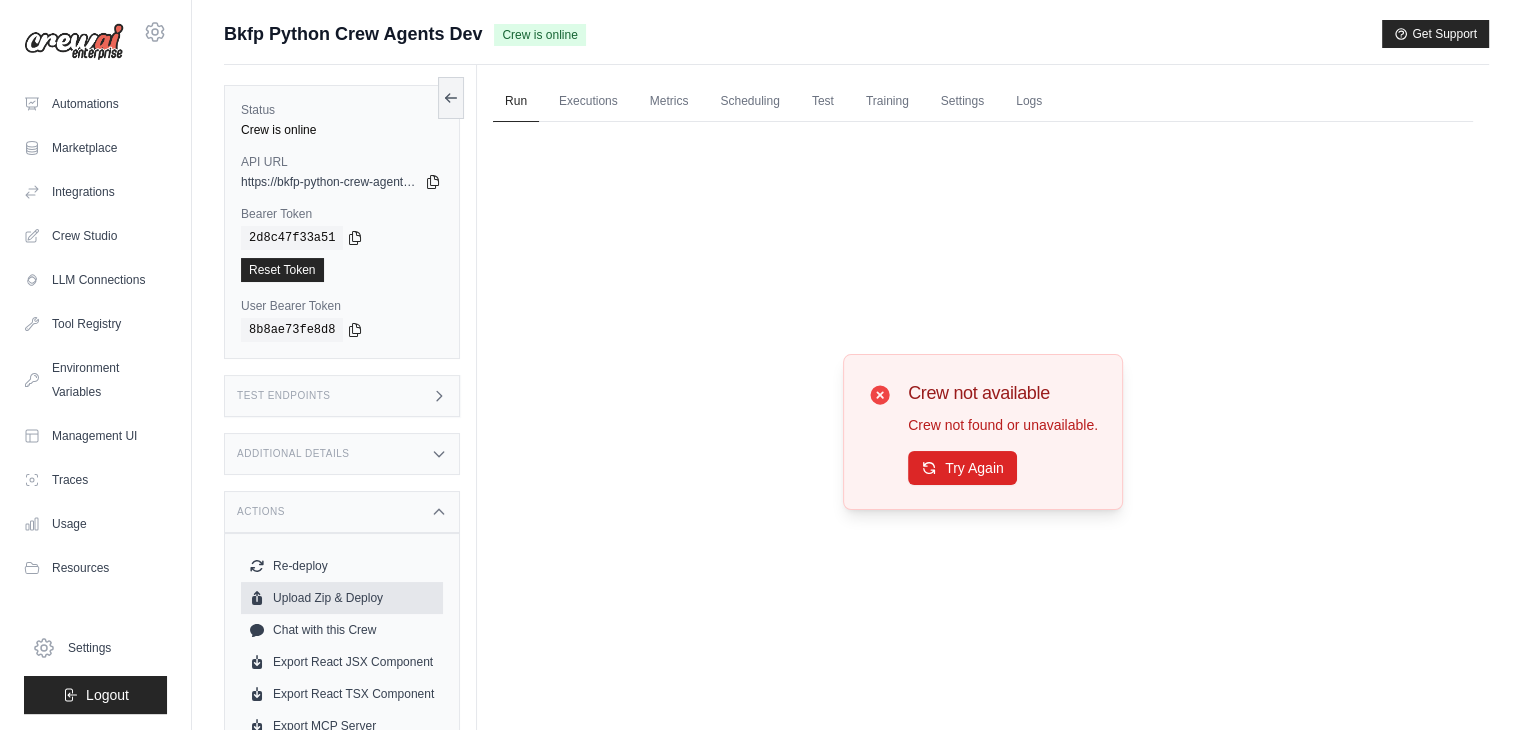 scroll, scrollTop: 84, scrollLeft: 0, axis: vertical 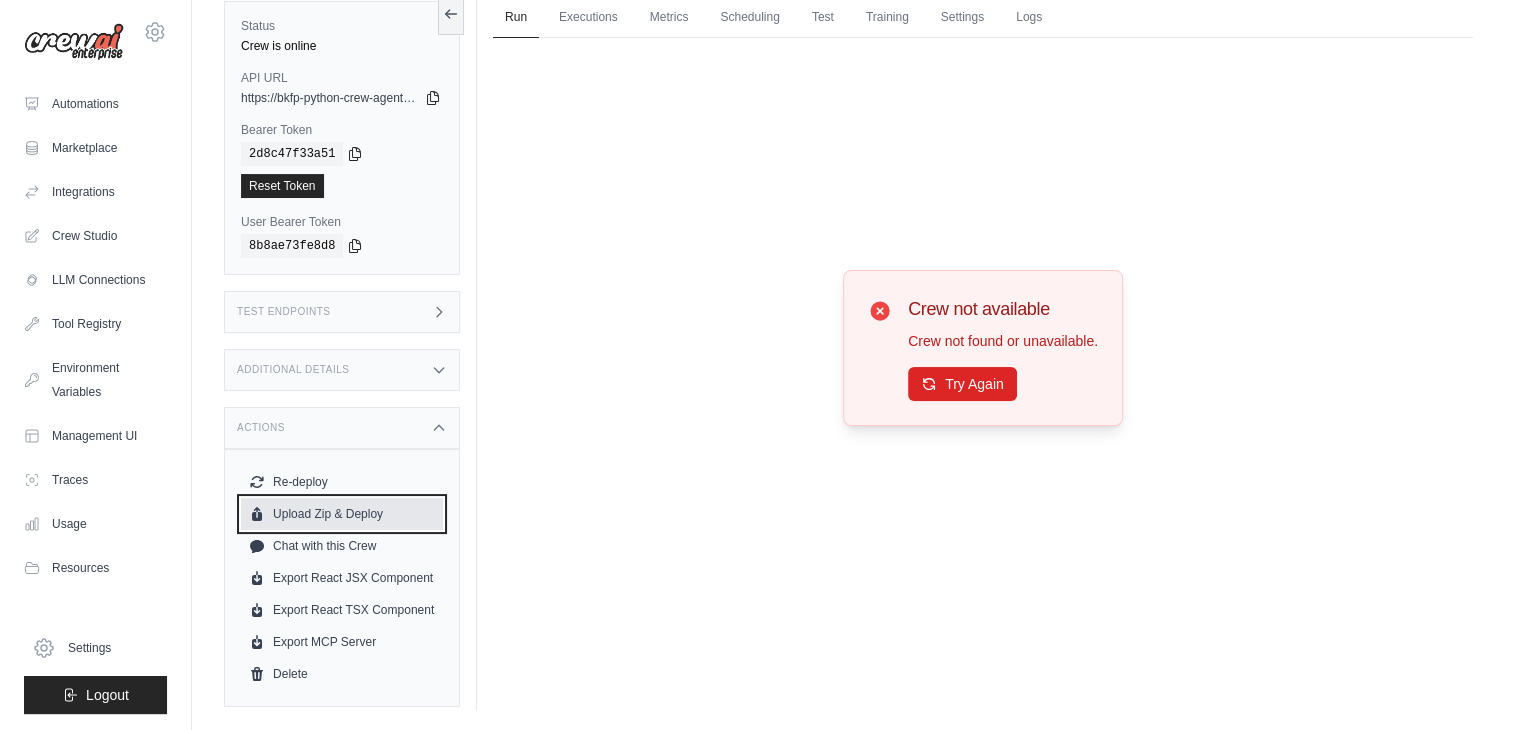 click on "Upload Zip & Deploy" at bounding box center (342, 514) 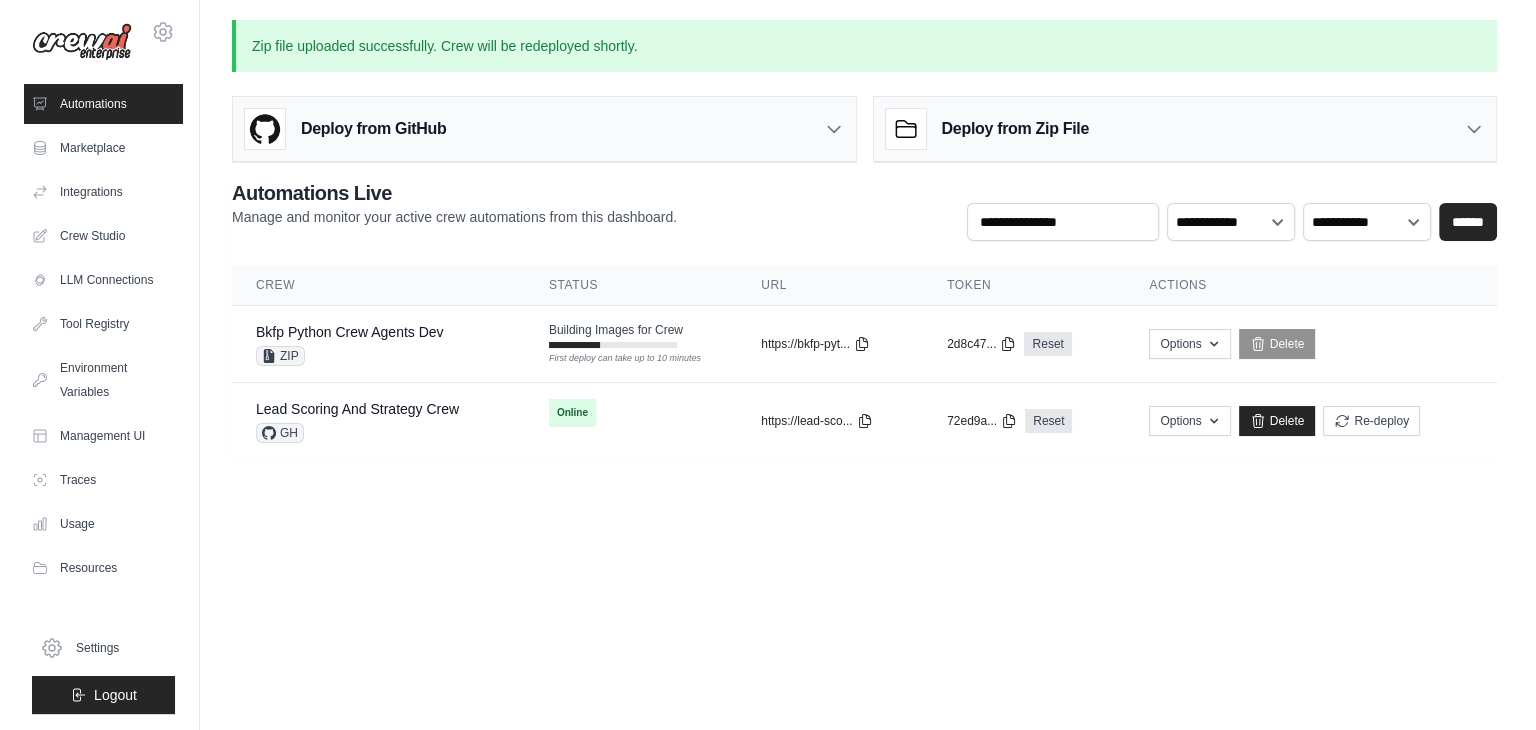 scroll, scrollTop: 0, scrollLeft: 0, axis: both 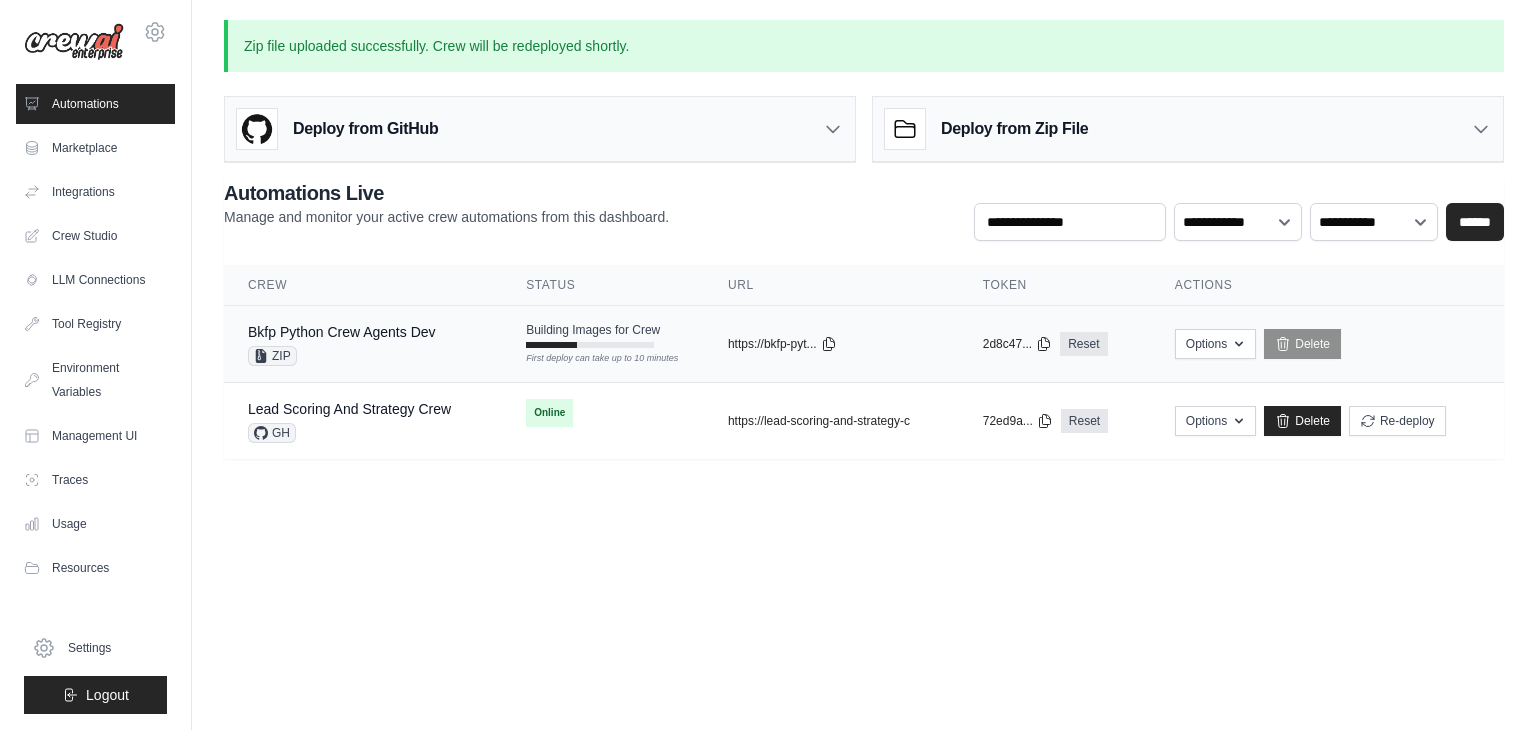 click on "Building Images for Crew" at bounding box center (593, 330) 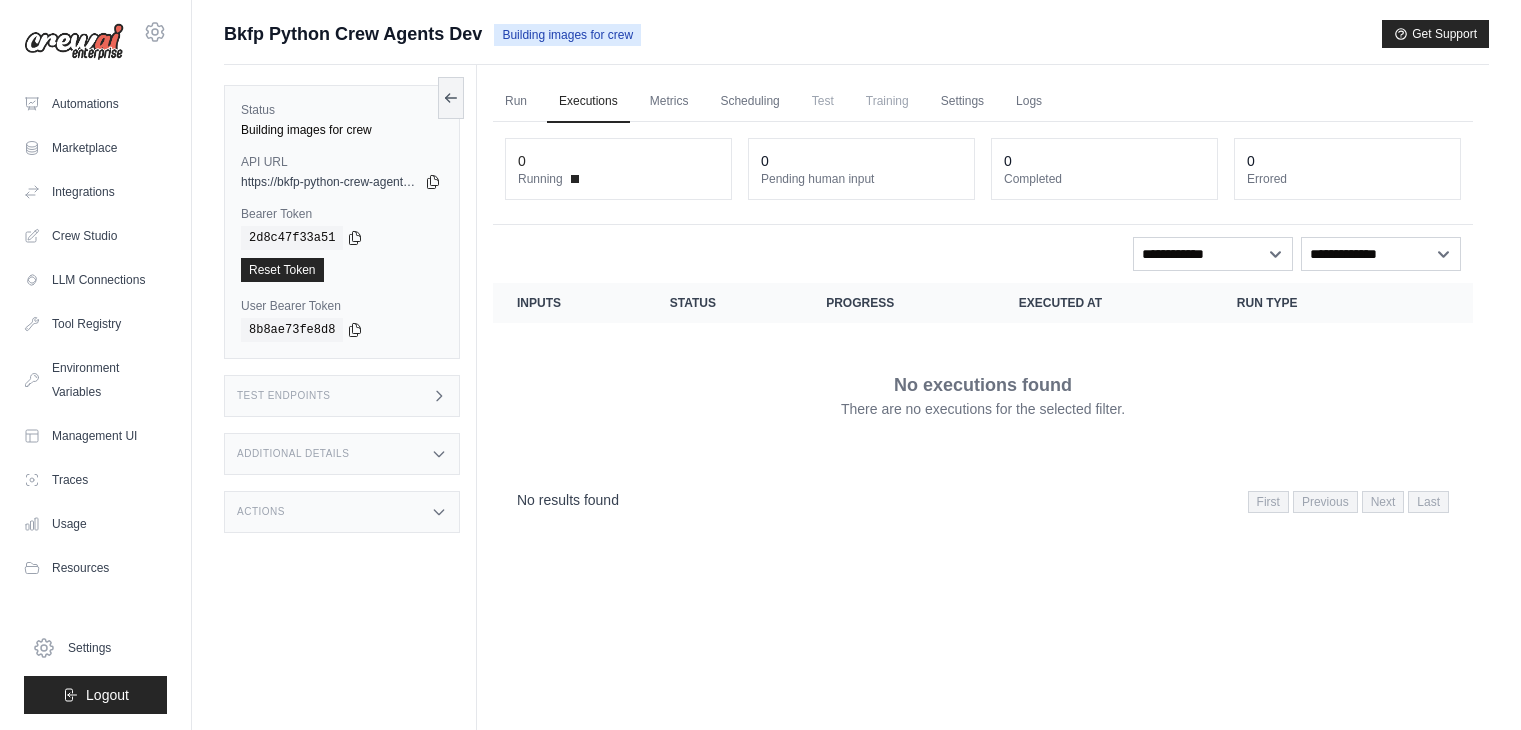 scroll, scrollTop: 0, scrollLeft: 0, axis: both 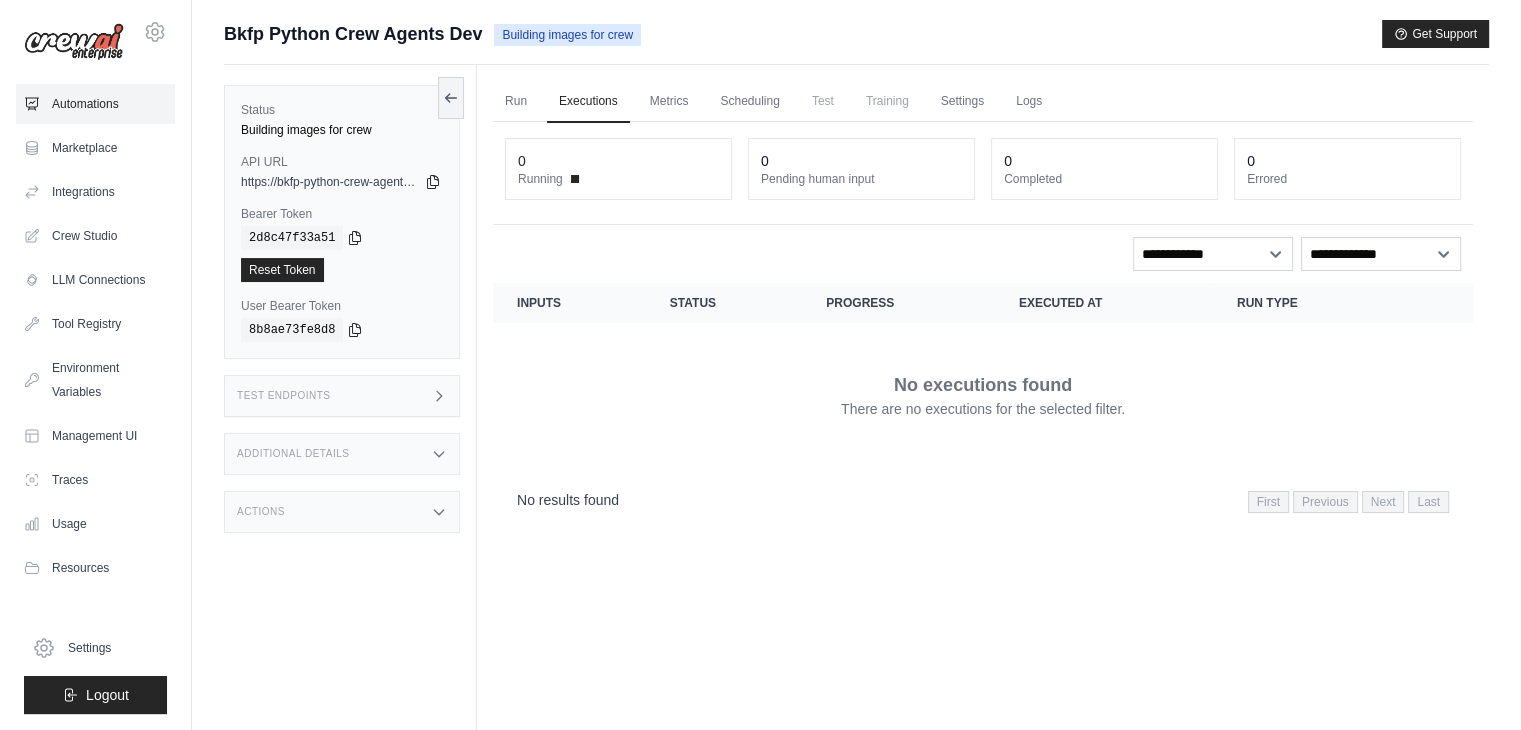 click on "Automations" at bounding box center [95, 104] 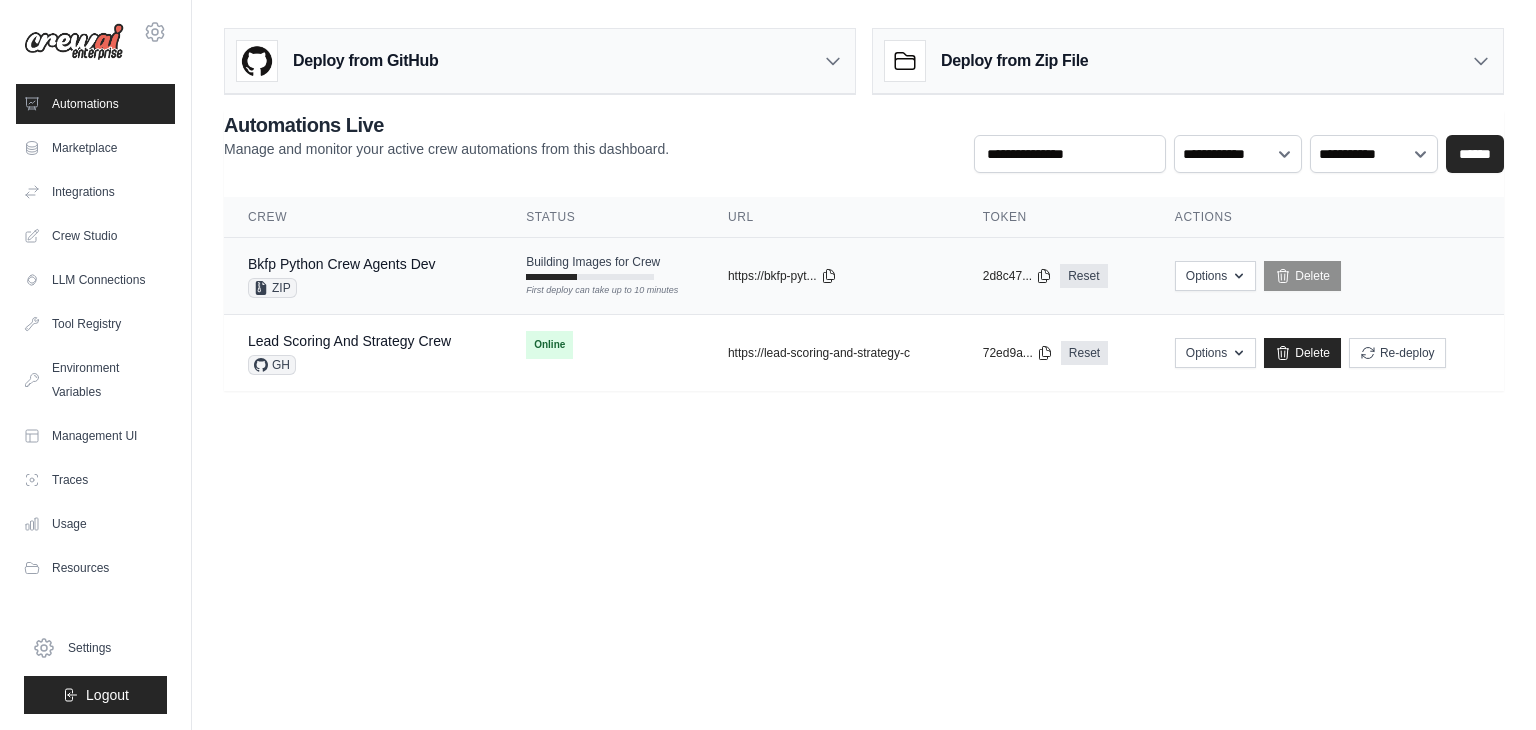 click on "Building Images for Crew
First deploy can take up to 10 minutes" at bounding box center [593, 267] 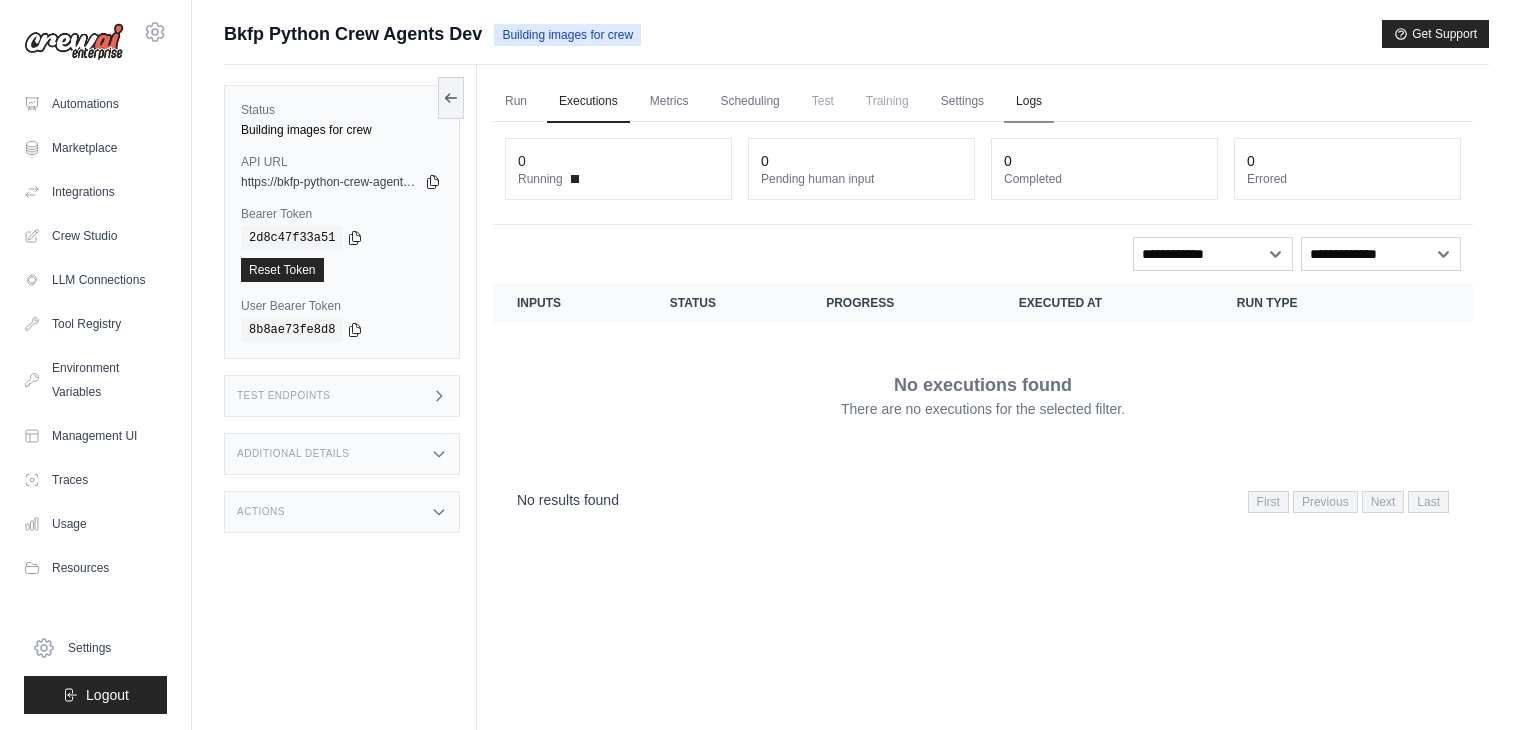 scroll, scrollTop: 0, scrollLeft: 0, axis: both 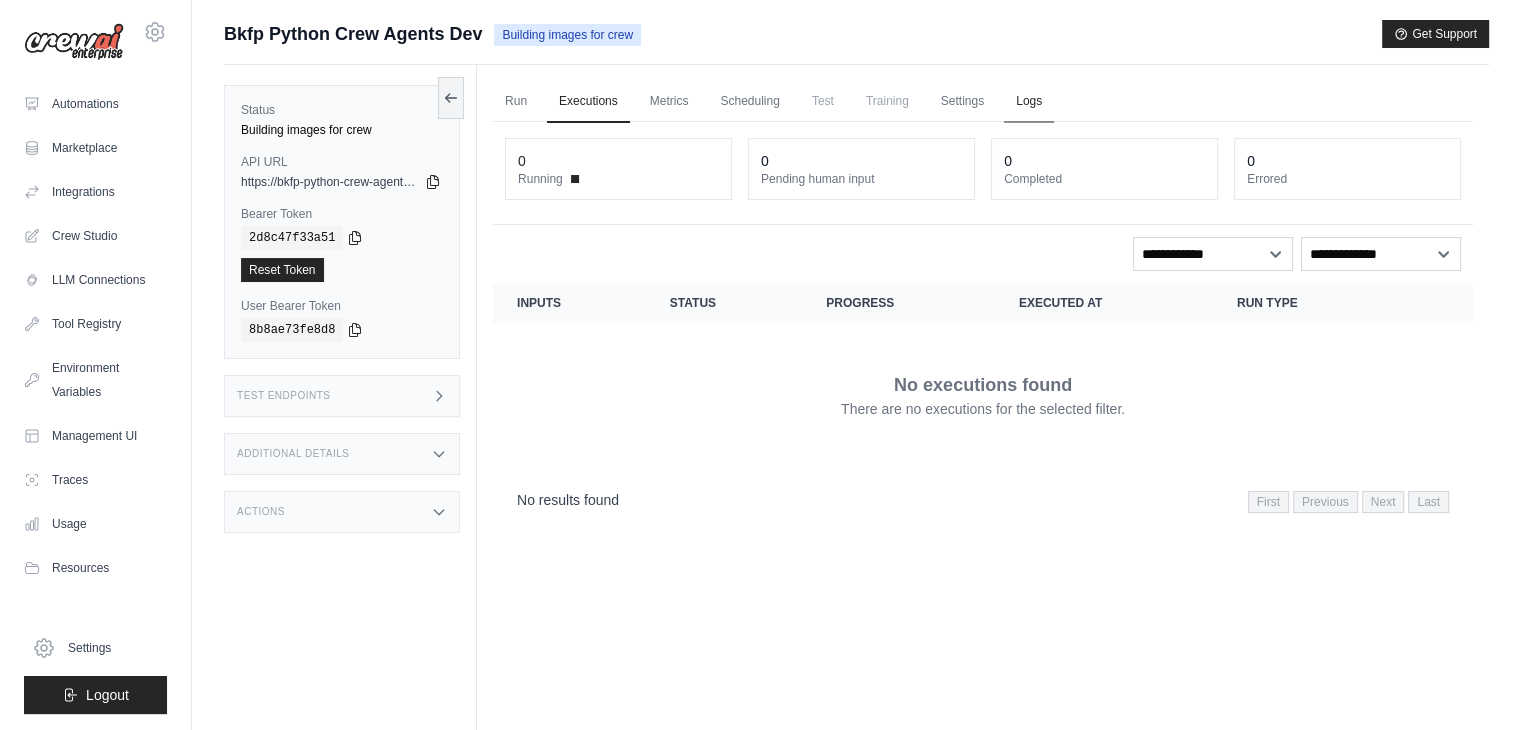 click on "Logs" at bounding box center [1029, 102] 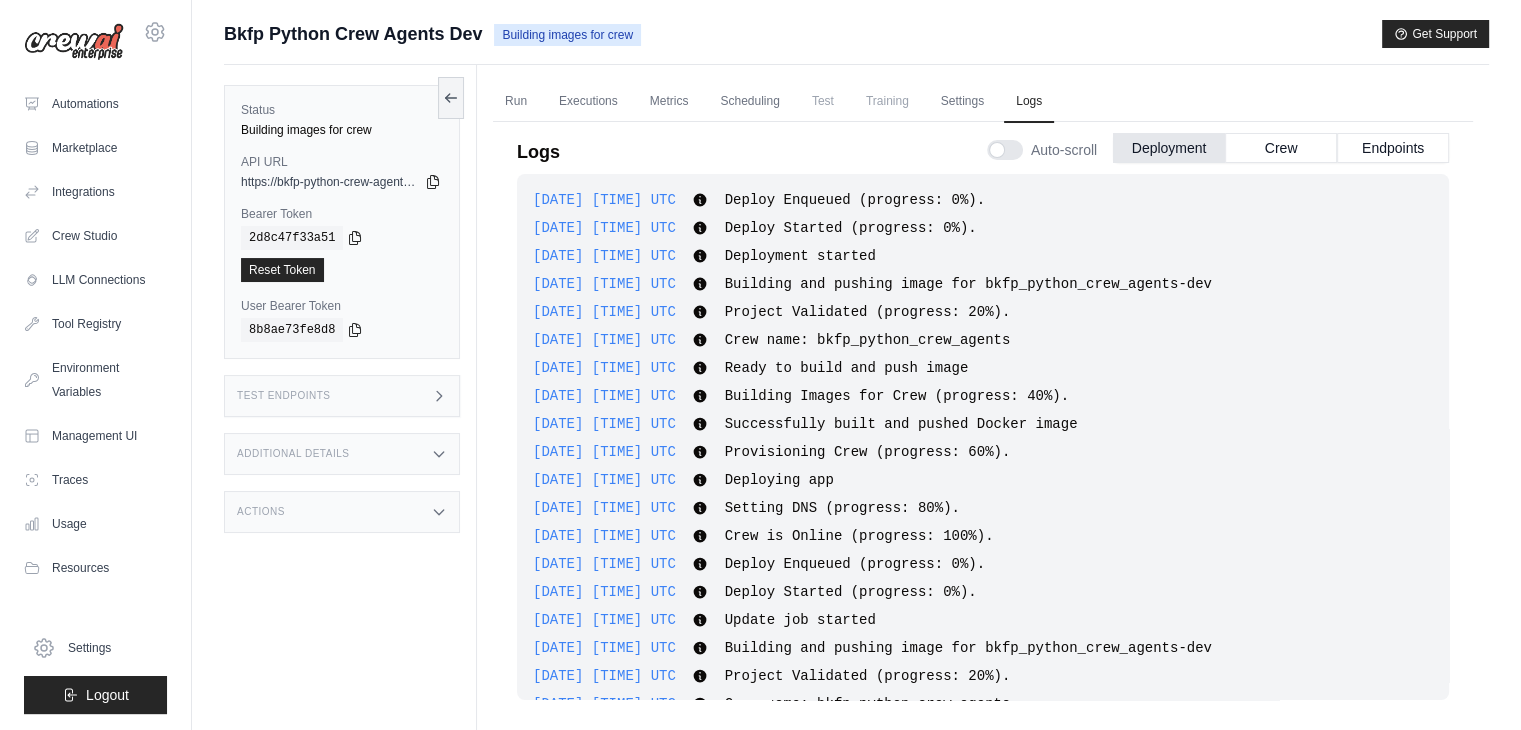 scroll, scrollTop: 1206, scrollLeft: 0, axis: vertical 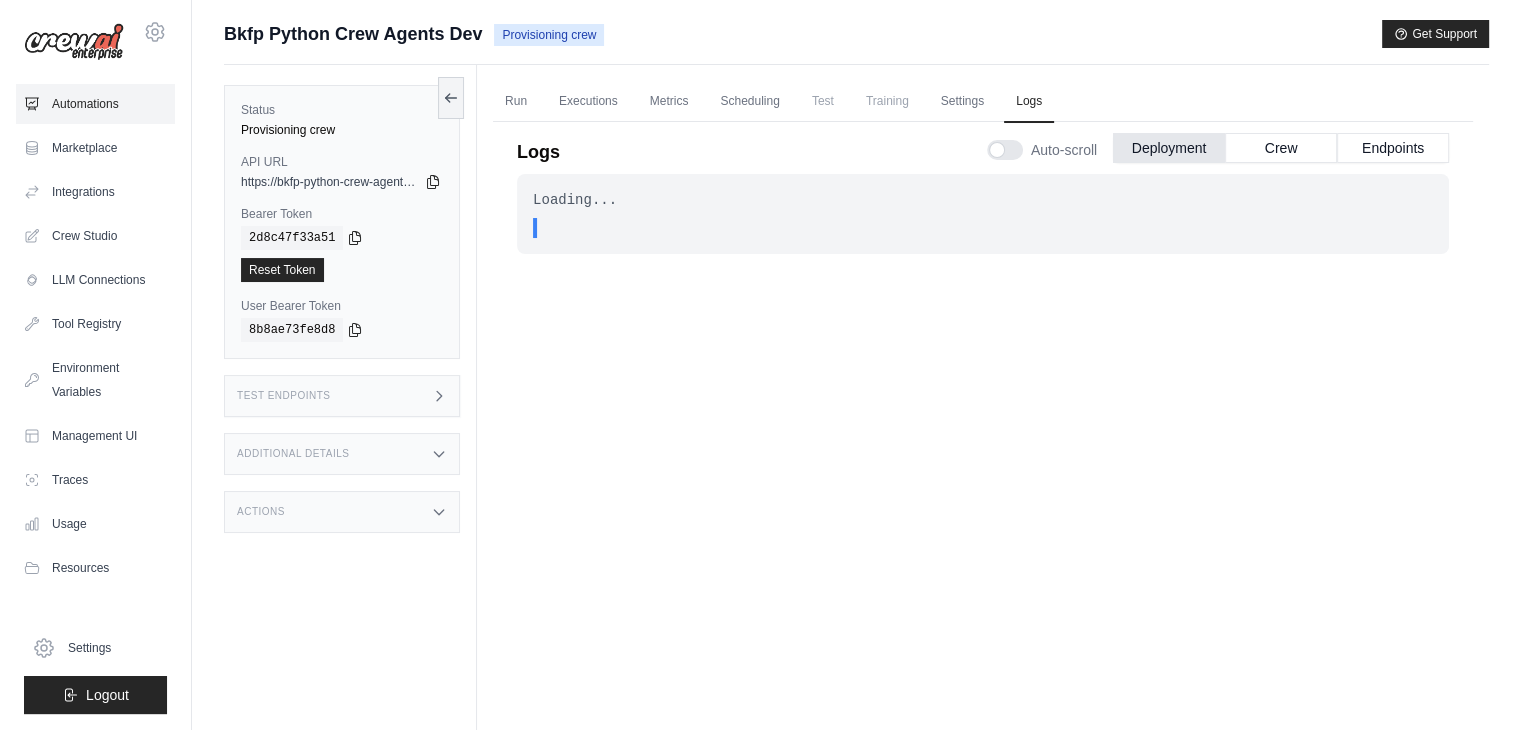 click on "Automations" at bounding box center (95, 104) 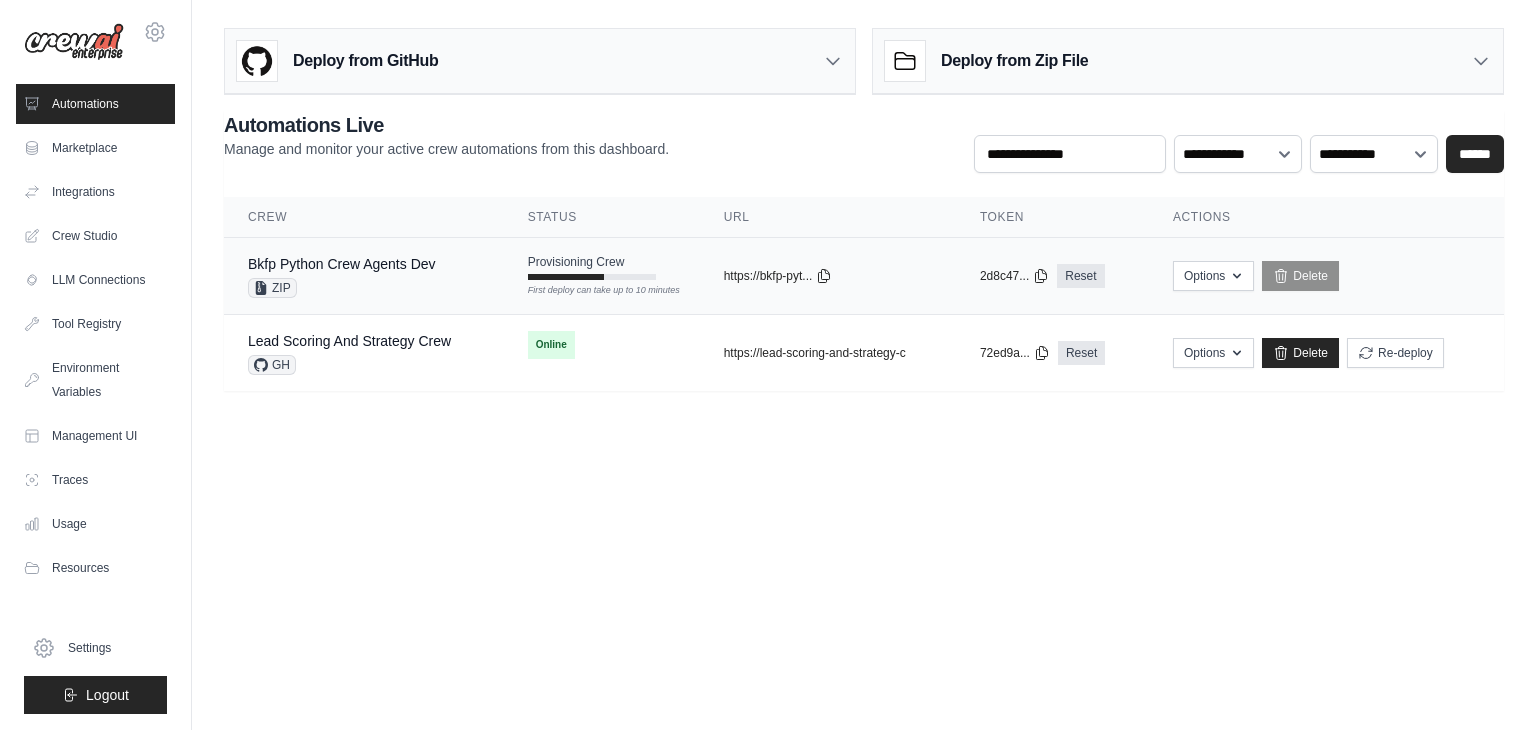 click on "First deploy can take up to 10 minutes" at bounding box center (592, 291) 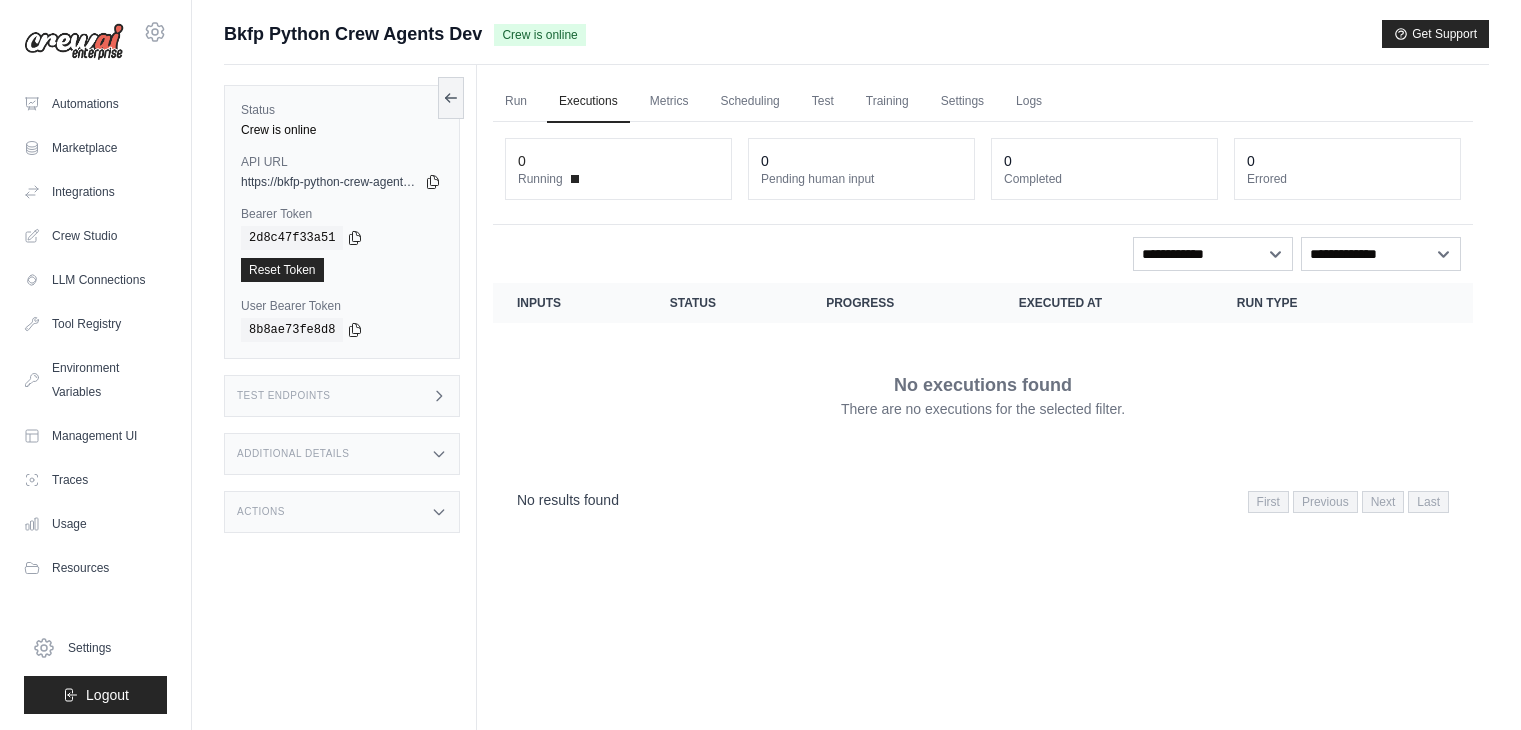 scroll, scrollTop: 0, scrollLeft: 0, axis: both 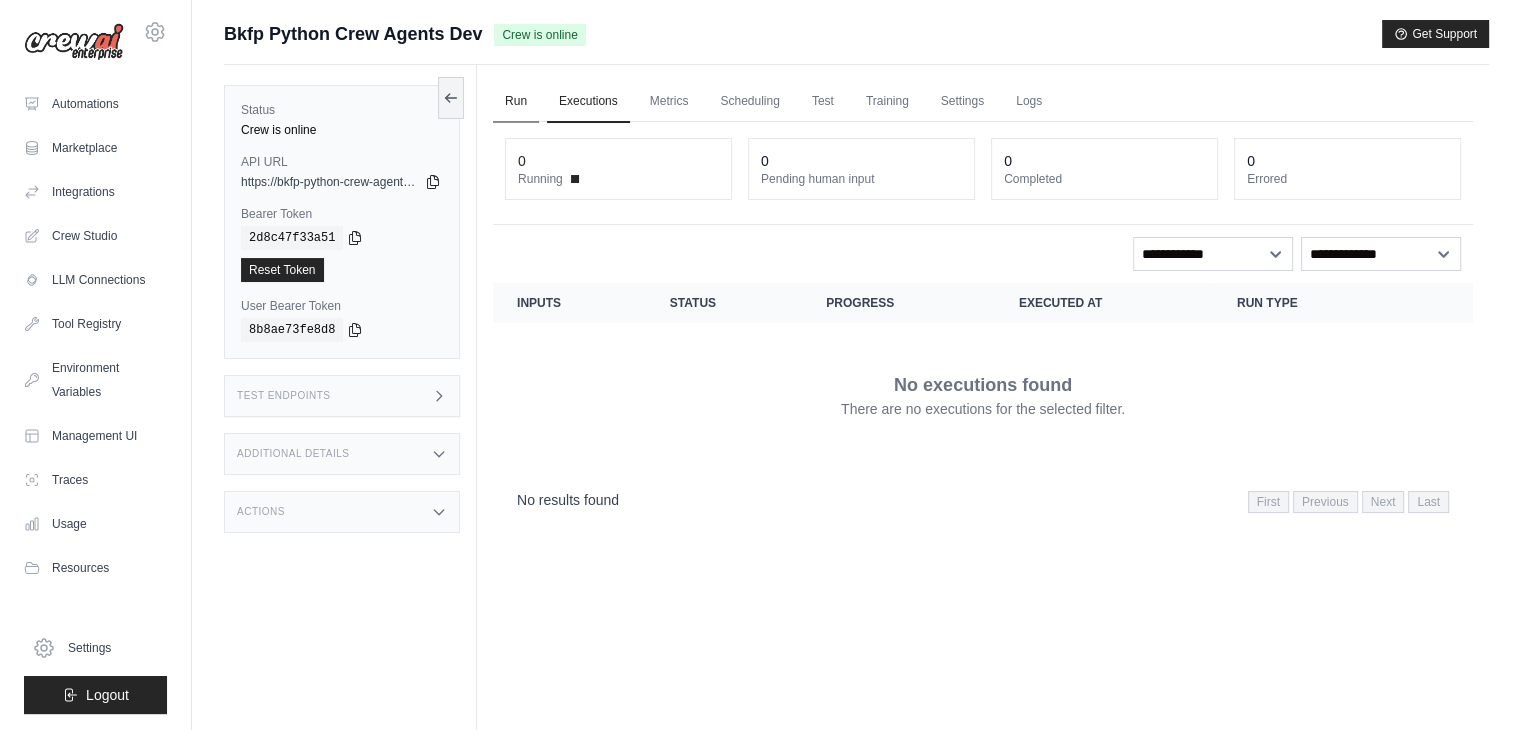 click on "Run" at bounding box center [516, 102] 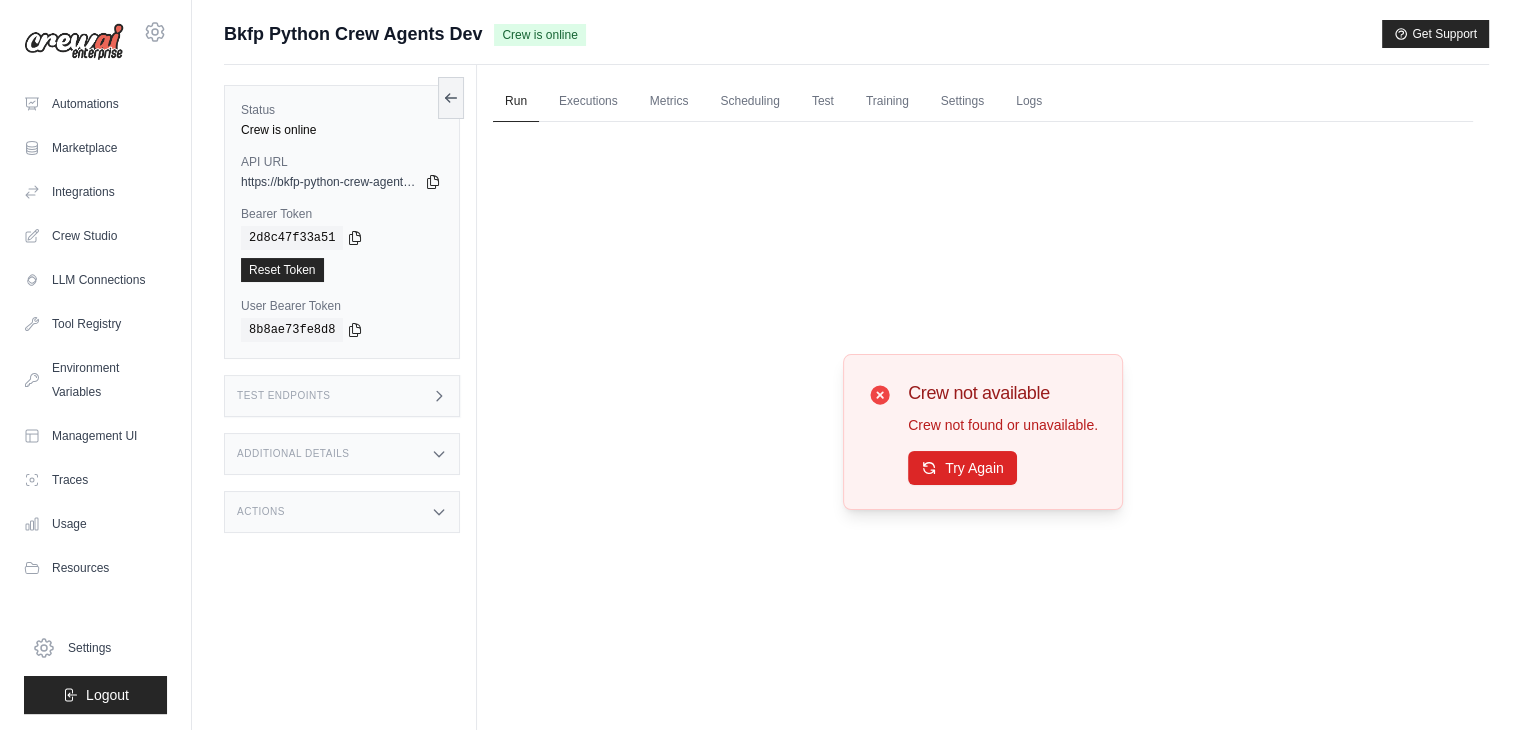 click on "Crew not available Crew not found or unavailable. Try Again" at bounding box center [983, 432] 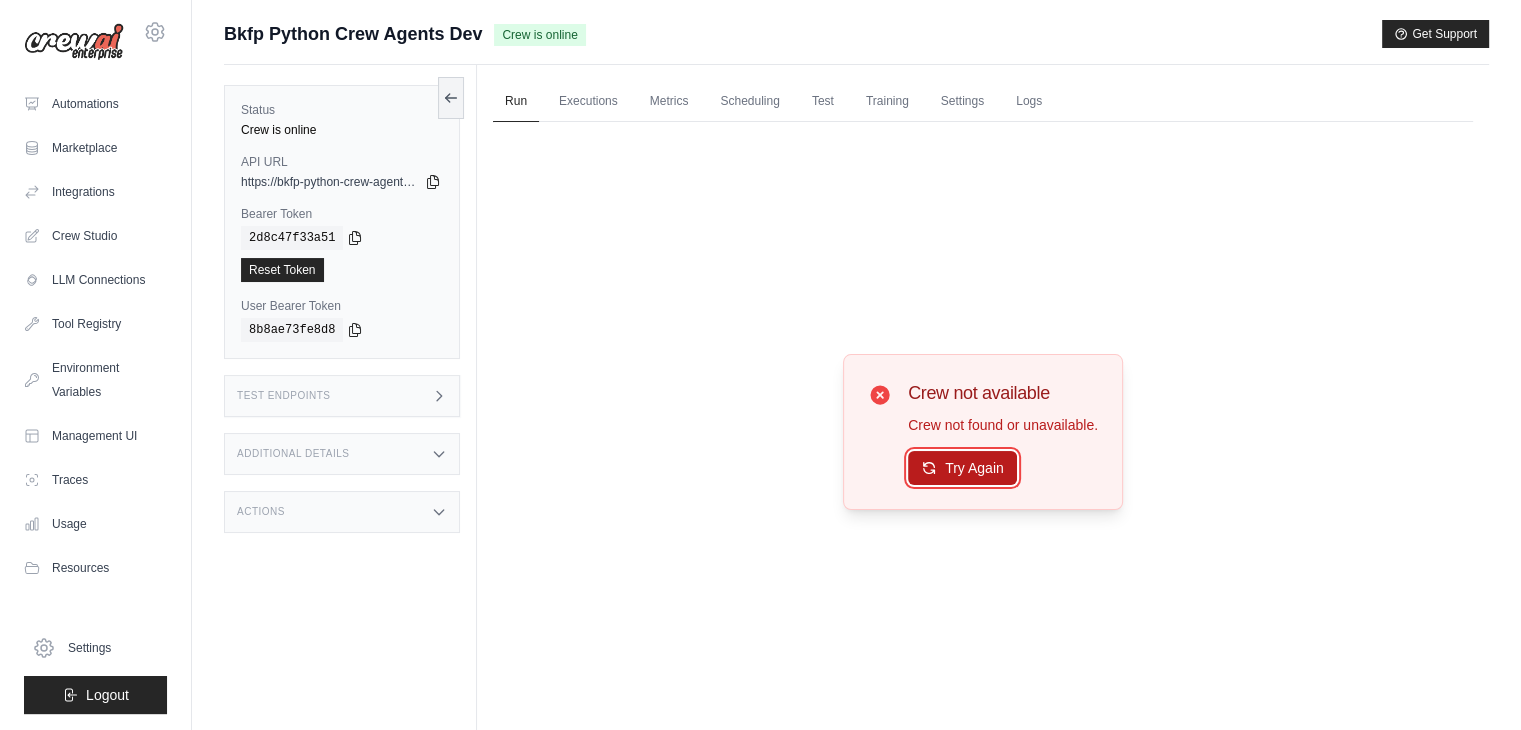 click on "Try Again" at bounding box center [962, 468] 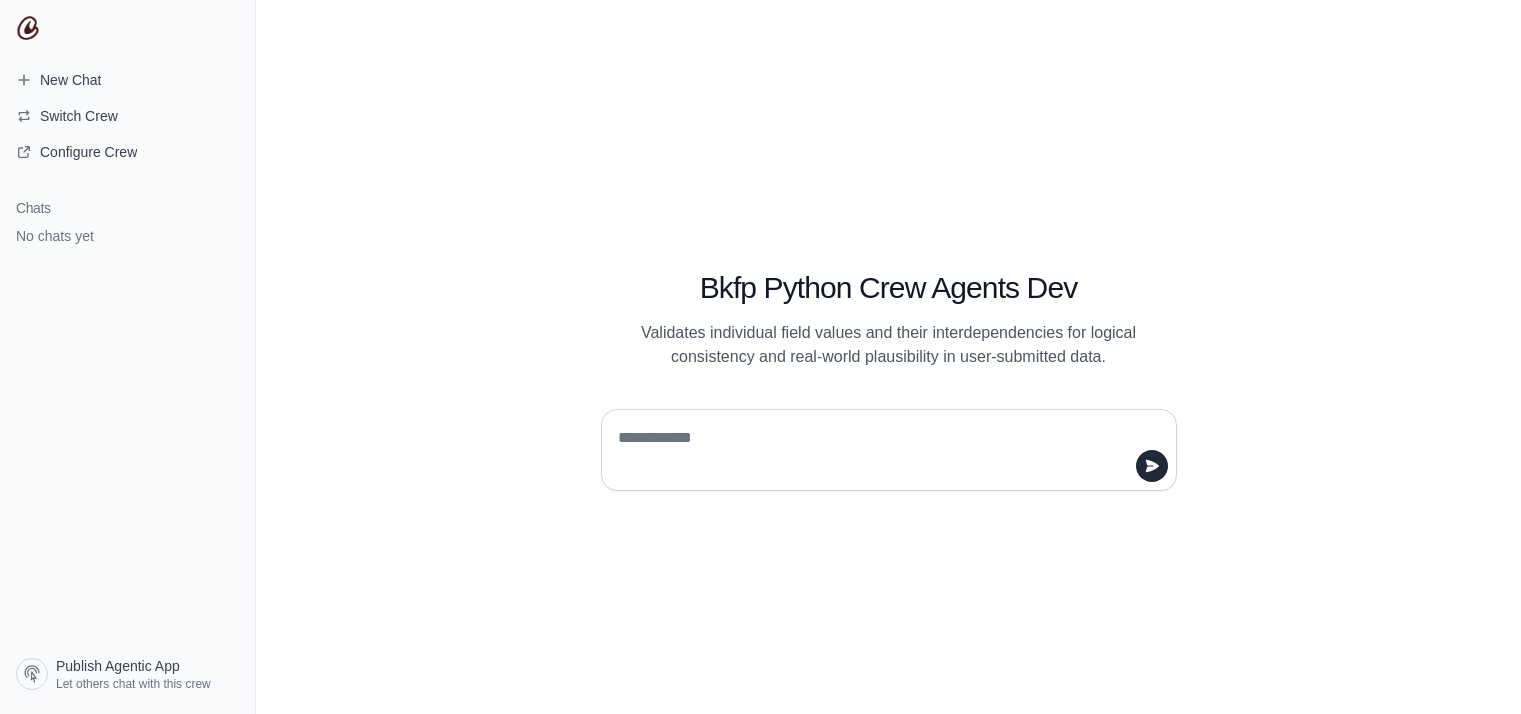 scroll, scrollTop: 0, scrollLeft: 0, axis: both 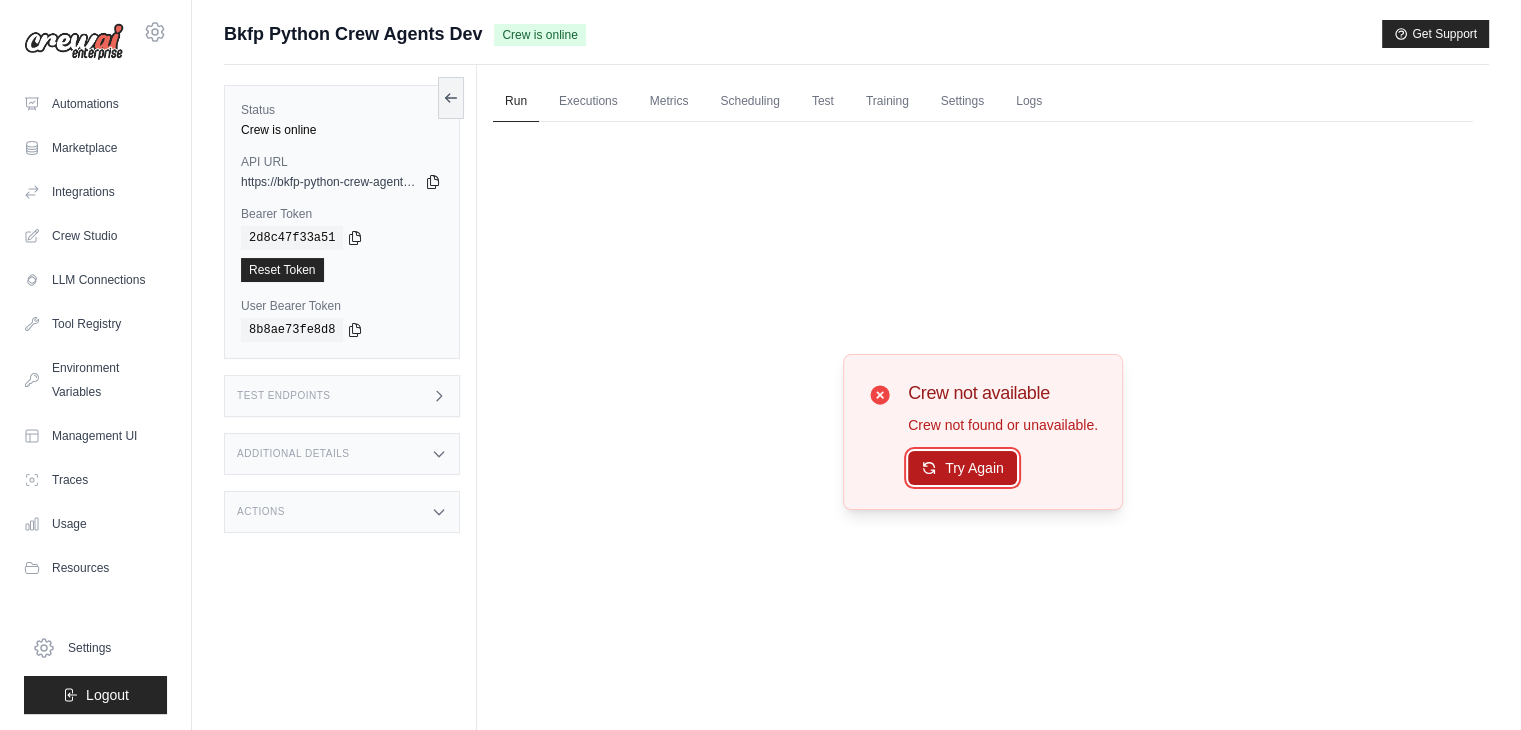 click on "Try Again" at bounding box center (962, 468) 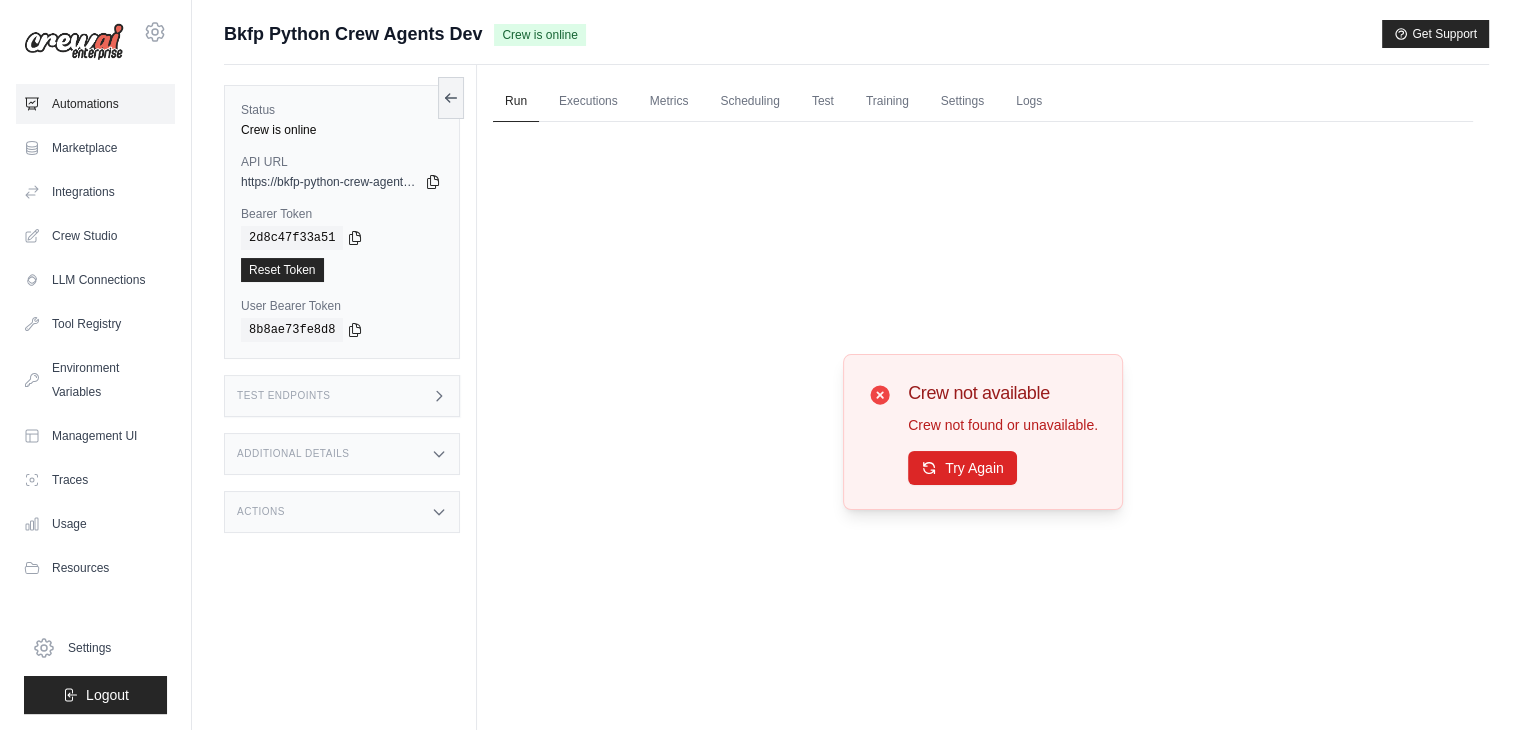 click on "Automations" at bounding box center (95, 104) 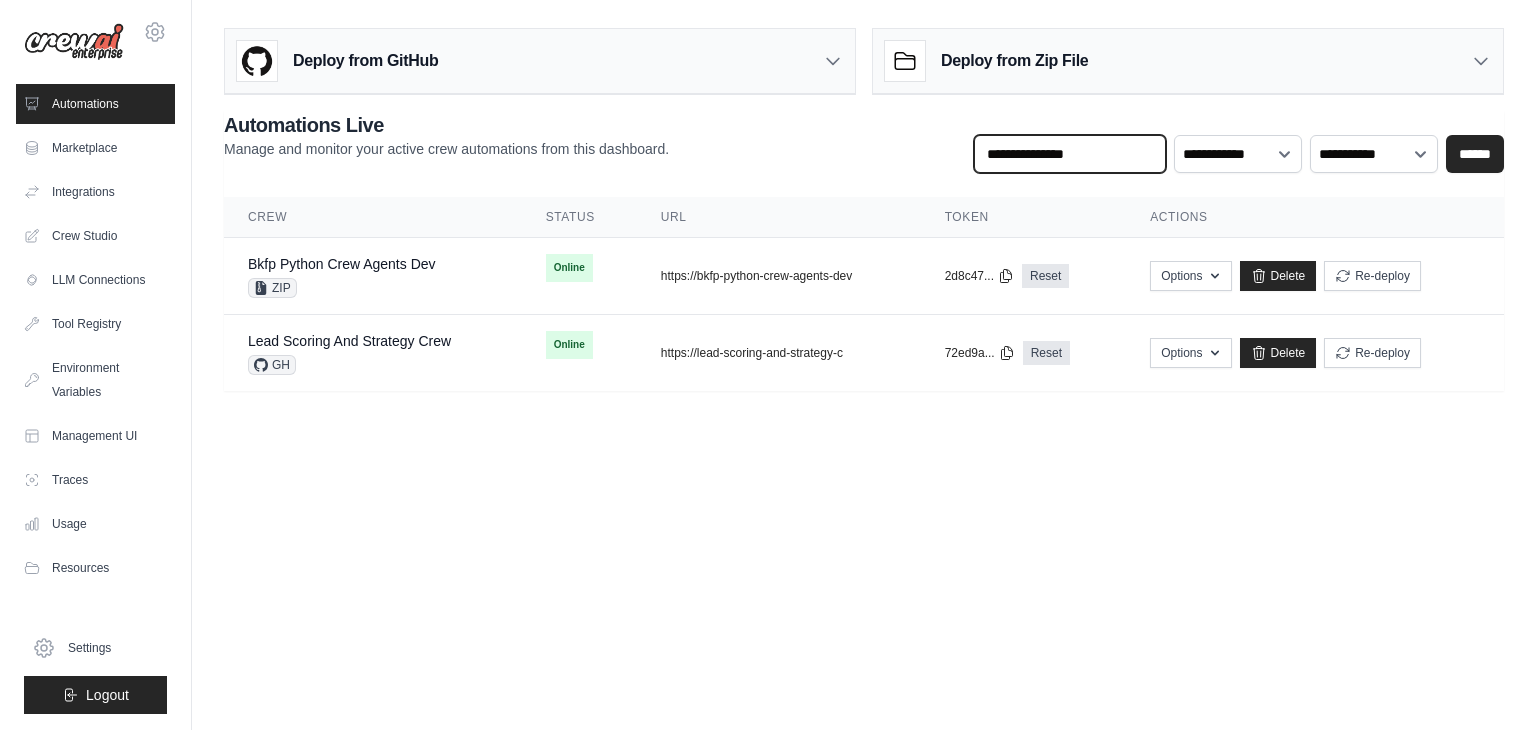 click at bounding box center (1070, 154) 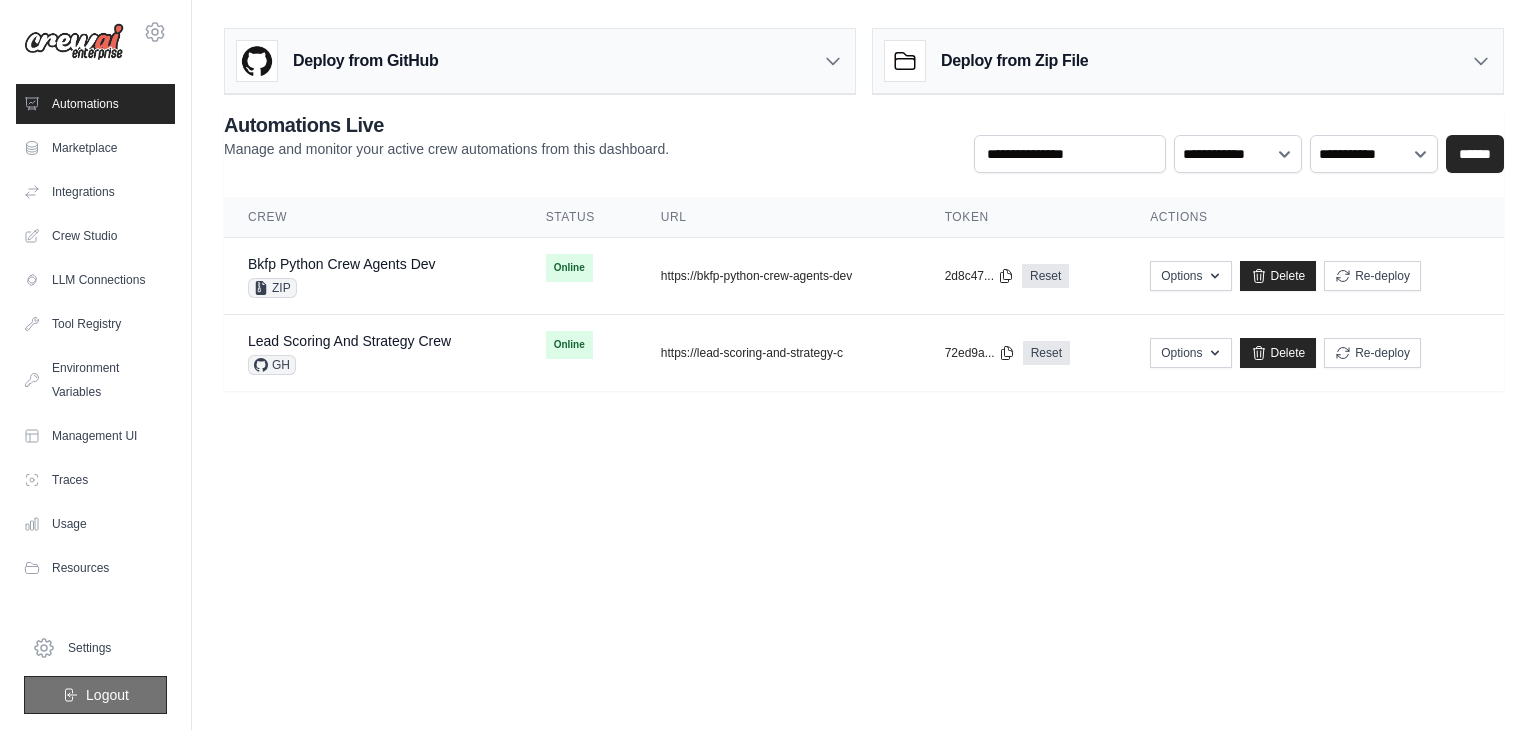 click on "Logout" at bounding box center (95, 695) 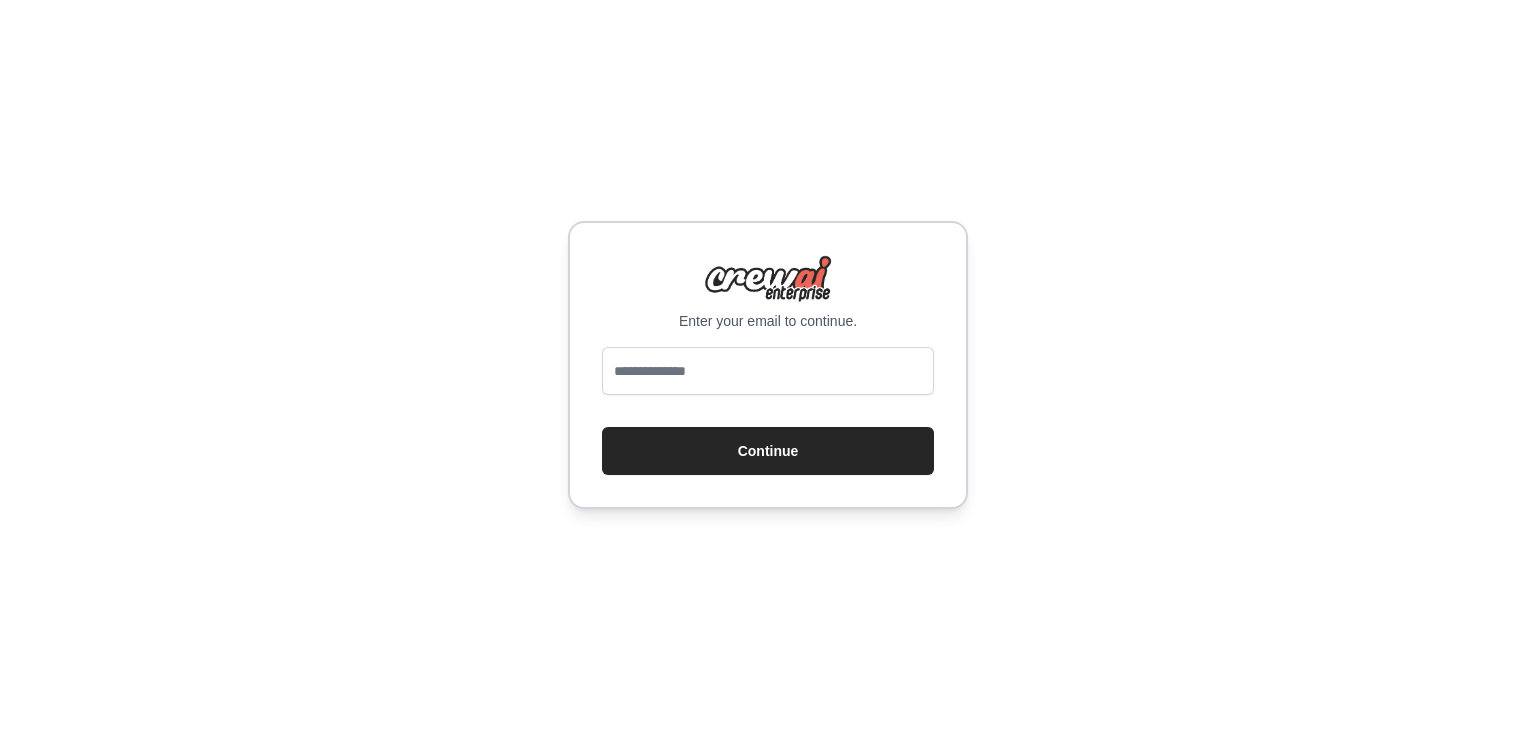 scroll, scrollTop: 0, scrollLeft: 0, axis: both 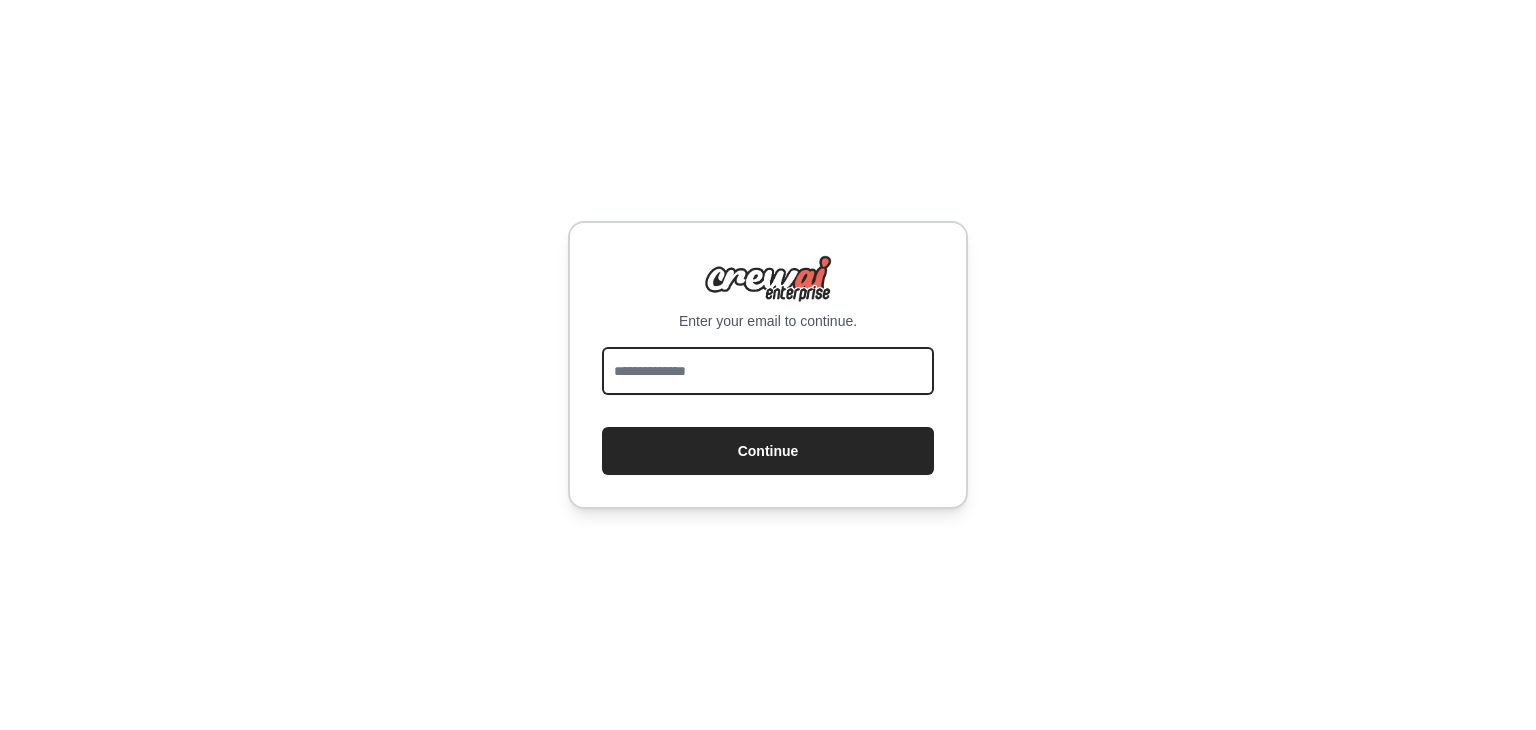 click at bounding box center (768, 371) 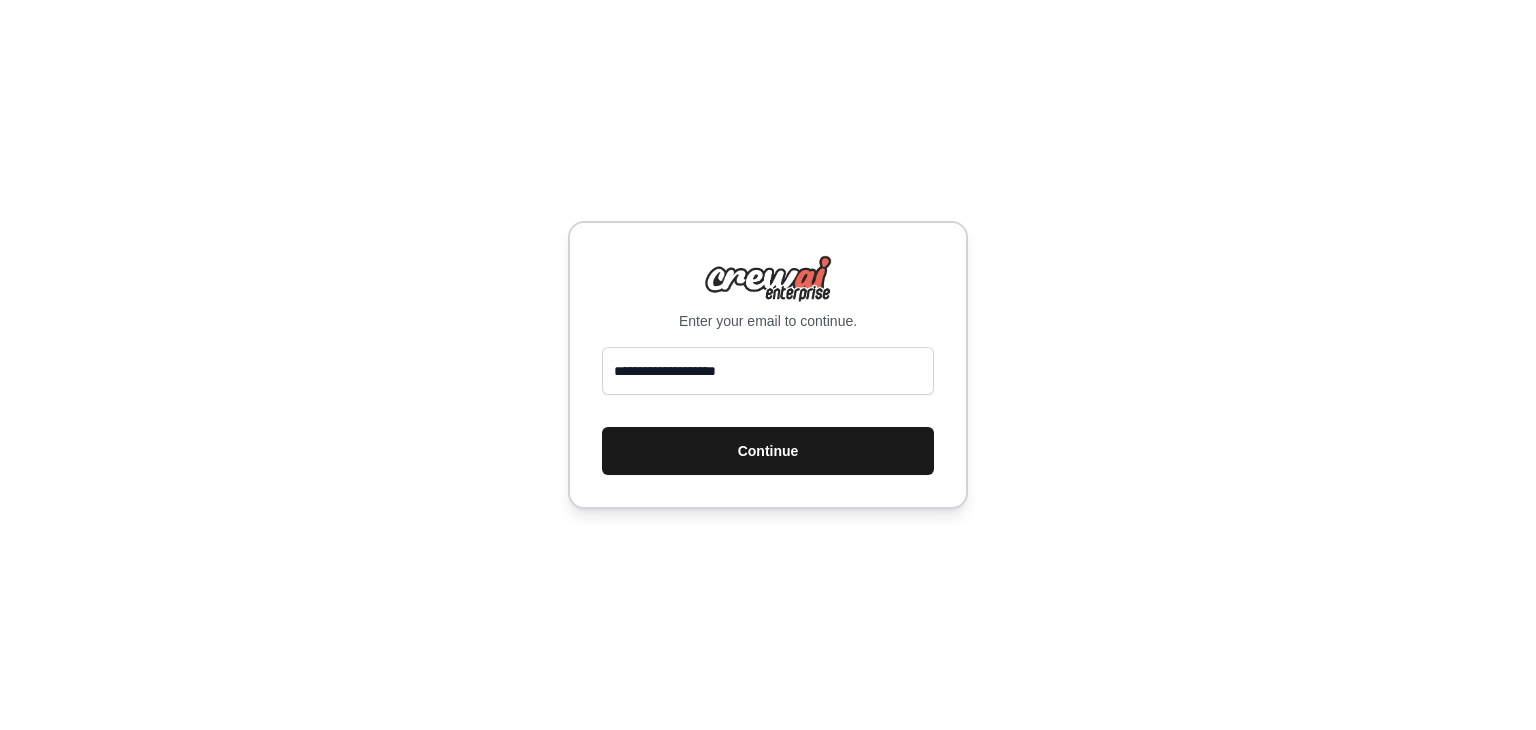 click on "Continue" at bounding box center (768, 451) 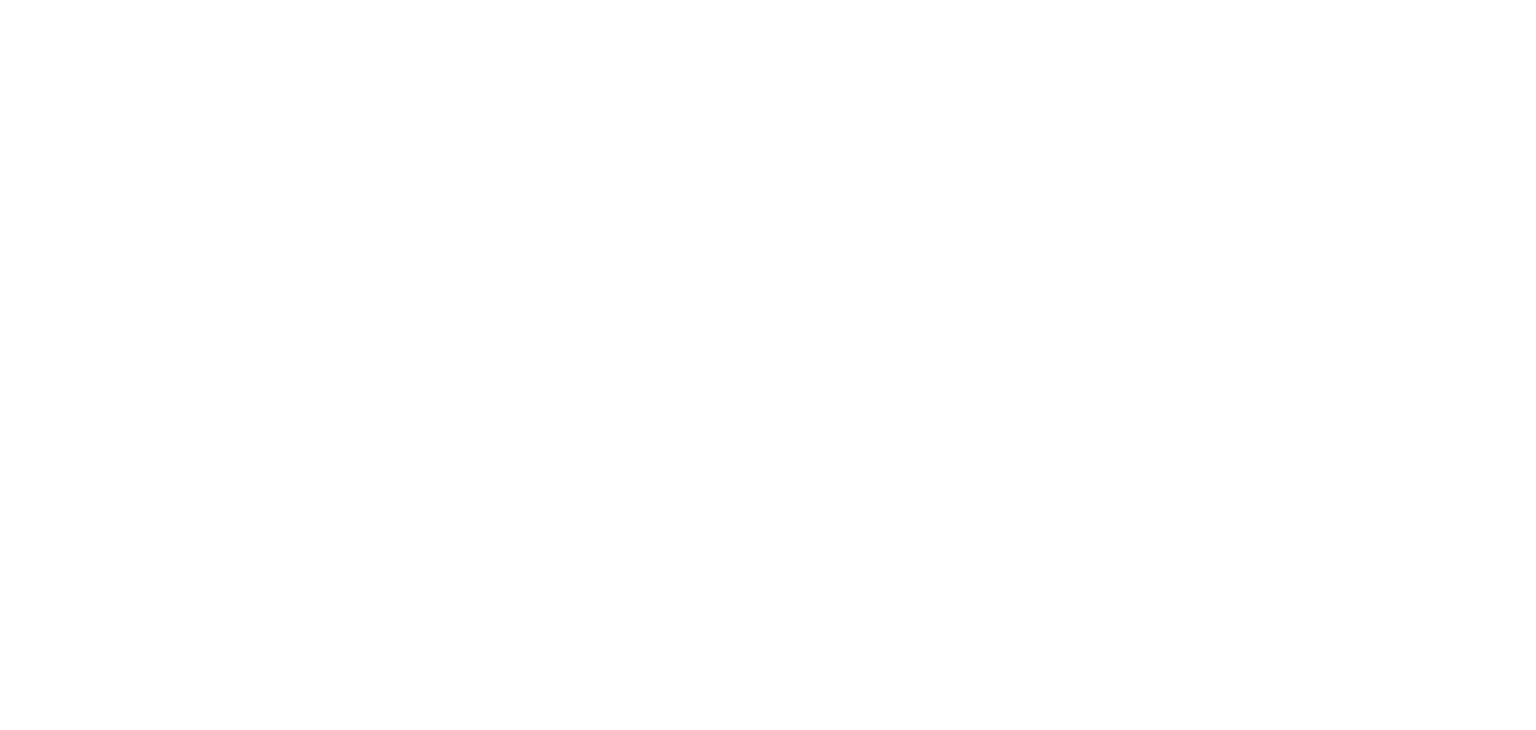 scroll, scrollTop: 0, scrollLeft: 0, axis: both 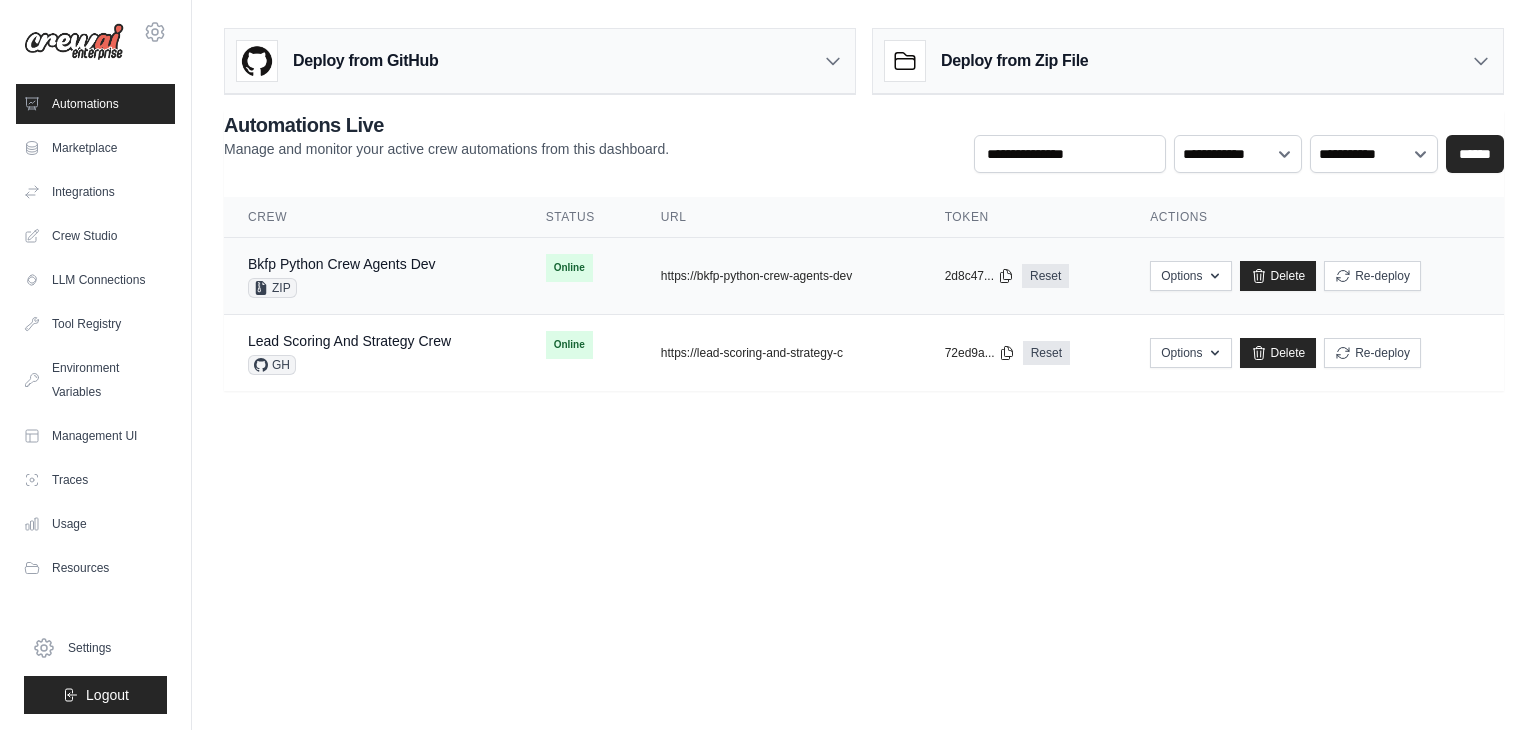 click on "Bkfp Python Crew Agents Dev
ZIP" at bounding box center (373, 276) 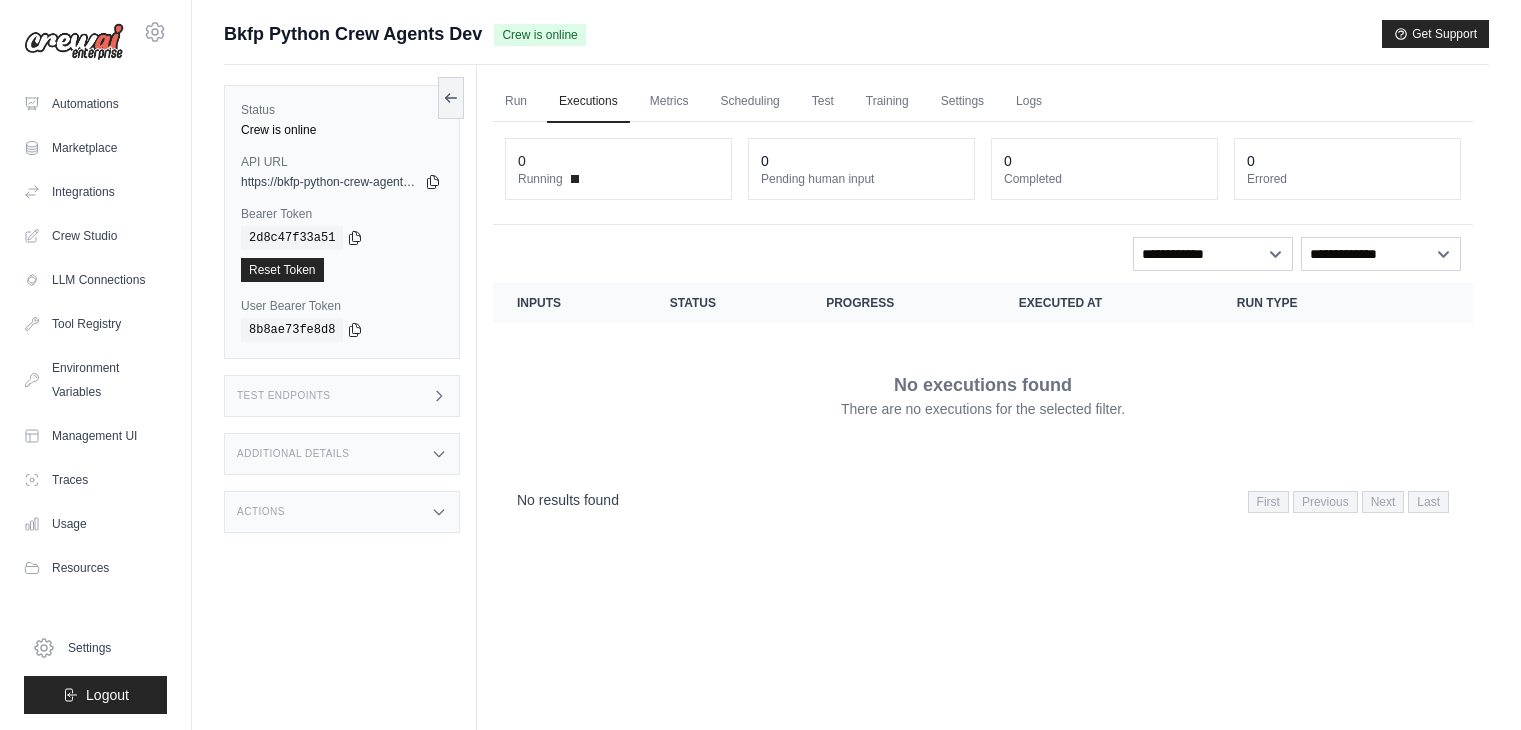 scroll, scrollTop: 0, scrollLeft: 0, axis: both 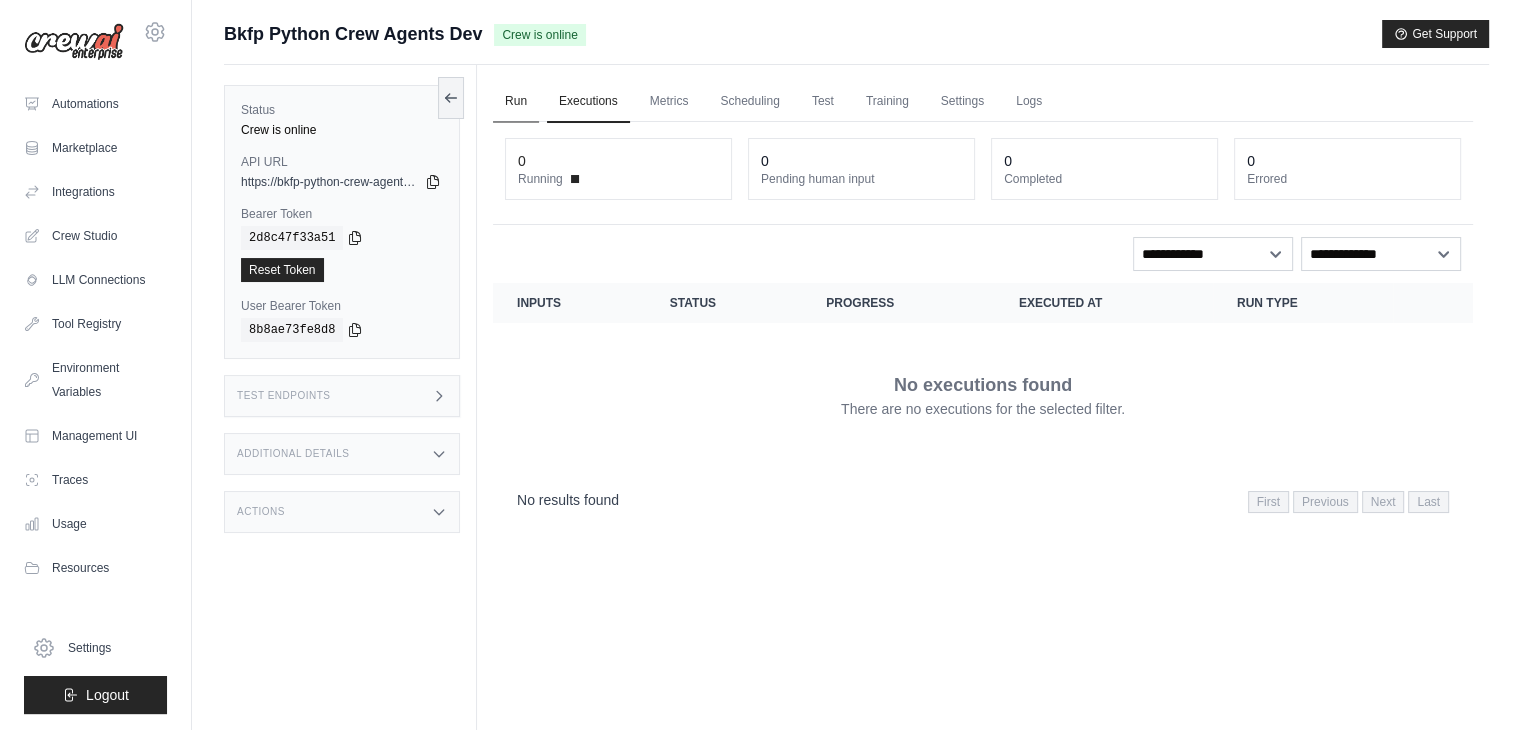 click on "Run" at bounding box center (516, 102) 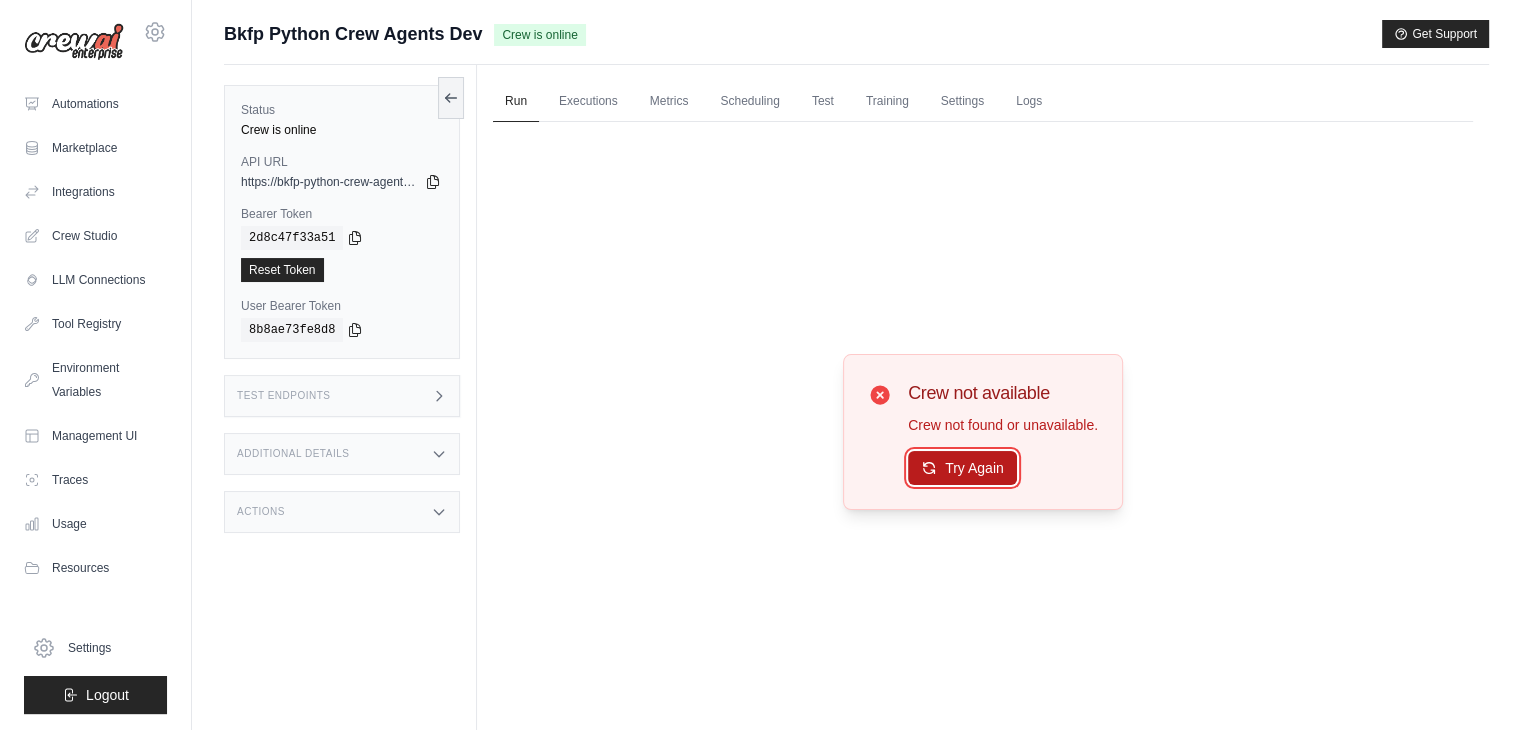 click 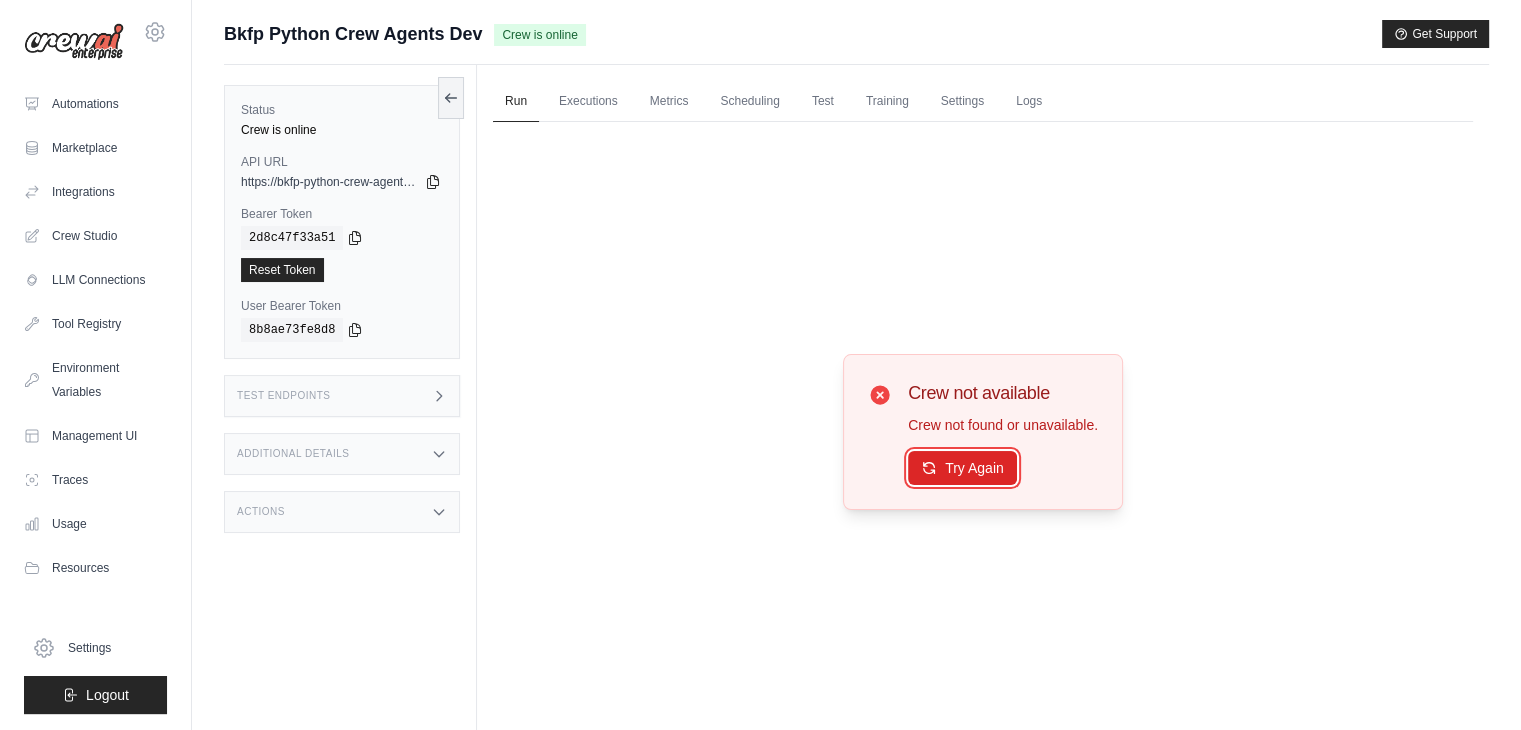click 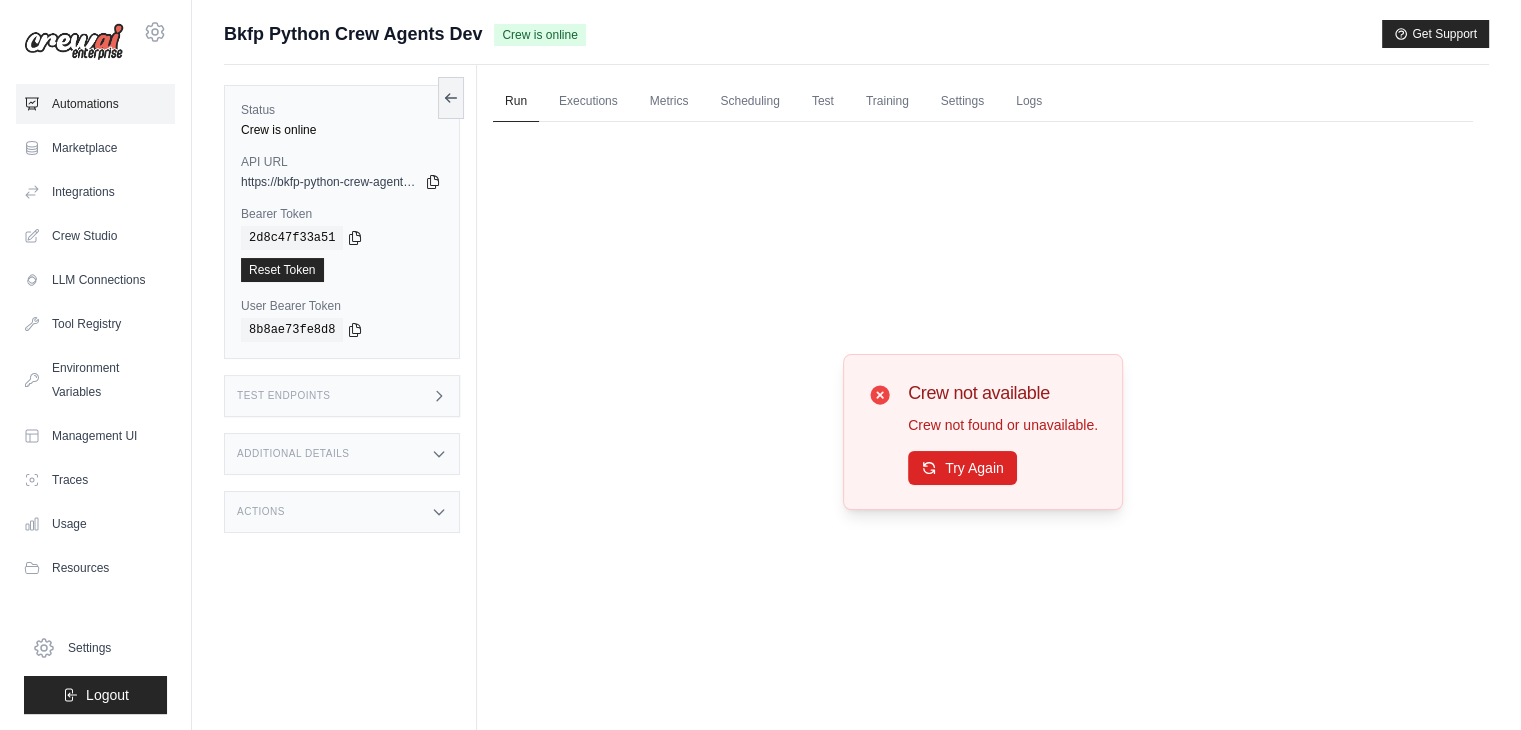 click on "Automations" at bounding box center [95, 104] 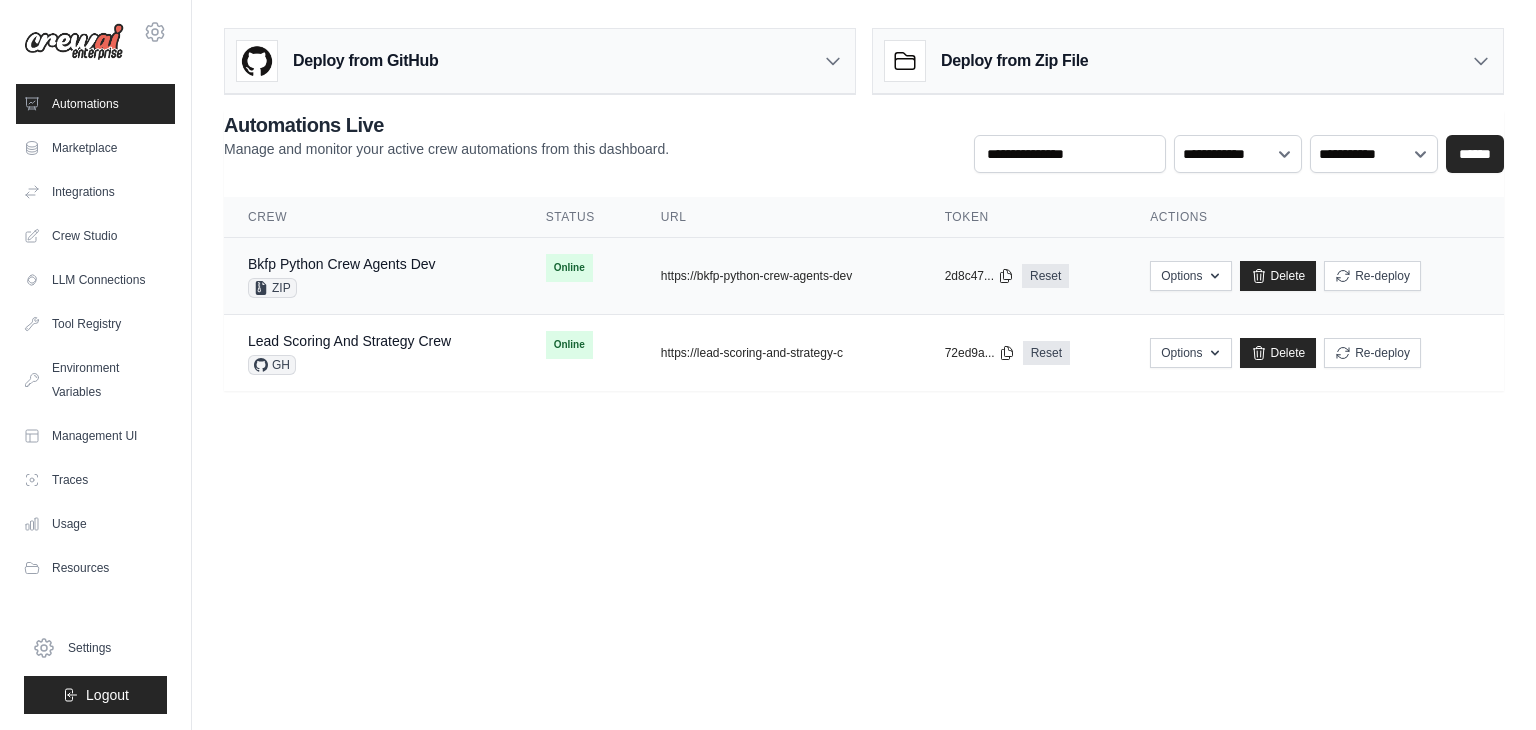 click on "Bkfp Python Crew Agents Dev
ZIP" at bounding box center [373, 276] 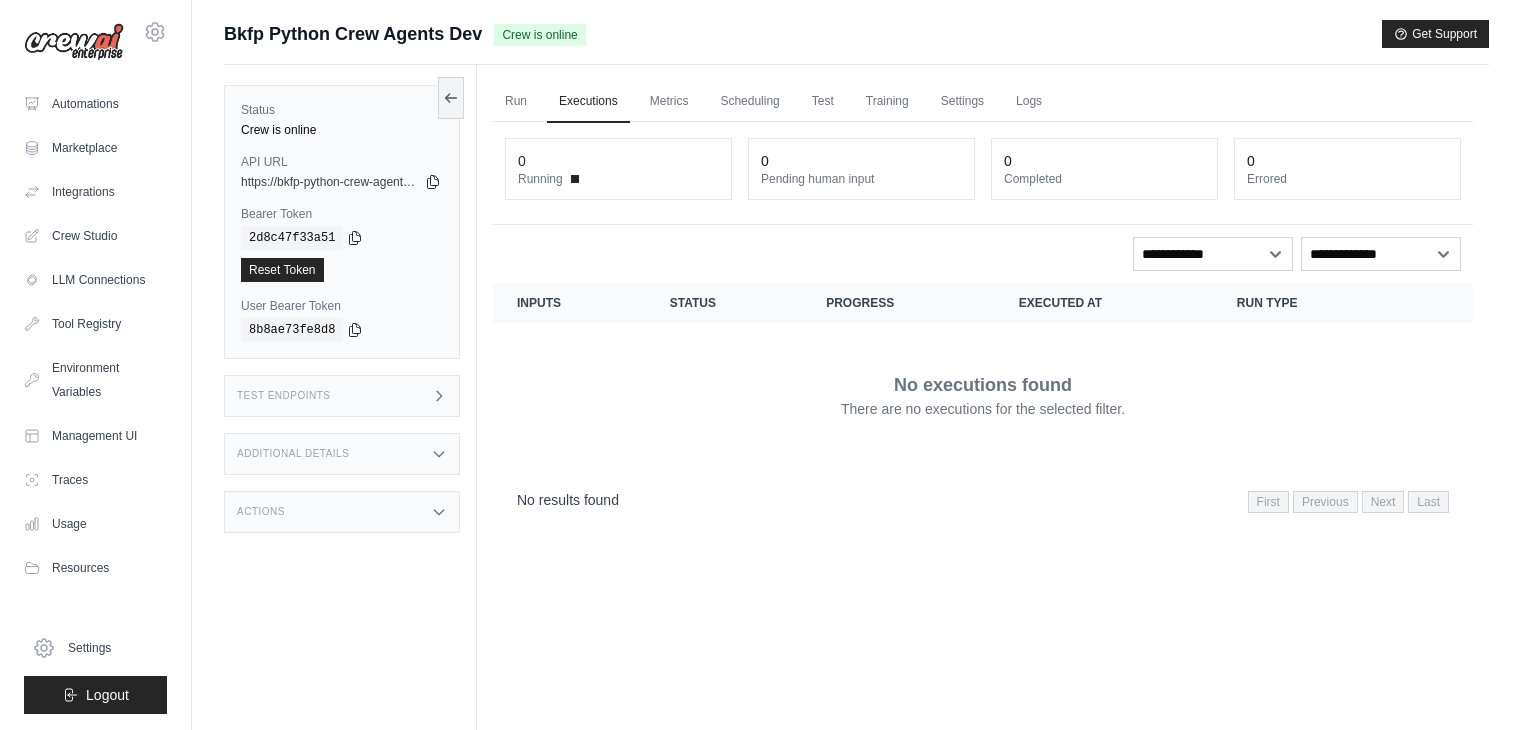 scroll, scrollTop: 0, scrollLeft: 0, axis: both 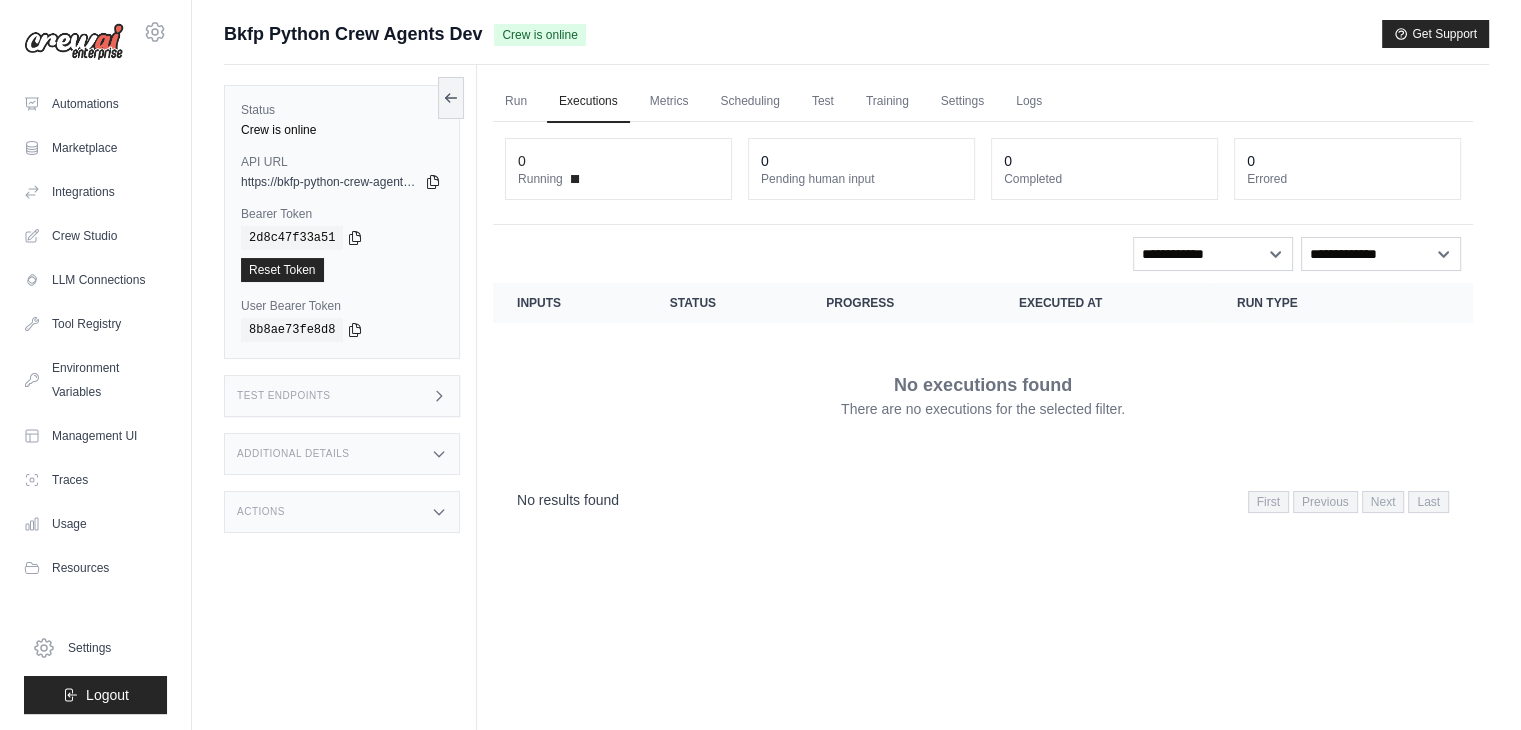 click on "Actions" at bounding box center [342, 512] 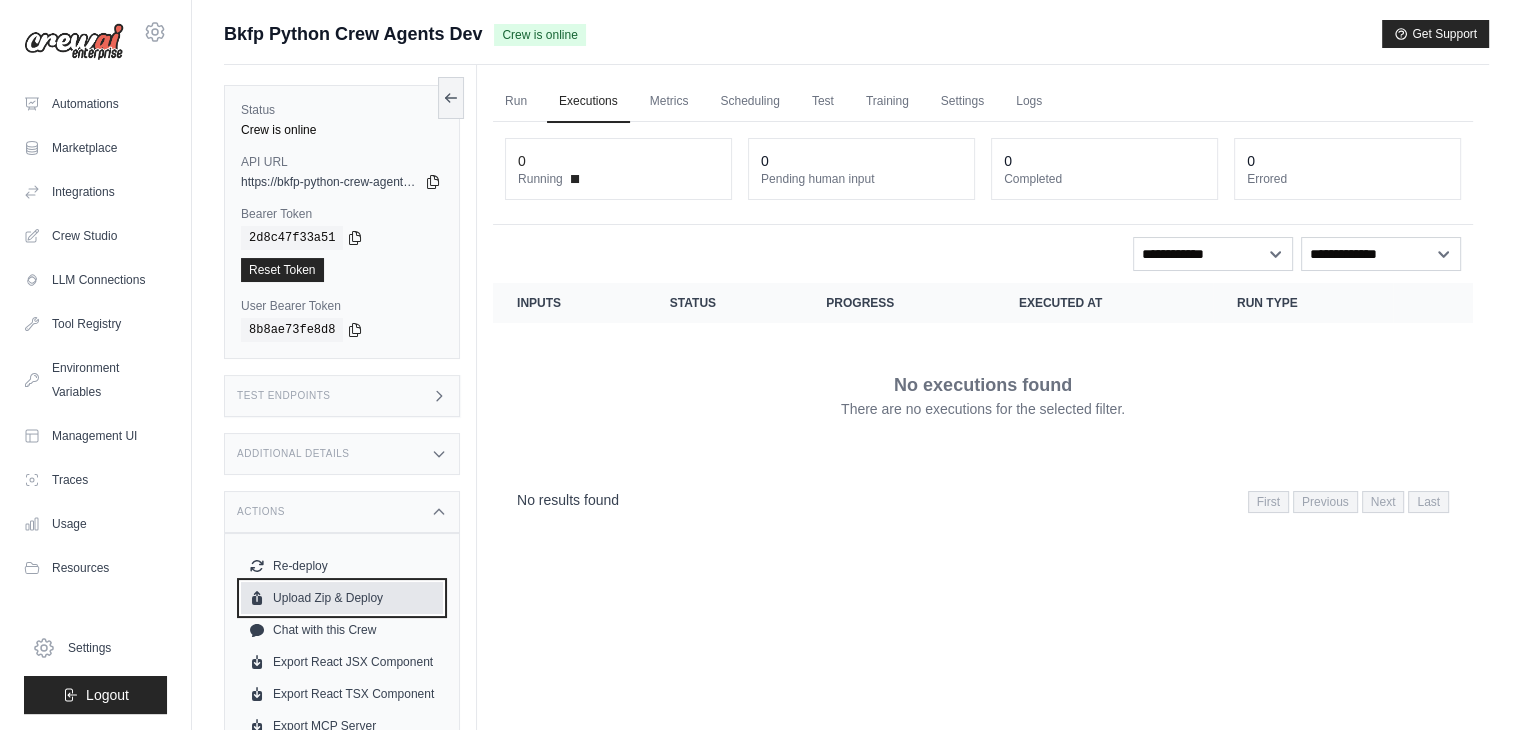 click on "Upload Zip & Deploy" at bounding box center [342, 598] 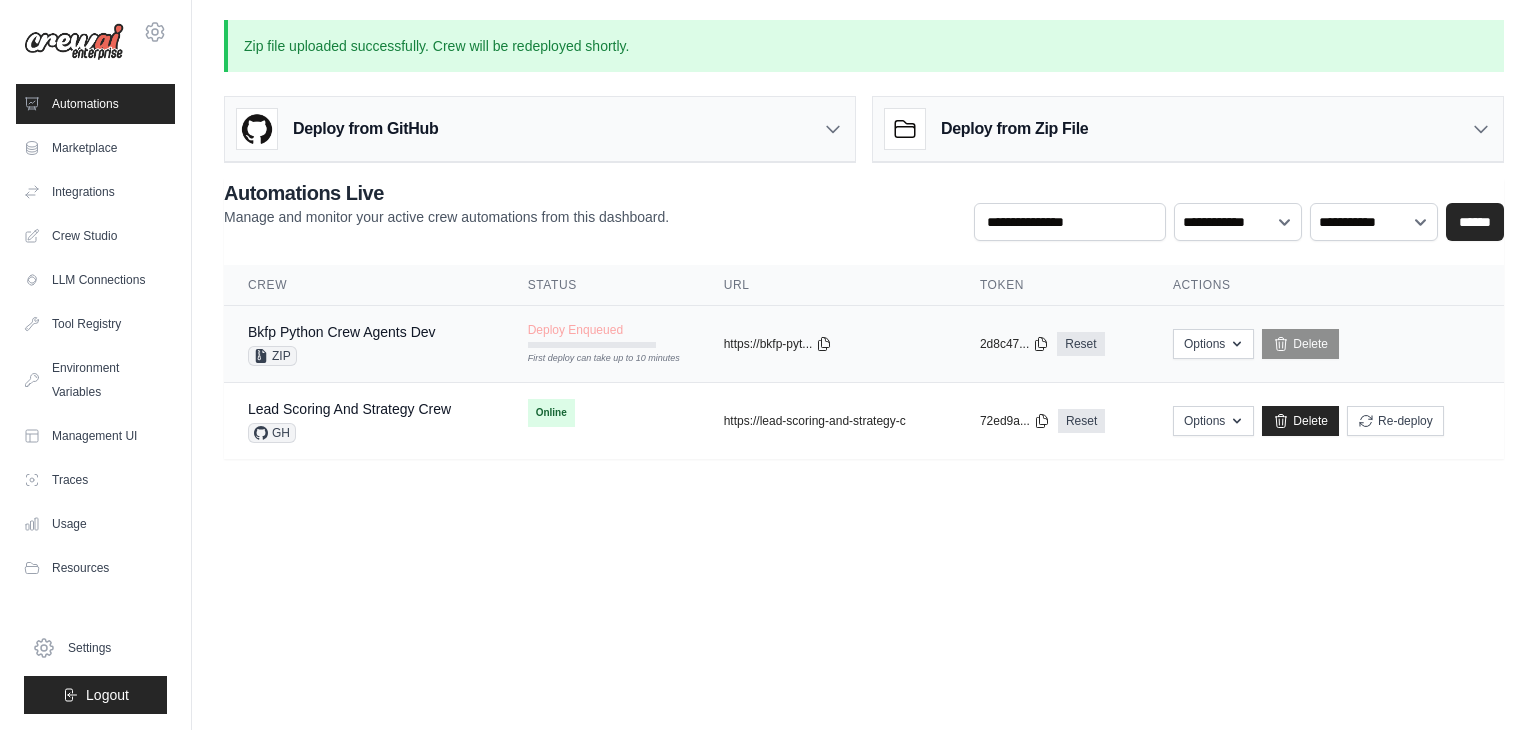 click on "First deploy can take up to 10 minutes" at bounding box center (592, 359) 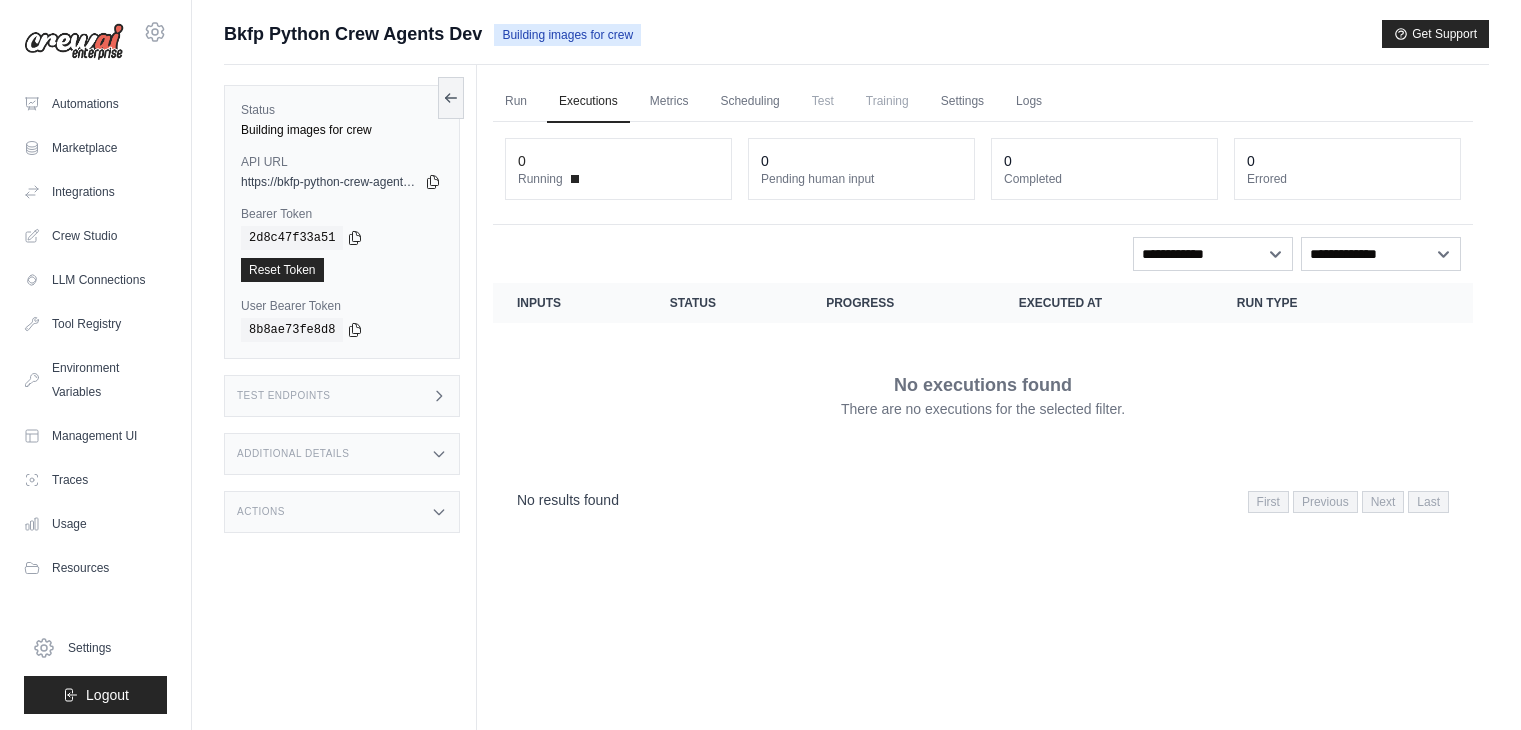 scroll, scrollTop: 0, scrollLeft: 0, axis: both 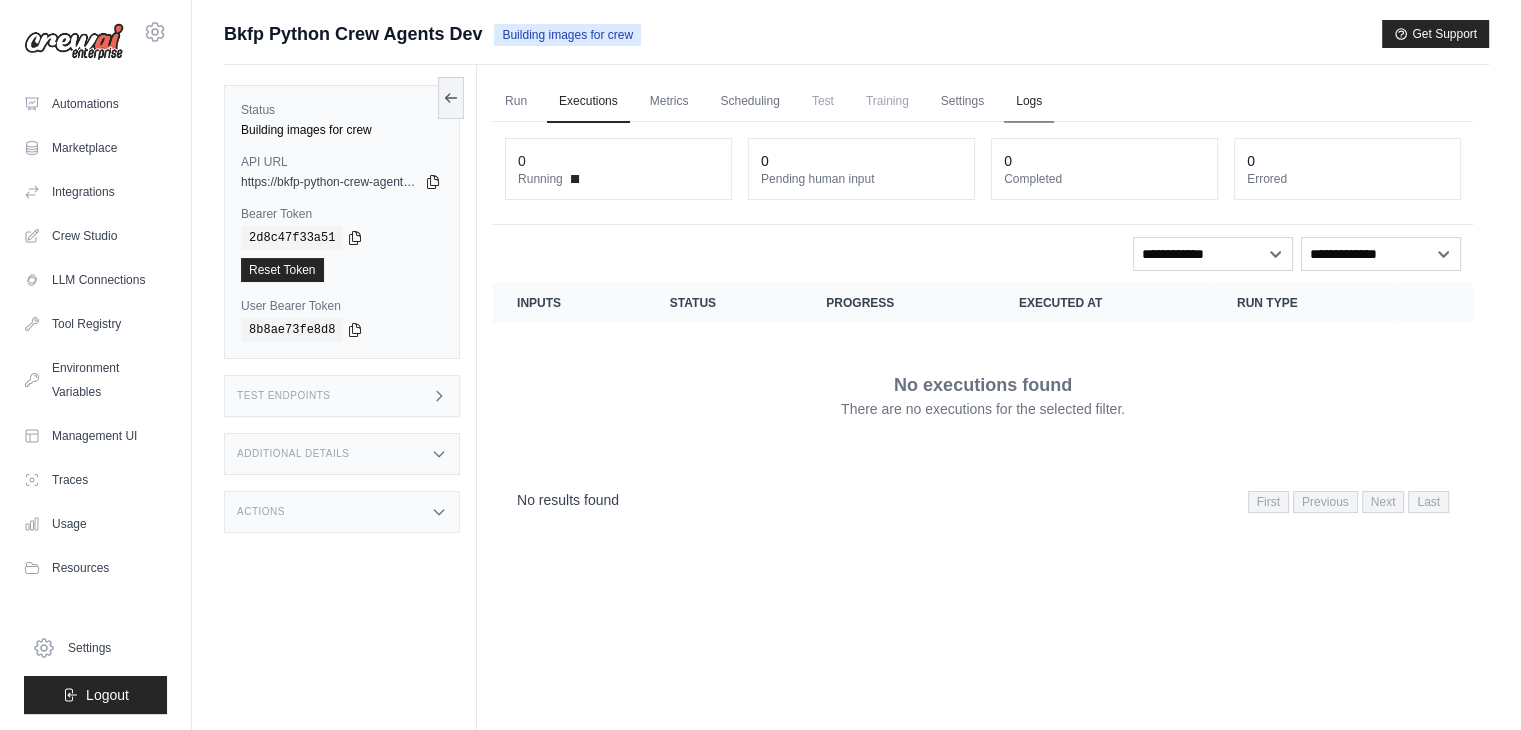 click on "Logs" at bounding box center [1029, 102] 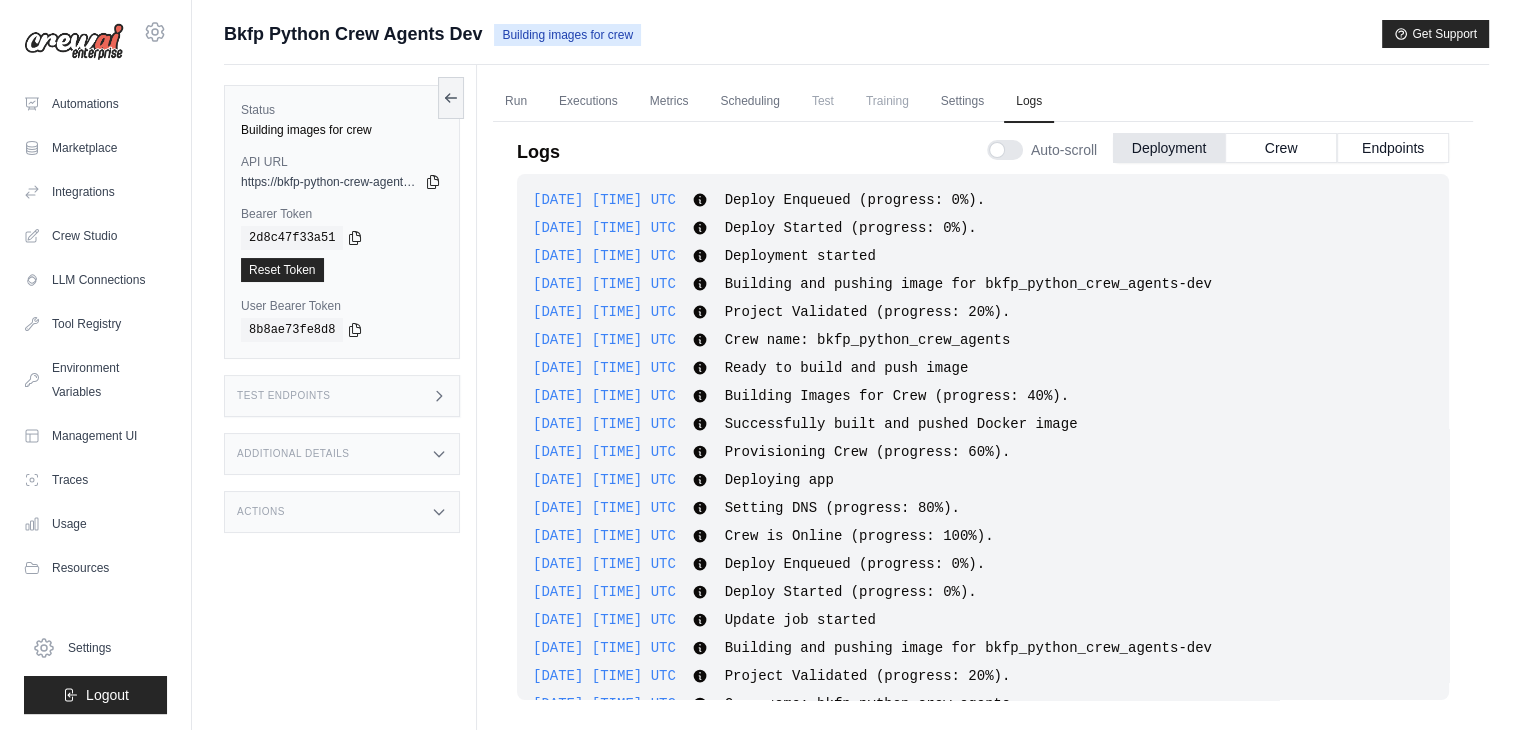 scroll, scrollTop: 1570, scrollLeft: 0, axis: vertical 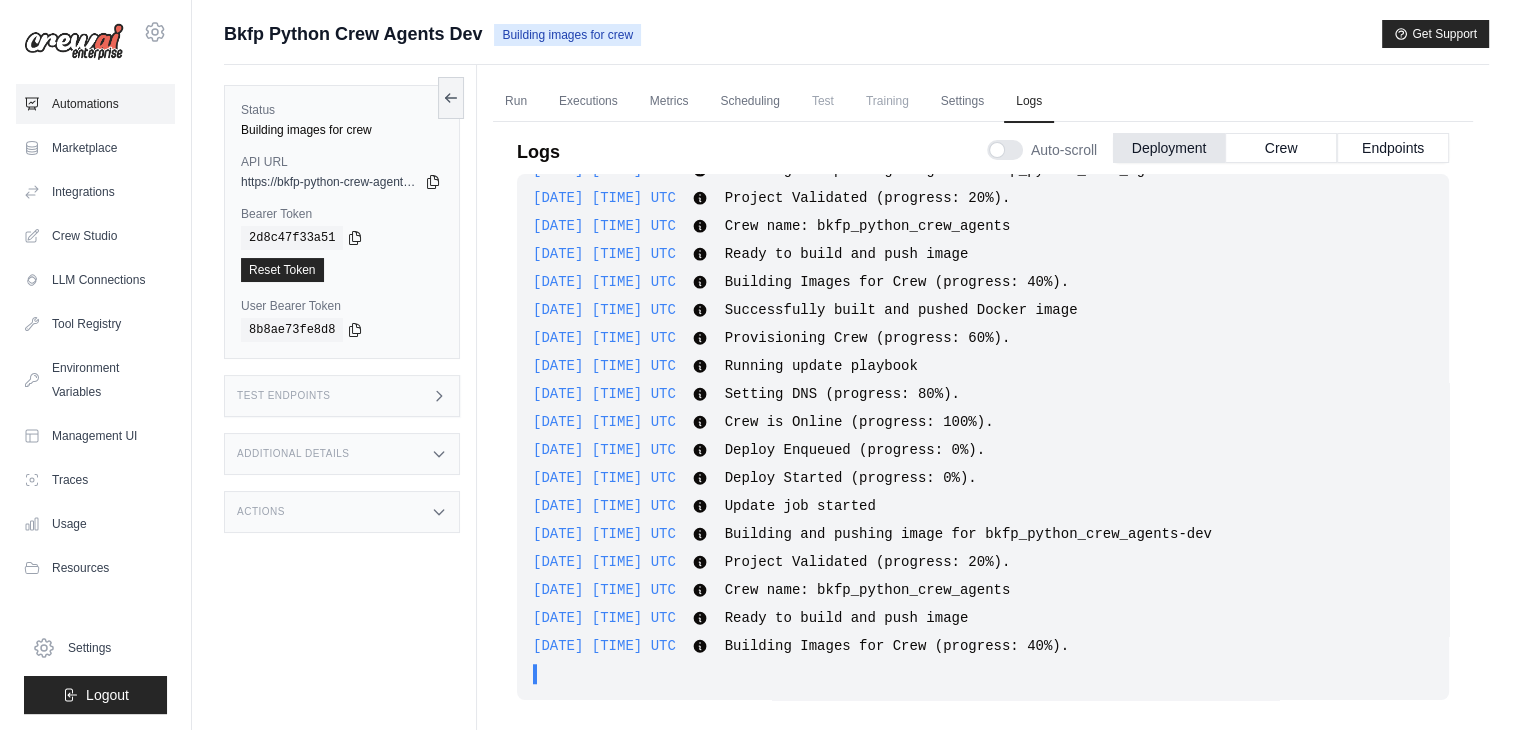 click on "Automations" at bounding box center (95, 104) 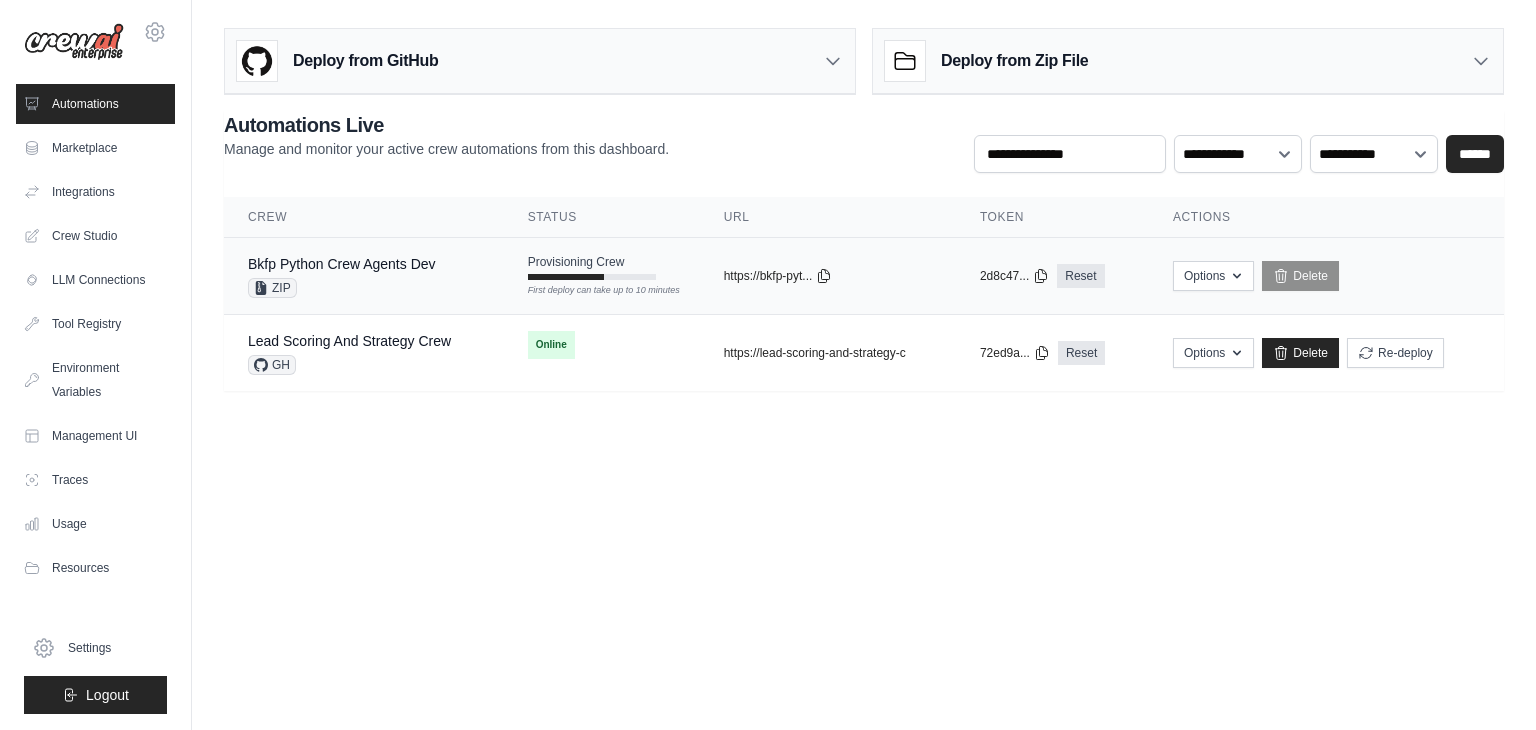 click on "Bkfp Python Crew Agents Dev
ZIP" at bounding box center [364, 276] 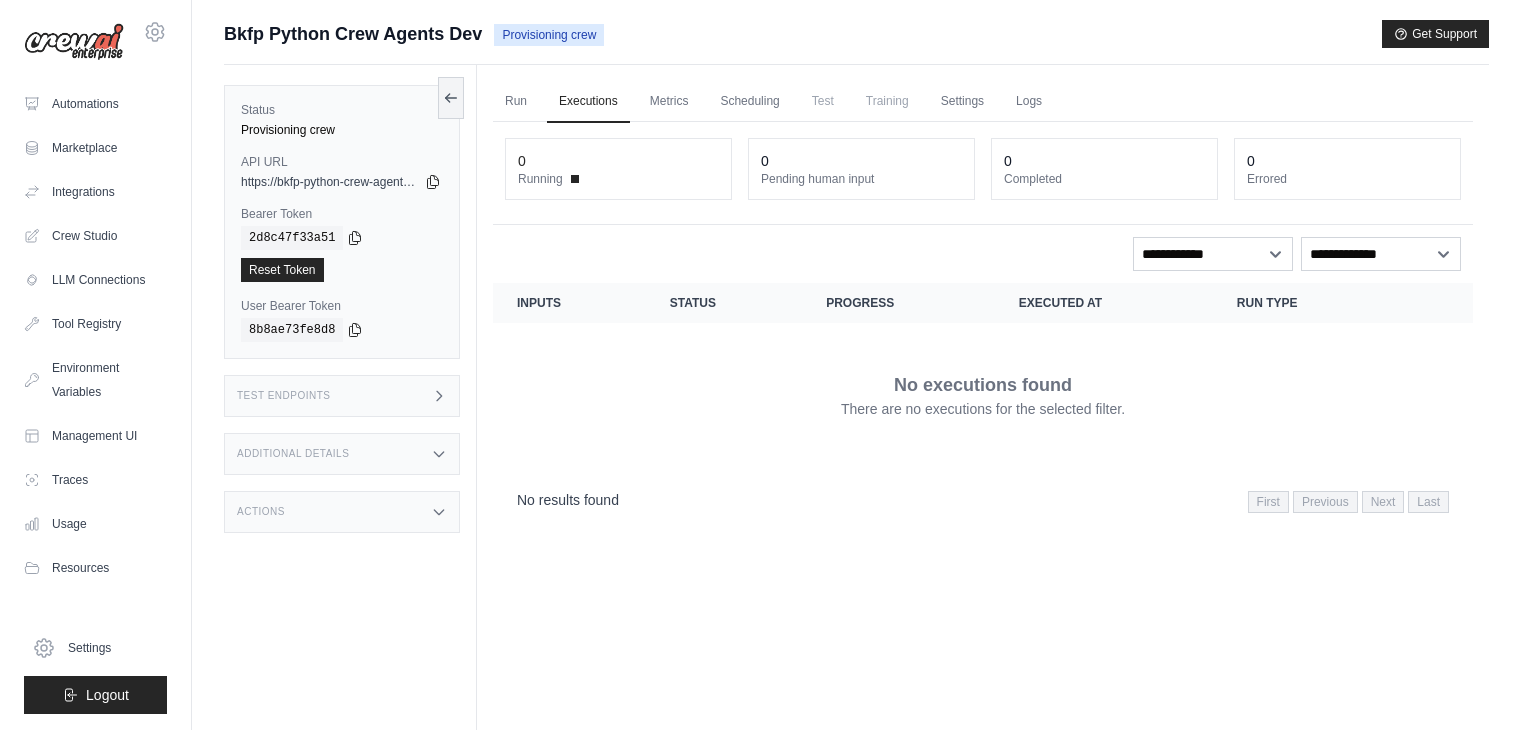 scroll, scrollTop: 0, scrollLeft: 0, axis: both 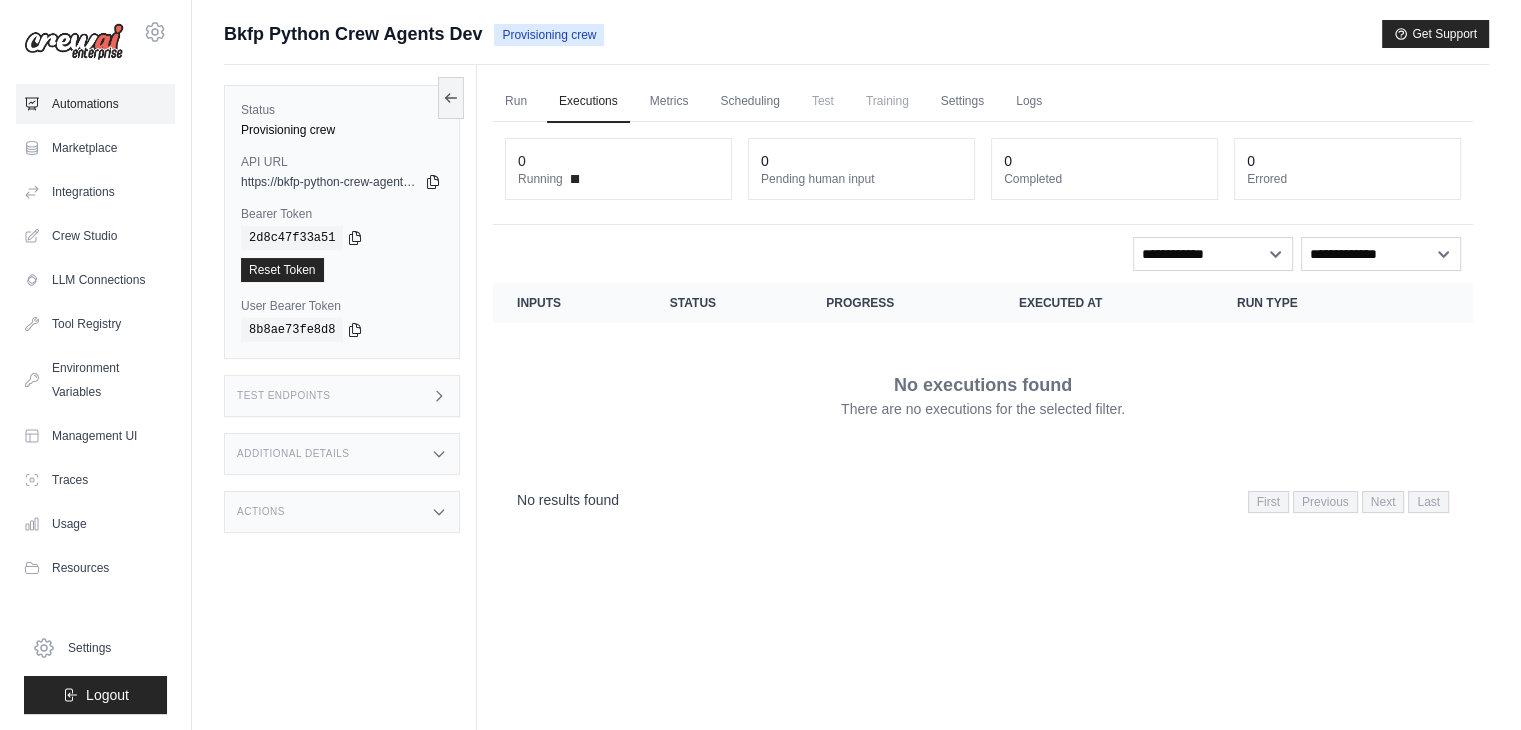 click on "Automations" at bounding box center [95, 104] 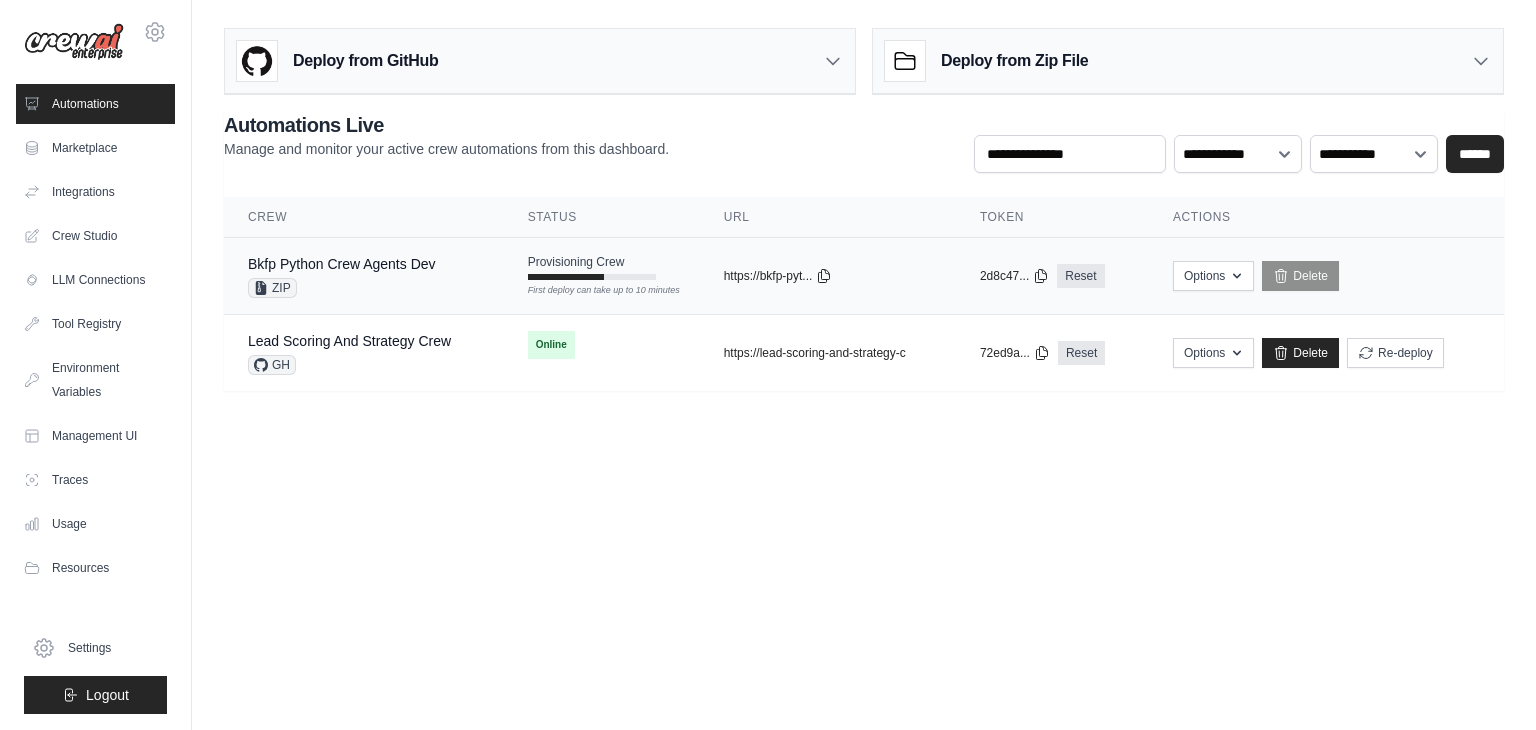 click on "Bkfp Python Crew Agents Dev
ZIP
Provisioning Crew
First deploy can take up to 10 minutes
copied
https://bkfp-pyt...
Reset" at bounding box center [864, 276] 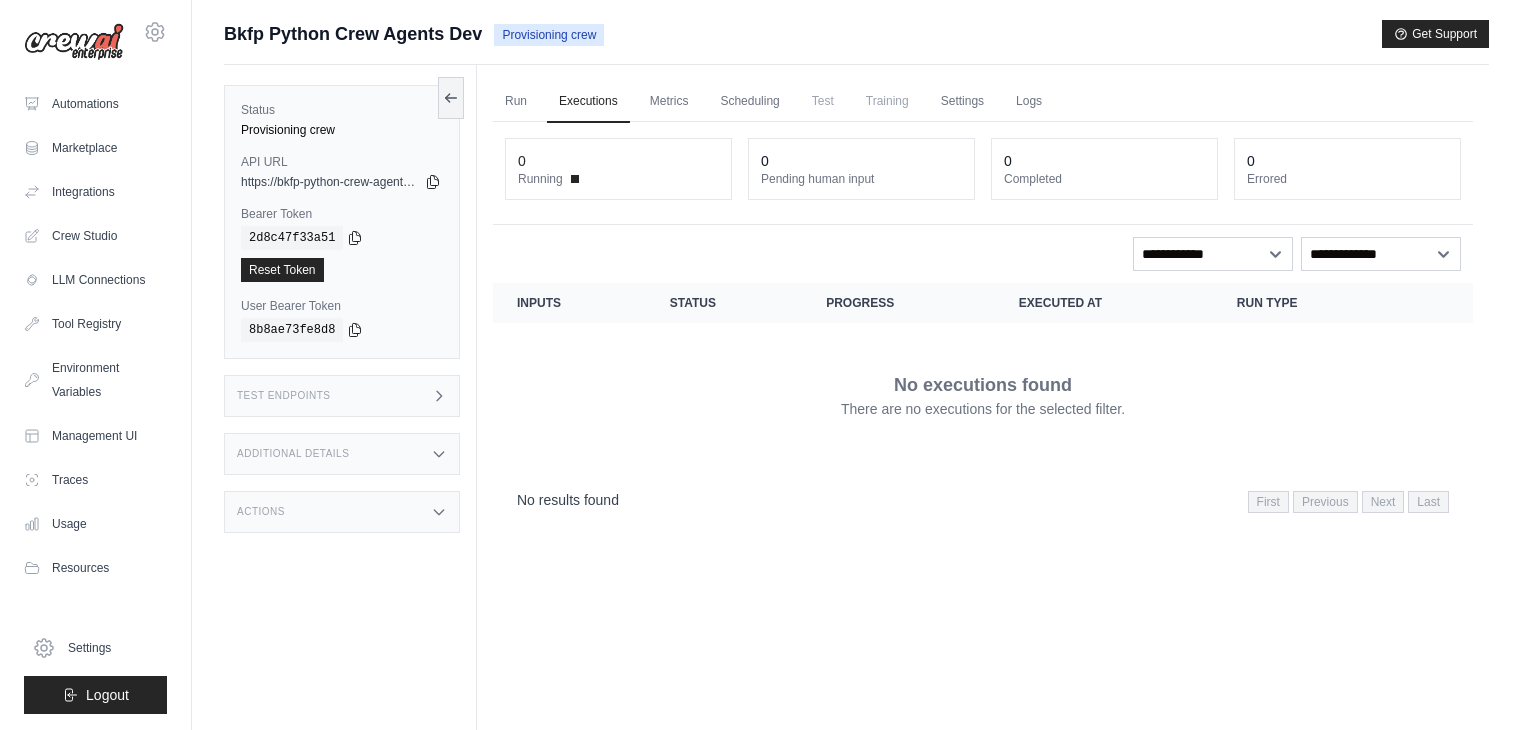 scroll, scrollTop: 0, scrollLeft: 0, axis: both 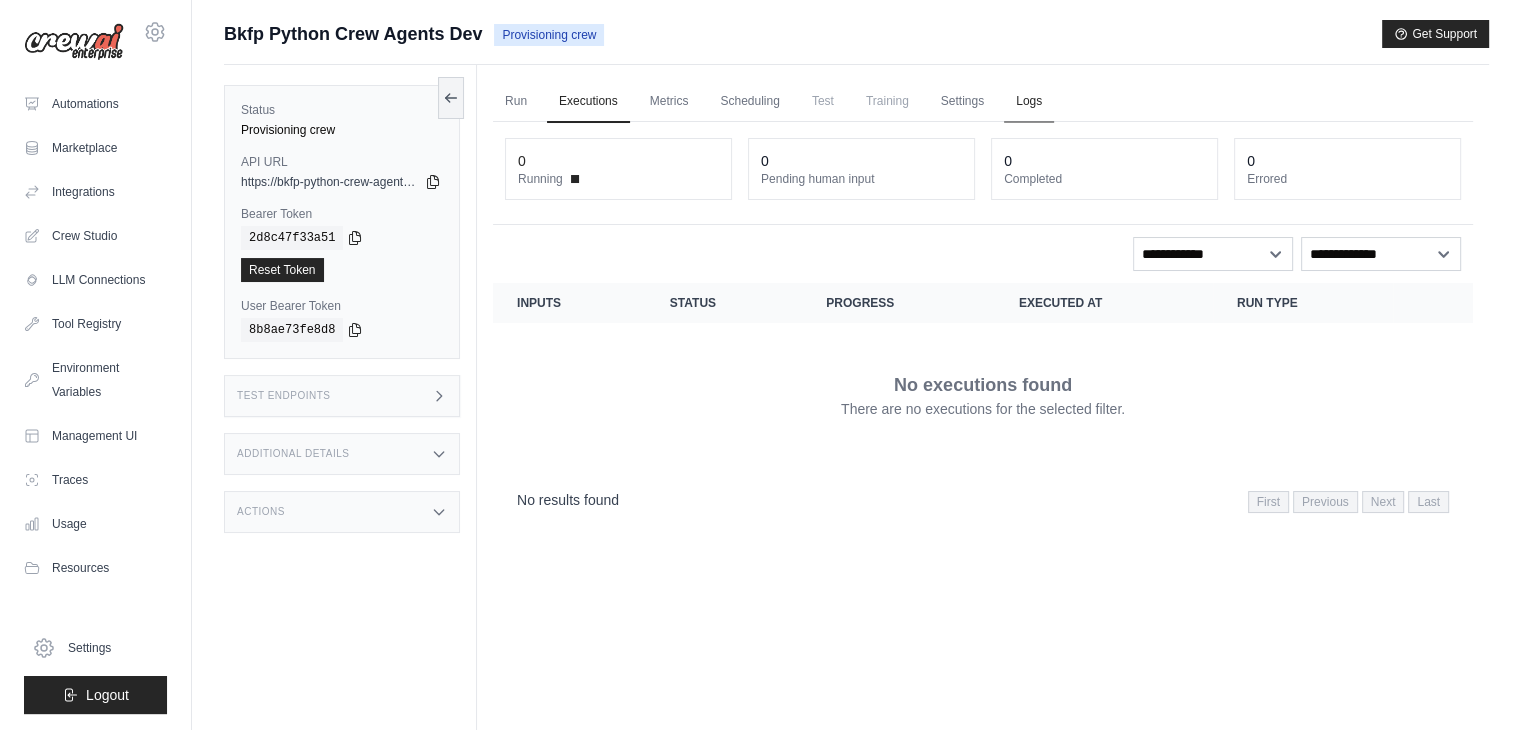 click on "Logs" at bounding box center (1029, 102) 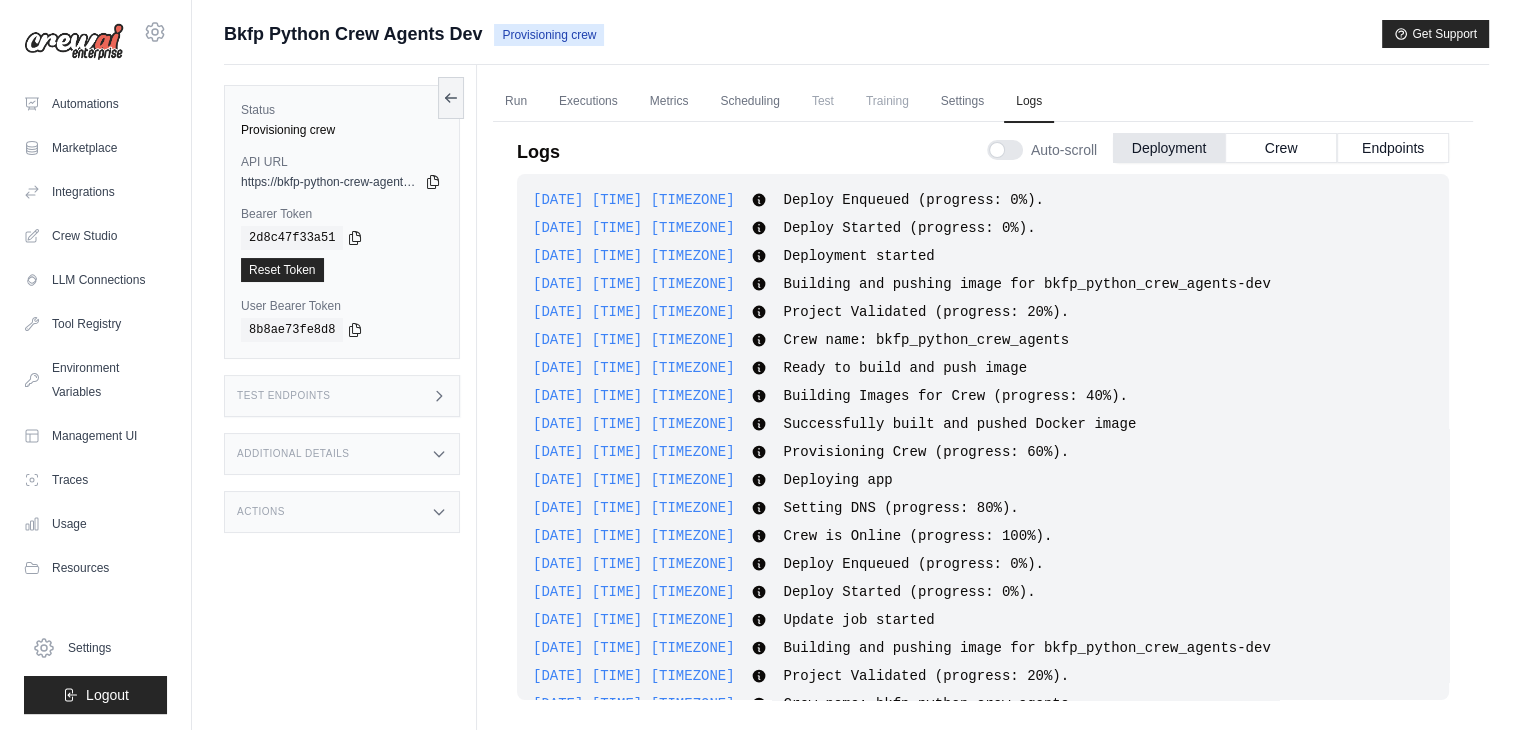 scroll, scrollTop: 1654, scrollLeft: 0, axis: vertical 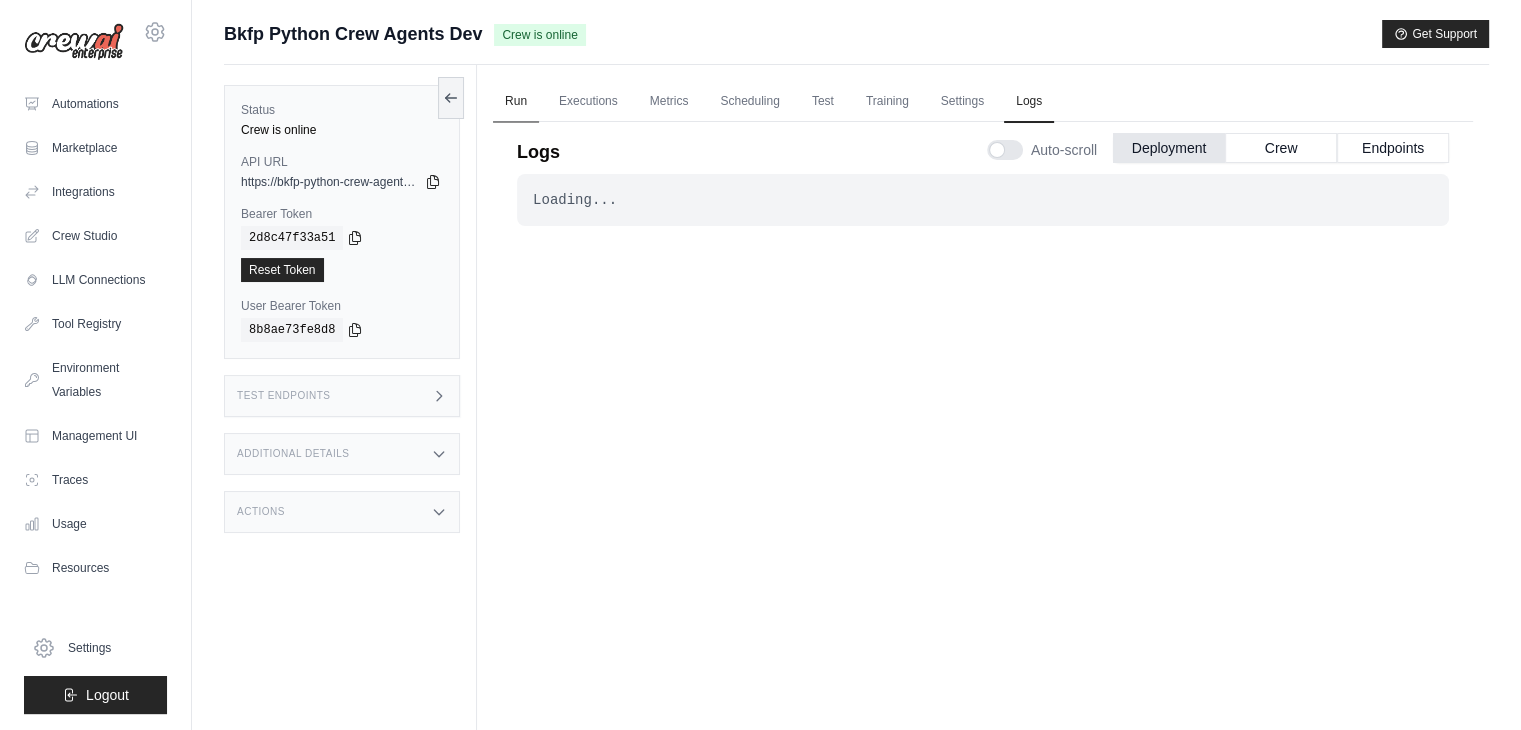 click on "Run" at bounding box center [516, 102] 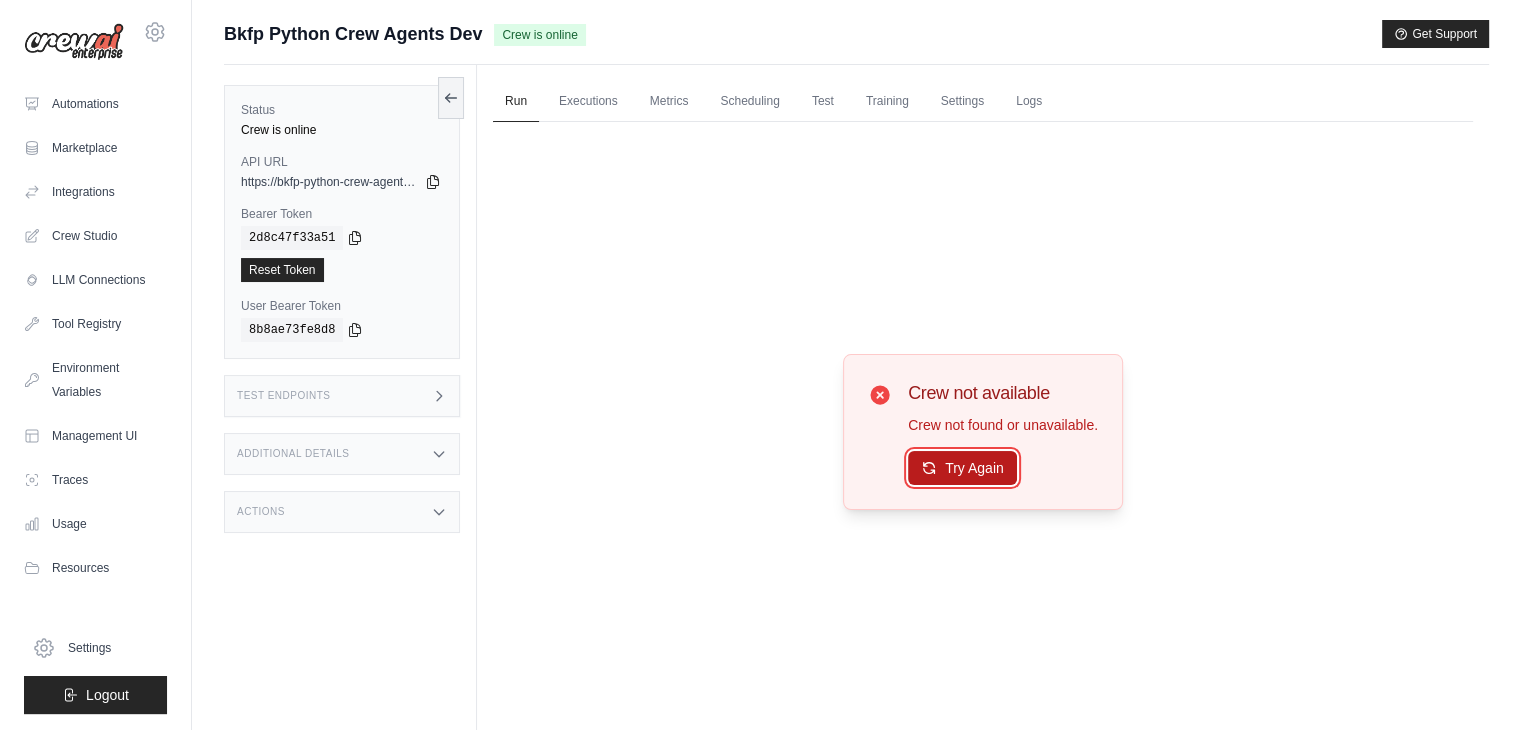 click 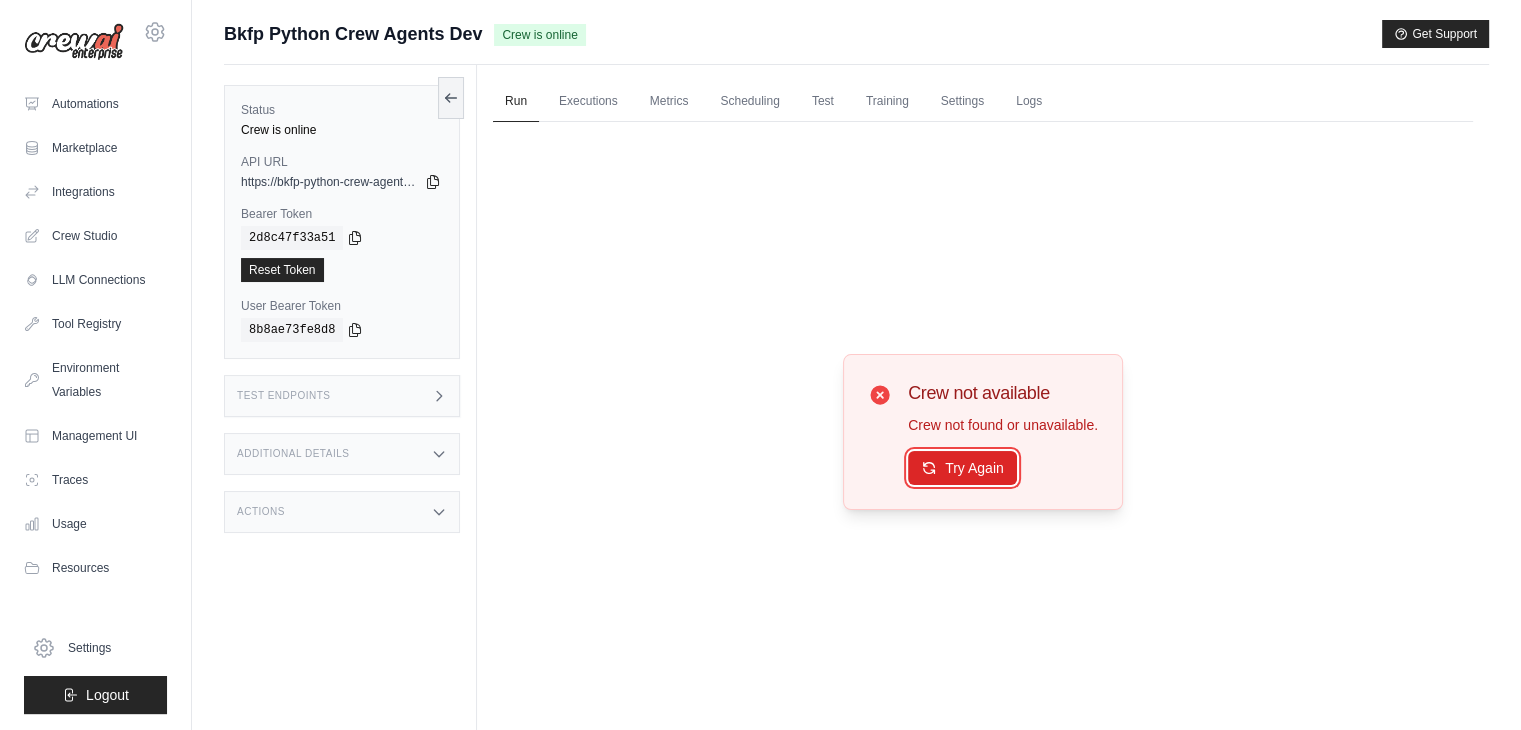 click 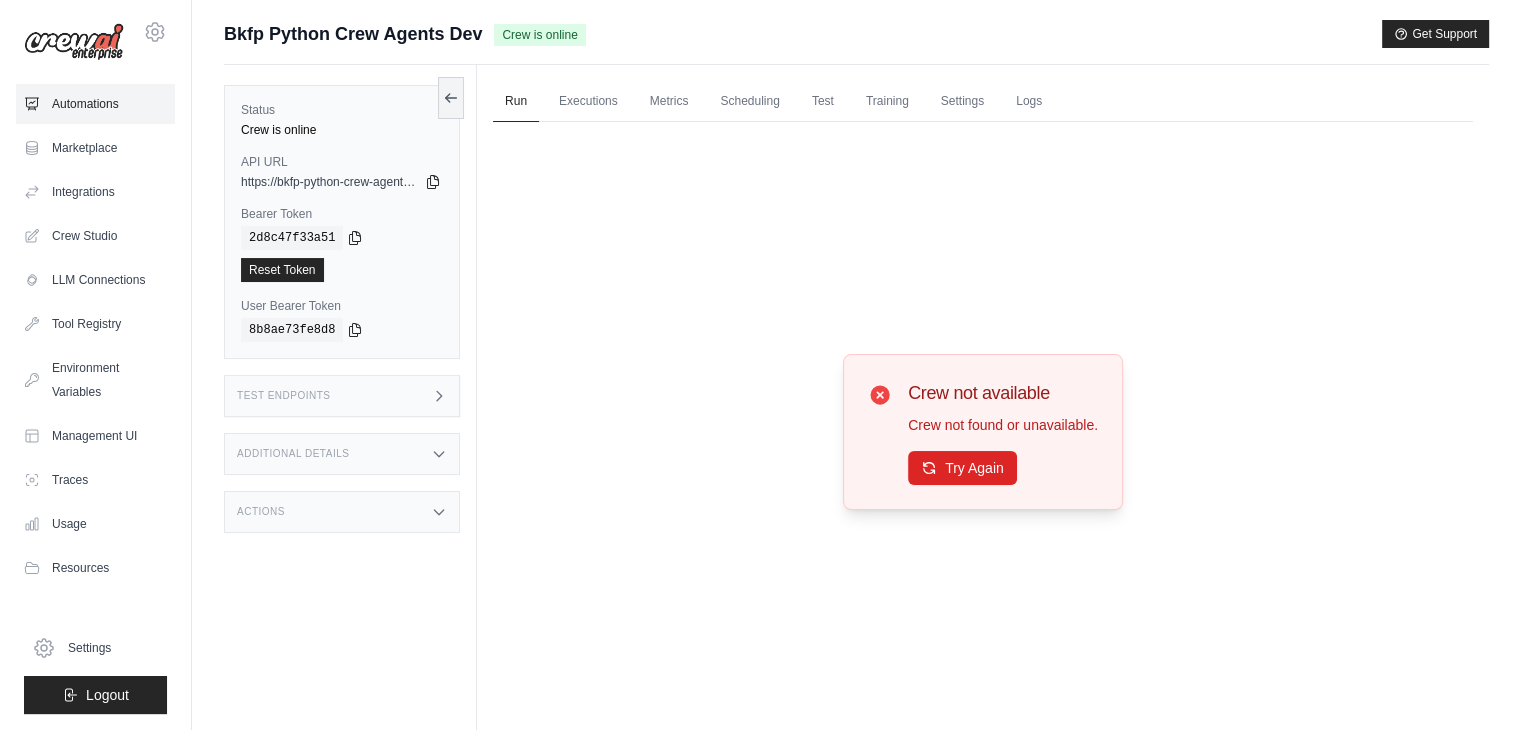 click on "Automations" at bounding box center [95, 104] 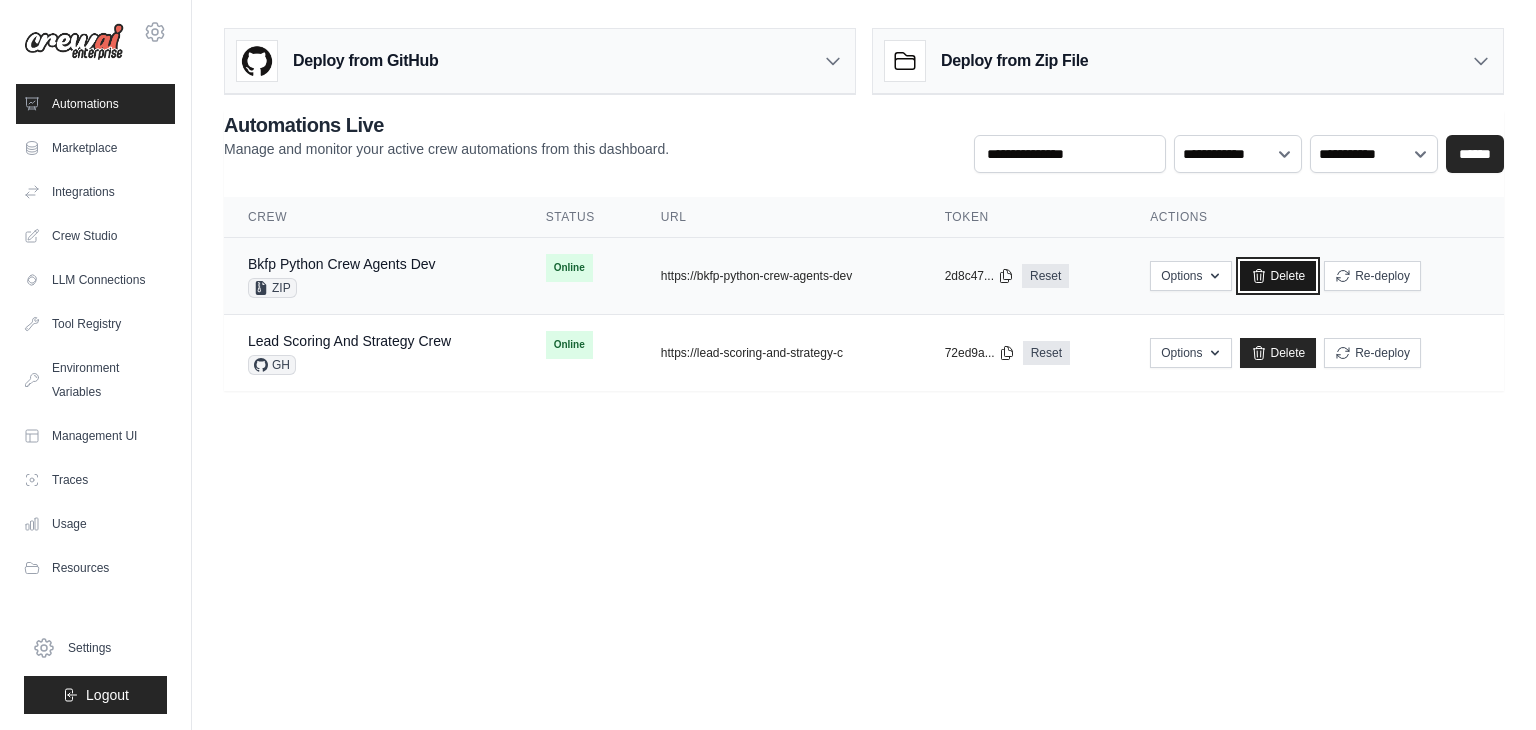 click on "Delete" at bounding box center (1278, 276) 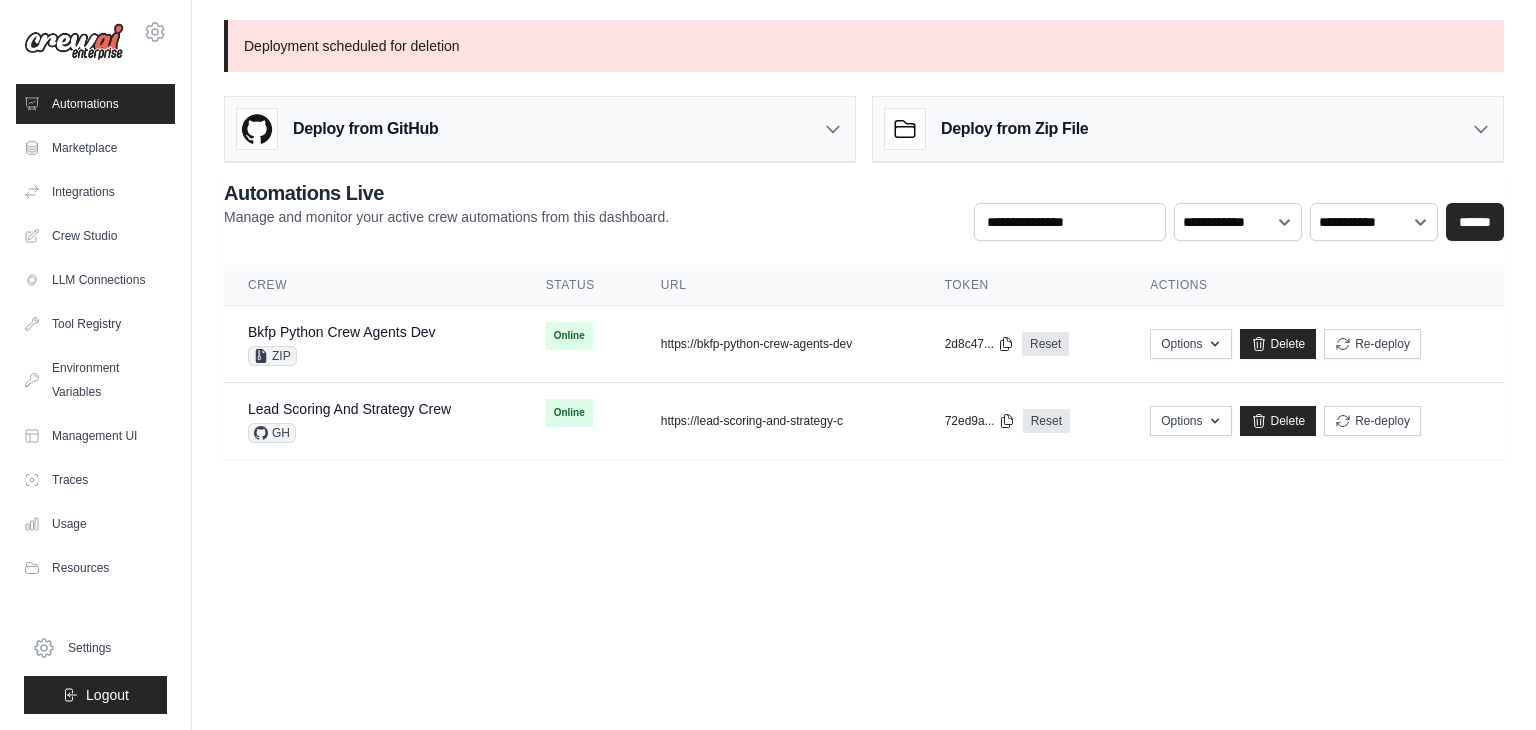 scroll, scrollTop: 0, scrollLeft: 0, axis: both 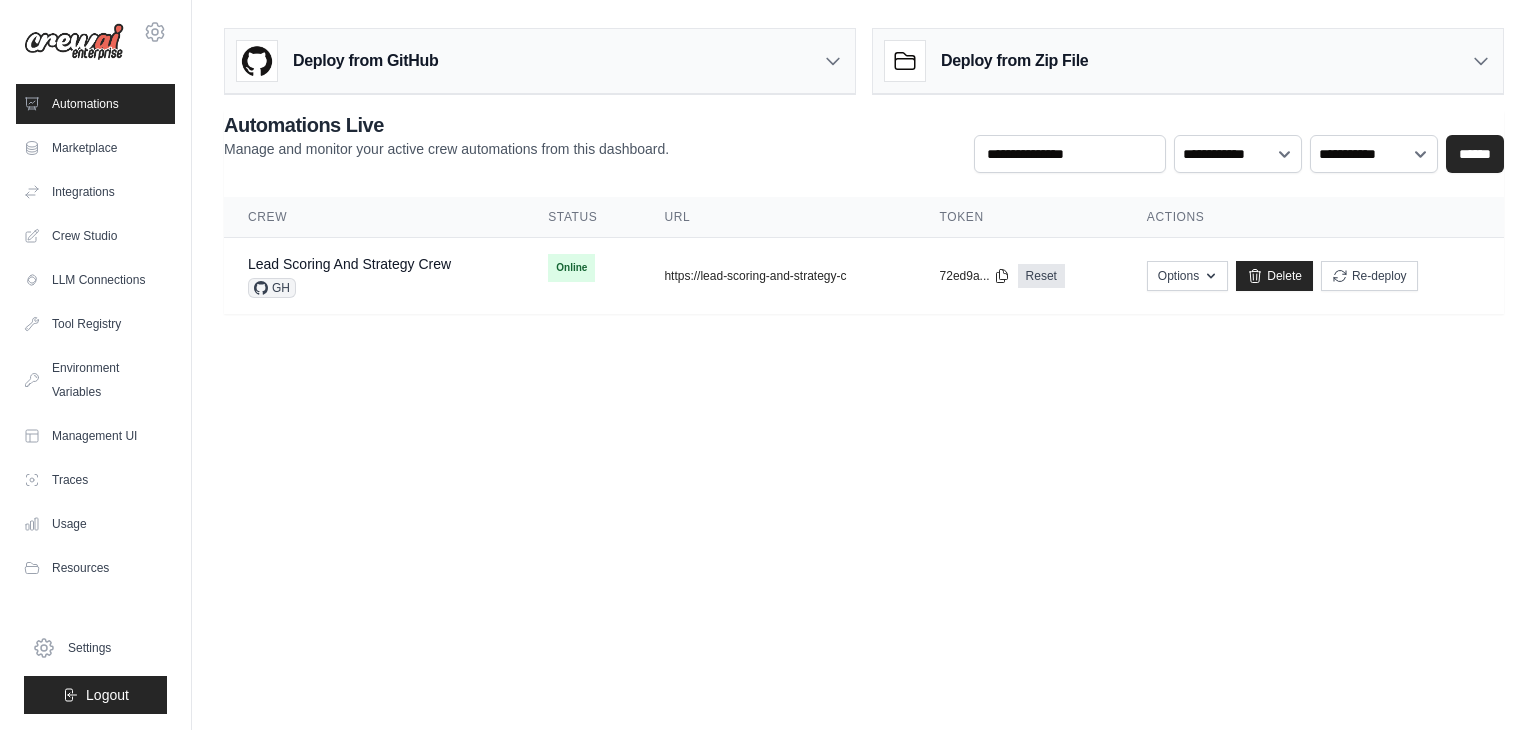click on "Deploy from Zip File" at bounding box center (986, 61) 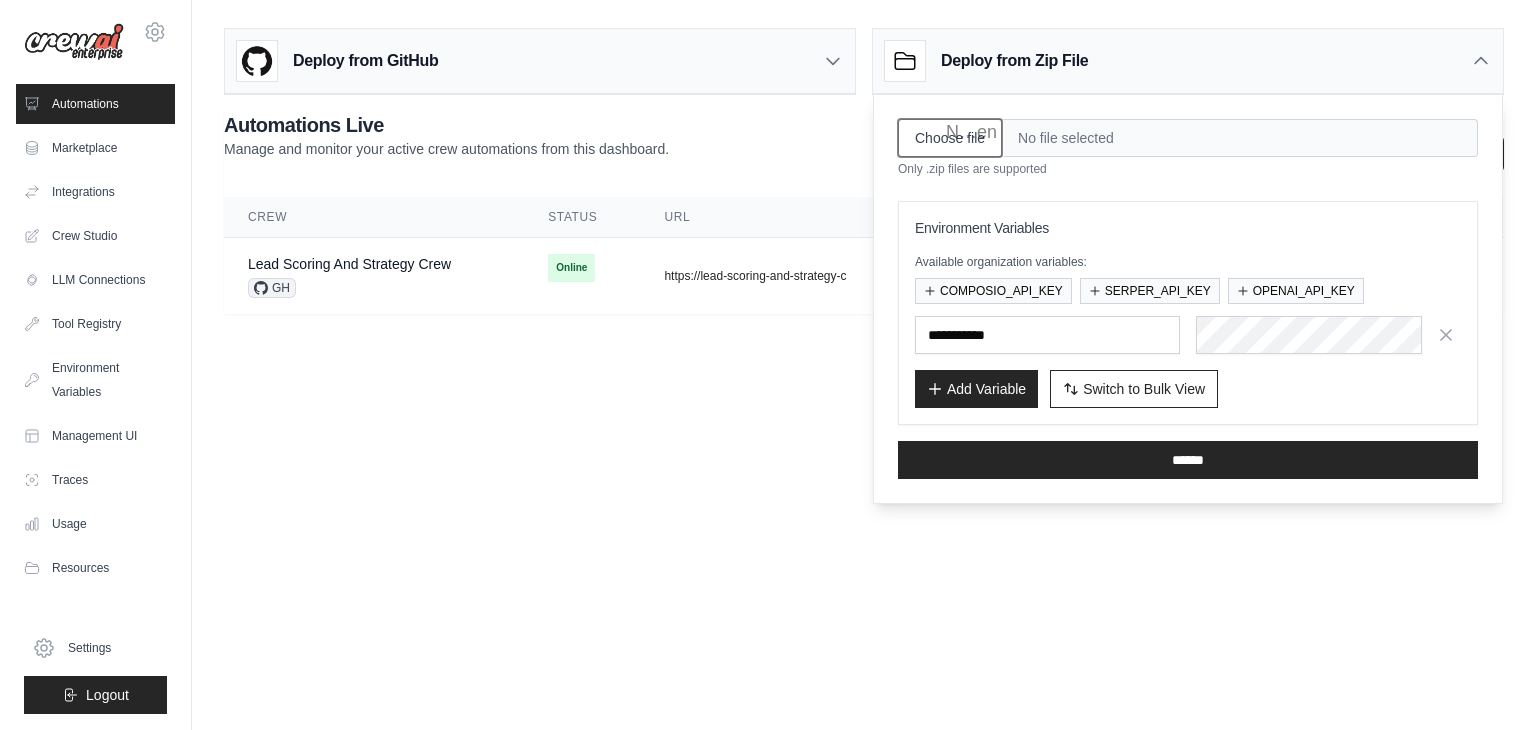 click on "Choose file" at bounding box center [950, 138] 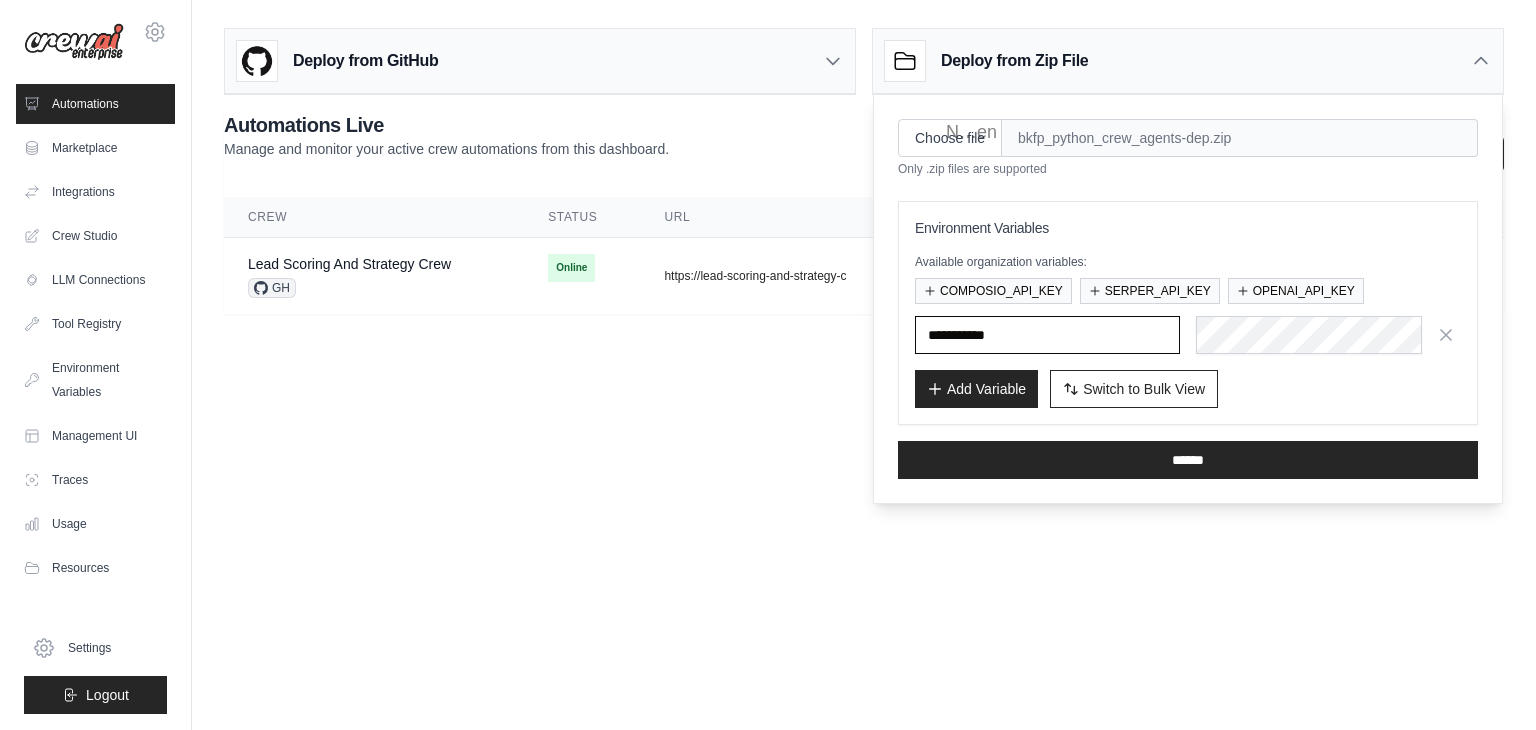 click at bounding box center [0, 0] 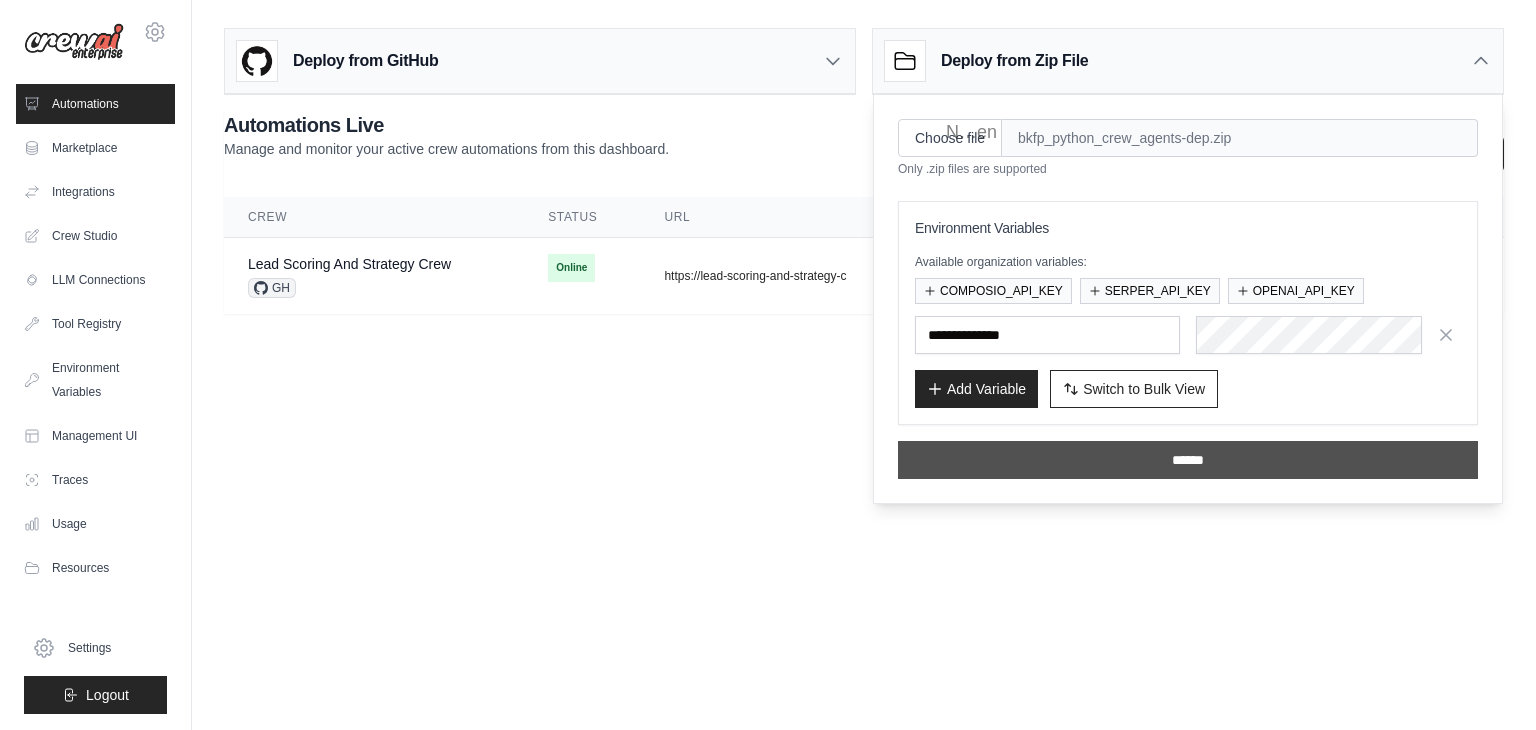 scroll, scrollTop: 0, scrollLeft: 1062, axis: horizontal 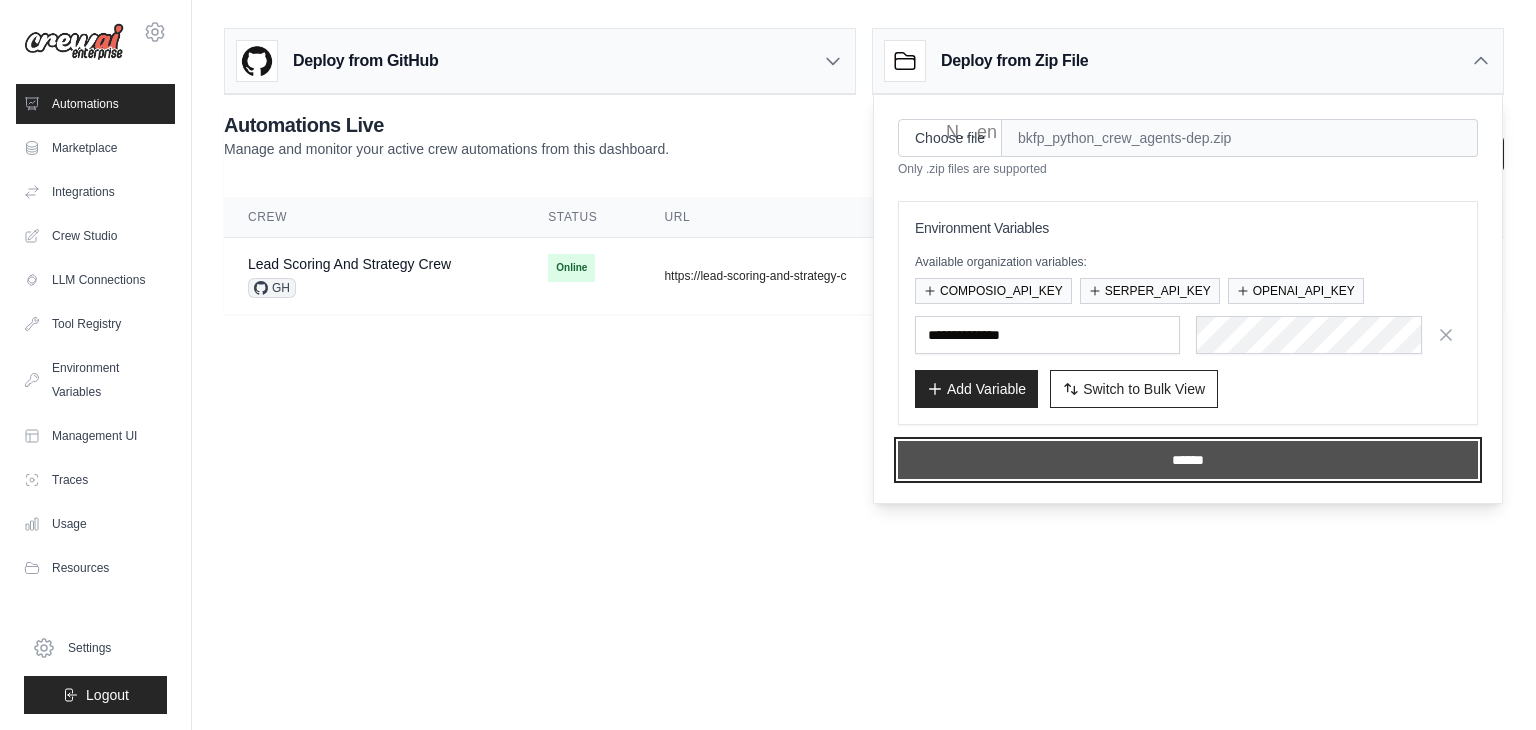 click on "******" at bounding box center [1188, 460] 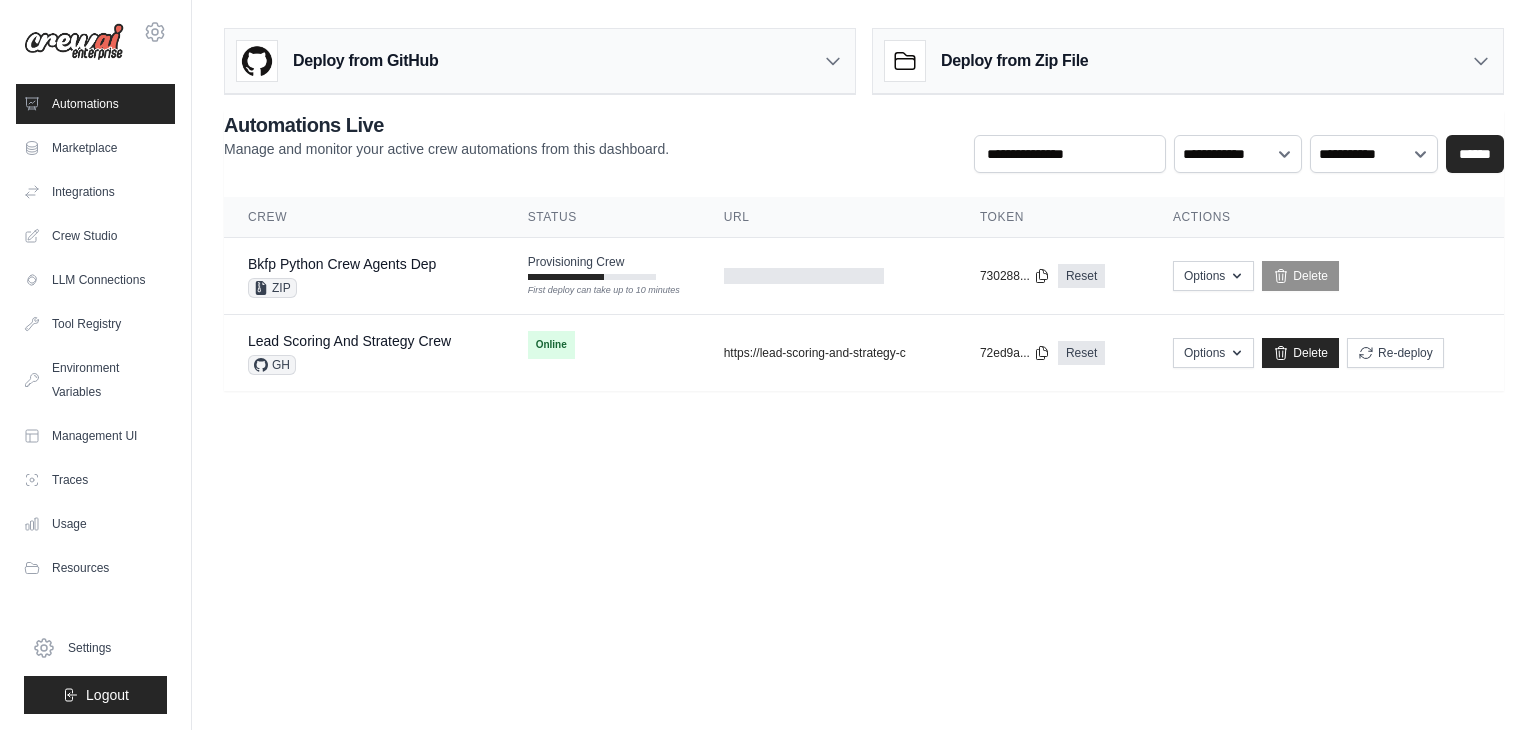 scroll, scrollTop: 0, scrollLeft: 0, axis: both 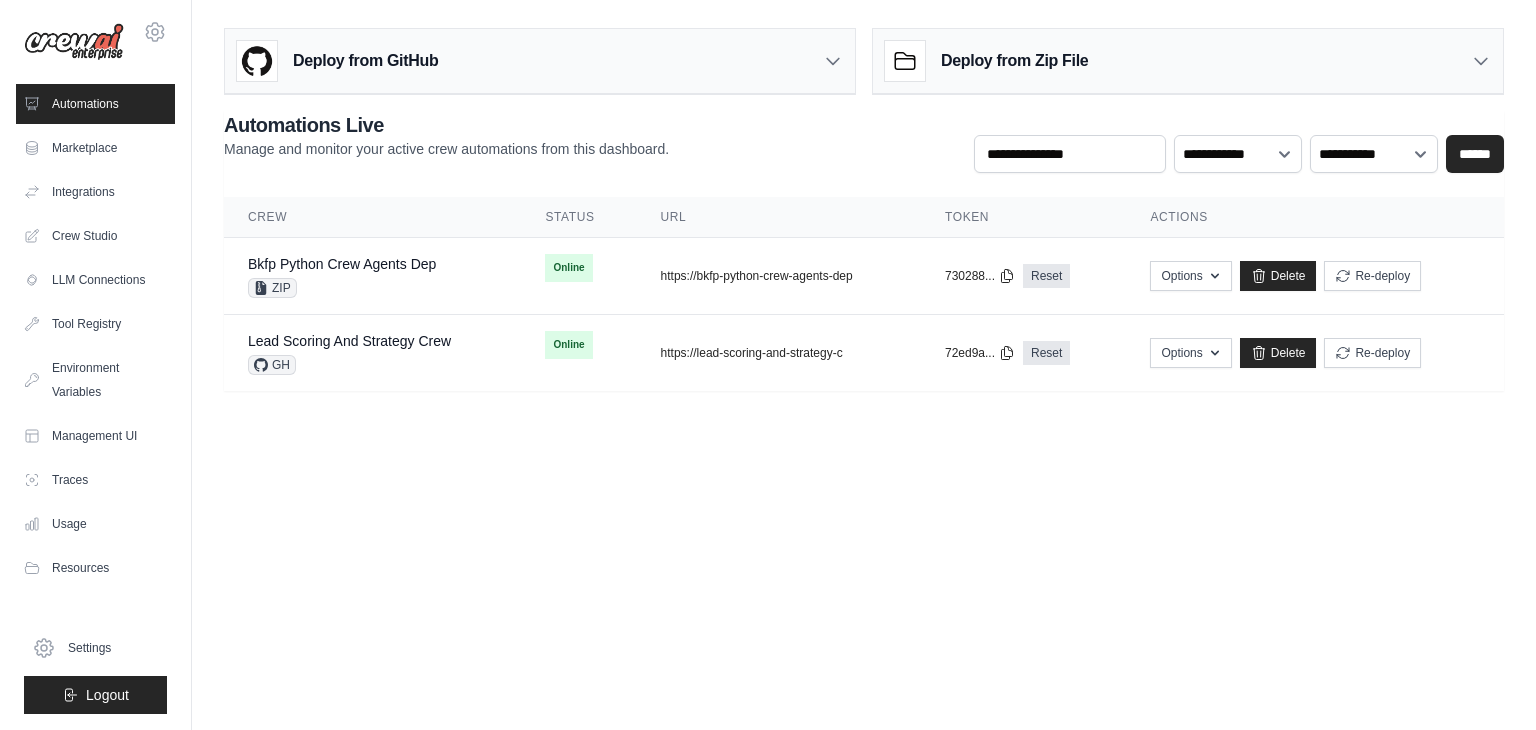 click on "Bkfp Python Crew Agents Dep
ZIP" at bounding box center (372, 276) 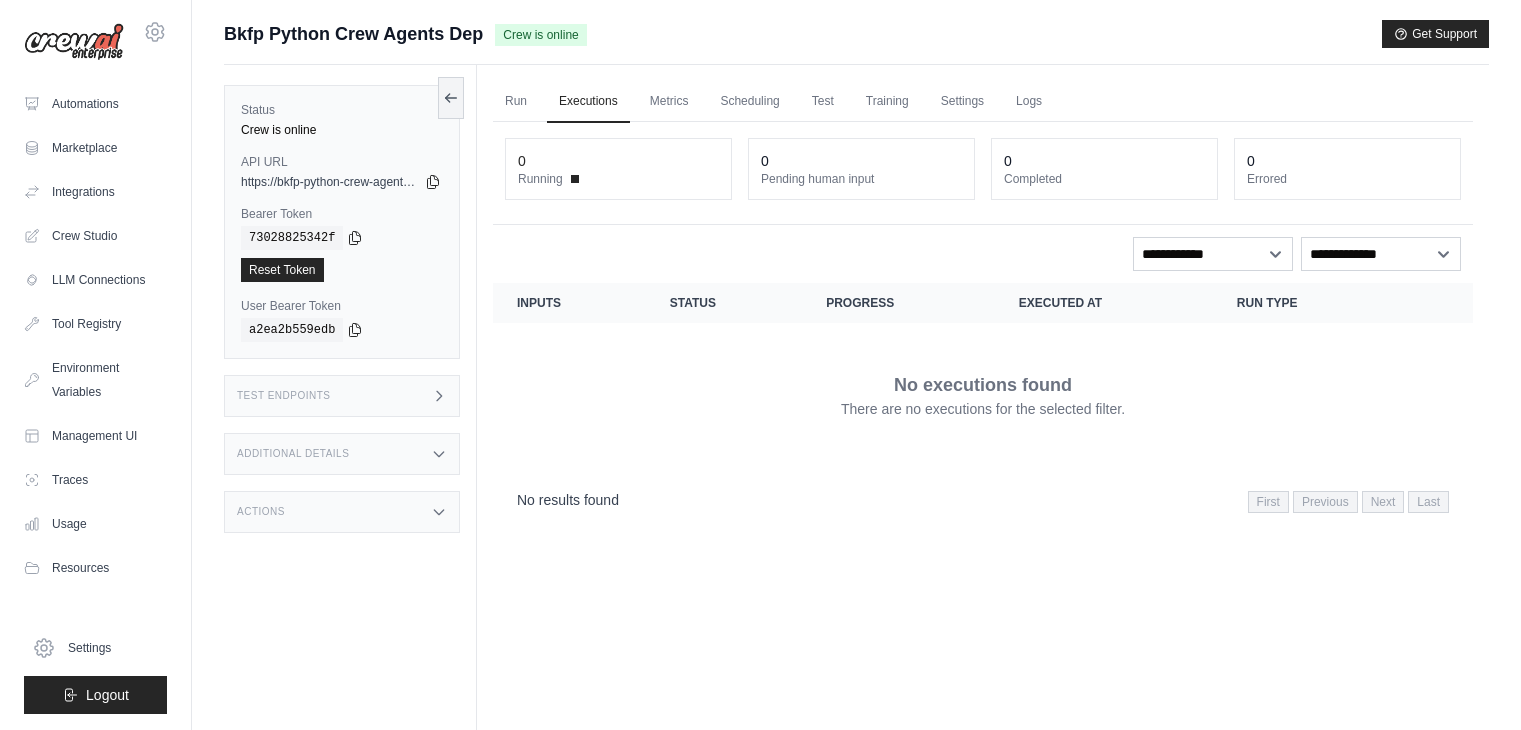 scroll, scrollTop: 0, scrollLeft: 0, axis: both 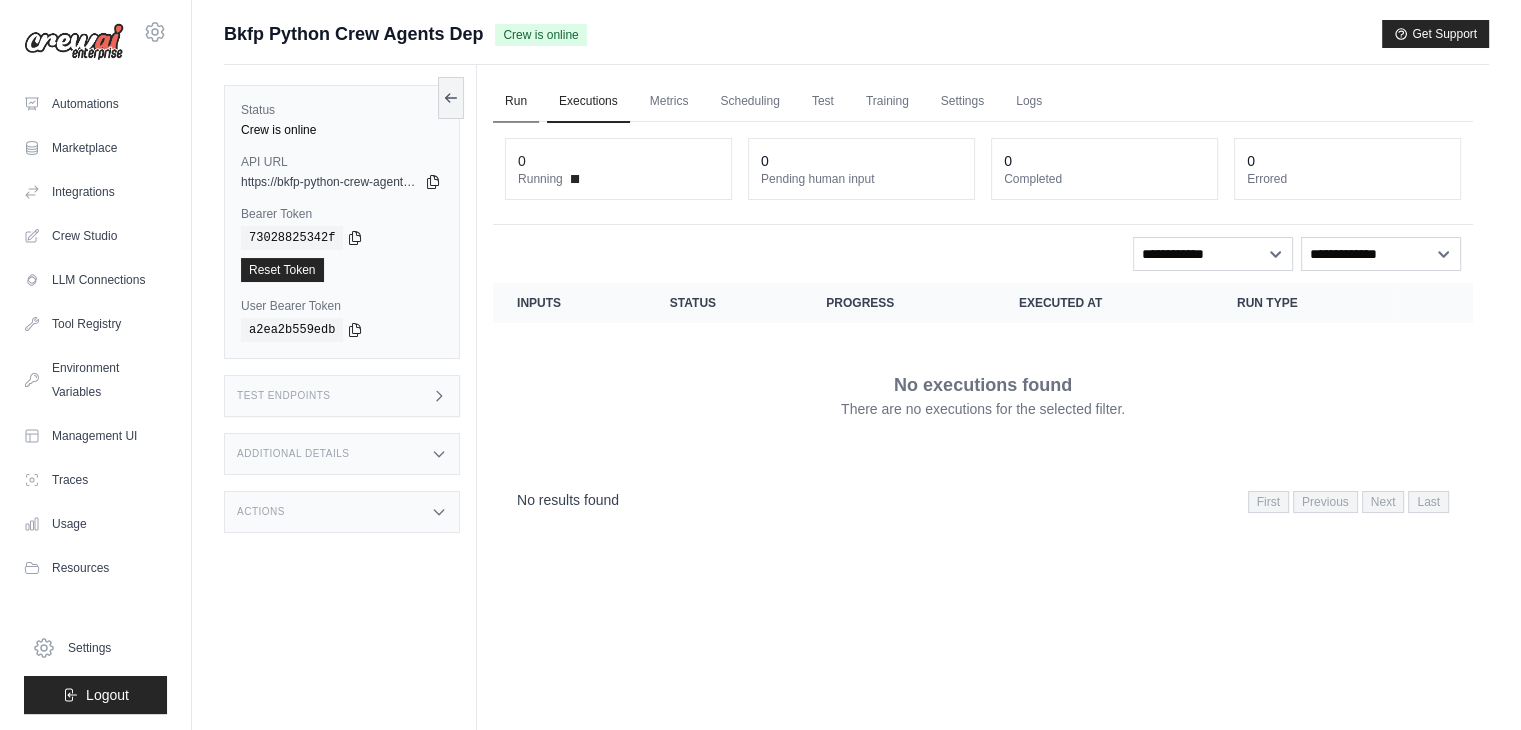 click on "Run" at bounding box center (516, 102) 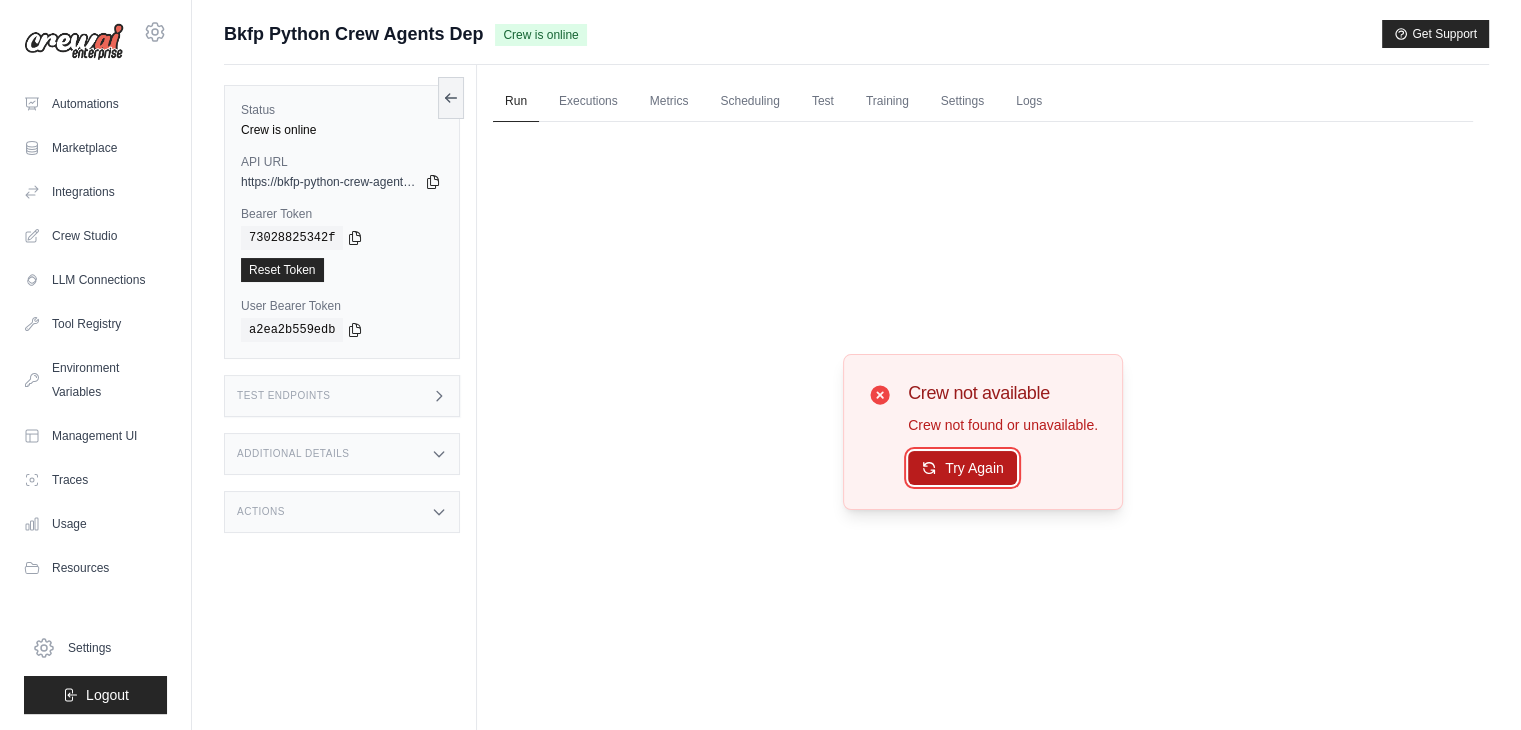 click on "Try Again" at bounding box center (962, 468) 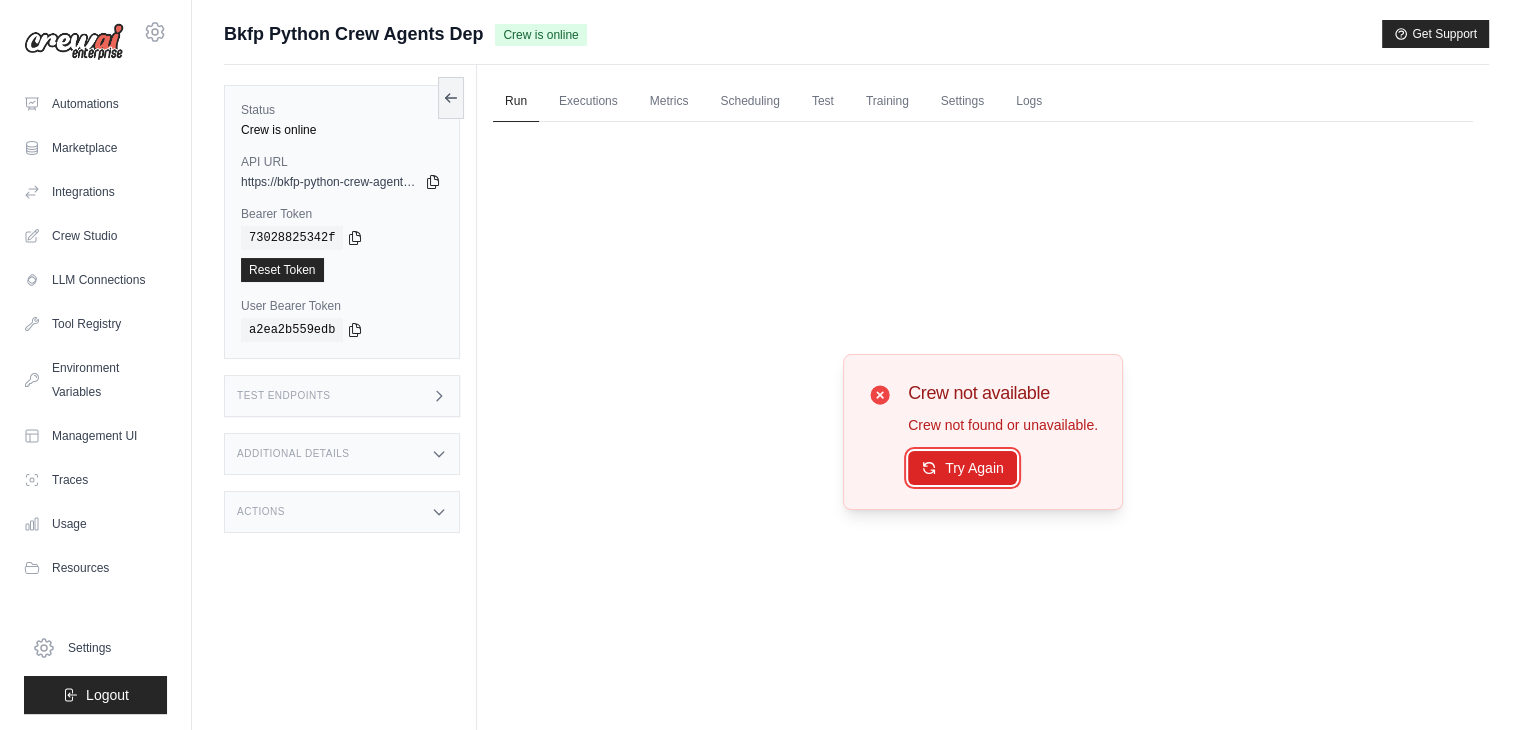 click on "Try Again" at bounding box center (962, 468) 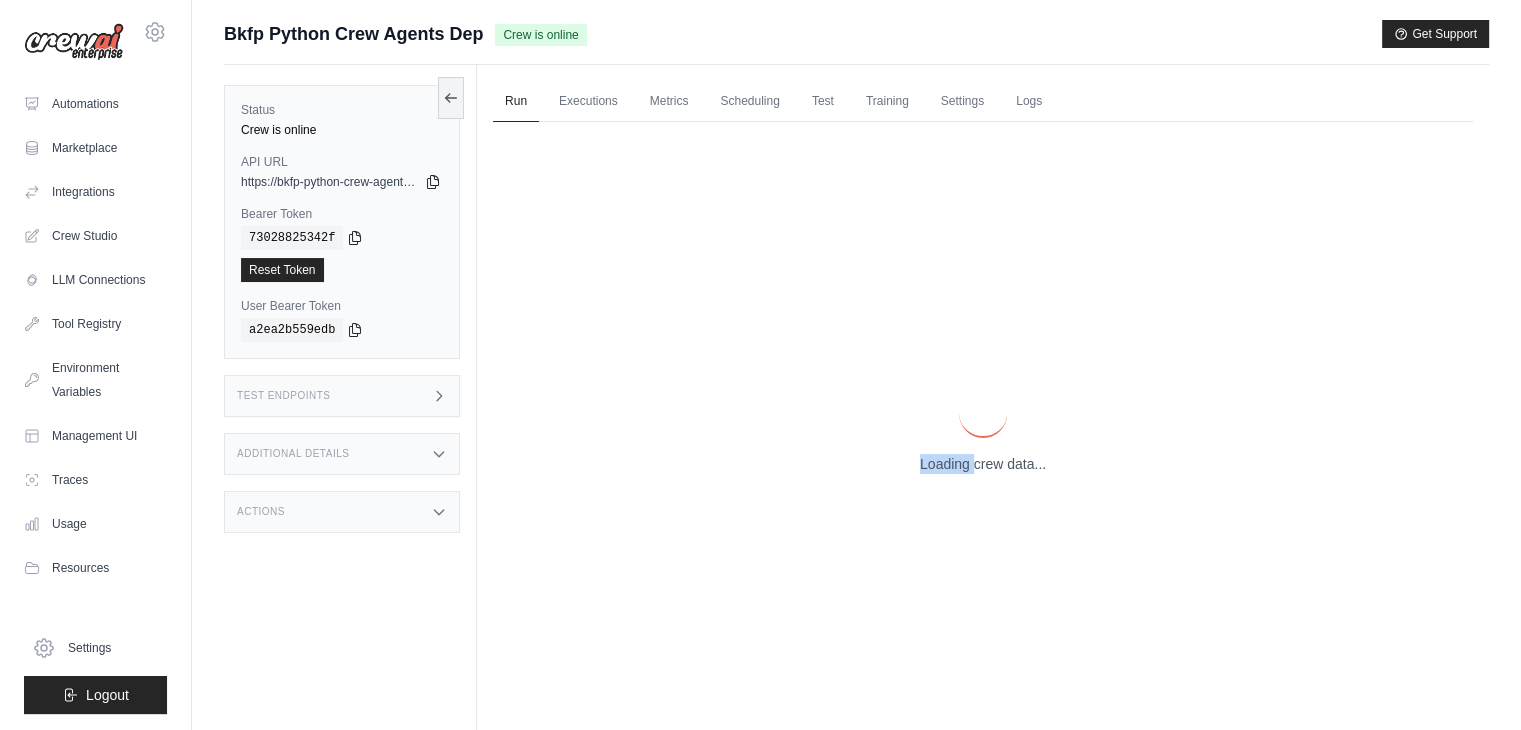 click on "Loading crew data..." at bounding box center [983, 464] 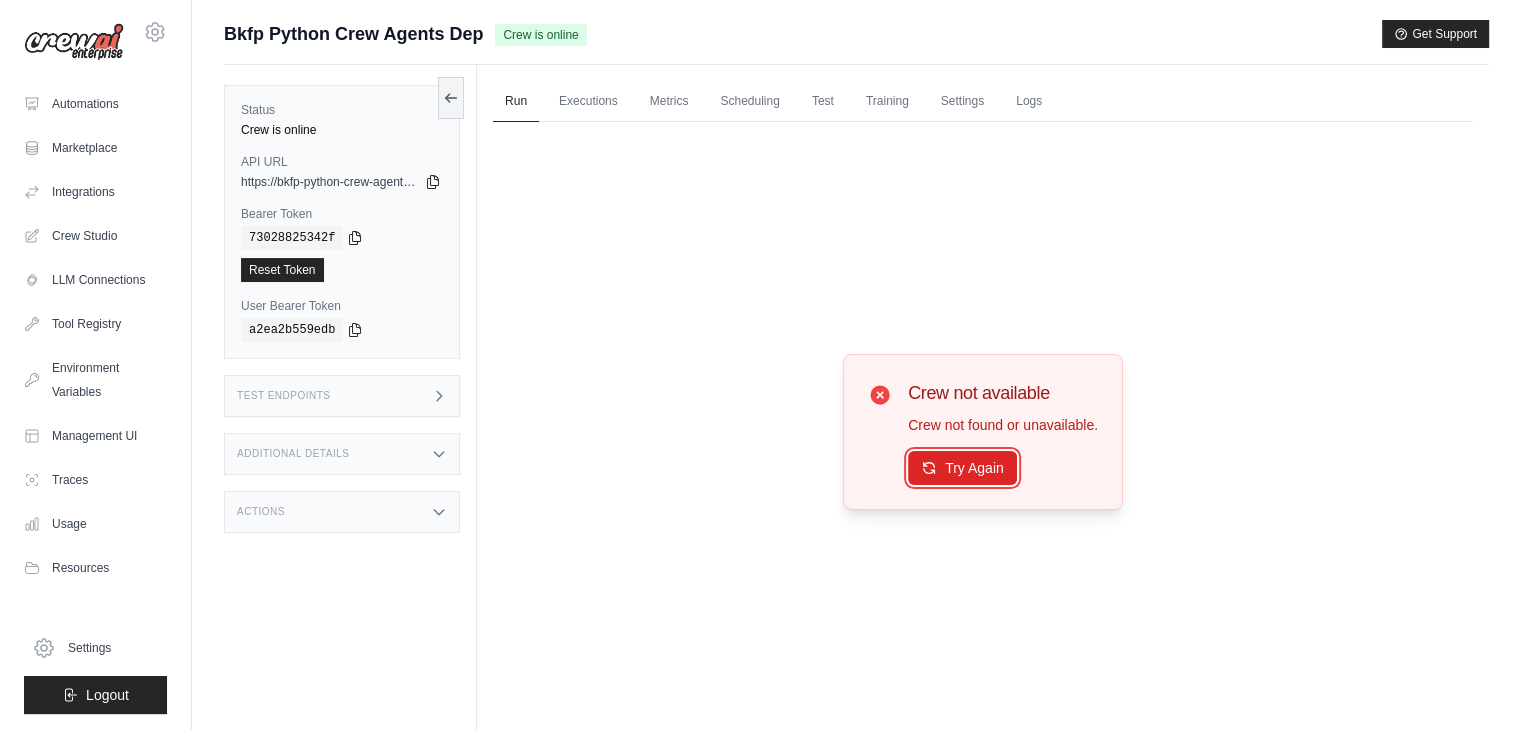 click on "Try Again" at bounding box center (962, 468) 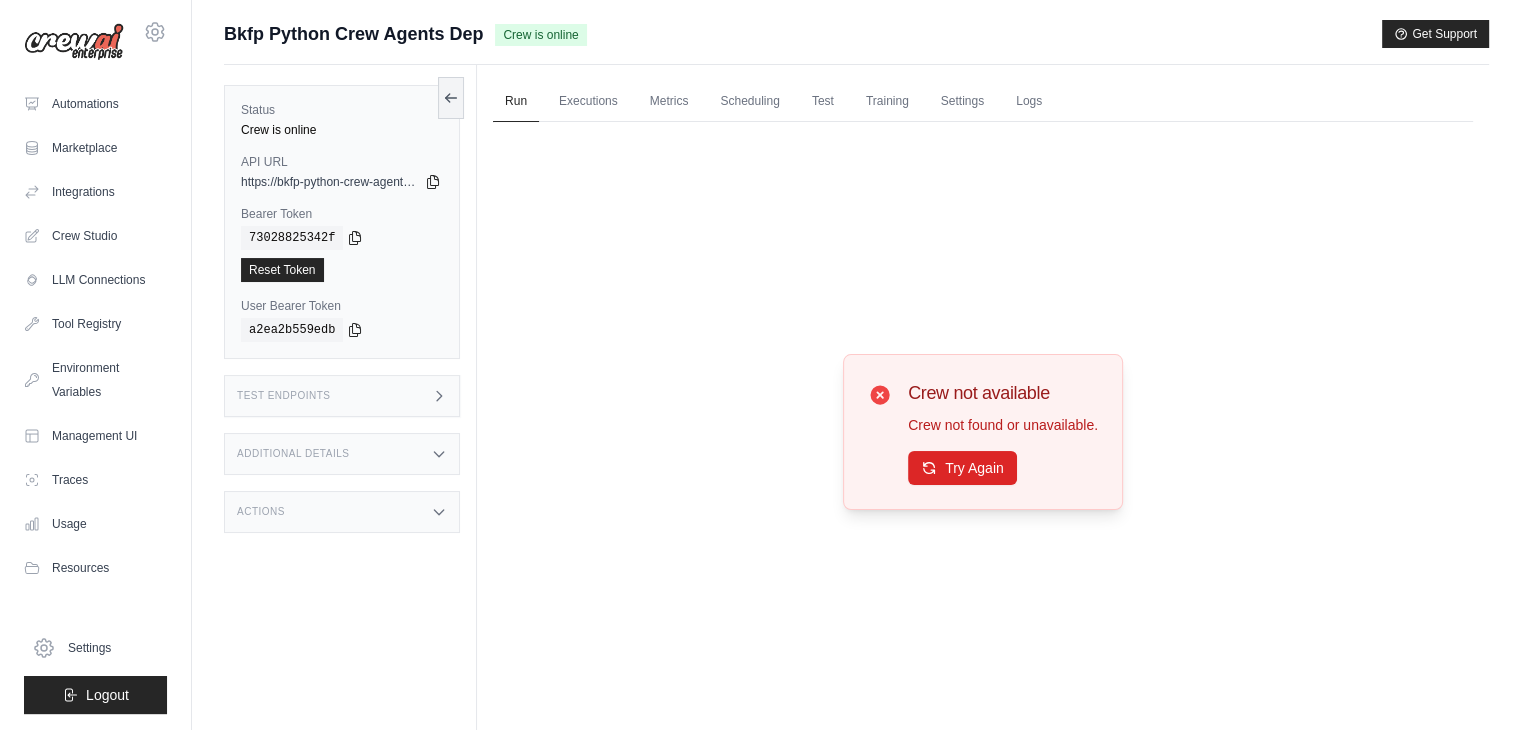 click on "Actions" at bounding box center [342, 512] 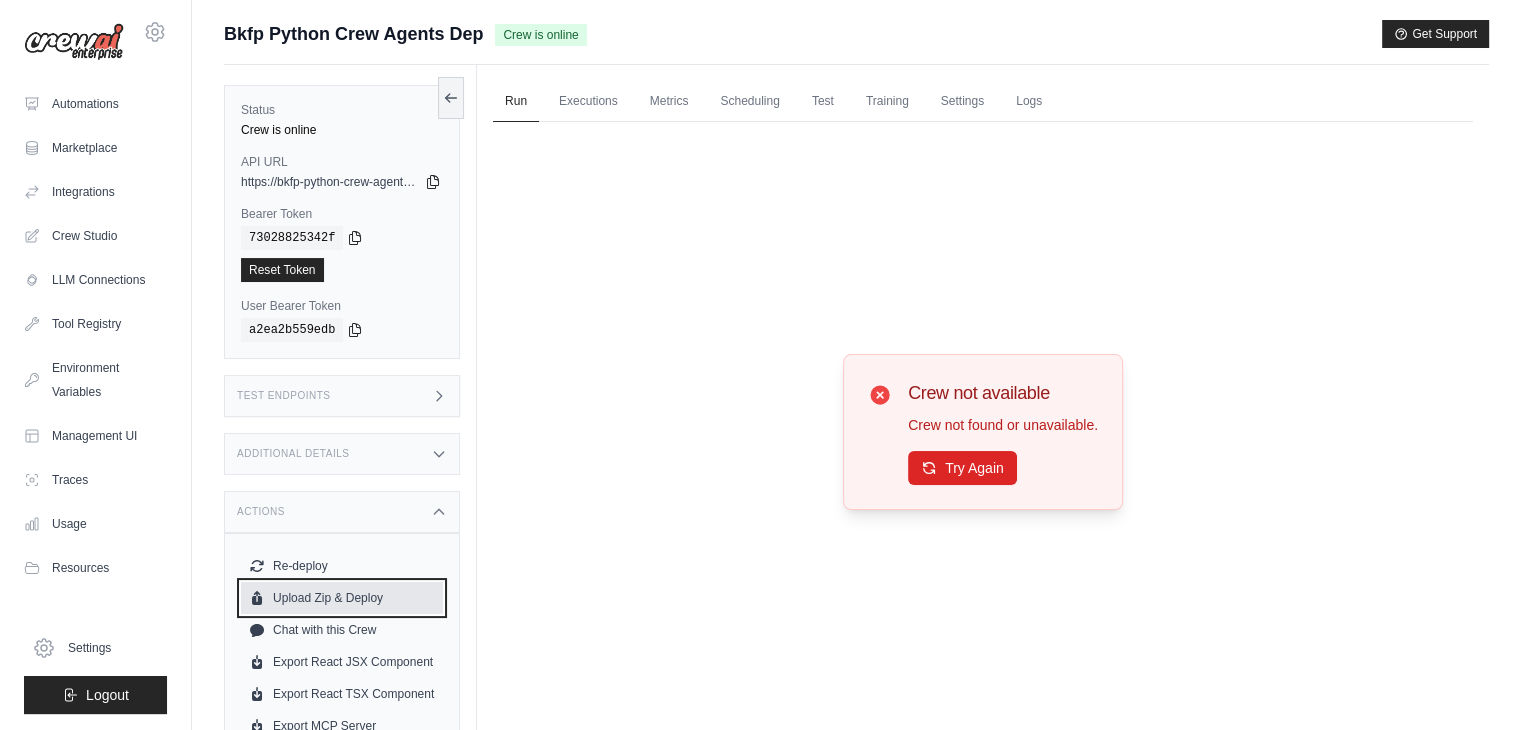 click on "Upload Zip & Deploy" at bounding box center (342, 598) 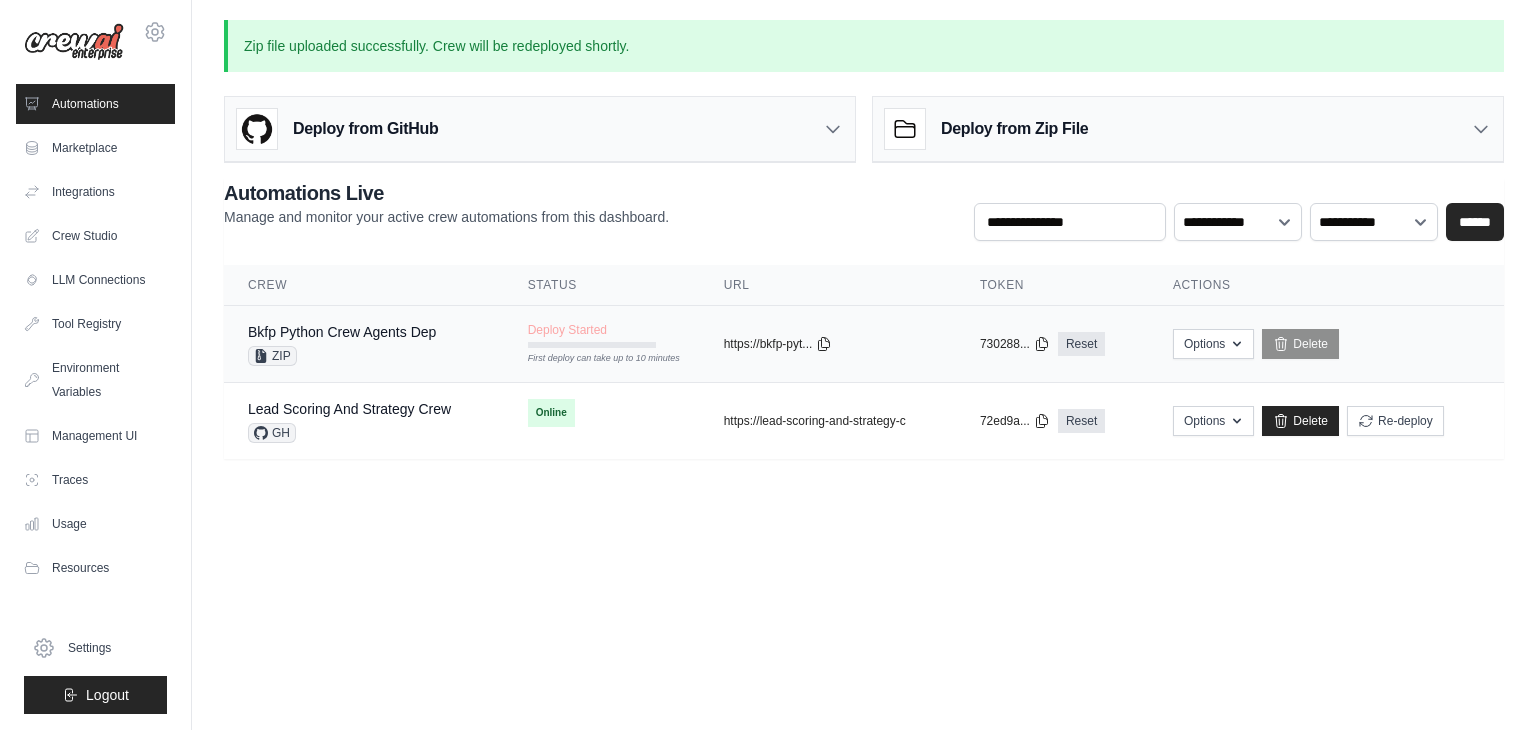 click on "First deploy can take up to 10 minutes" at bounding box center (592, 359) 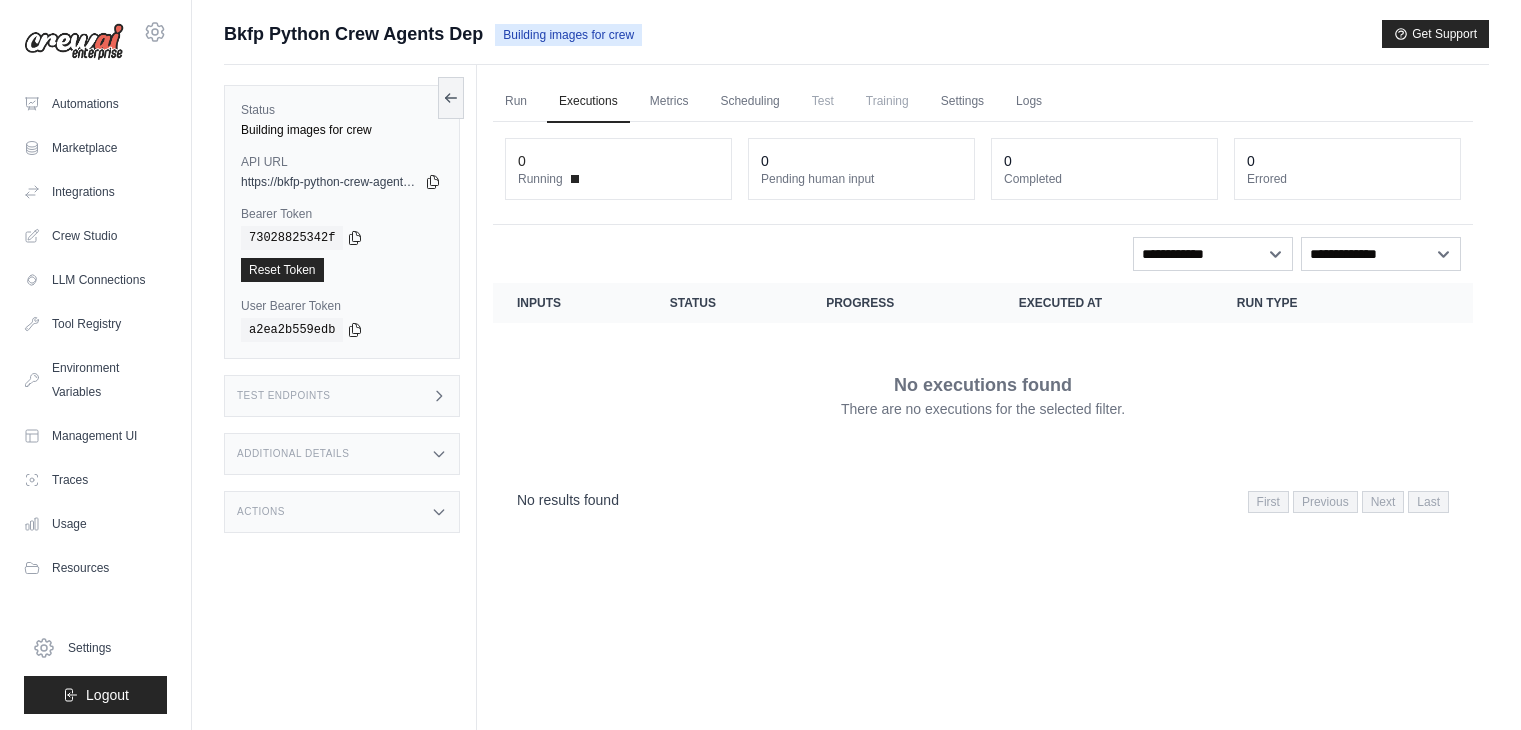 scroll, scrollTop: 0, scrollLeft: 0, axis: both 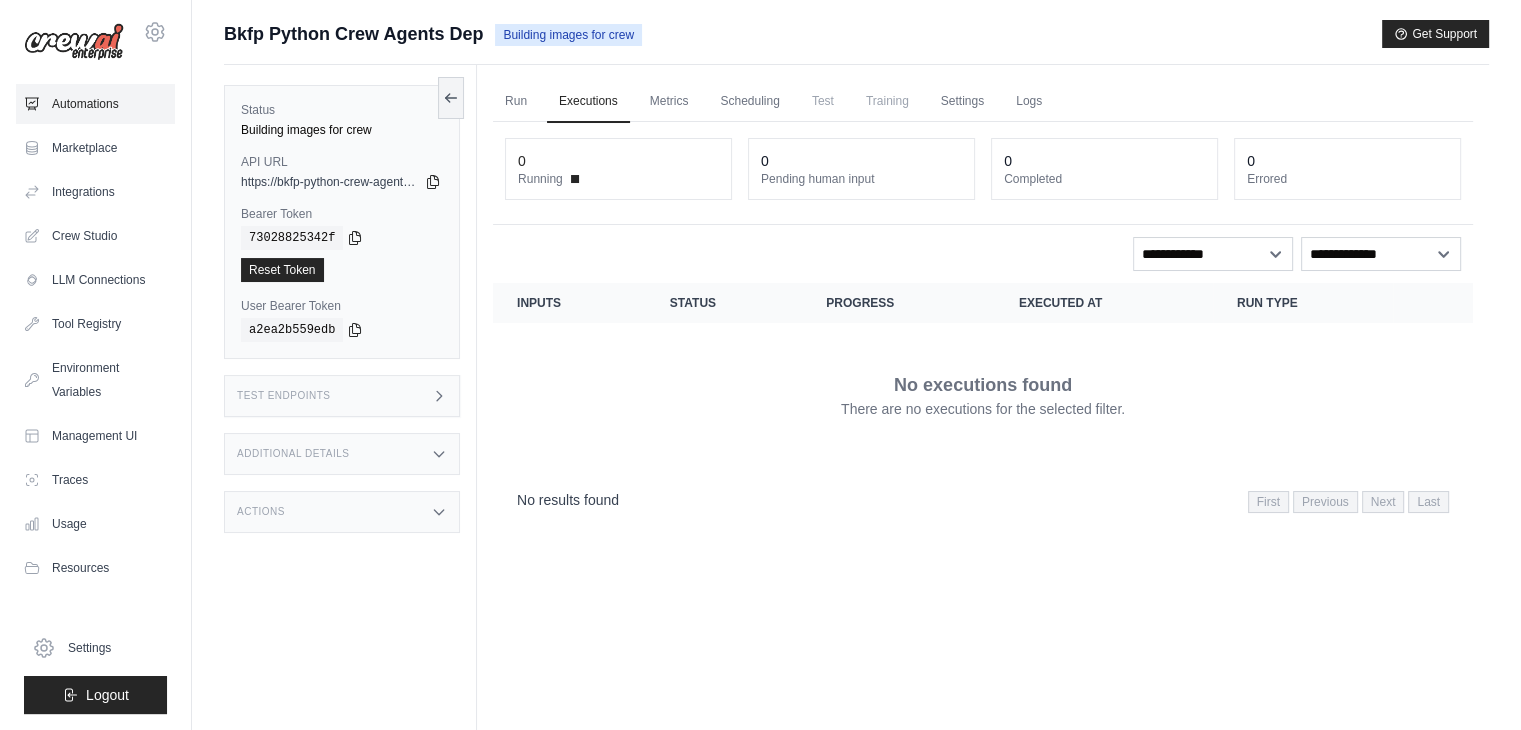 click on "Automations" at bounding box center (95, 104) 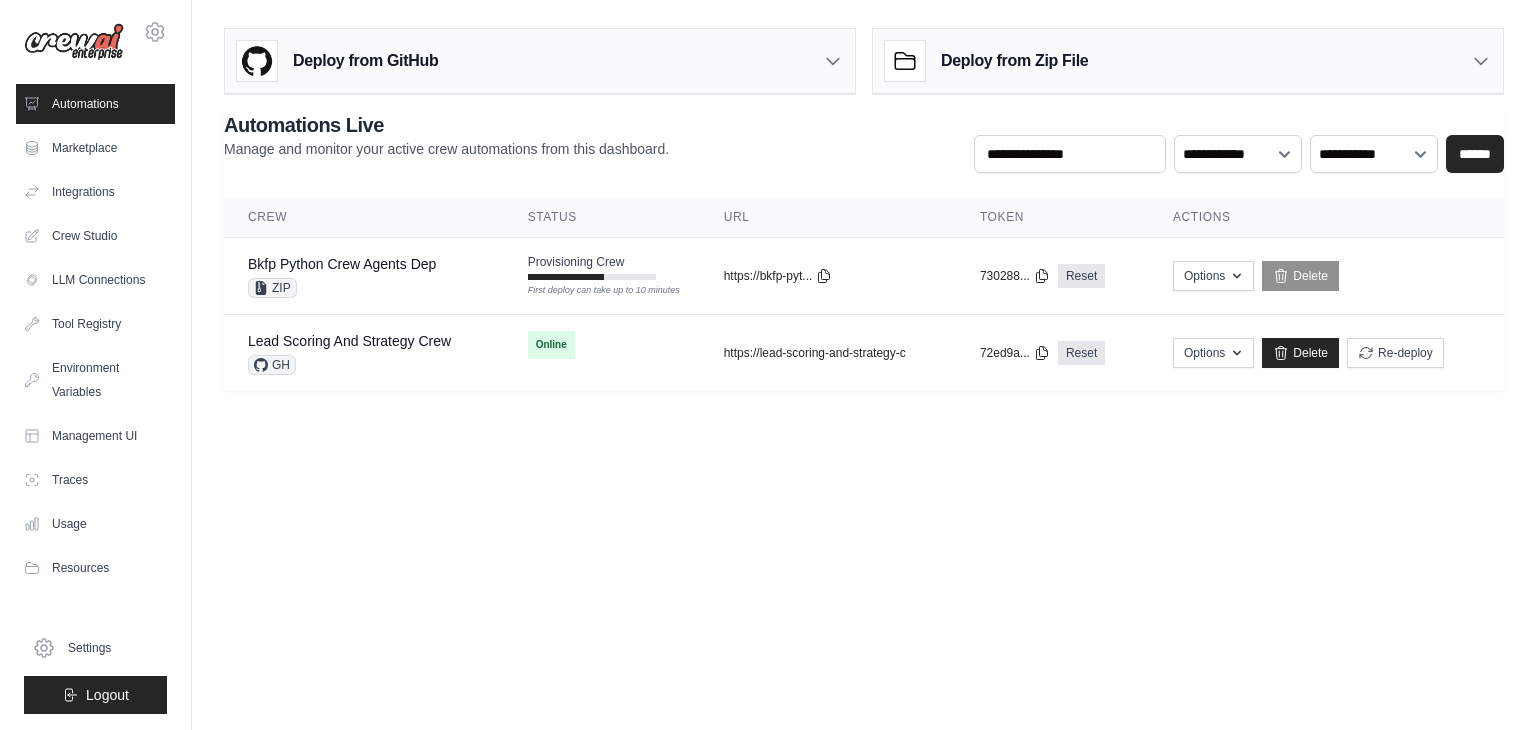 scroll, scrollTop: 0, scrollLeft: 0, axis: both 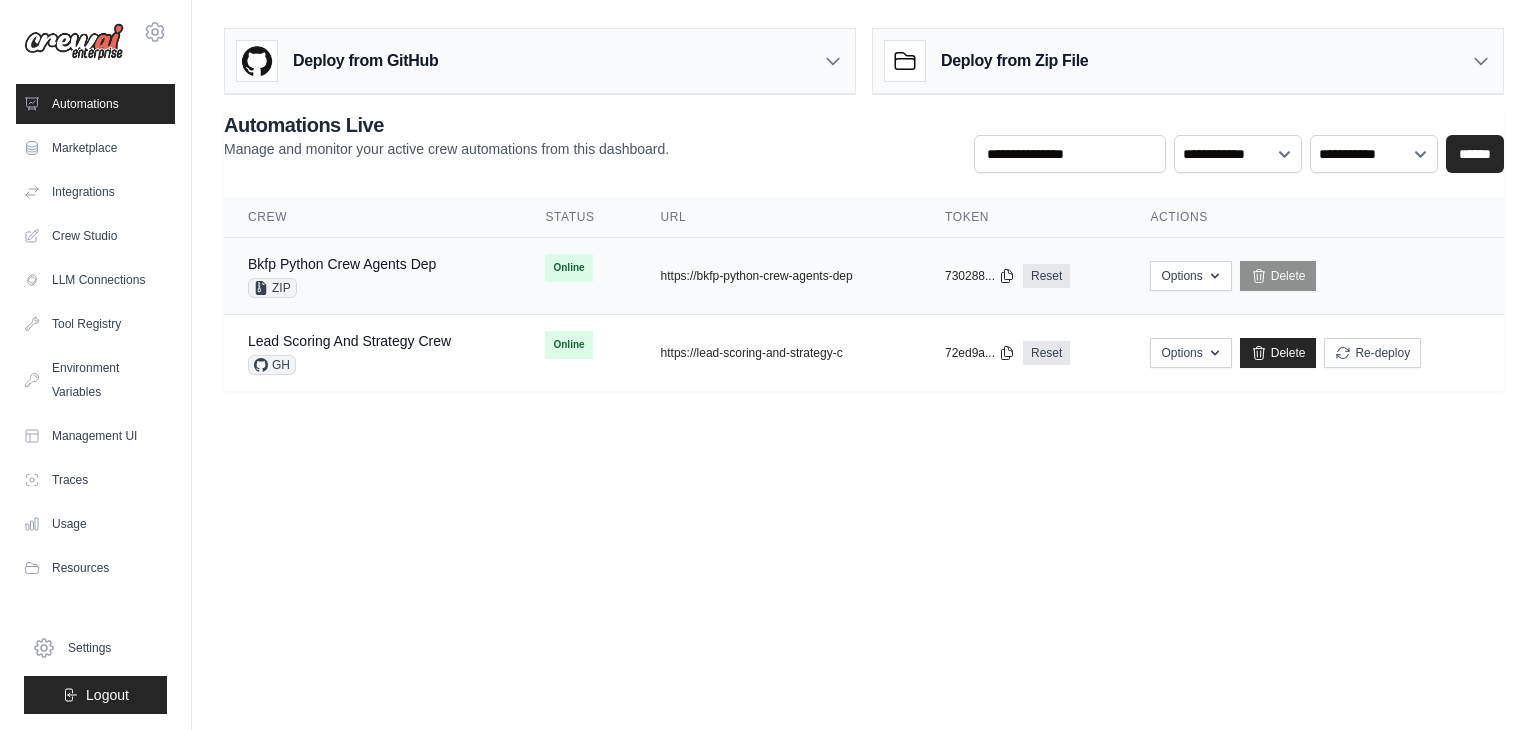 click on "Bkfp Python Crew Agents Dep
ZIP" at bounding box center [372, 276] 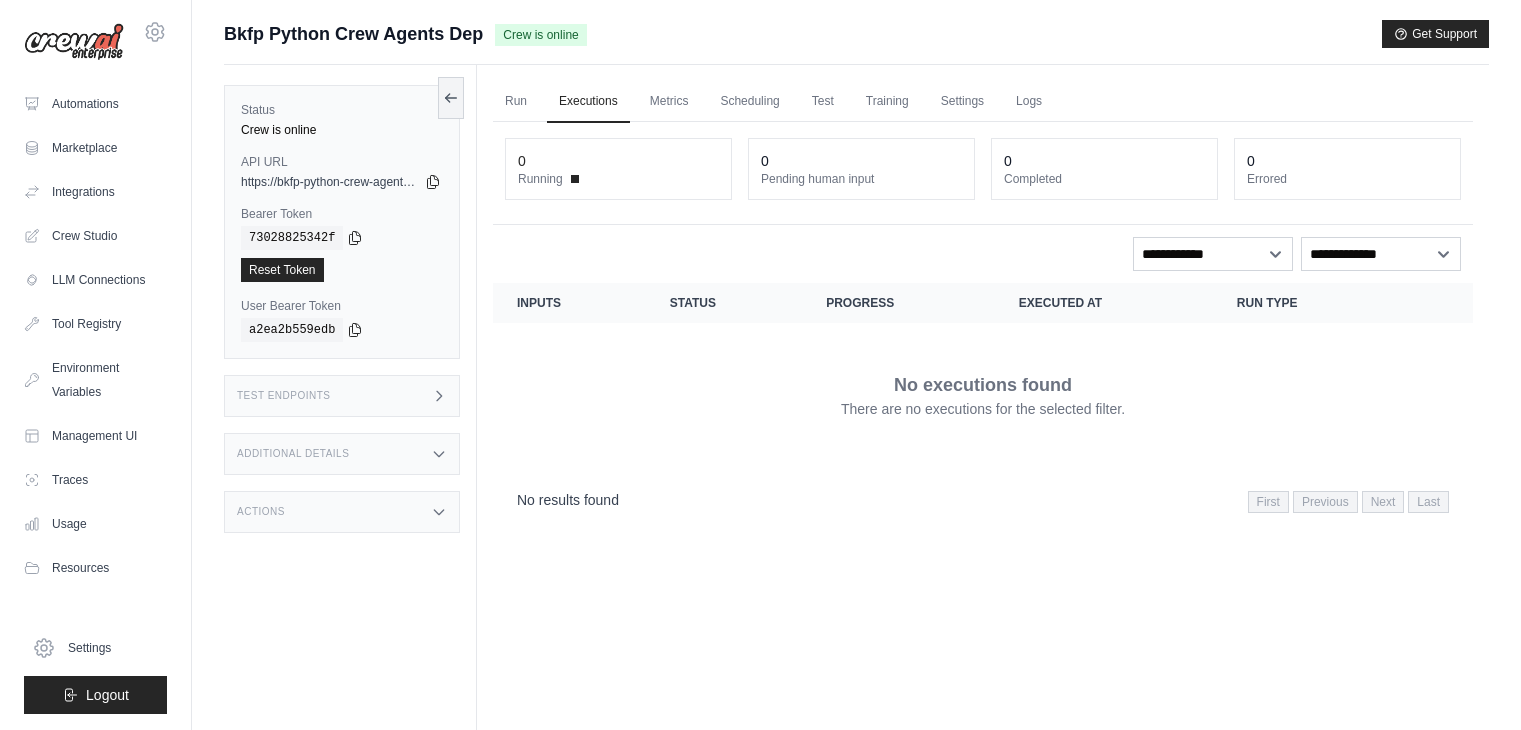 scroll, scrollTop: 0, scrollLeft: 0, axis: both 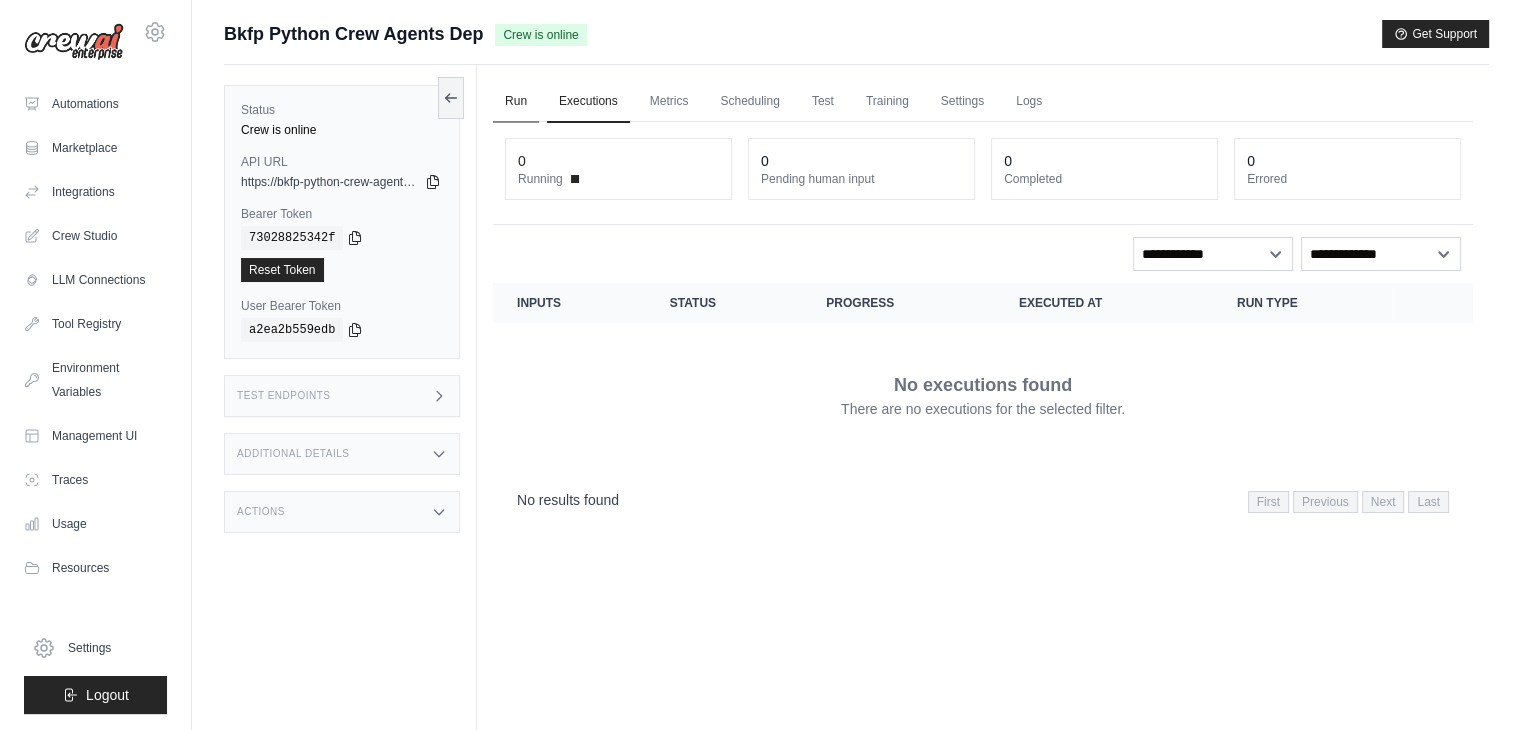 click on "Run" at bounding box center [516, 102] 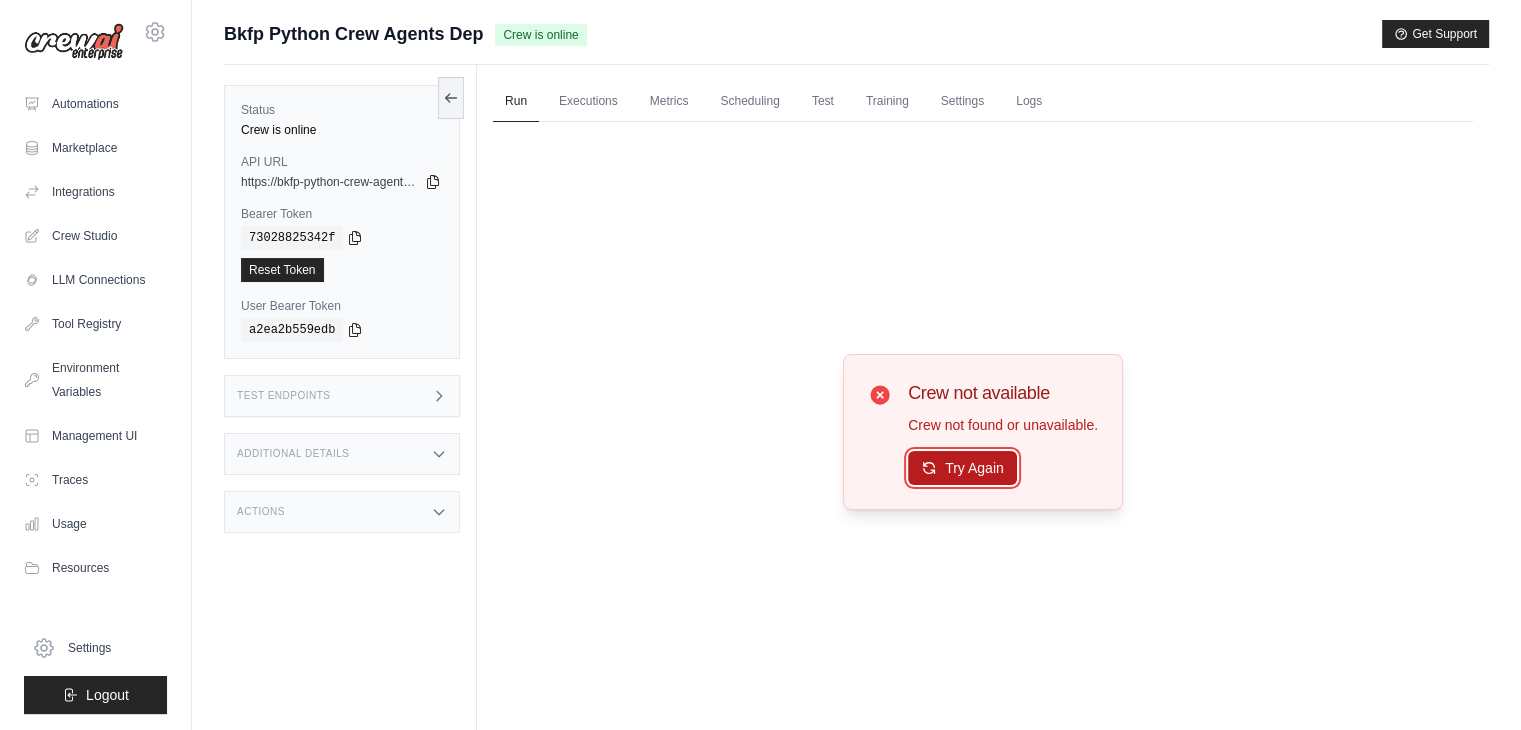 click 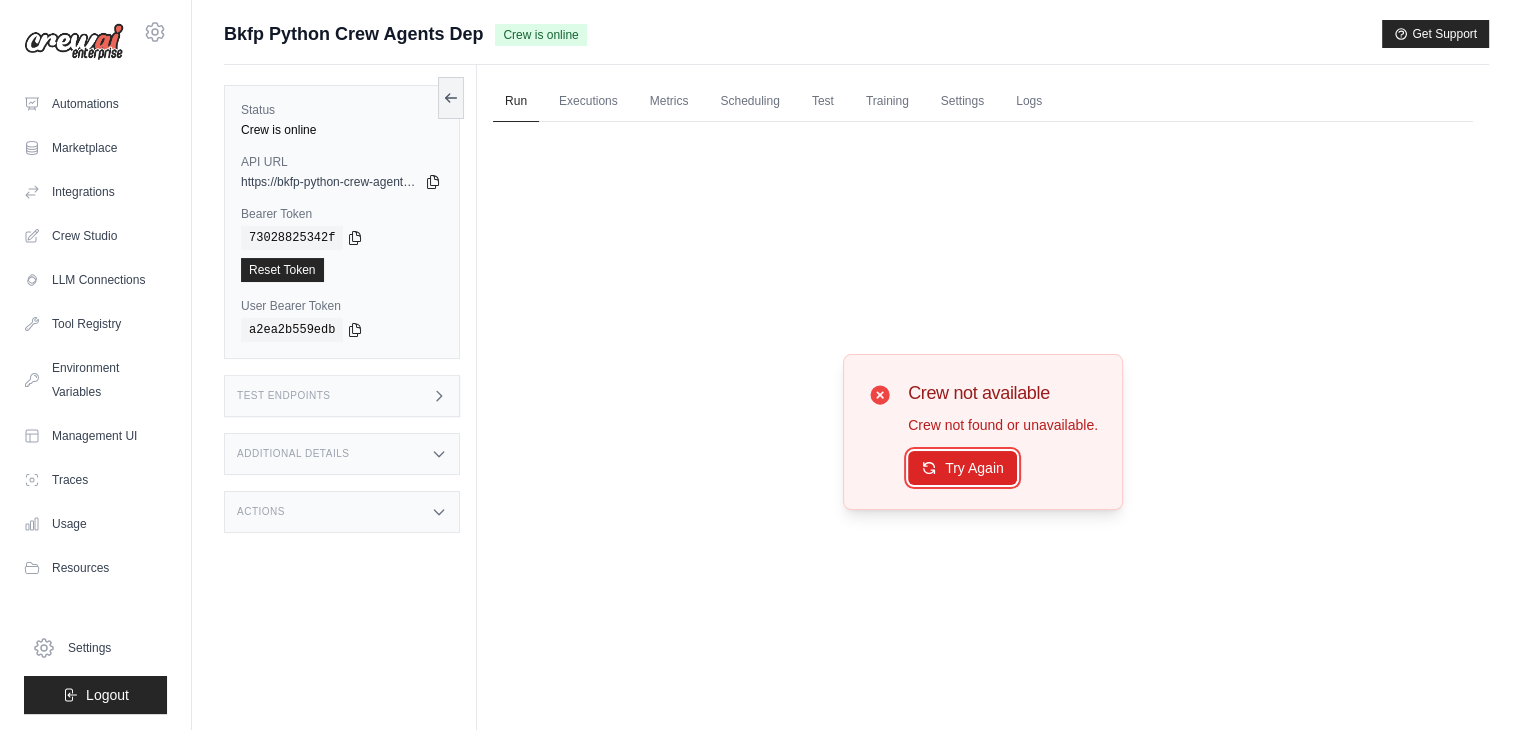 click 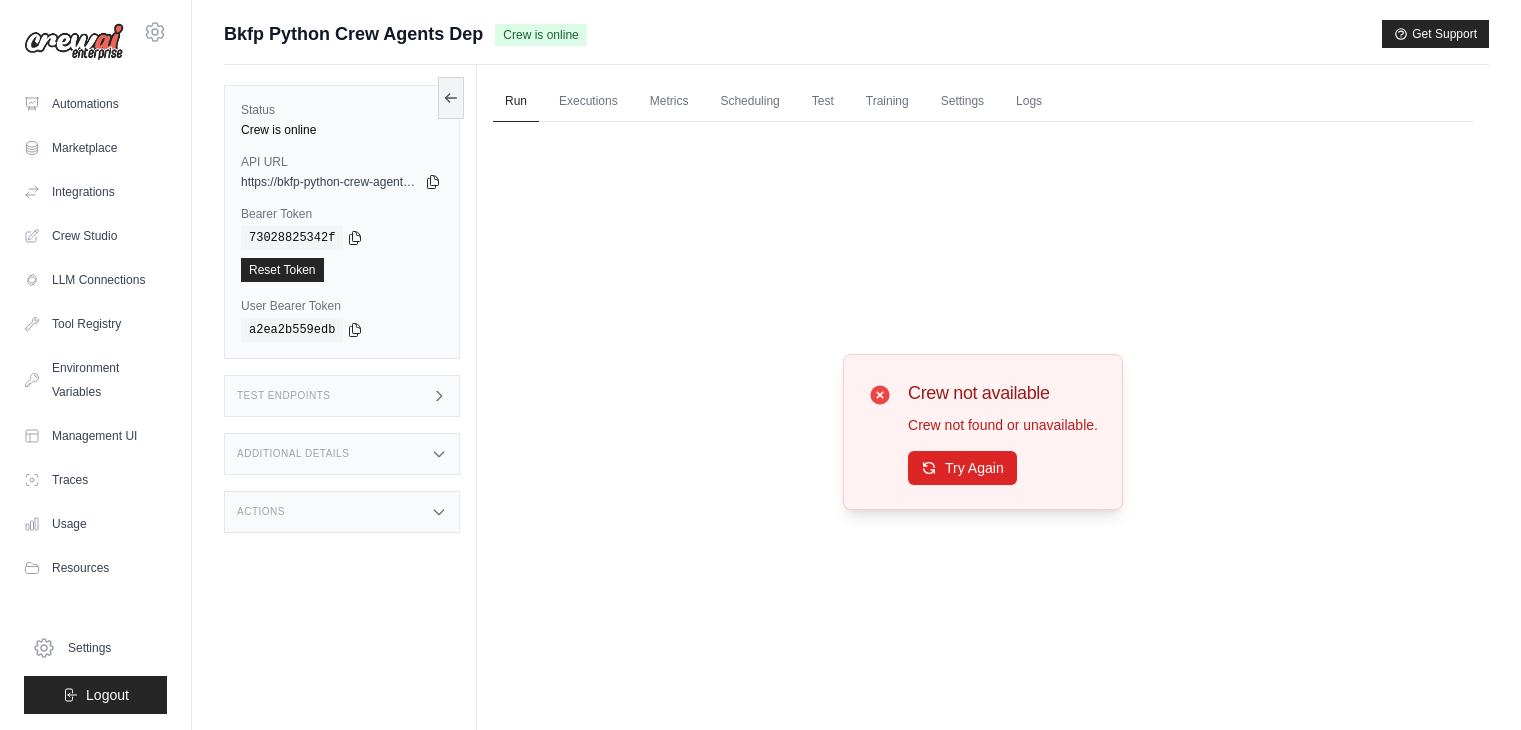 scroll, scrollTop: 84, scrollLeft: 0, axis: vertical 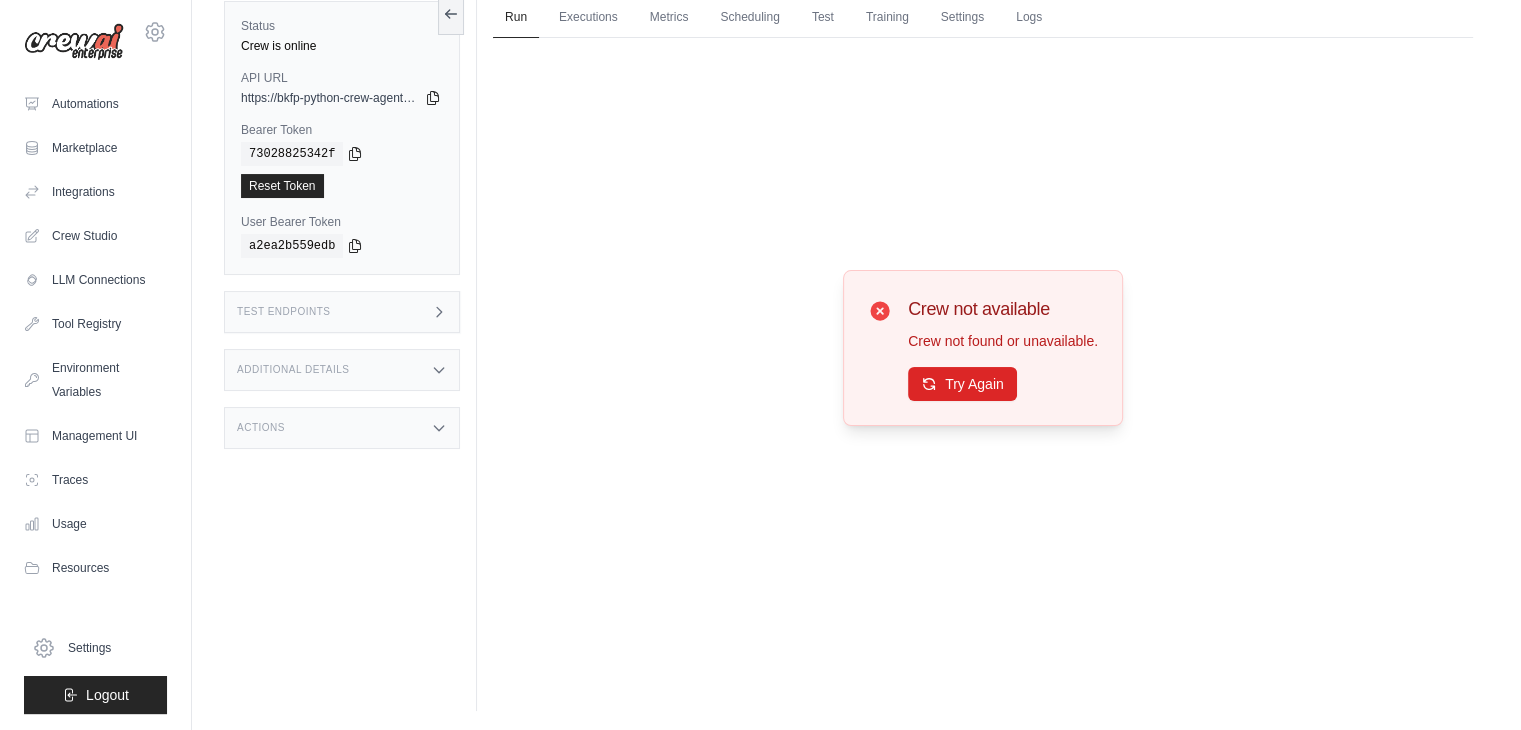 click on "Actions" at bounding box center [342, 428] 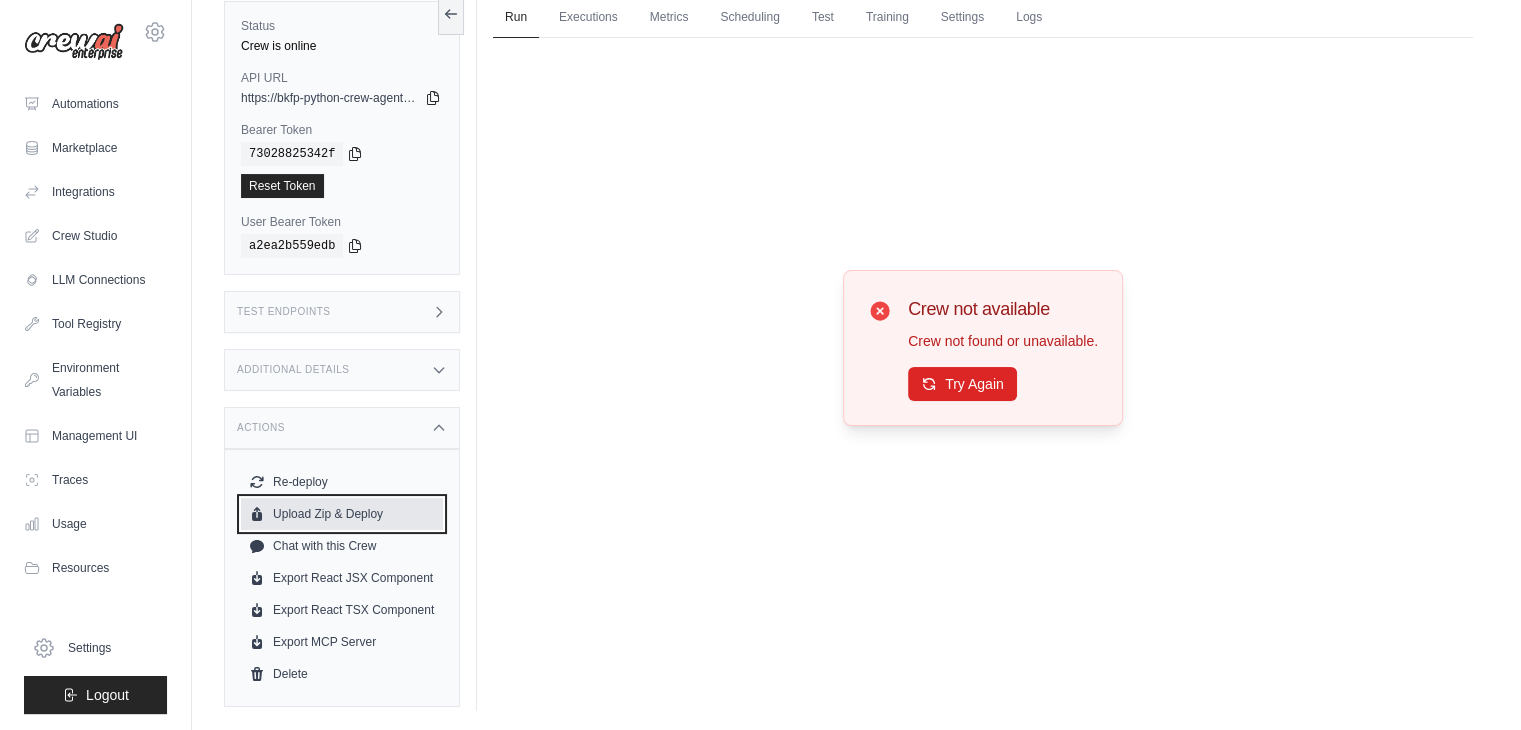 click on "Upload Zip & Deploy" at bounding box center [342, 514] 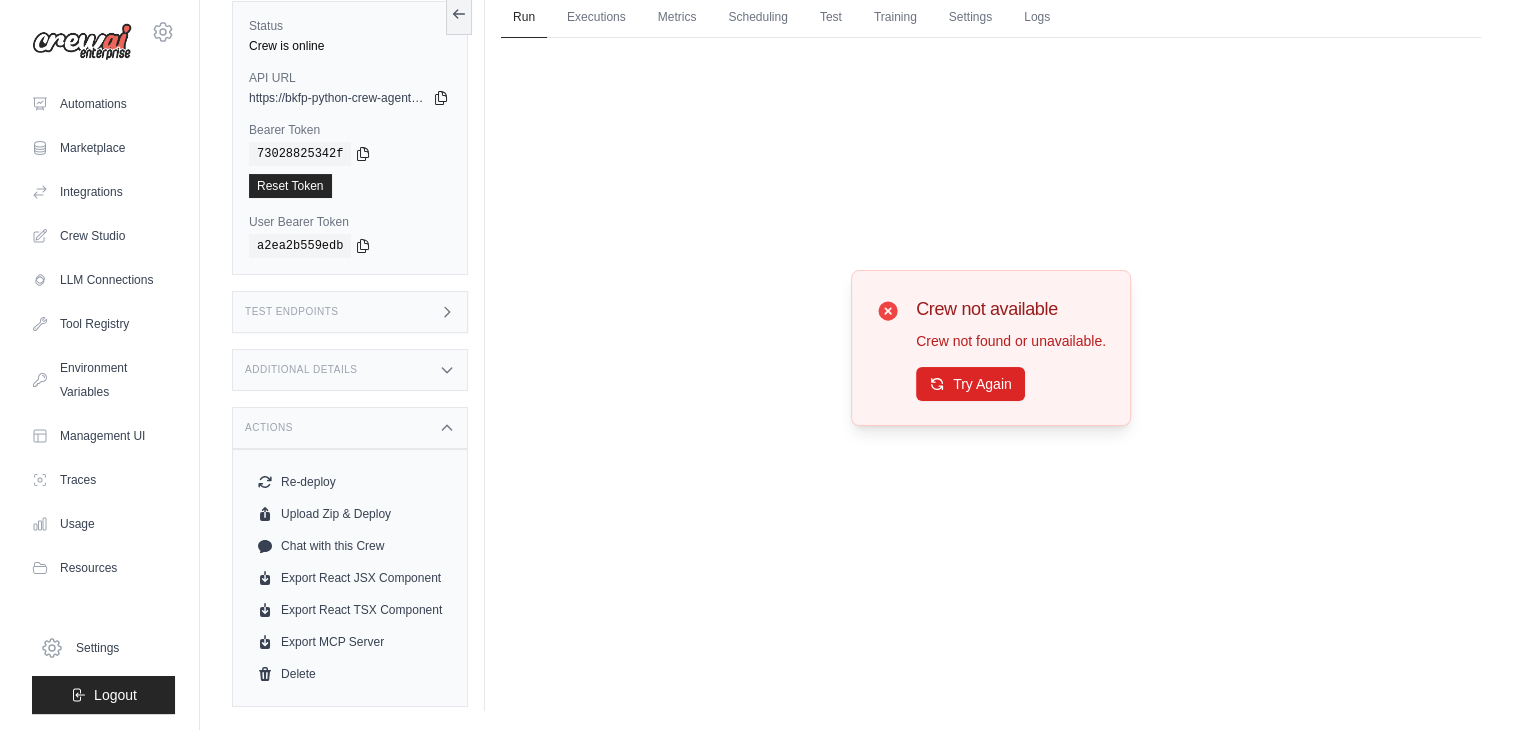 scroll, scrollTop: 0, scrollLeft: 0, axis: both 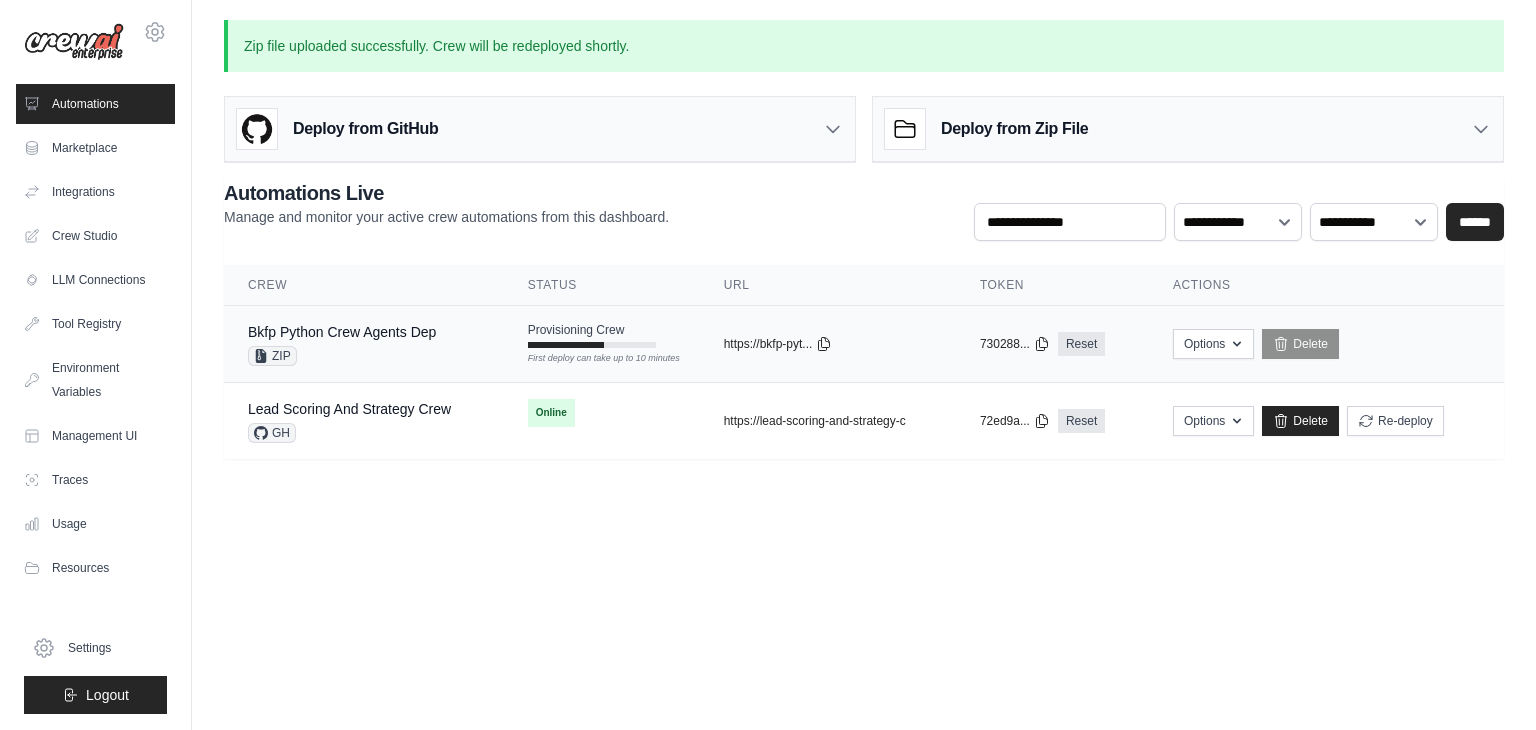 click on "Bkfp Python Crew Agents Dep
ZIP" at bounding box center (364, 344) 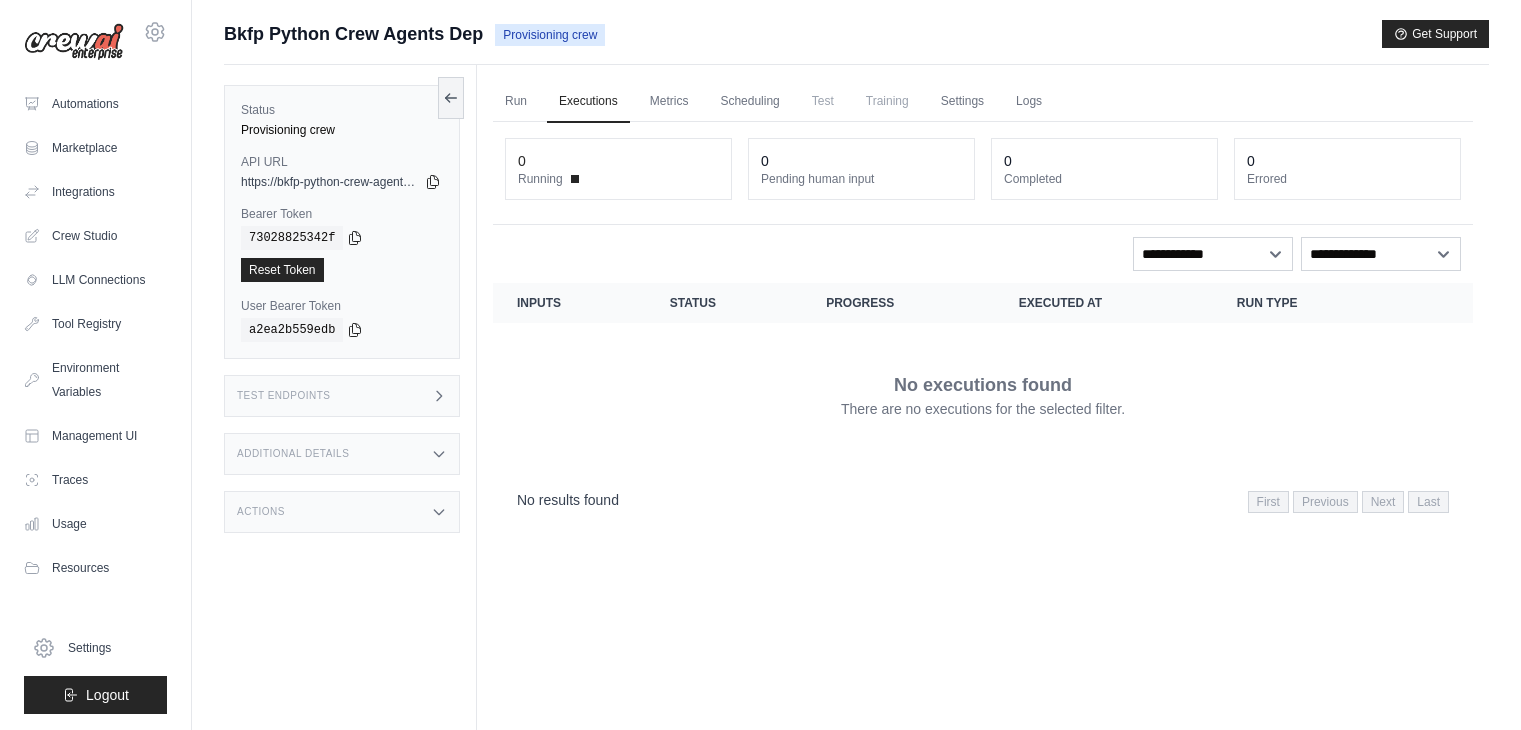 scroll, scrollTop: 0, scrollLeft: 0, axis: both 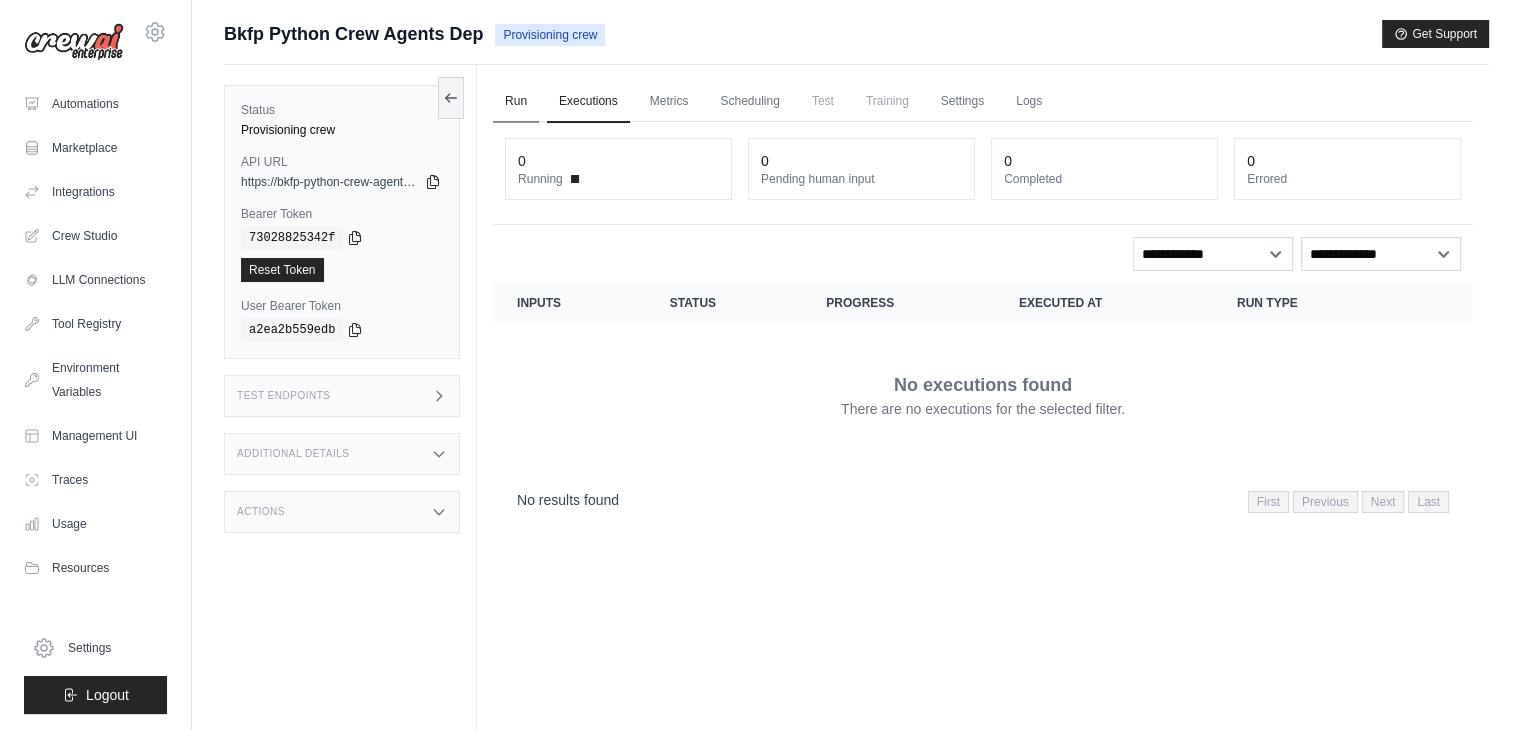 click on "Run" at bounding box center [516, 102] 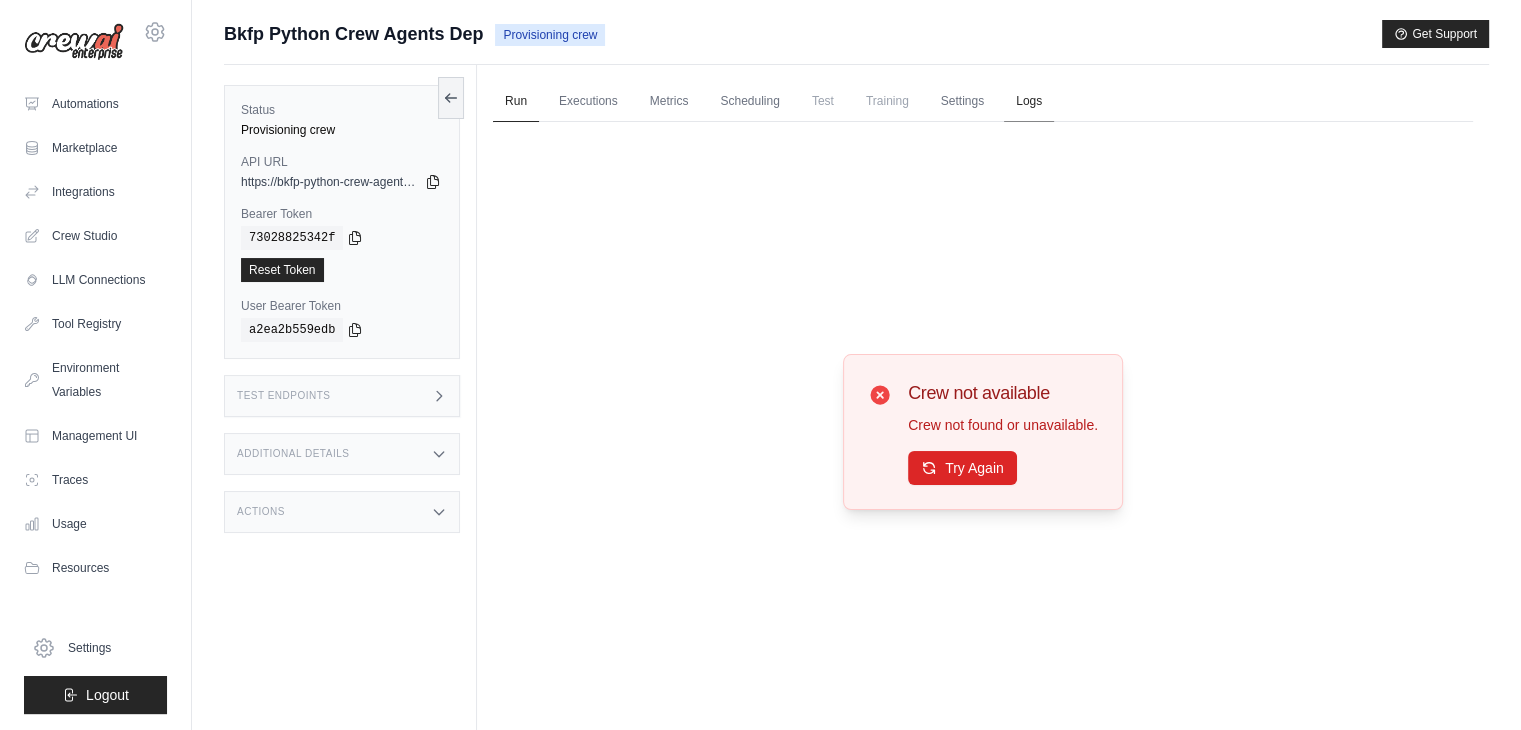 click on "Logs" at bounding box center [1029, 102] 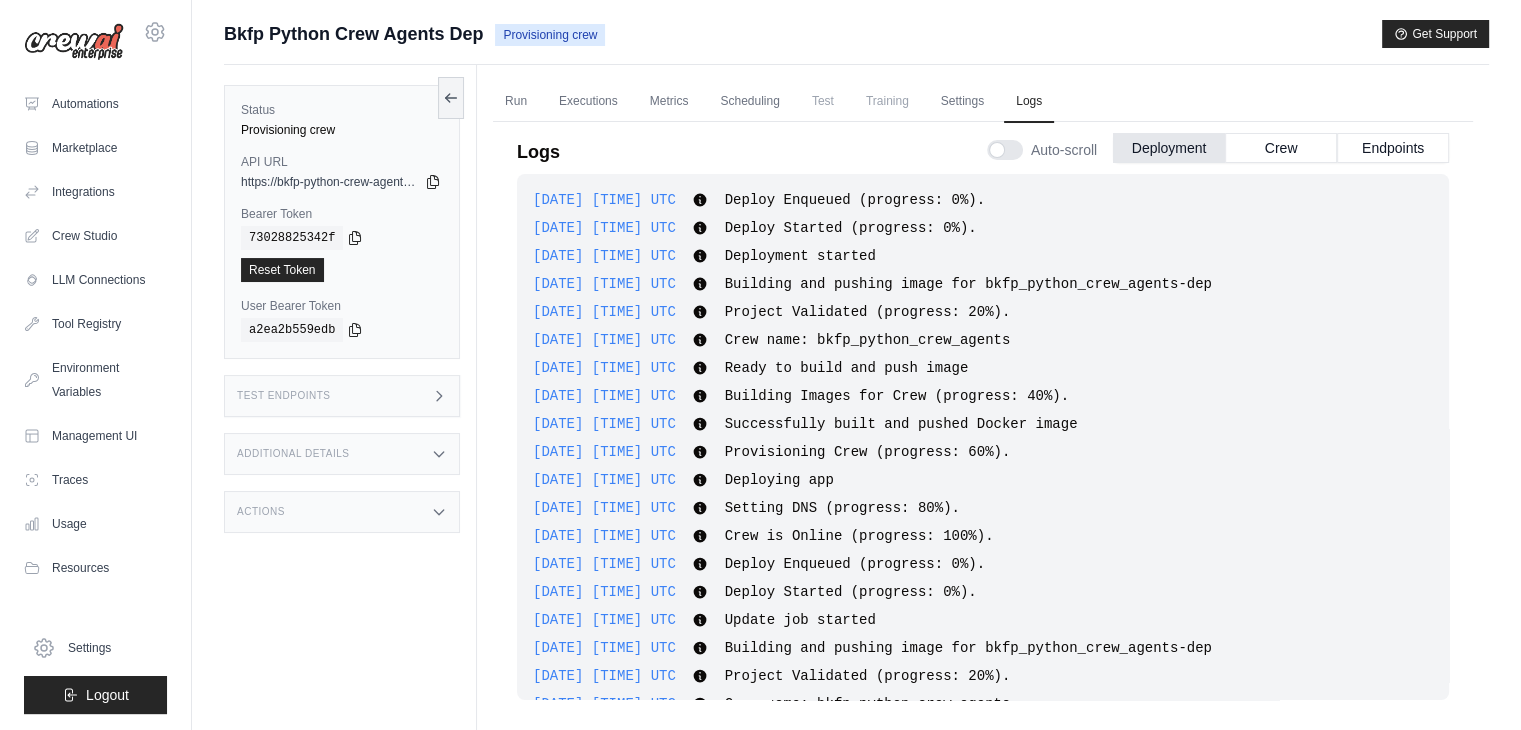 scroll, scrollTop: 562, scrollLeft: 0, axis: vertical 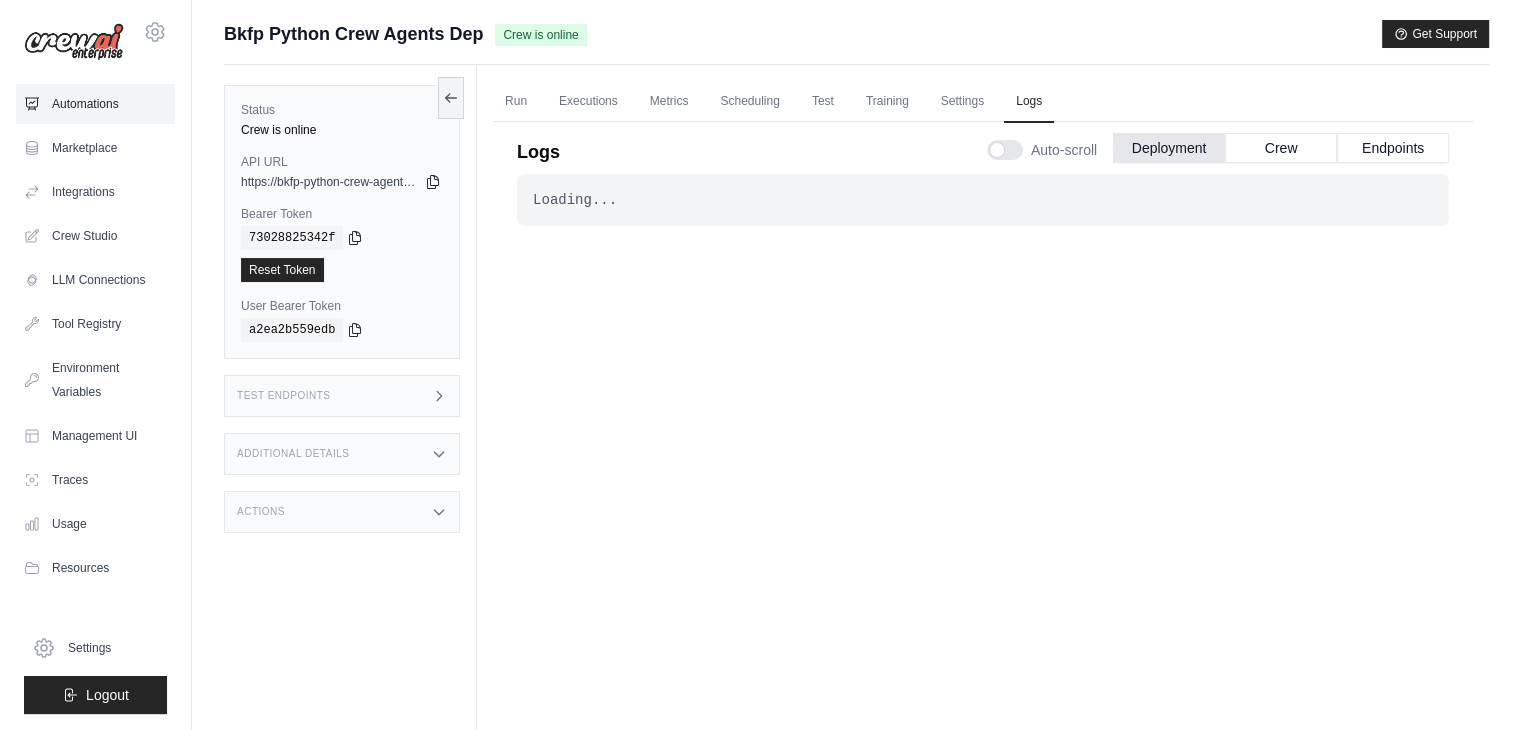 click on "Automations" at bounding box center [95, 104] 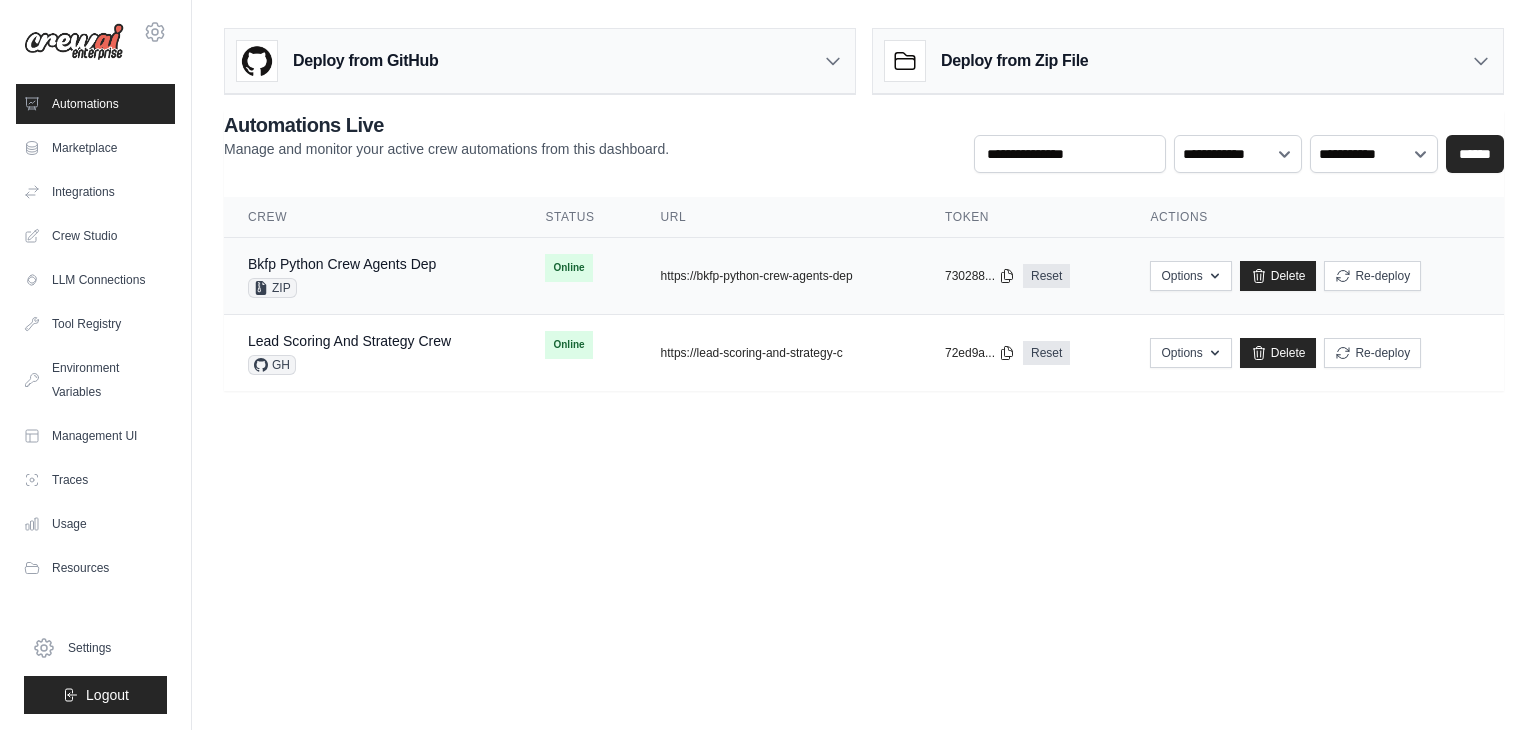 click on "Bkfp Python Crew Agents Dep
ZIP" at bounding box center [372, 276] 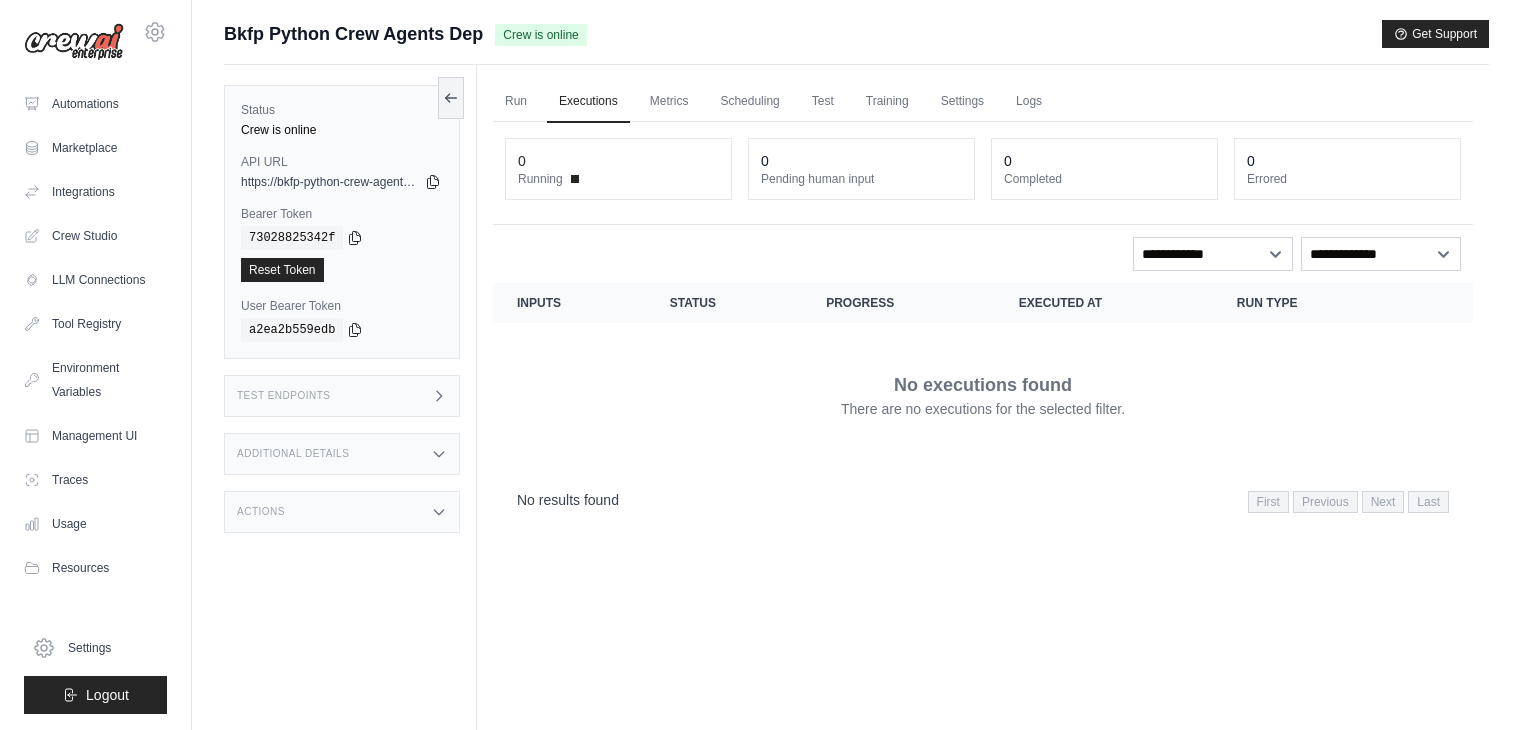 scroll, scrollTop: 0, scrollLeft: 0, axis: both 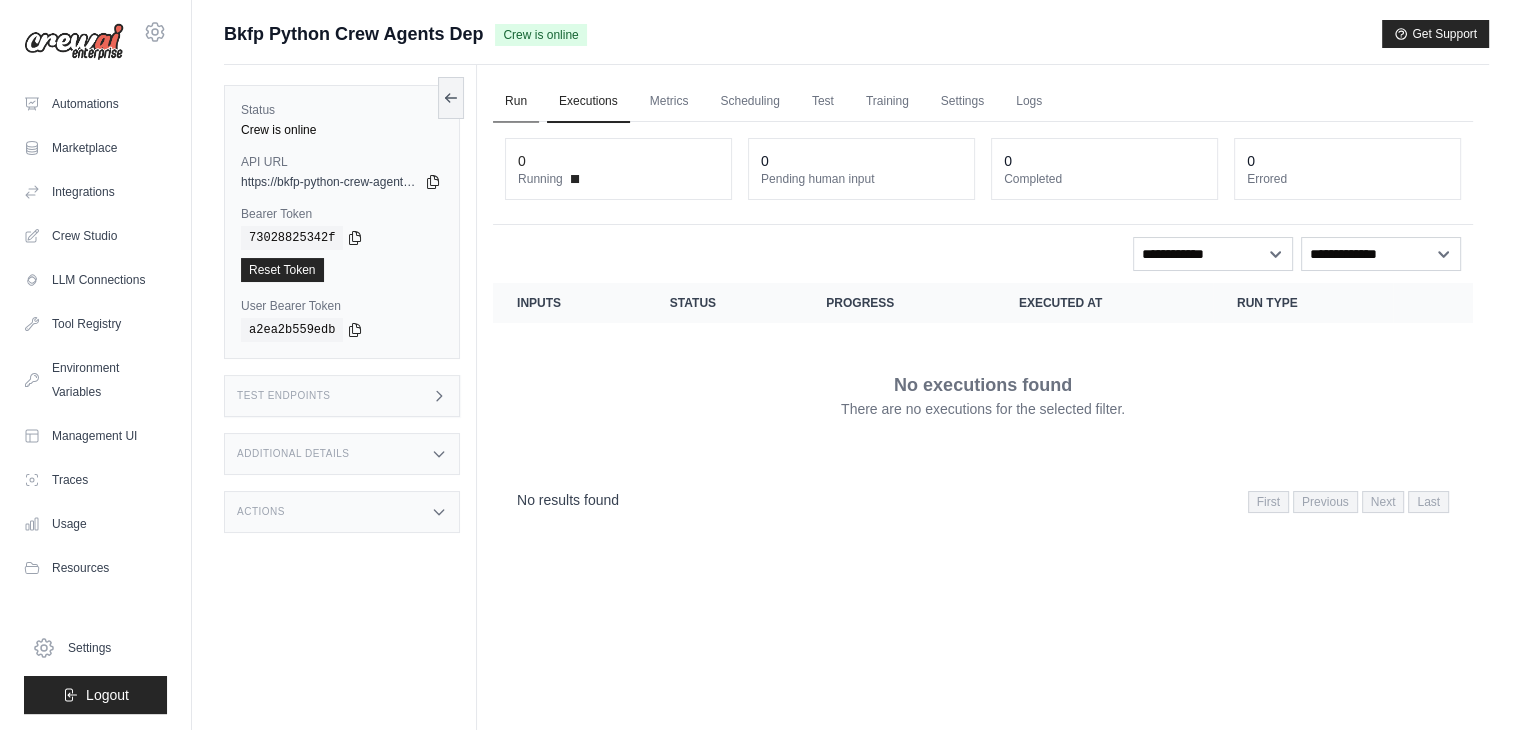 click on "Run" at bounding box center [516, 102] 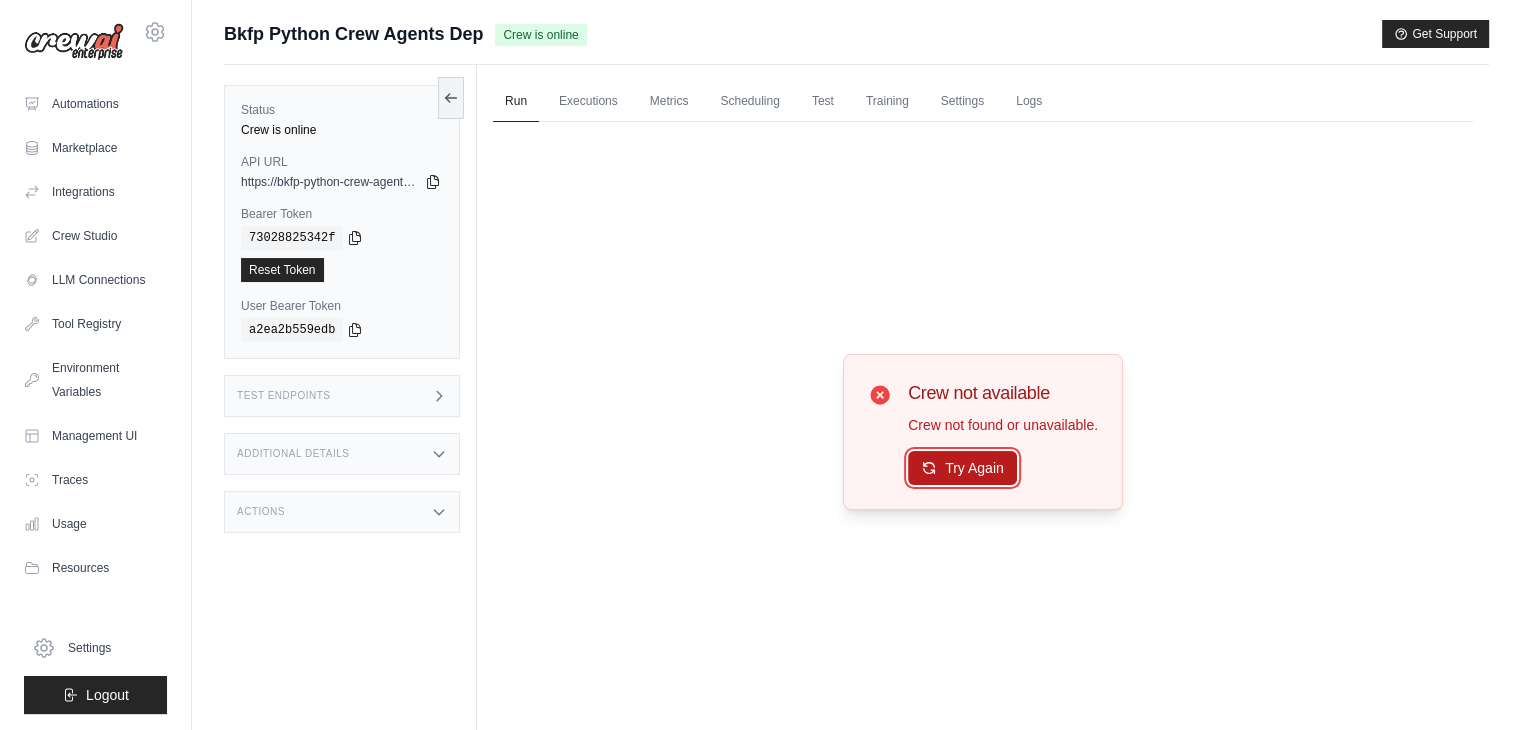 click on "Try Again" at bounding box center [962, 468] 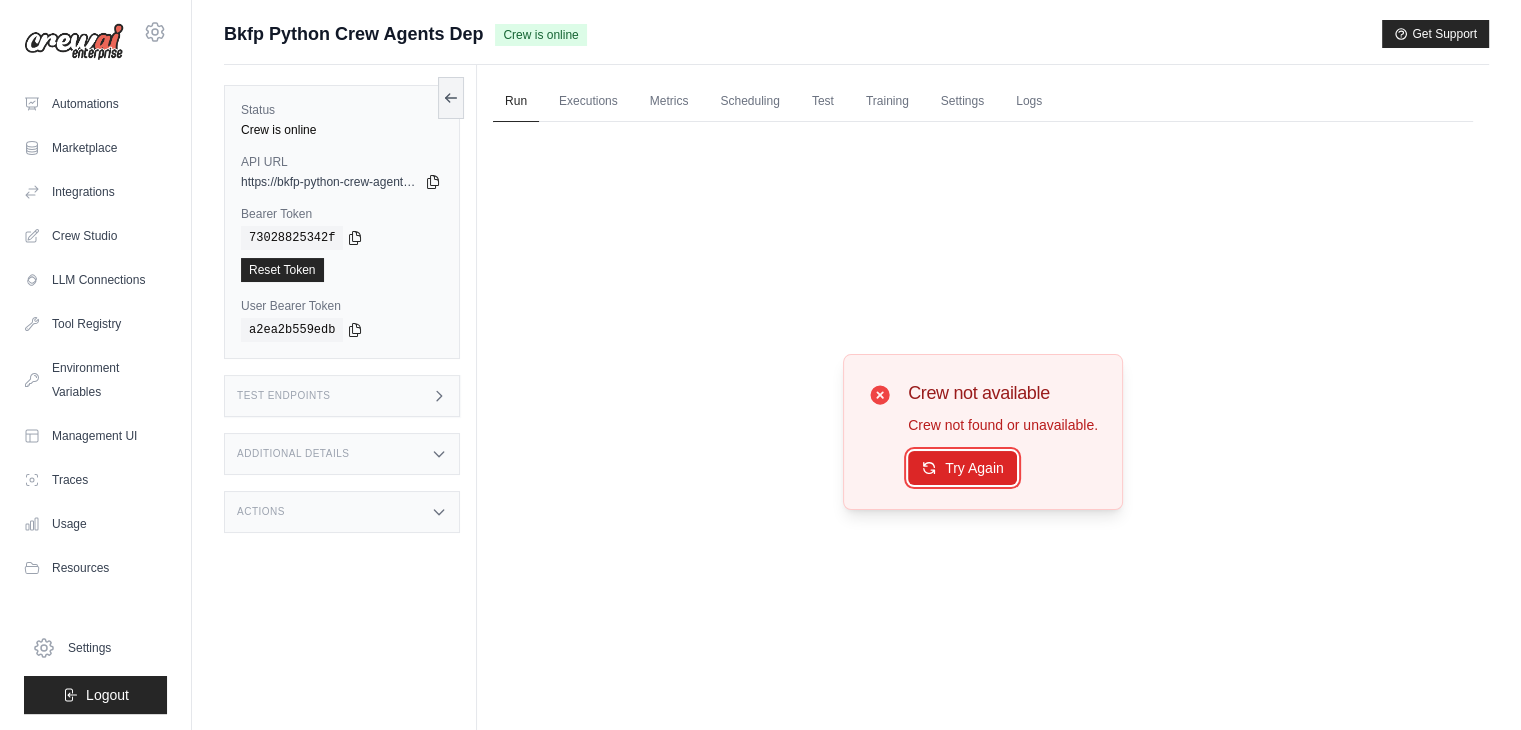 click on "Try Again" at bounding box center (962, 468) 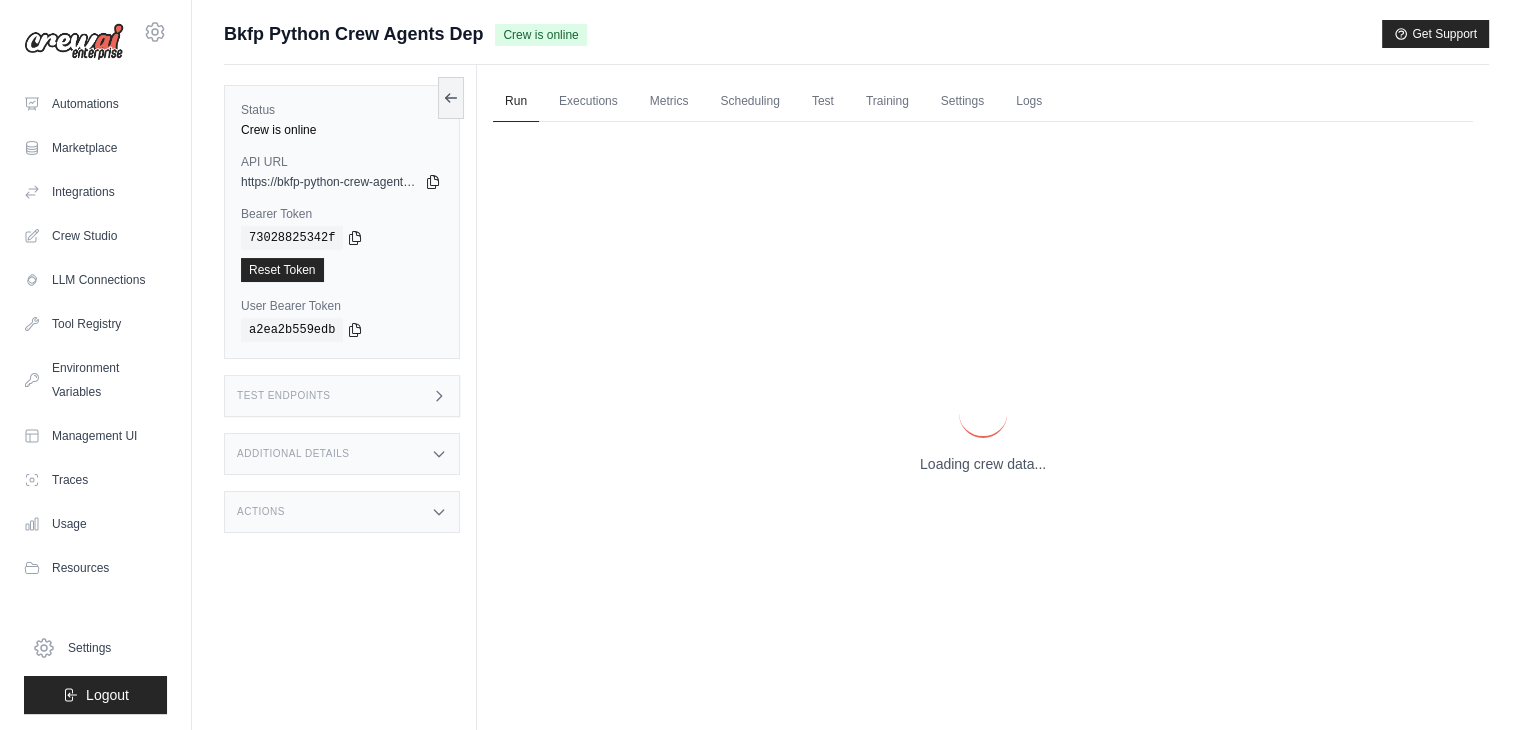 click on "Loading crew data..." at bounding box center (983, 432) 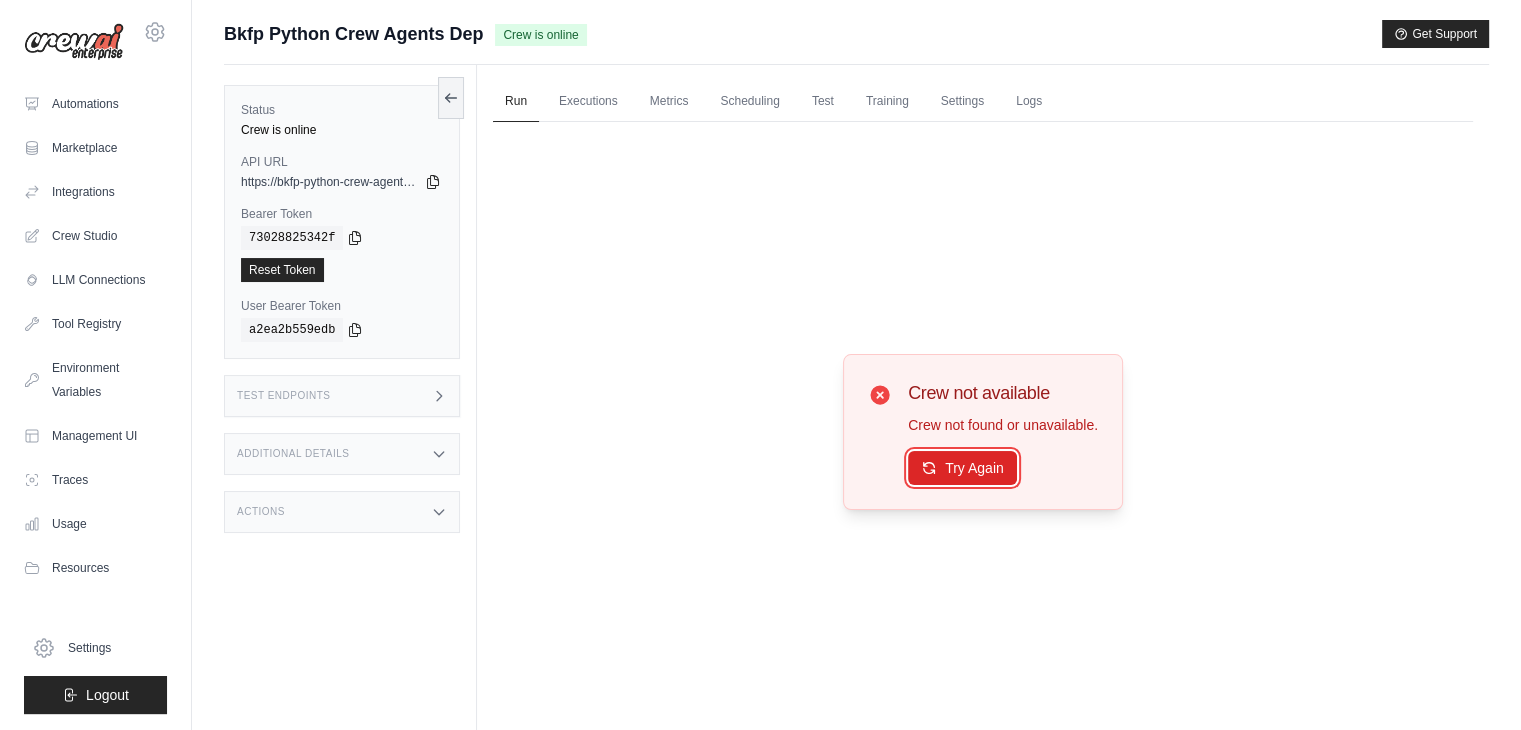 click on "Try Again" at bounding box center [962, 468] 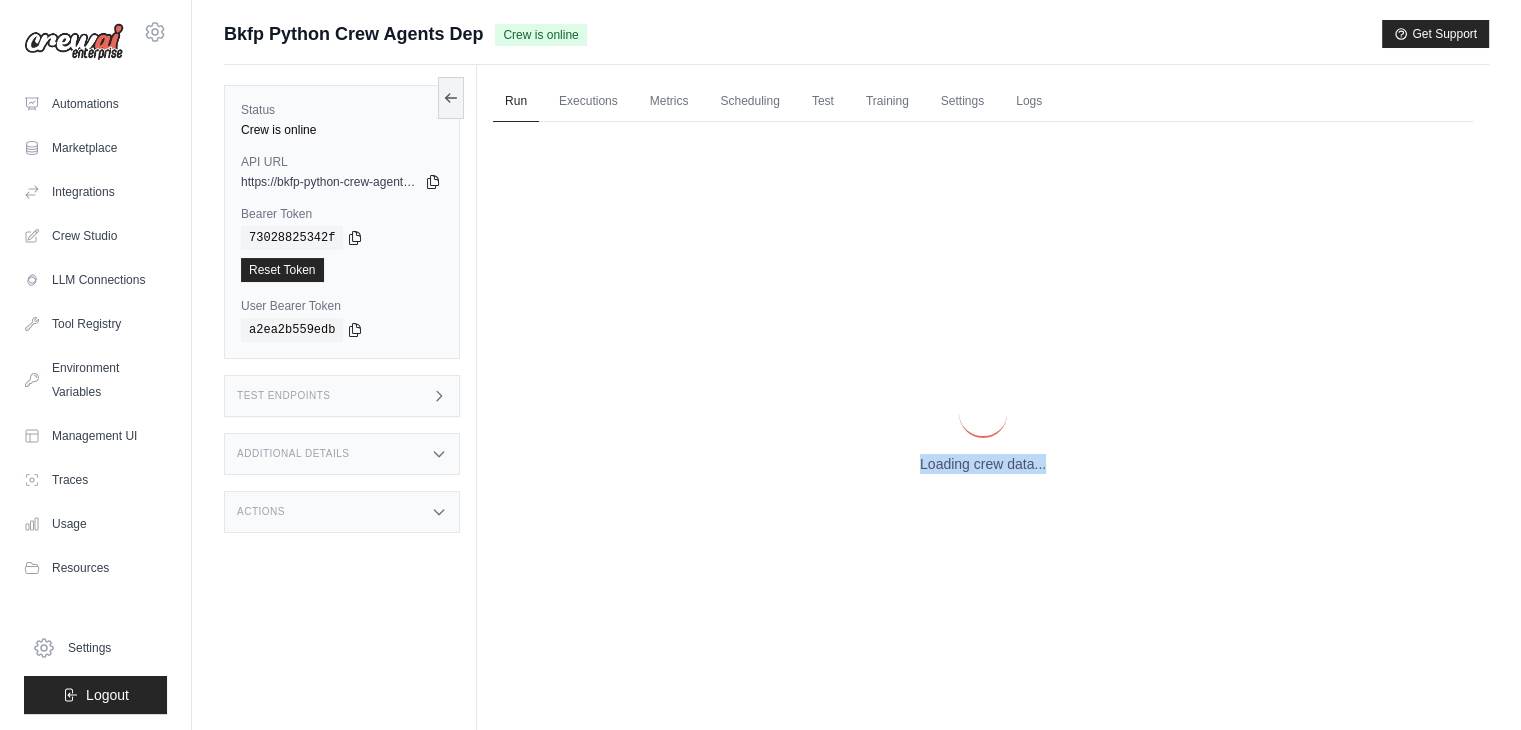 click on "Loading crew data..." at bounding box center (983, 432) 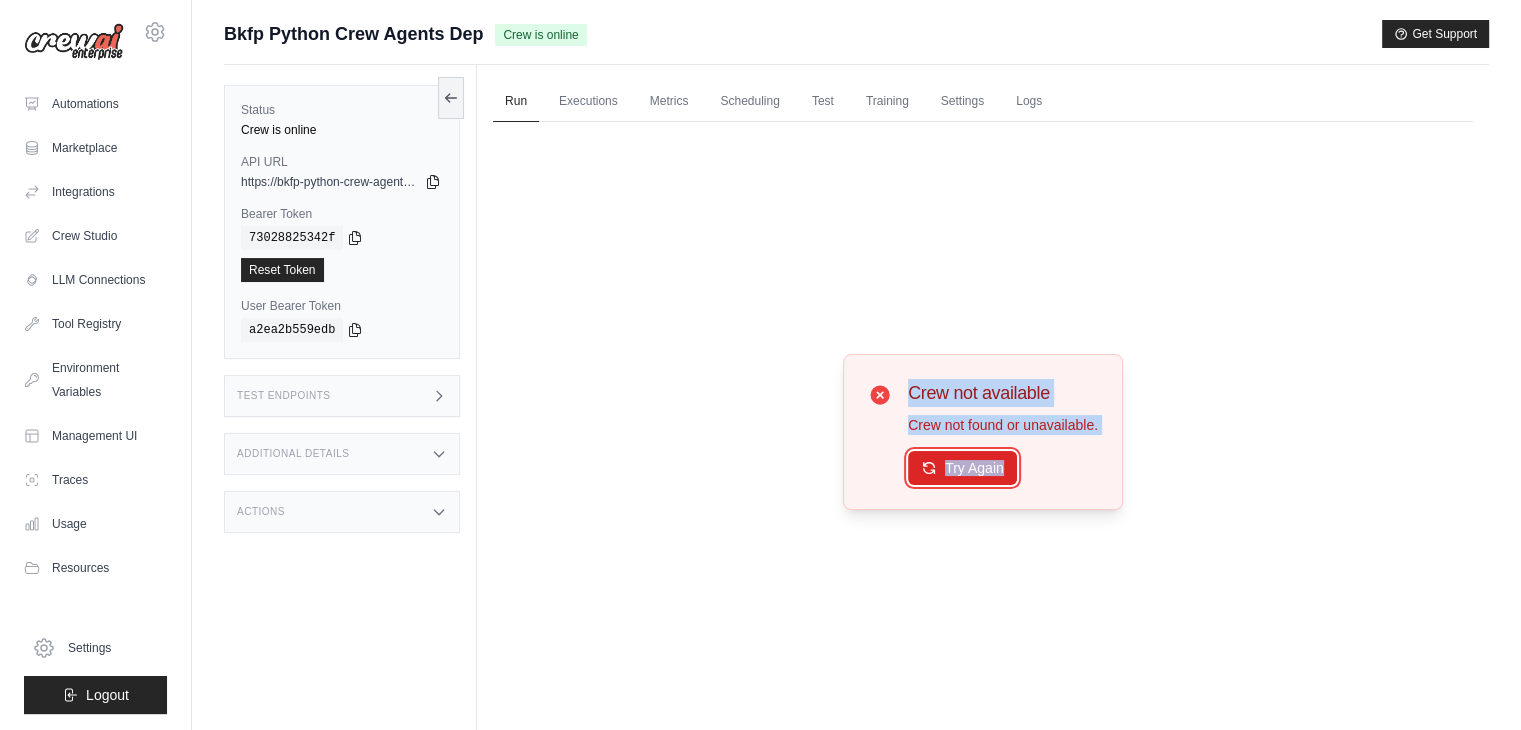 click on "Try Again" at bounding box center (962, 468) 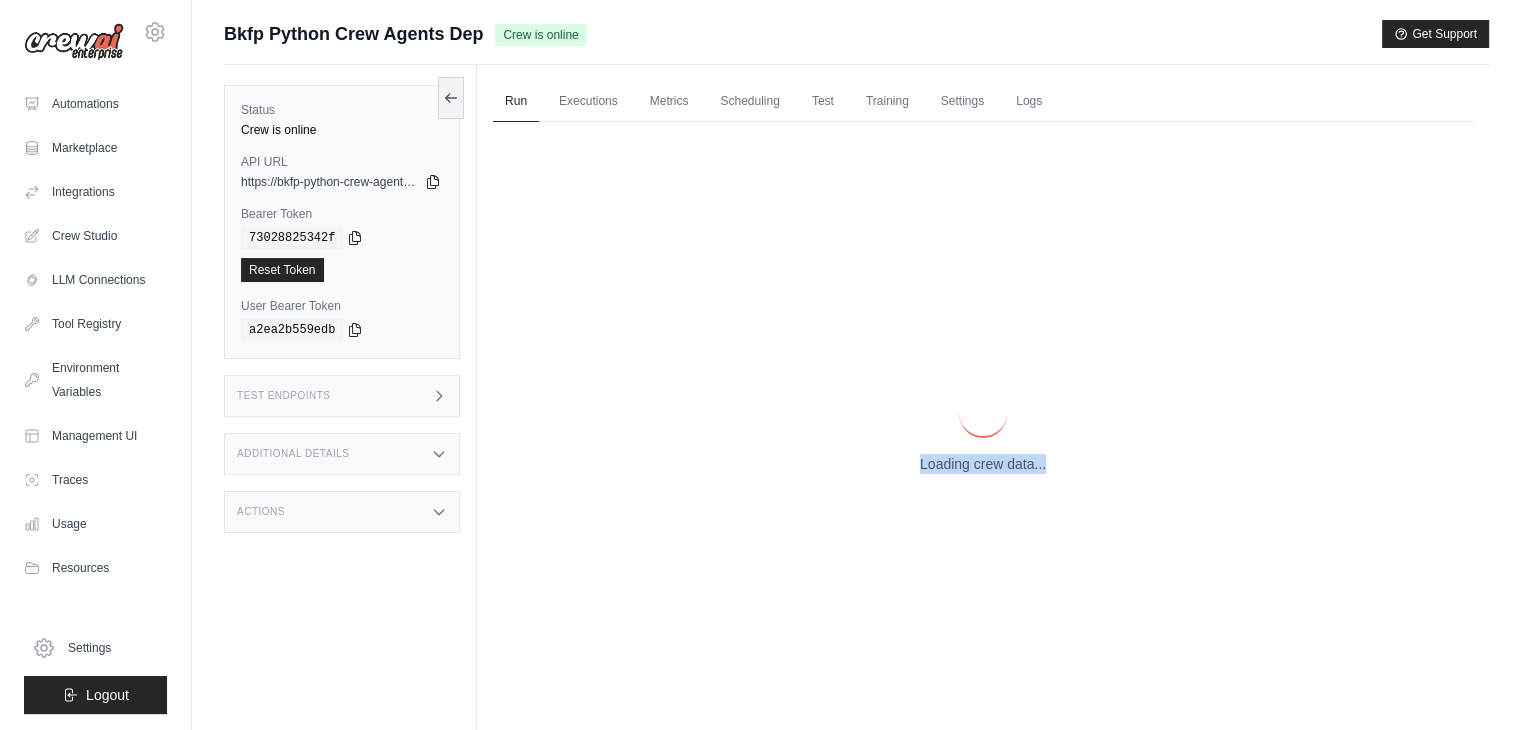 click on "Loading crew data..." at bounding box center [983, 432] 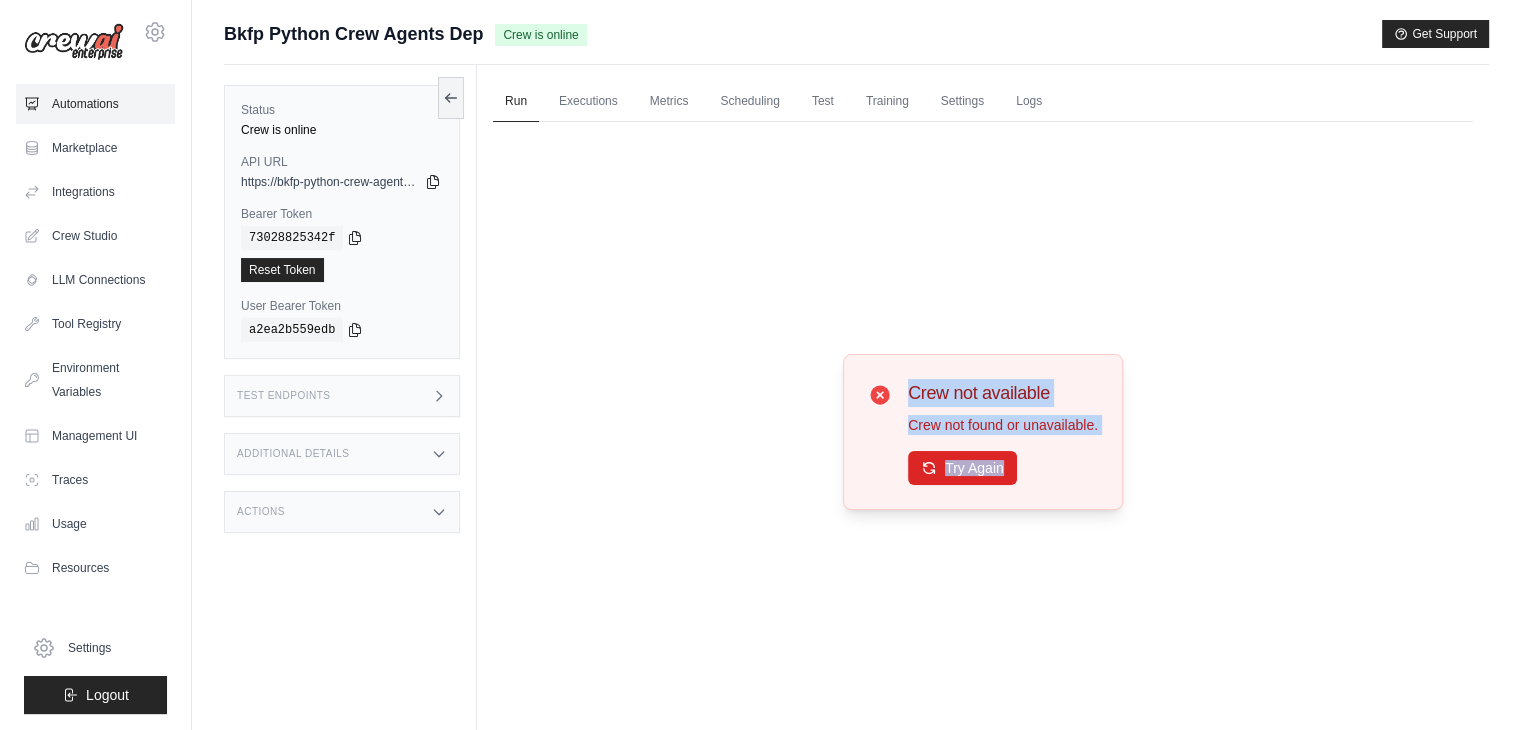 click on "Automations" at bounding box center [95, 104] 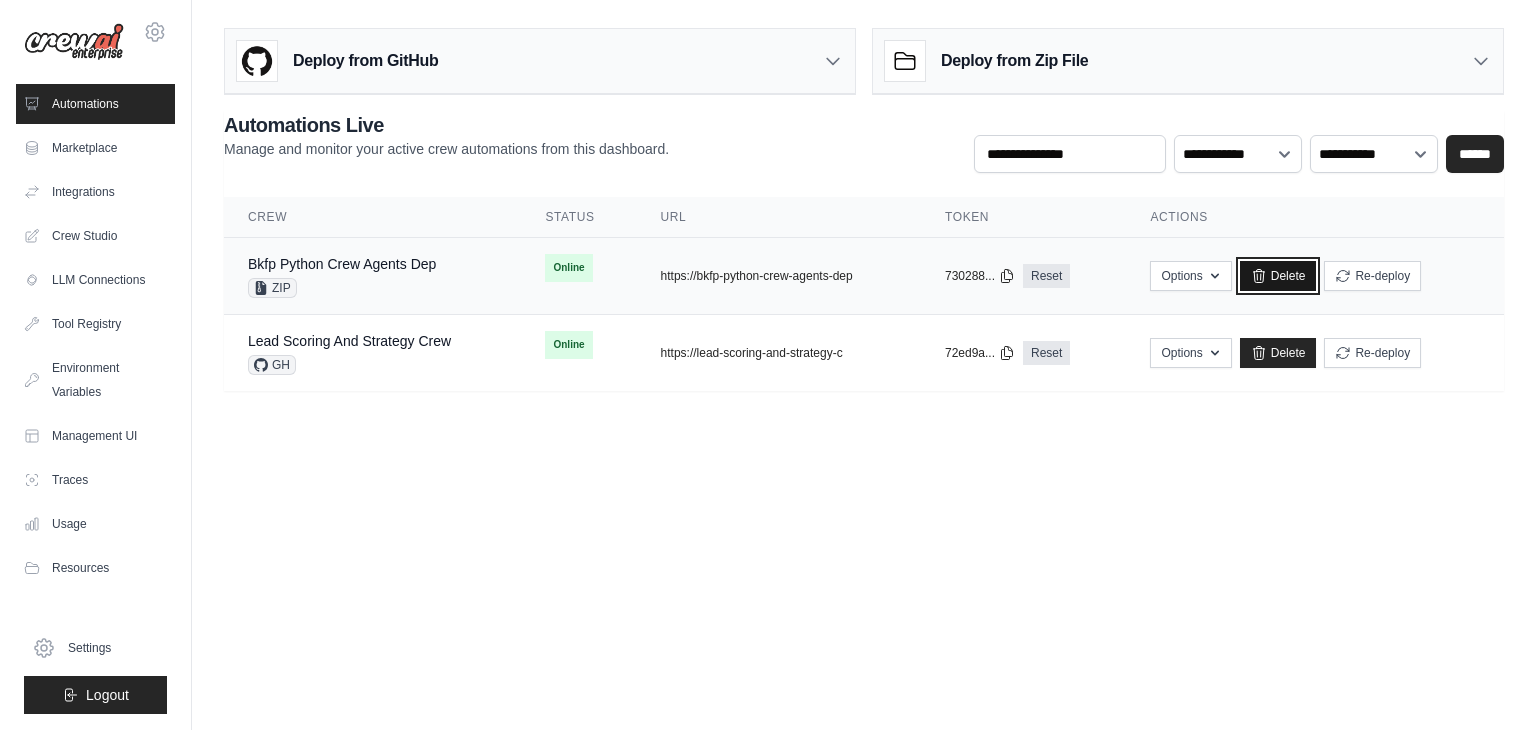 click 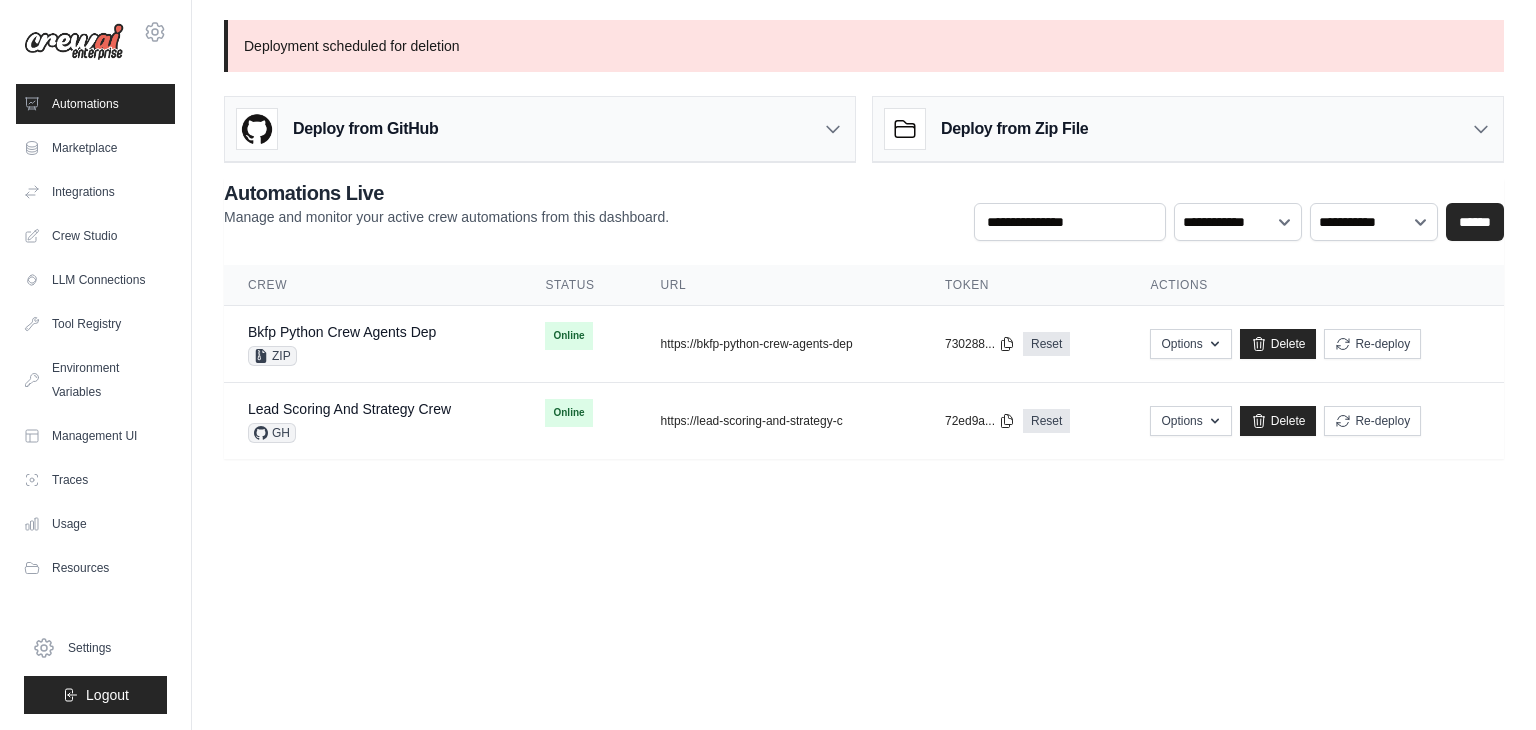 scroll, scrollTop: 0, scrollLeft: 0, axis: both 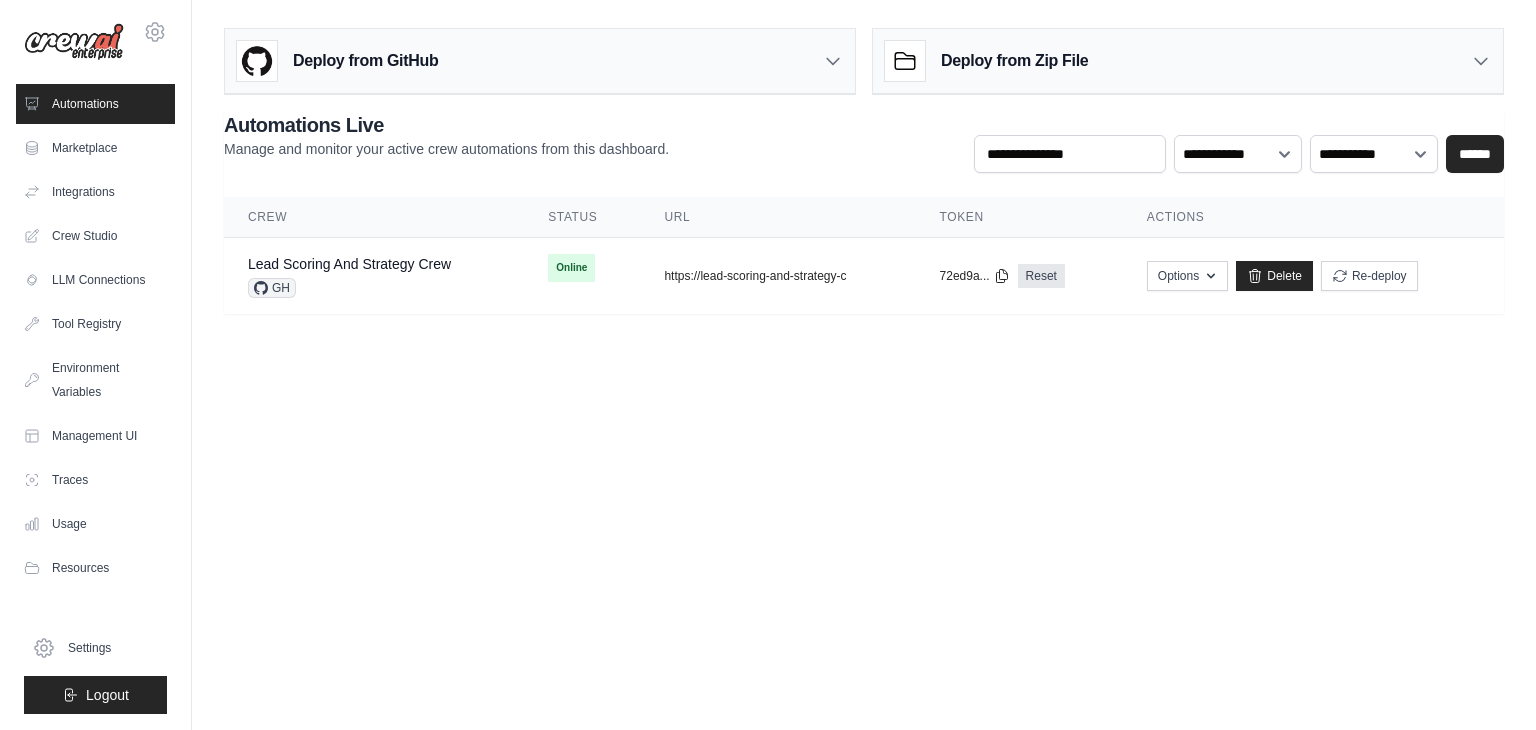 click on "Deploy from Zip File" at bounding box center [986, 61] 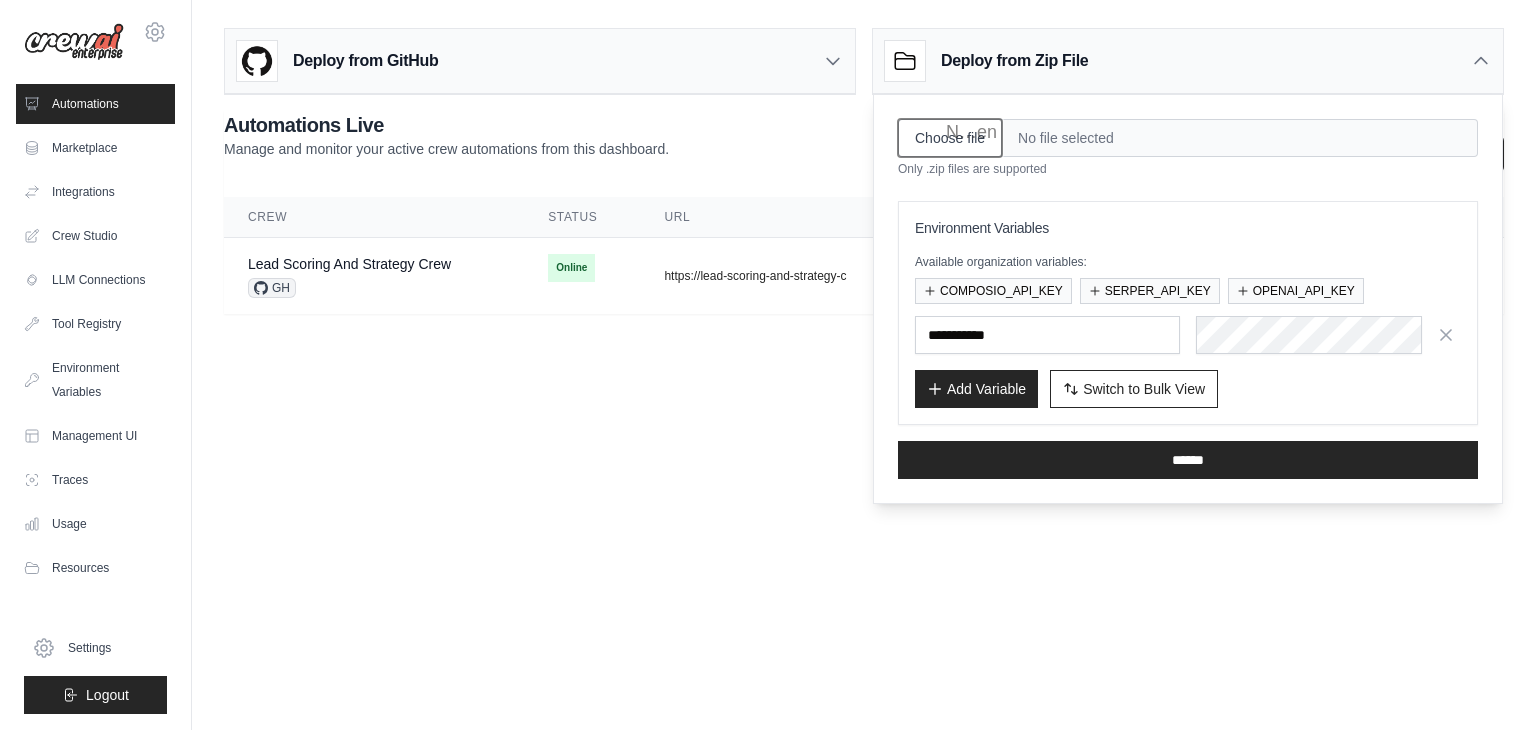 click on "Choose file" at bounding box center [950, 138] 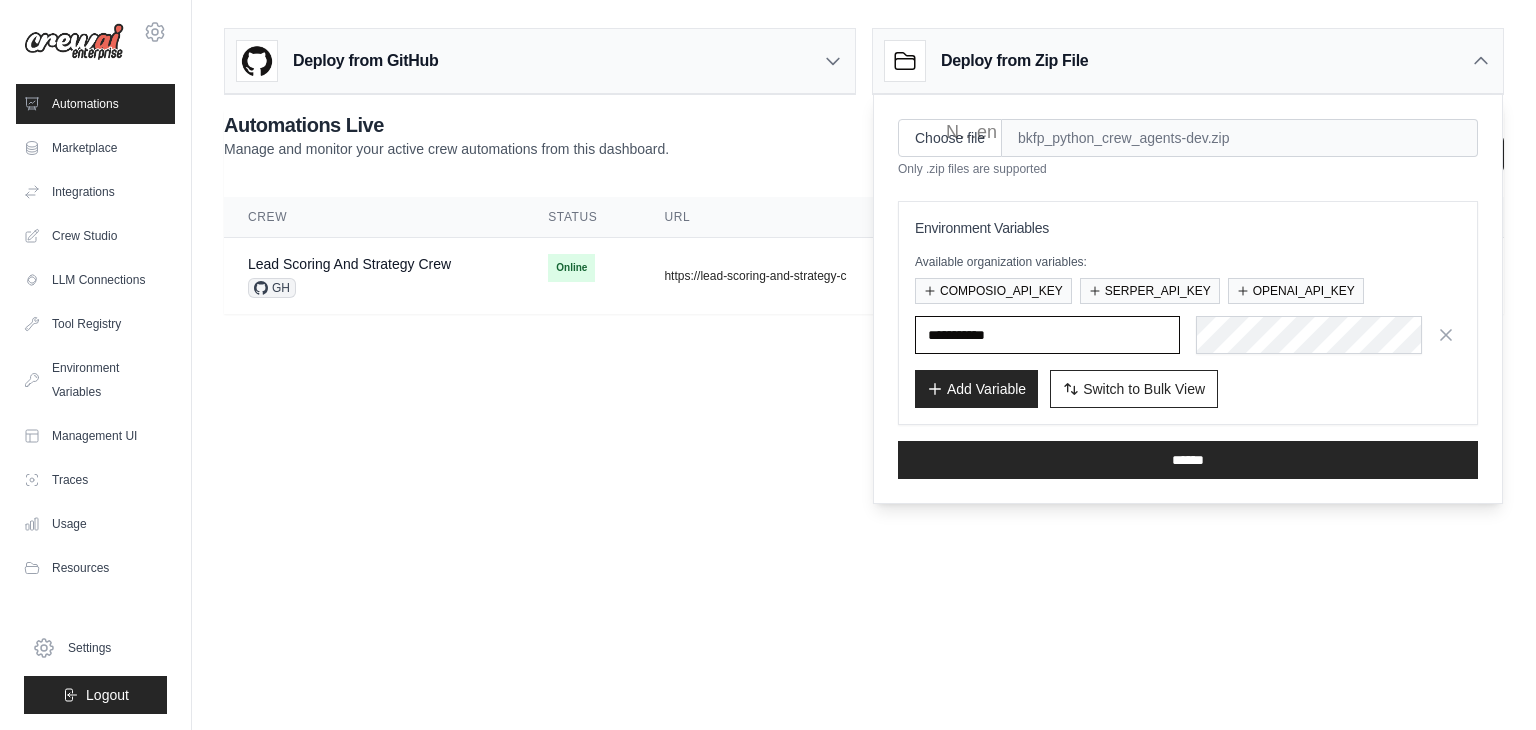 click at bounding box center [0, 0] 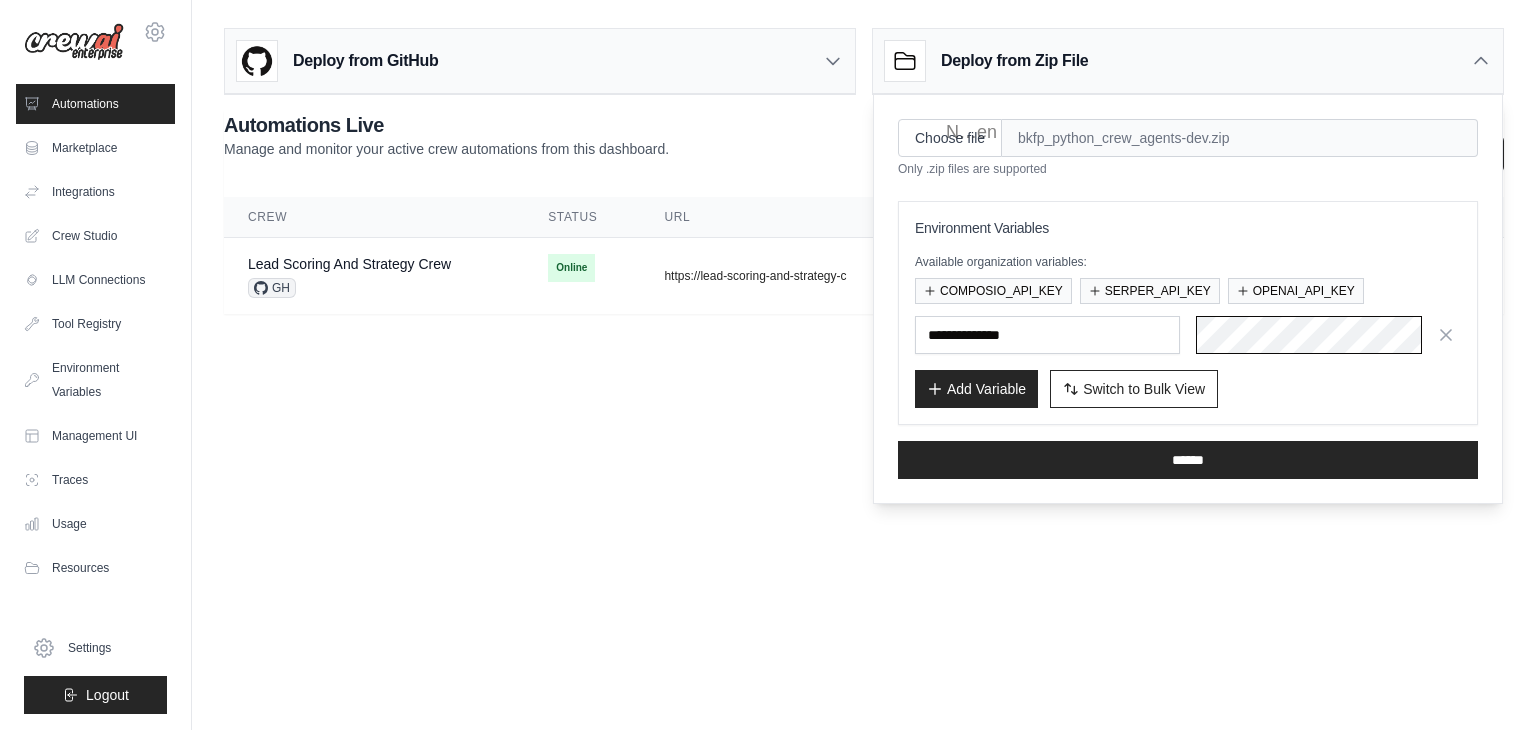 scroll, scrollTop: 0, scrollLeft: 1062, axis: horizontal 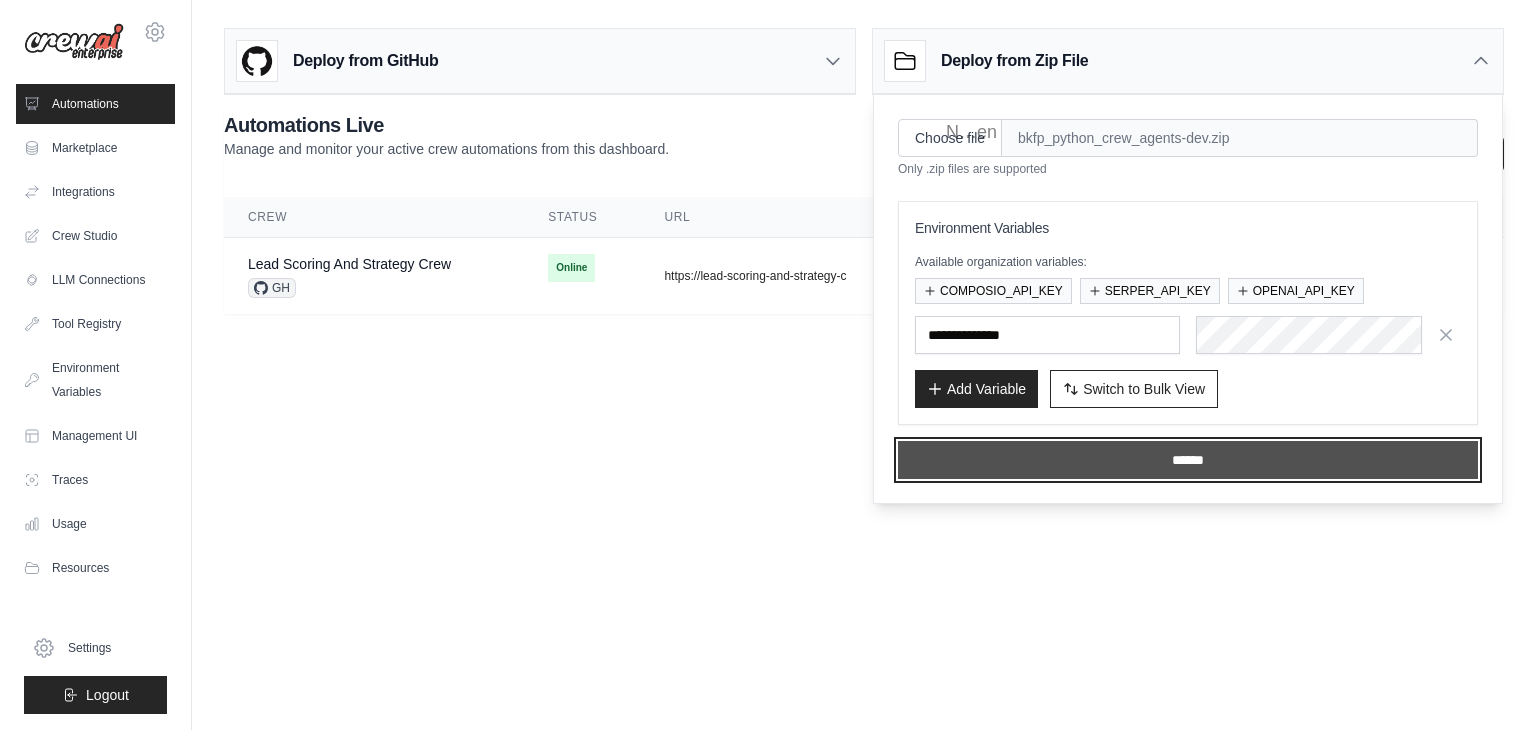 click on "******" at bounding box center [1188, 460] 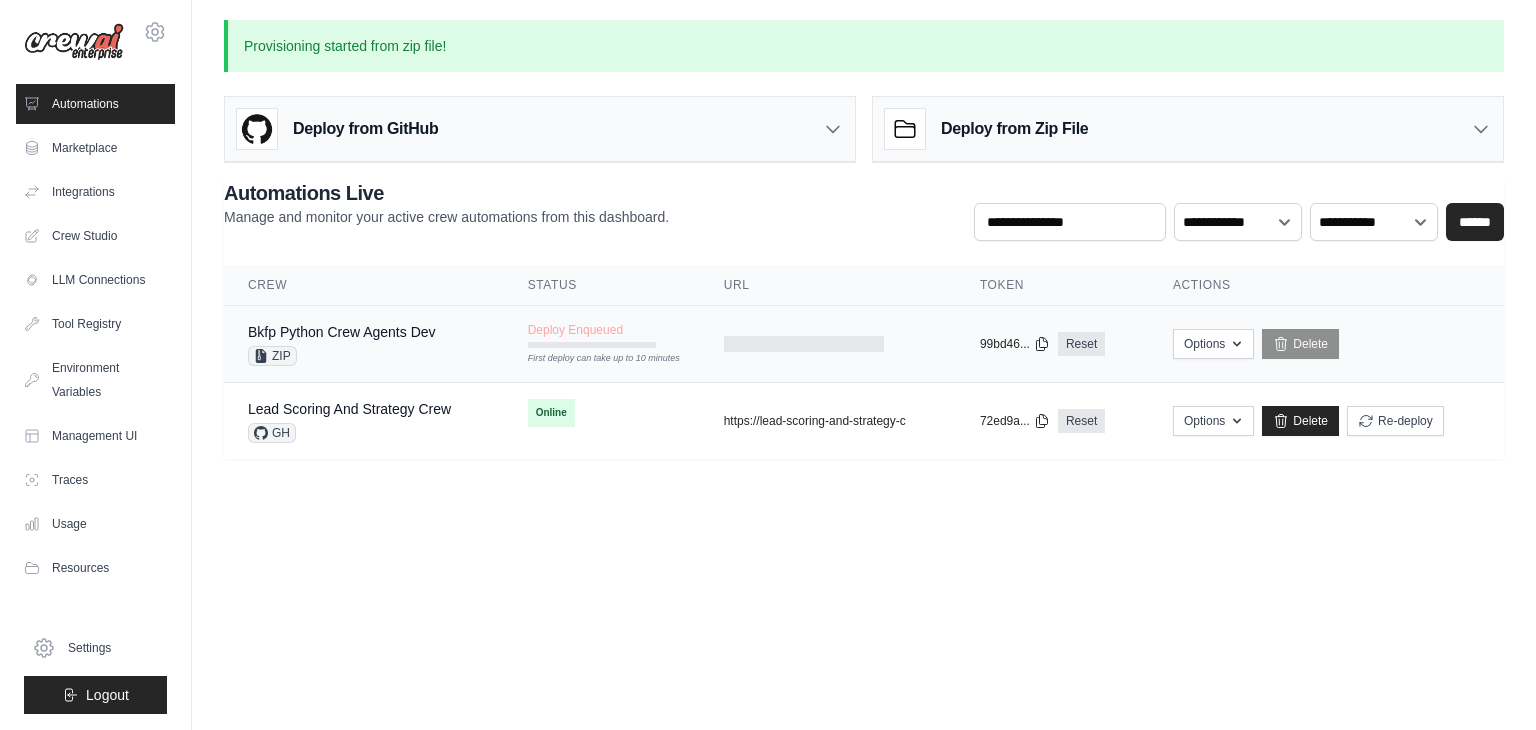 click on "First deploy can take up to 10 minutes" at bounding box center [592, 345] 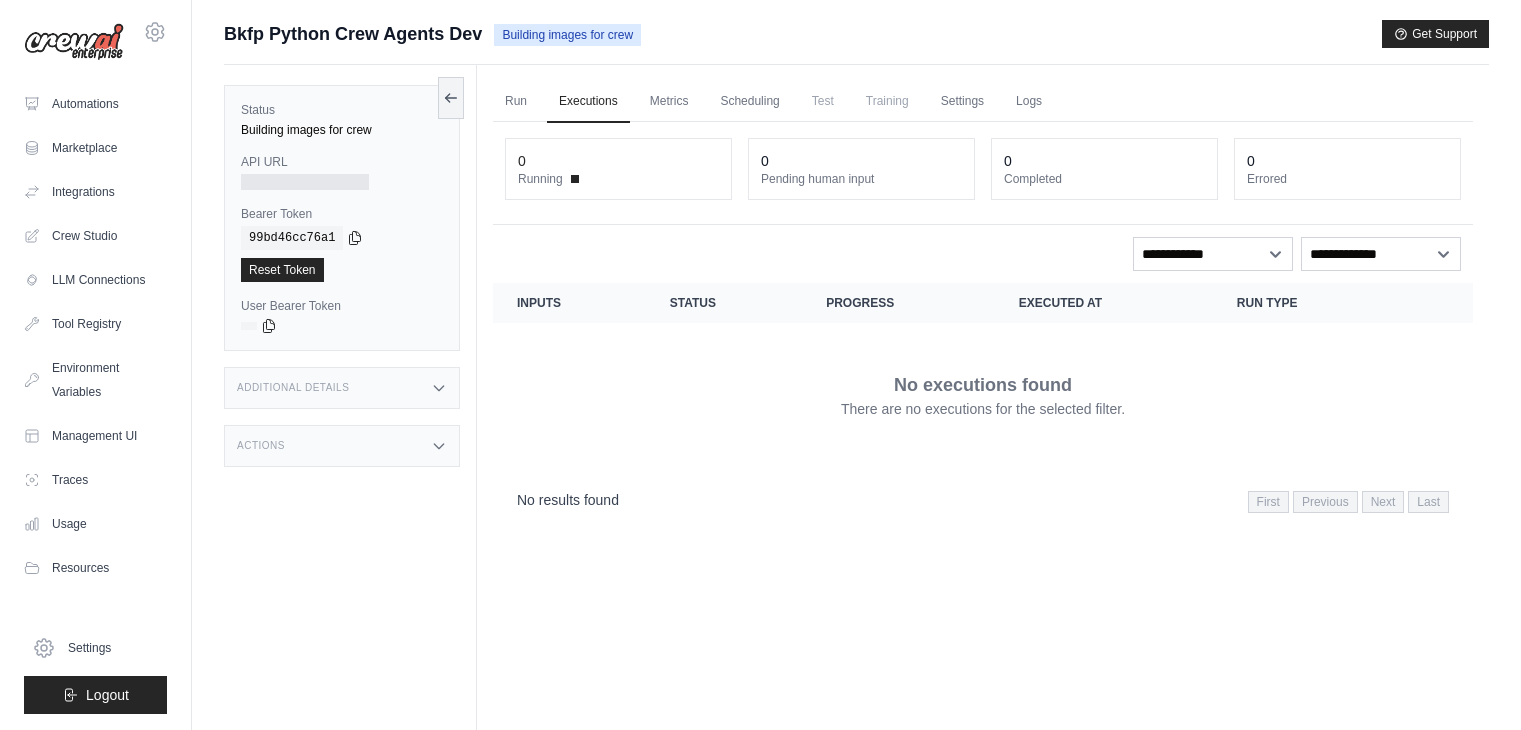 scroll, scrollTop: 0, scrollLeft: 0, axis: both 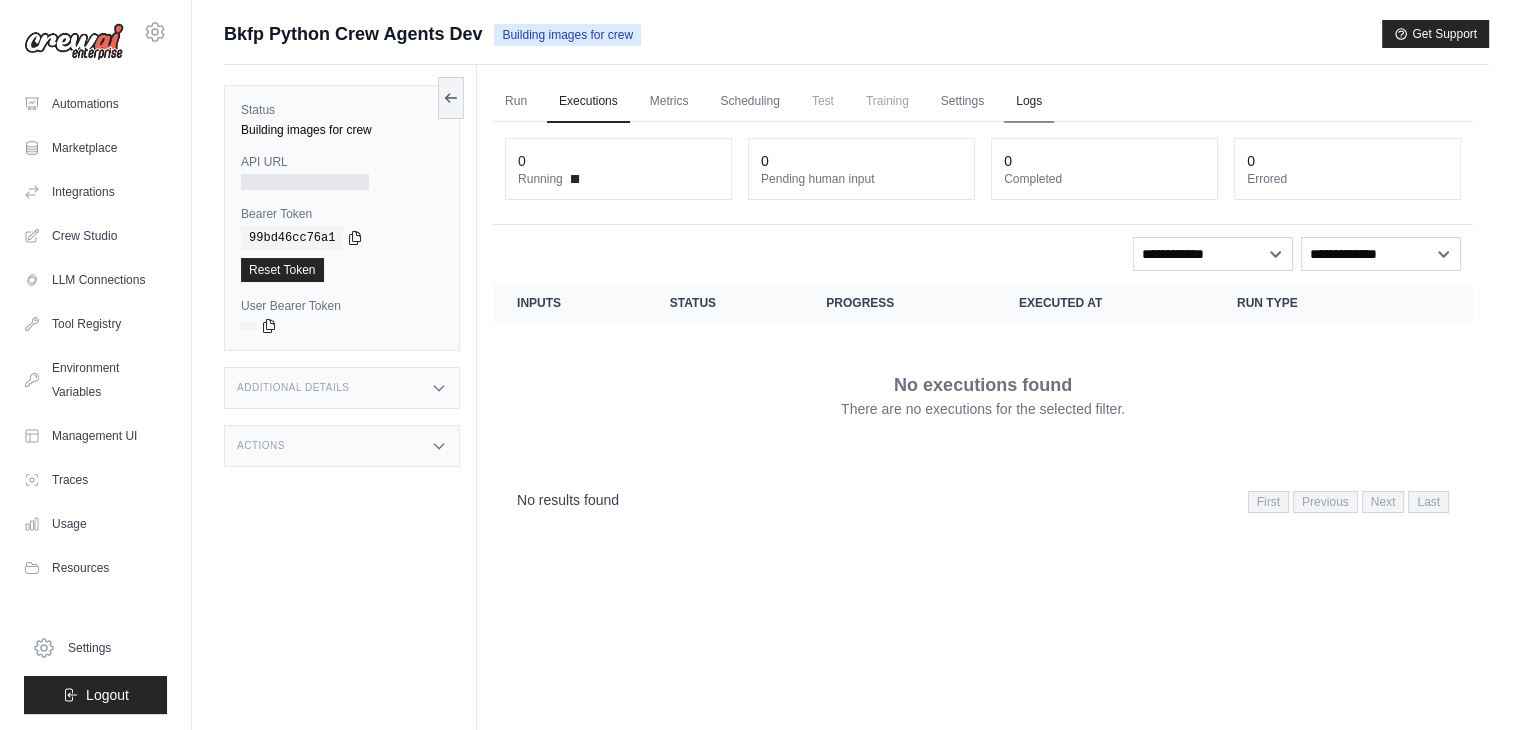 click on "Logs" at bounding box center (1029, 102) 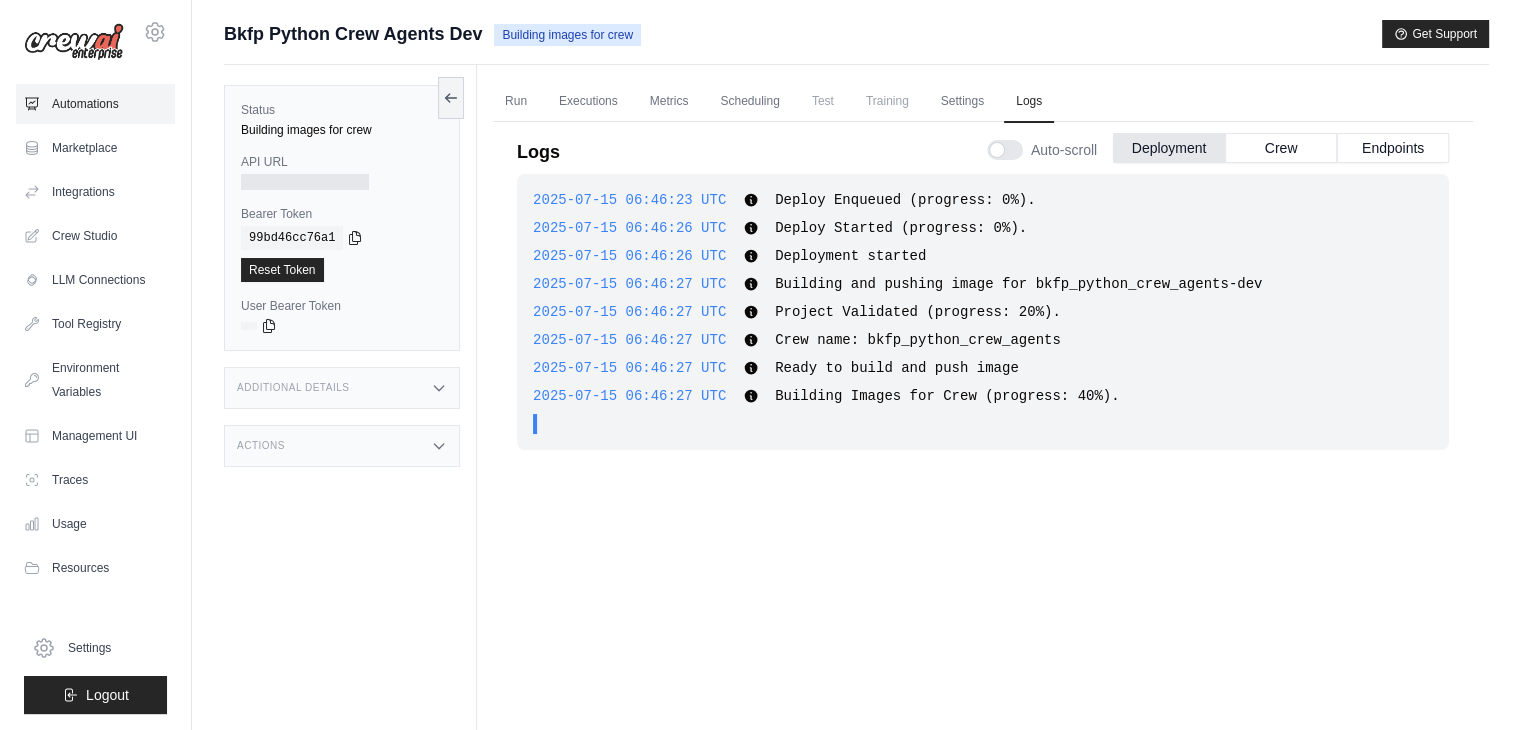 click on "Automations" at bounding box center [95, 104] 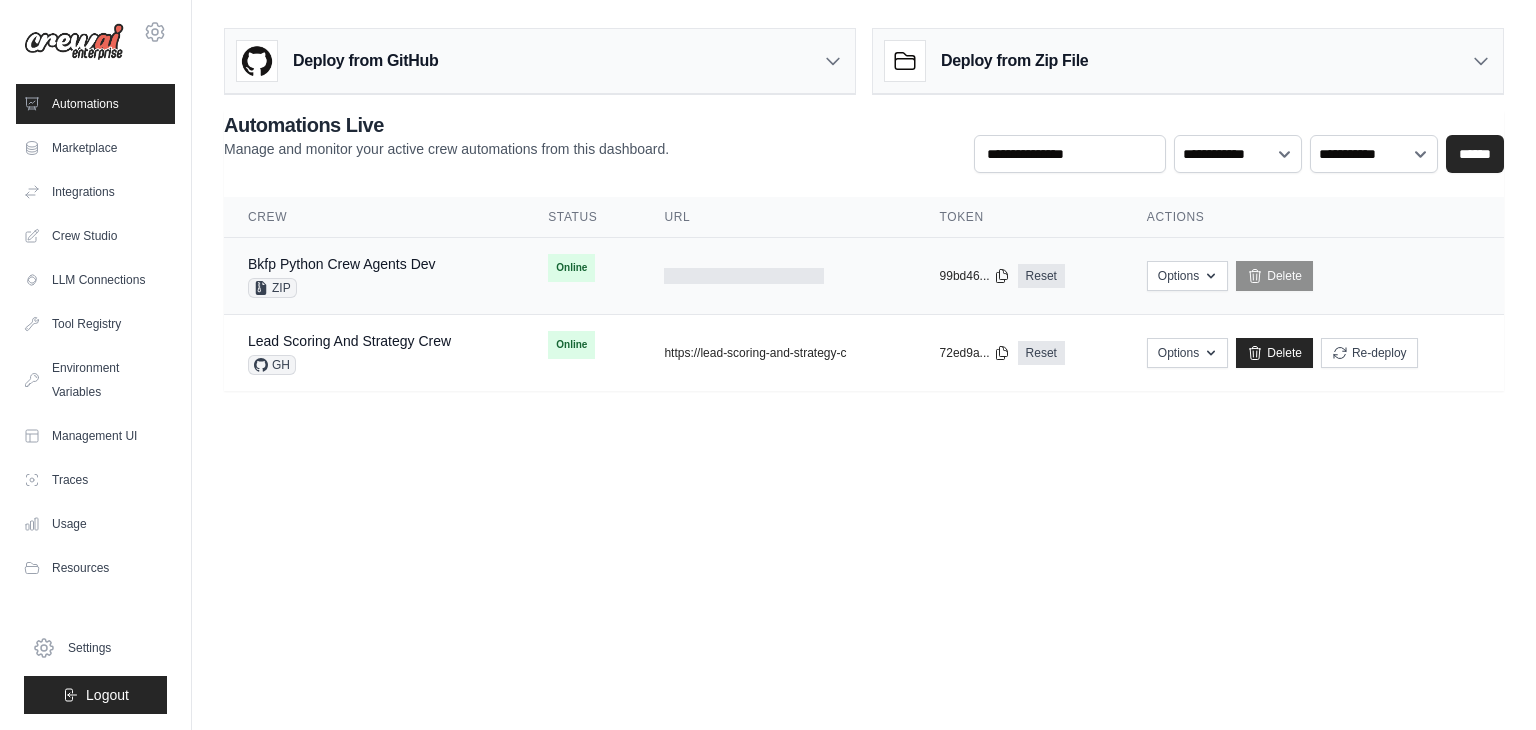 click on "Bkfp Python Crew Agents Dev
ZIP" at bounding box center [374, 276] 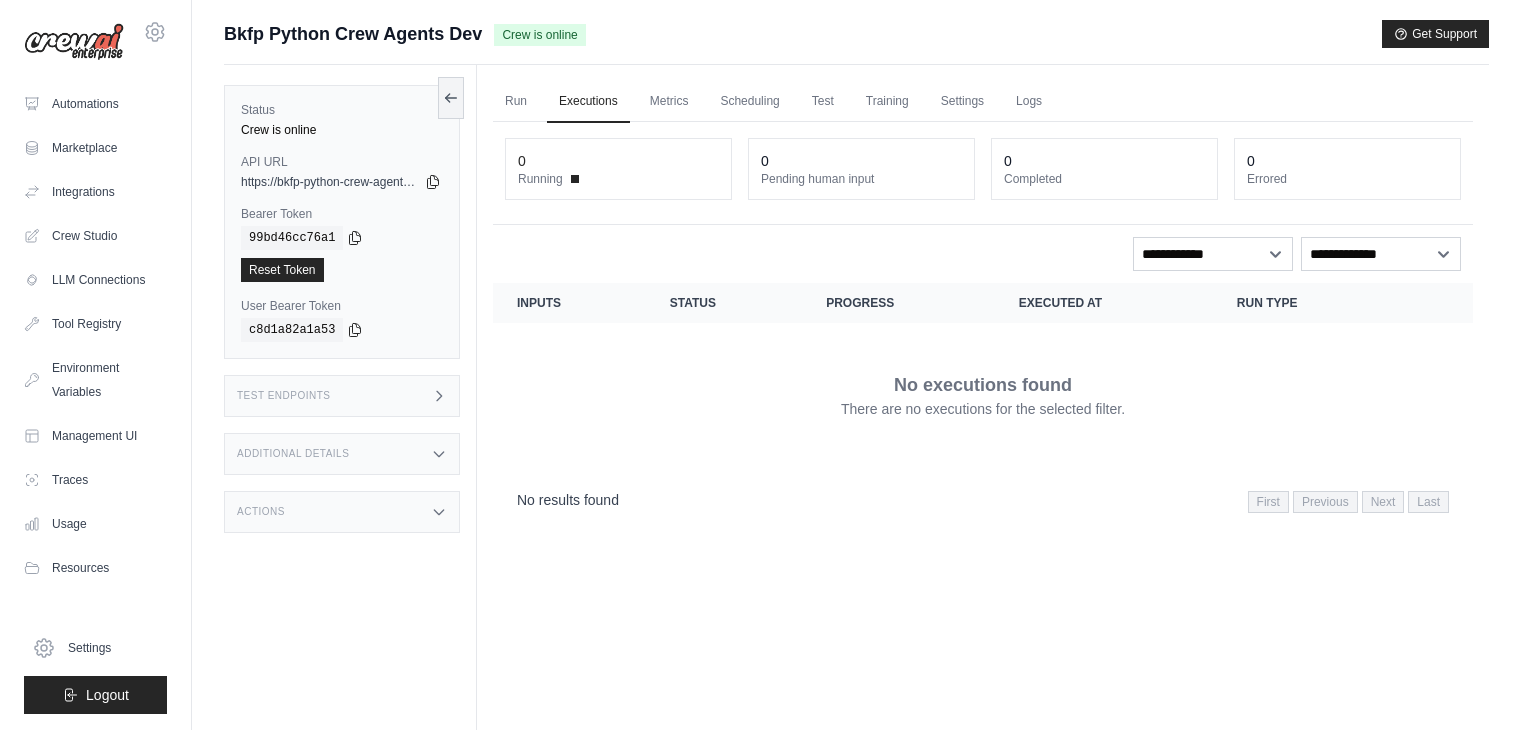 scroll, scrollTop: 0, scrollLeft: 0, axis: both 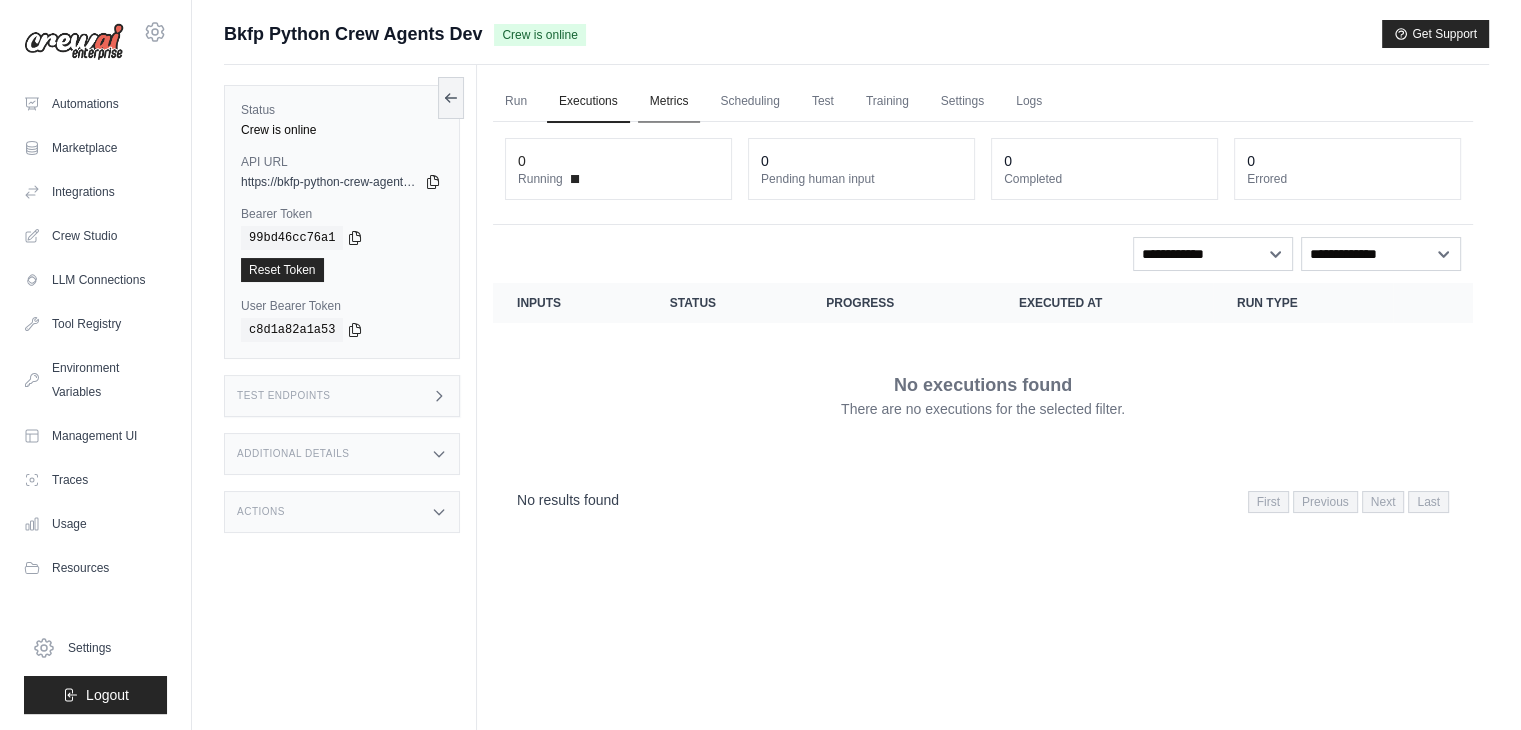 click on "Metrics" at bounding box center (669, 102) 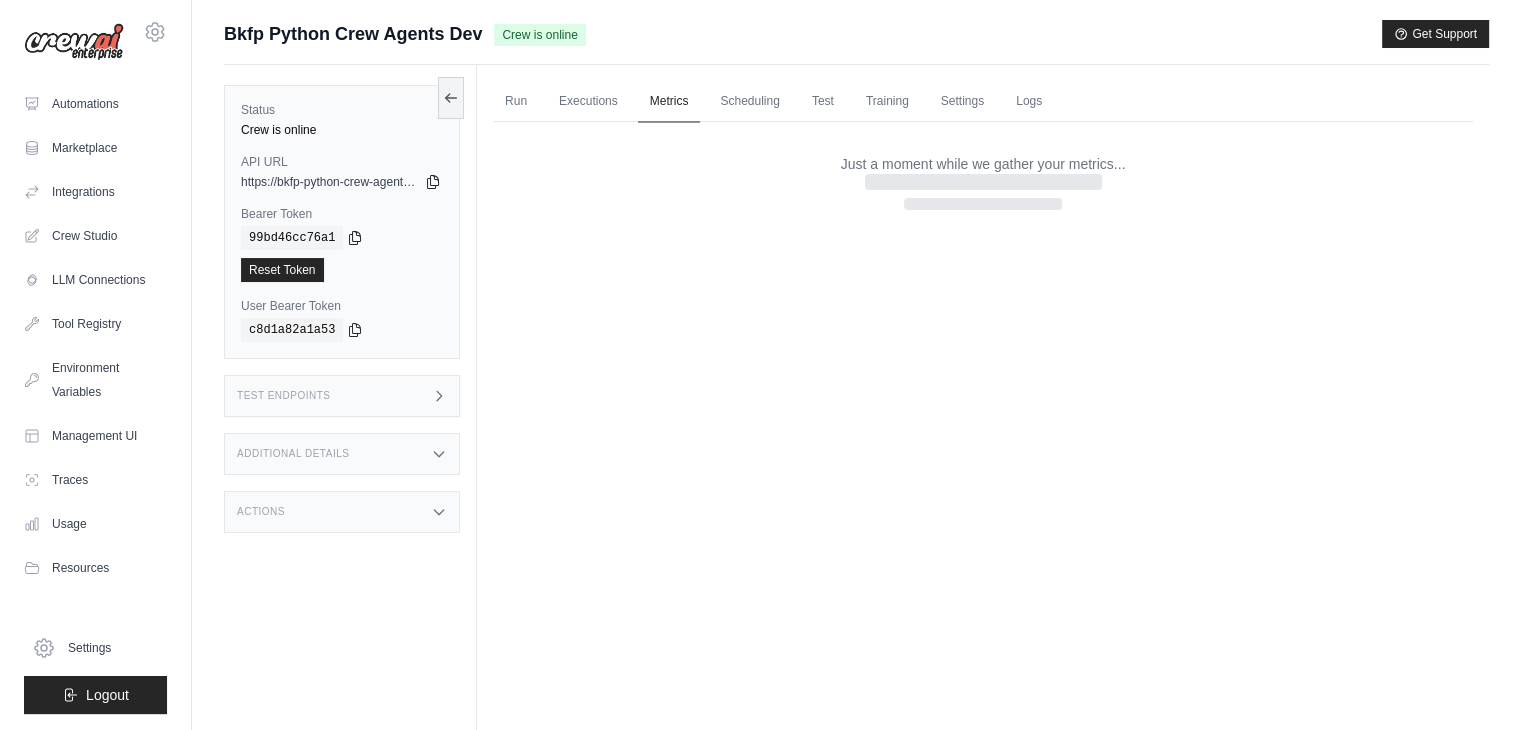 scroll, scrollTop: 0, scrollLeft: 0, axis: both 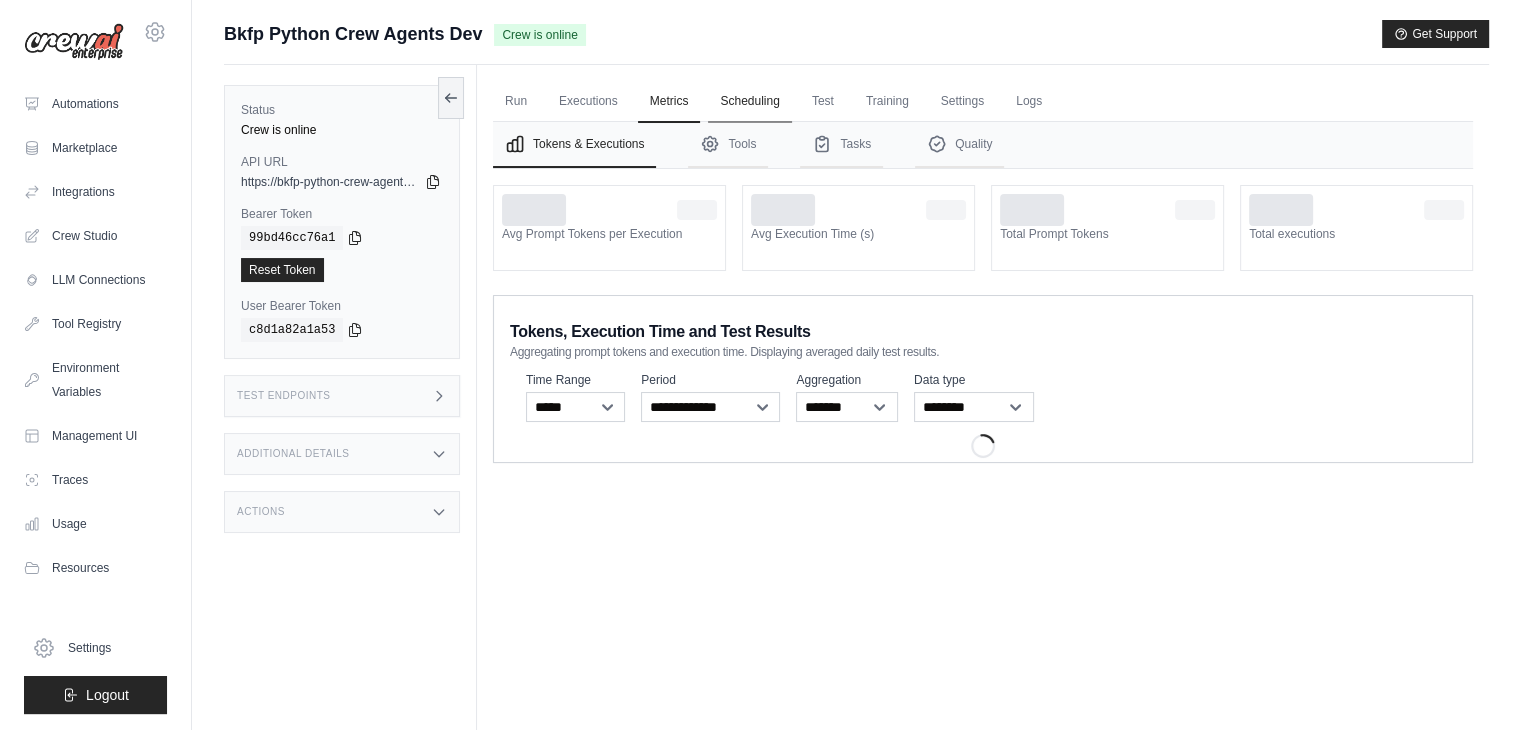 click on "Scheduling" at bounding box center [749, 102] 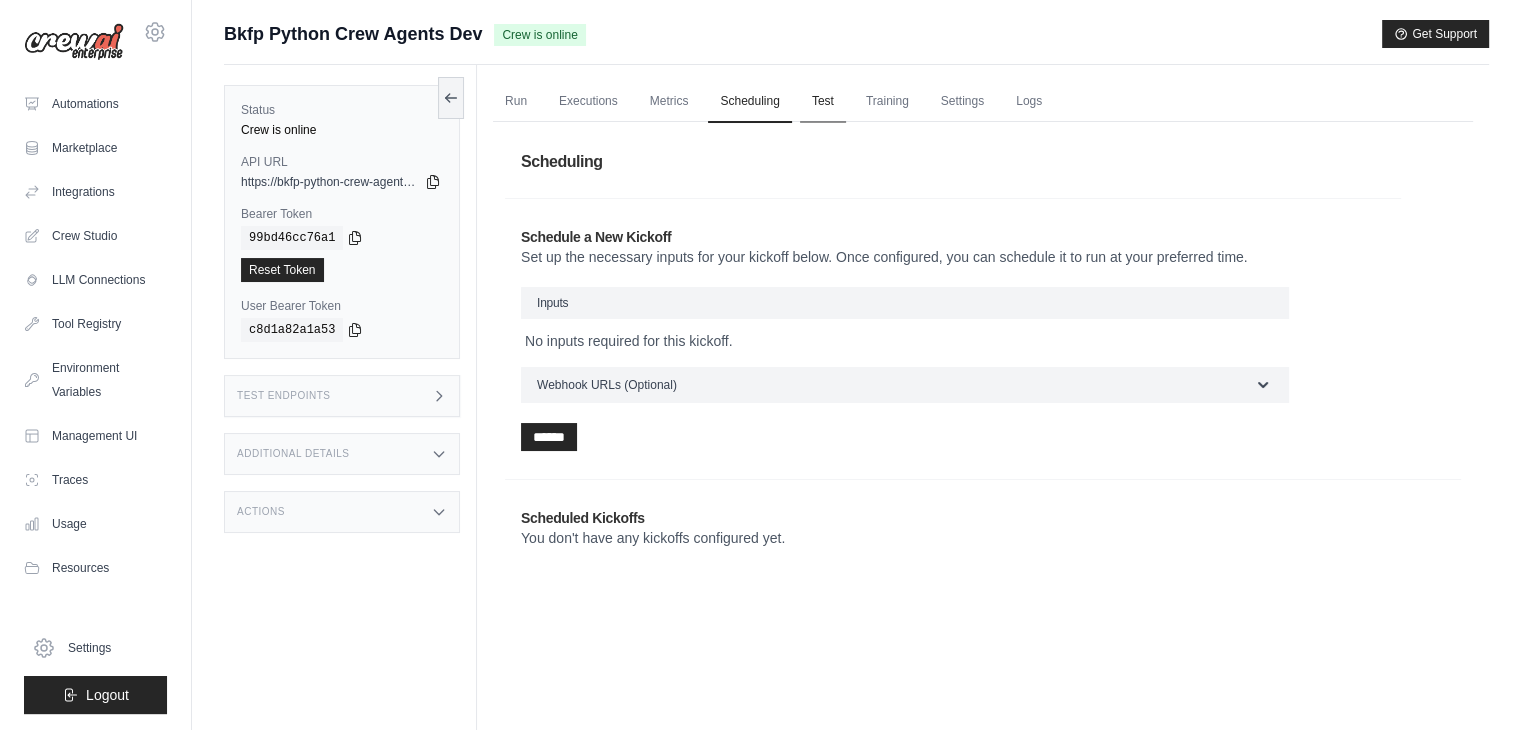 click on "Test" at bounding box center (823, 102) 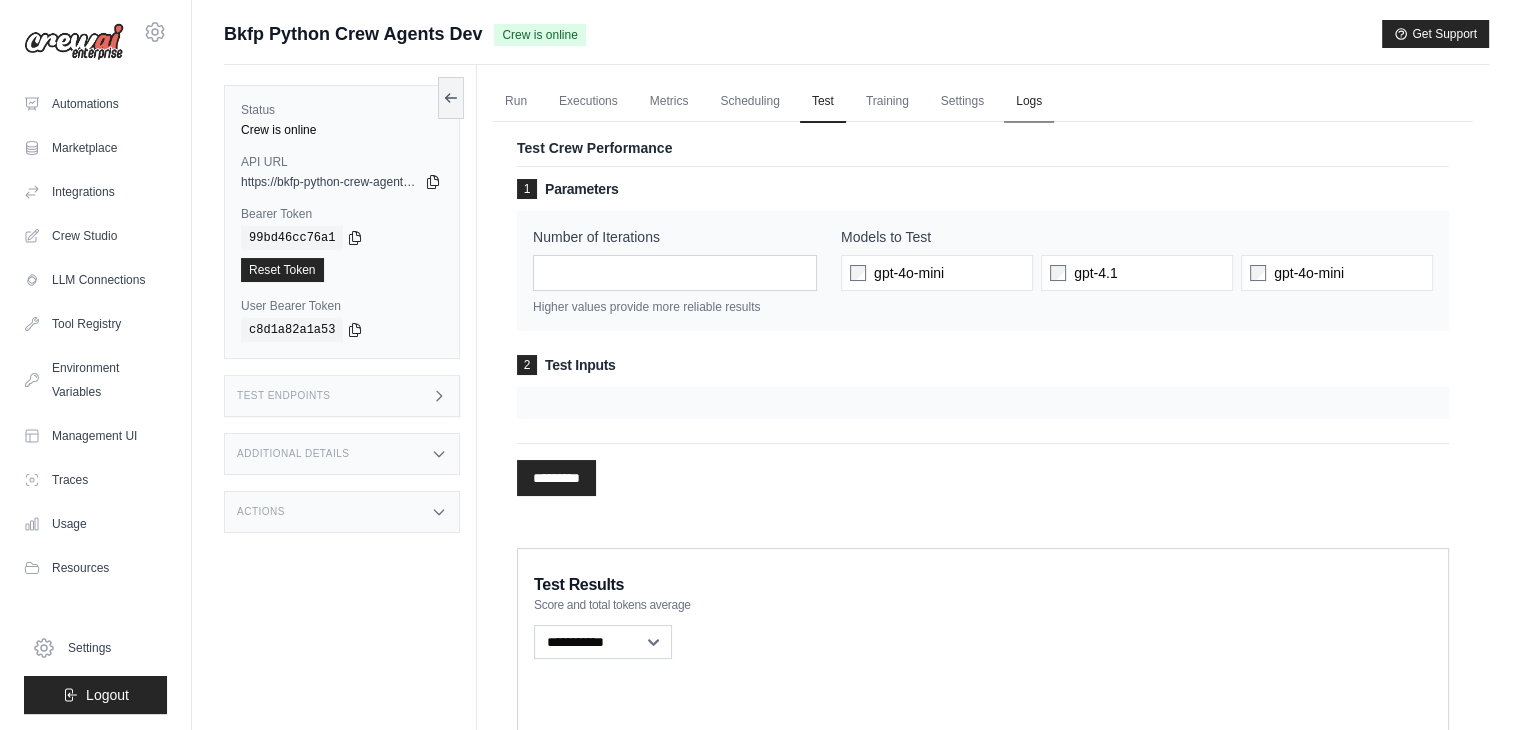 click on "Logs" at bounding box center (1029, 102) 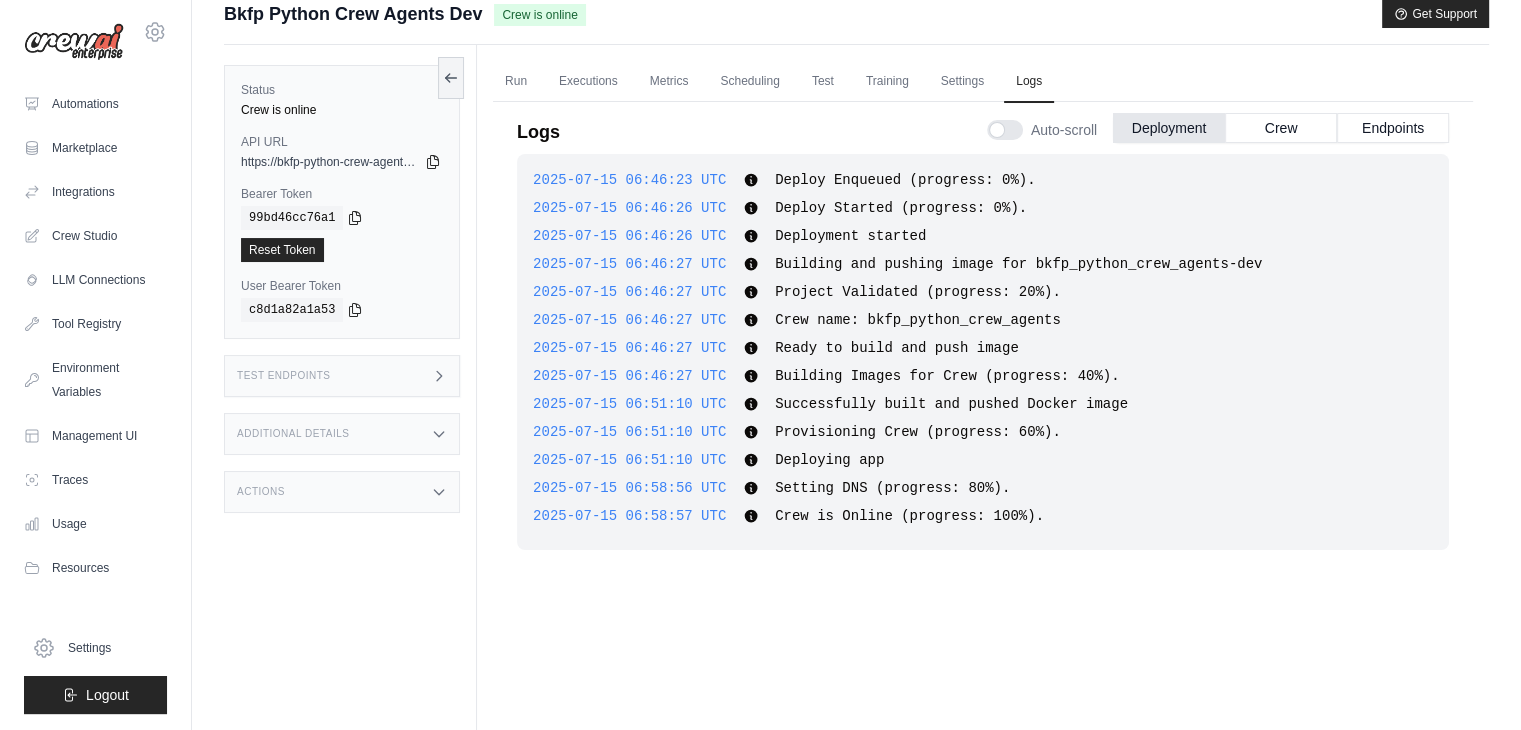 scroll, scrollTop: 3, scrollLeft: 0, axis: vertical 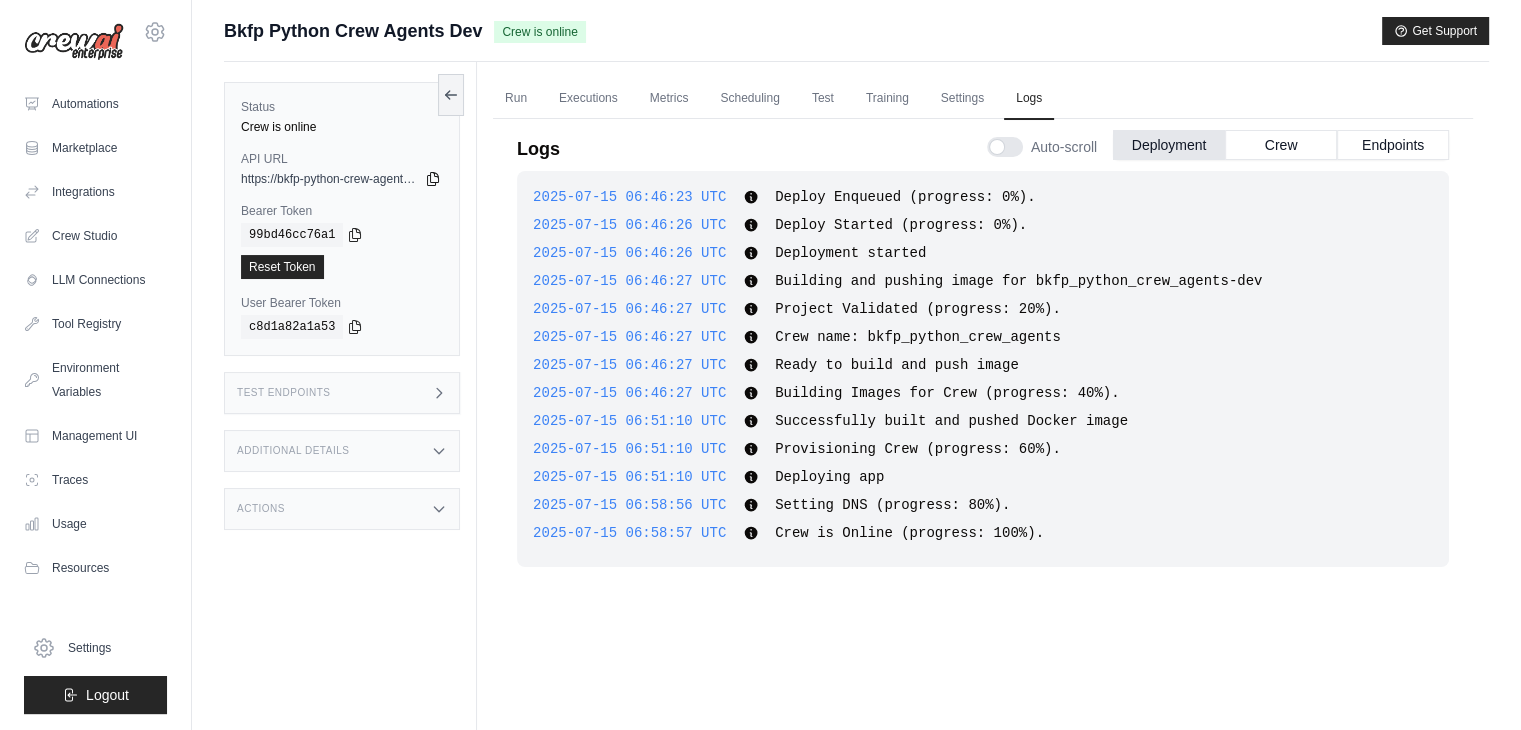 click 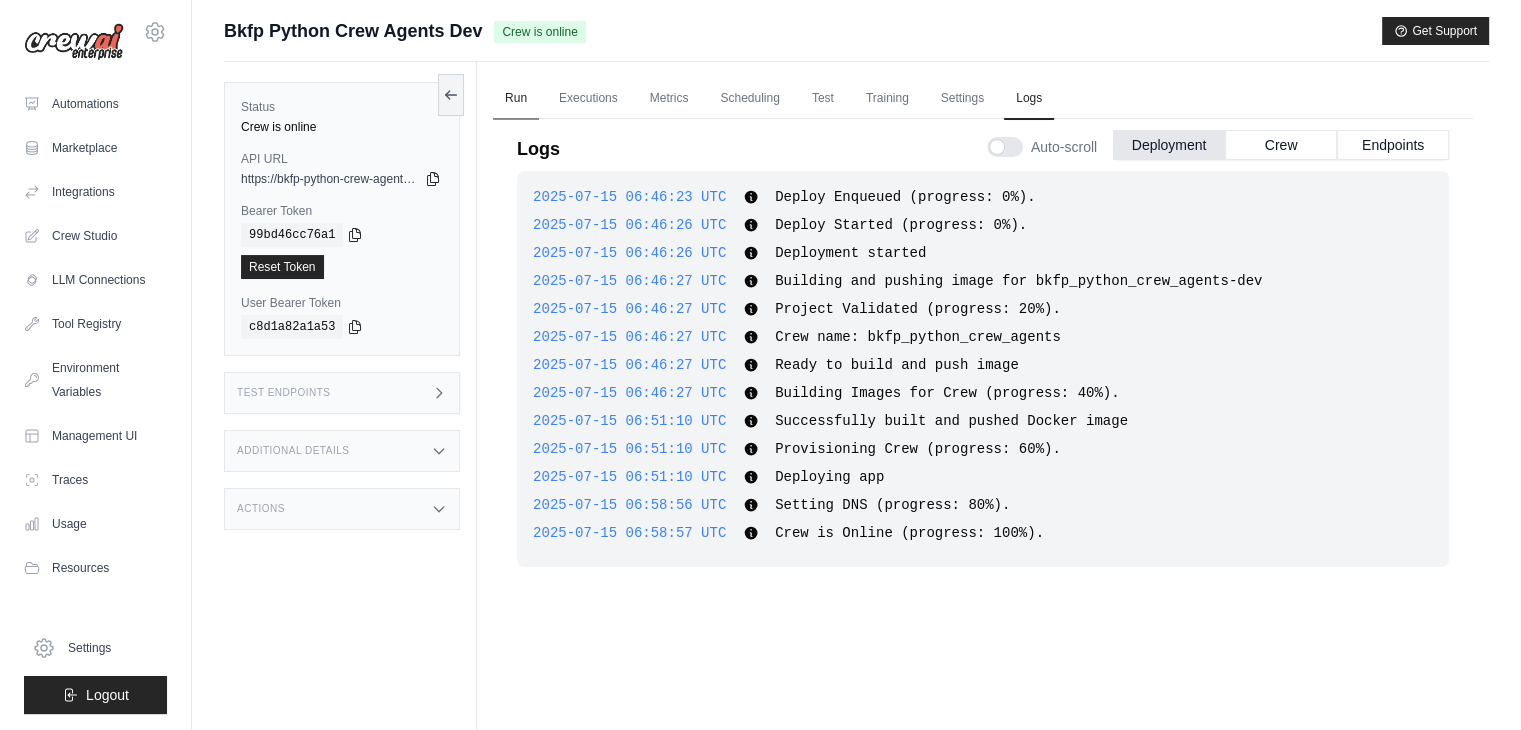 click on "Run" at bounding box center [516, 99] 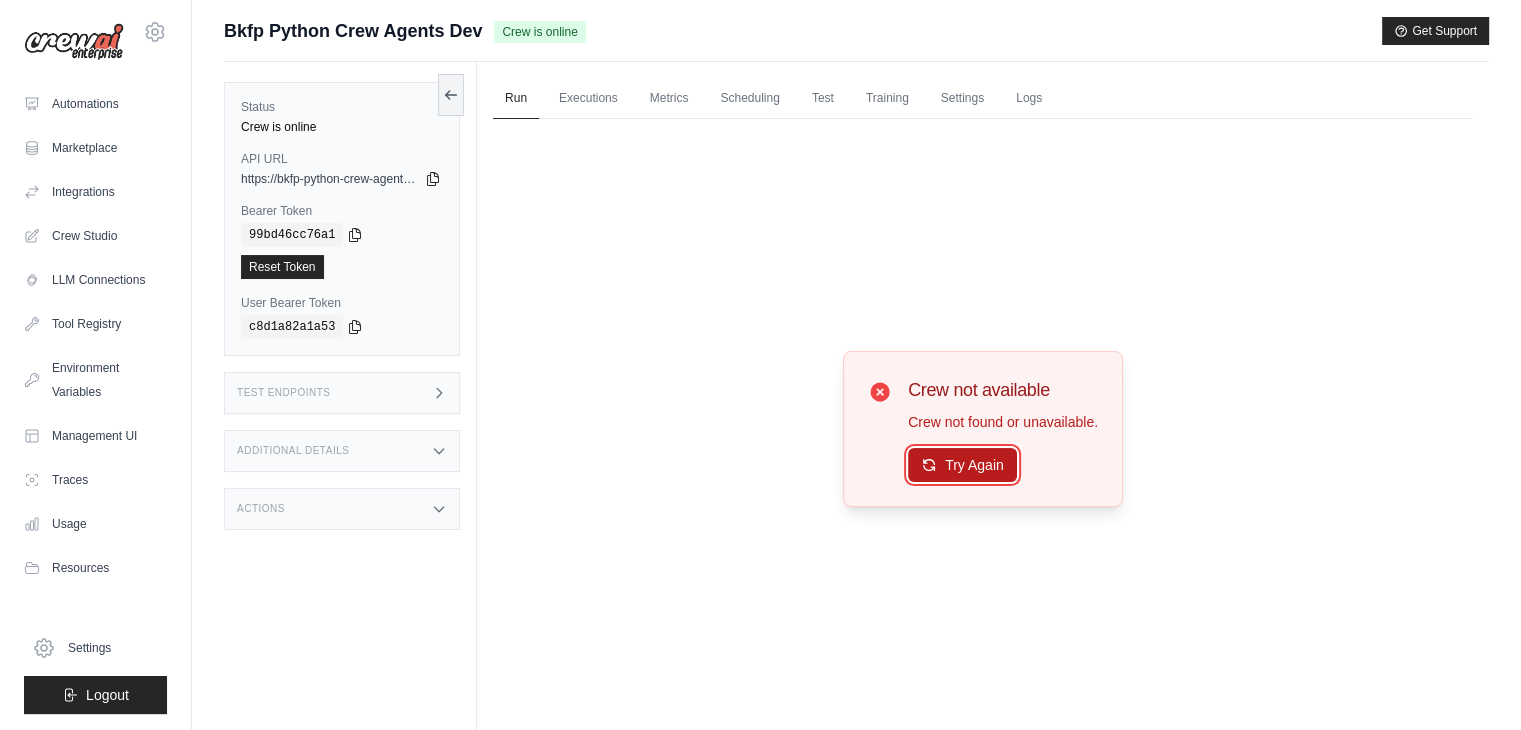 click on "Try Again" at bounding box center (962, 465) 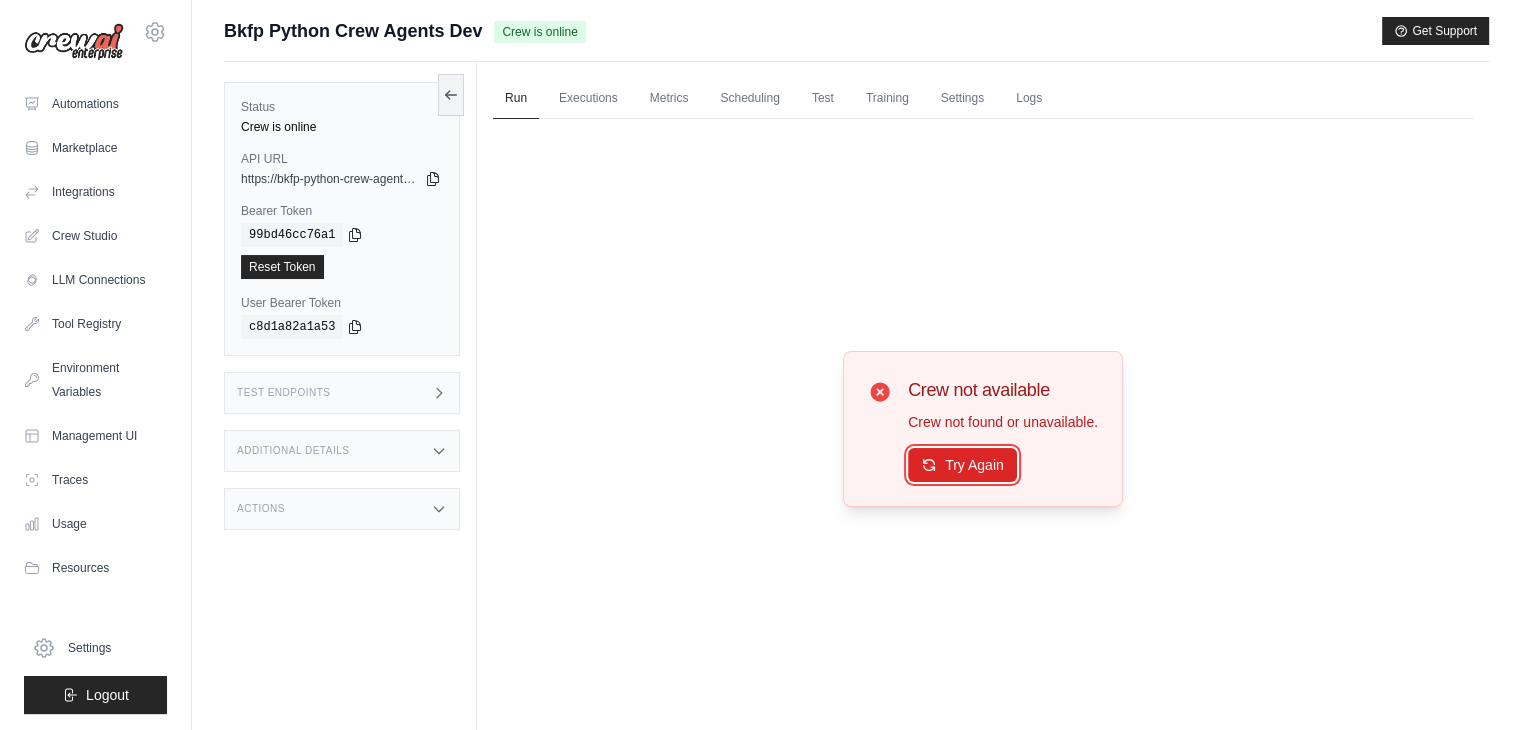click on "Try Again" at bounding box center [962, 465] 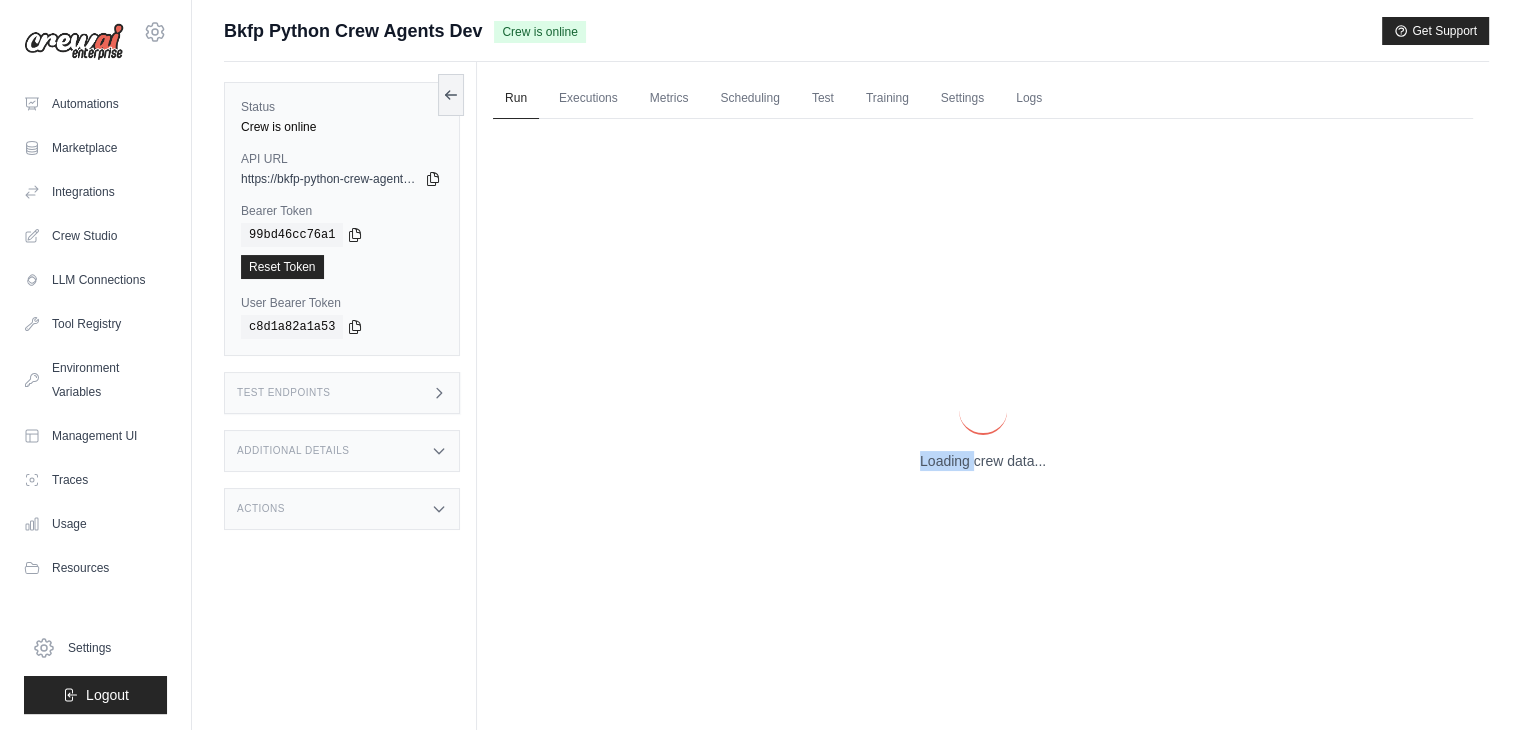 click on "Loading crew data..." at bounding box center [983, 461] 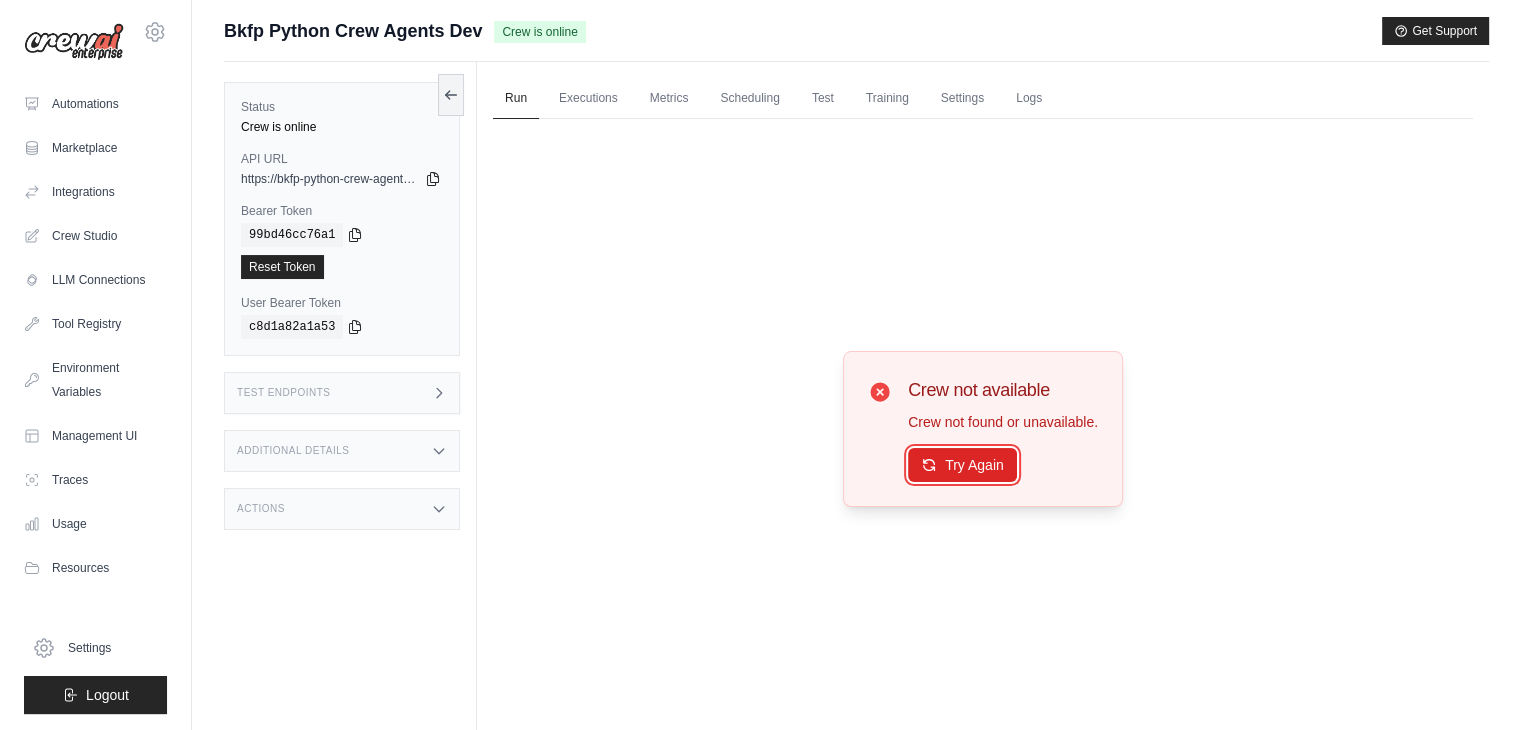 click on "Try Again" at bounding box center [962, 465] 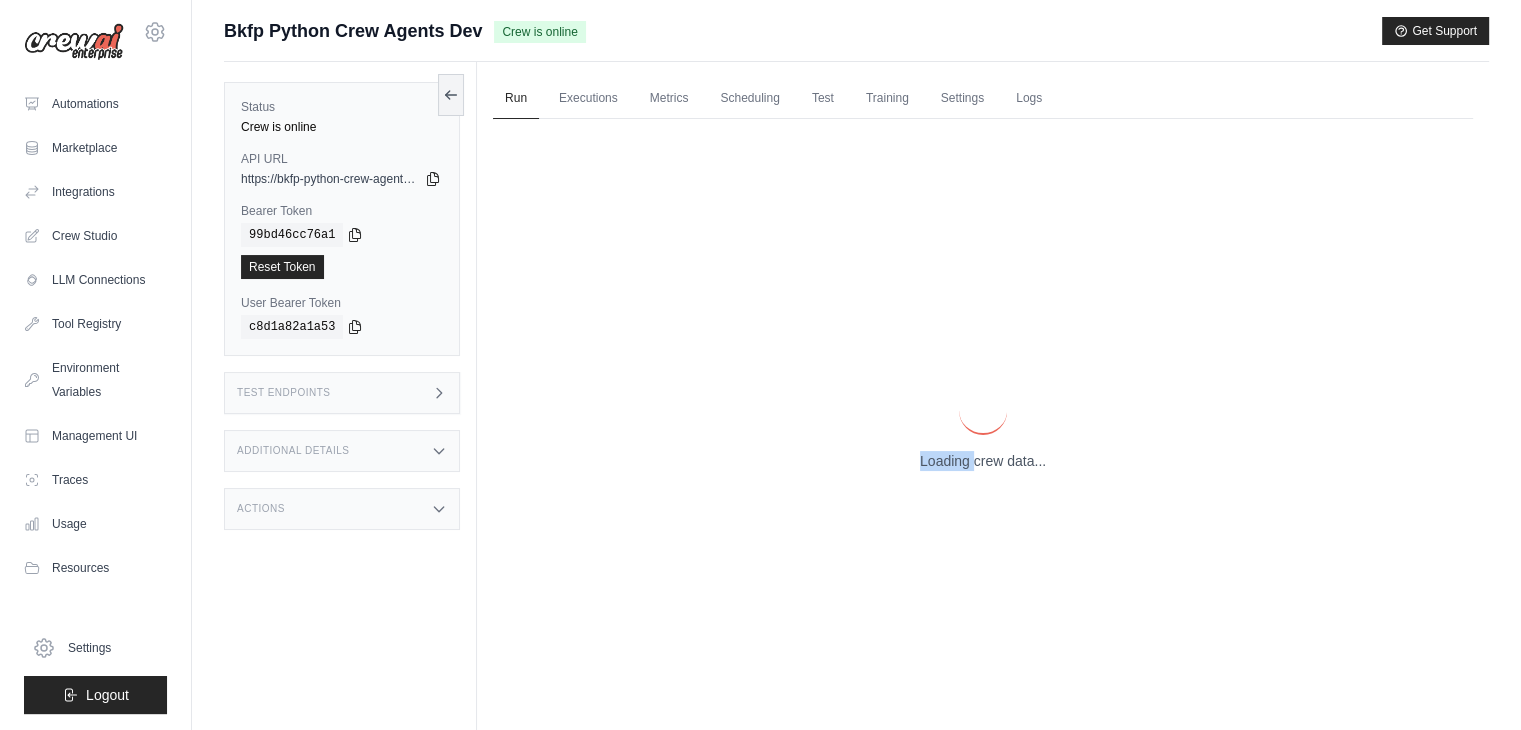 click on "Loading crew data..." at bounding box center (983, 461) 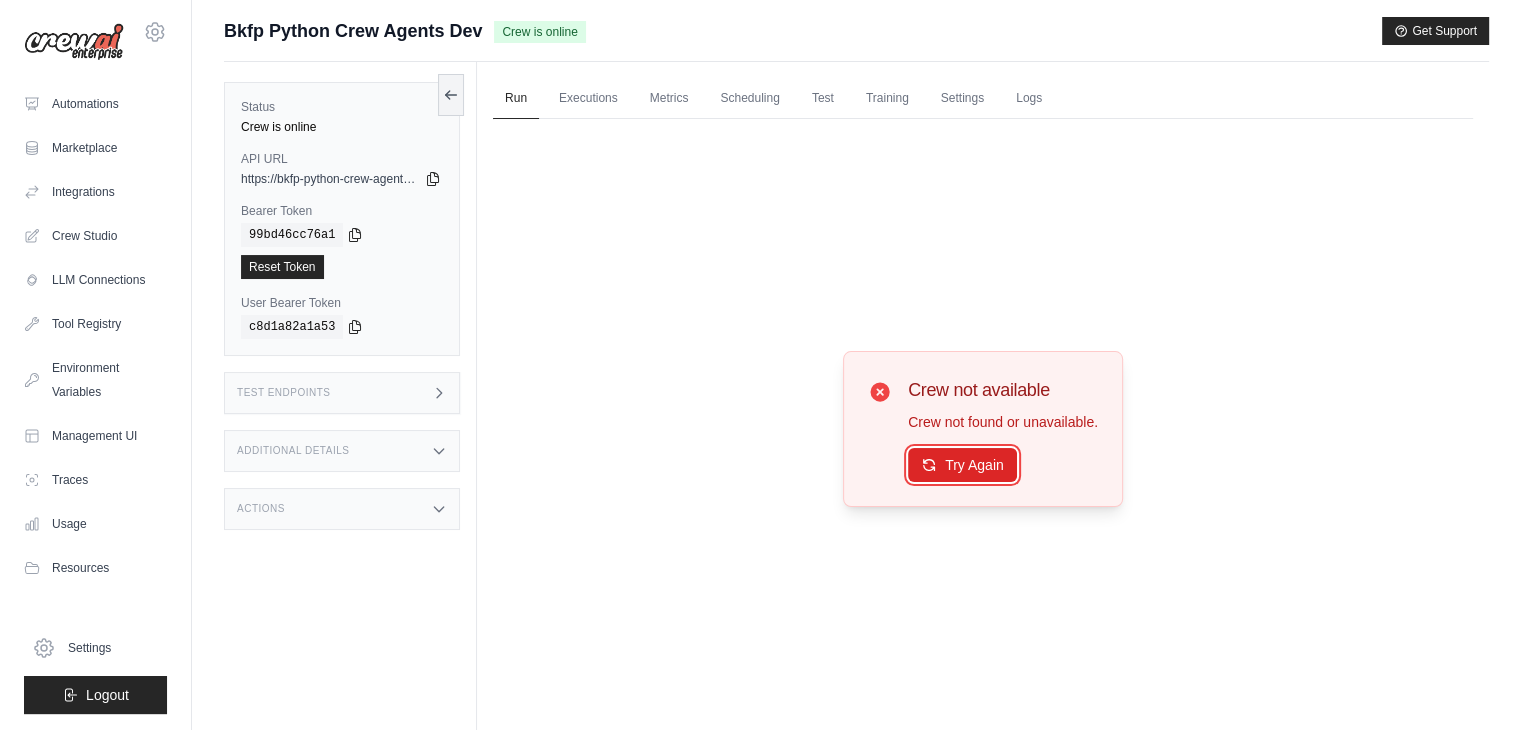 click on "Try Again" at bounding box center (962, 465) 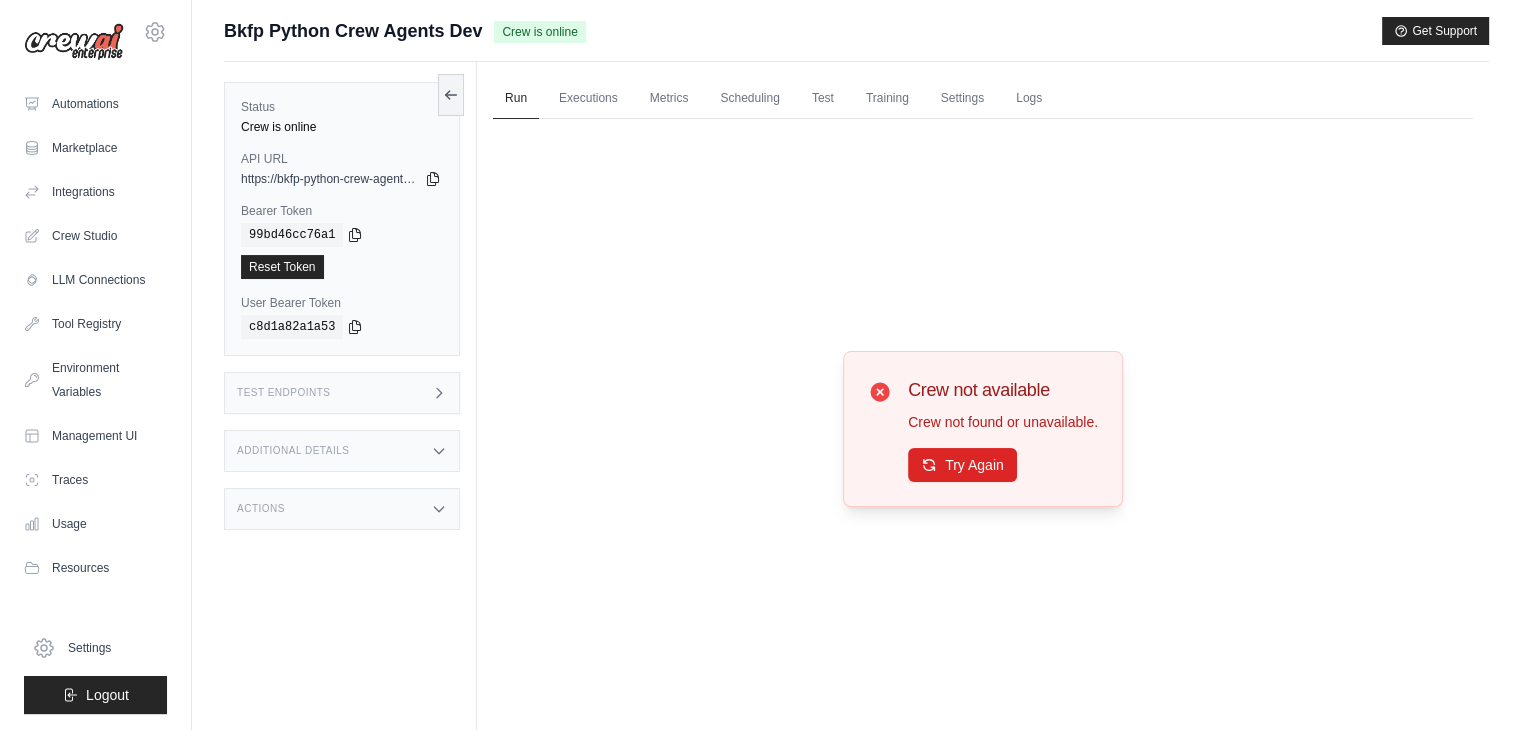 click on "Actions" at bounding box center (342, 509) 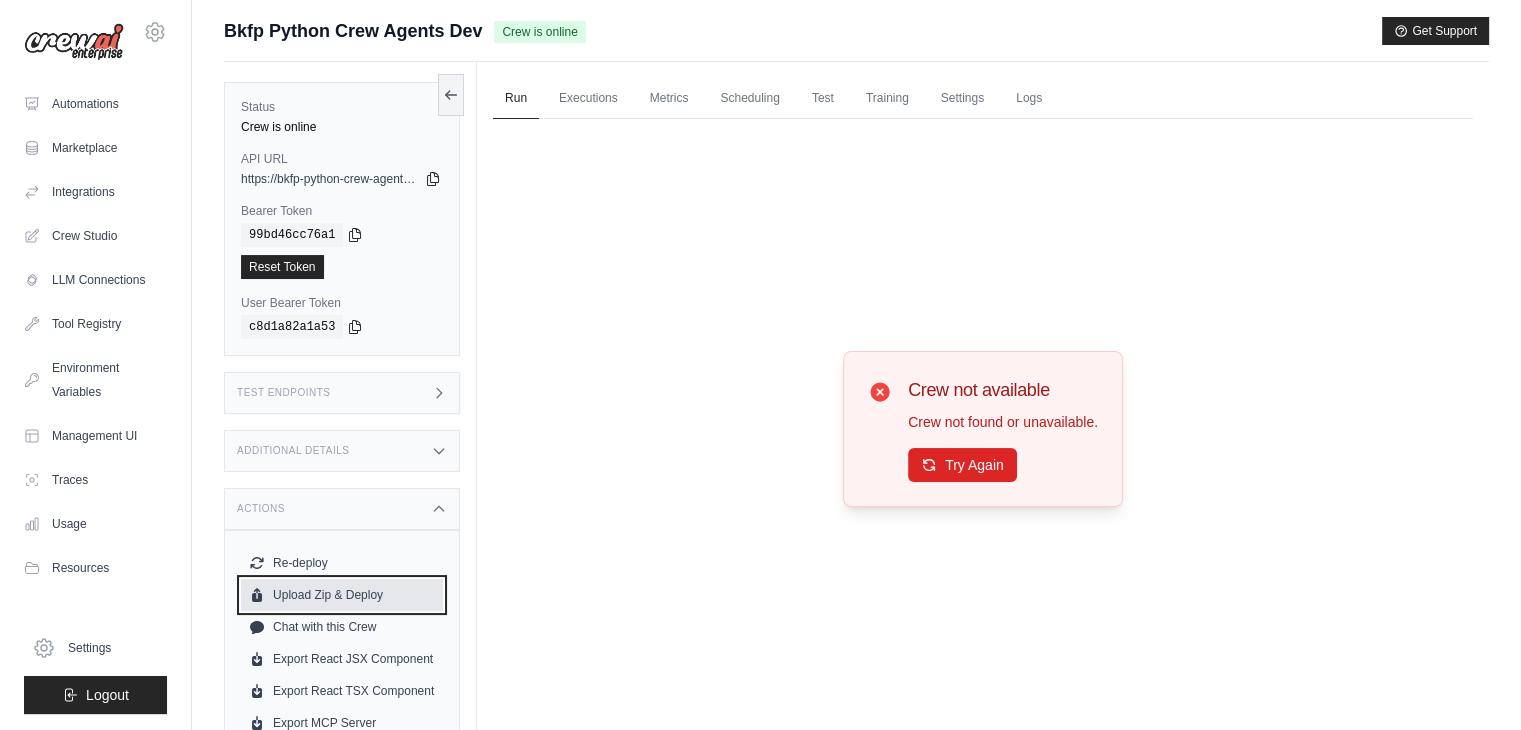 click on "Upload Zip & Deploy" at bounding box center (342, 595) 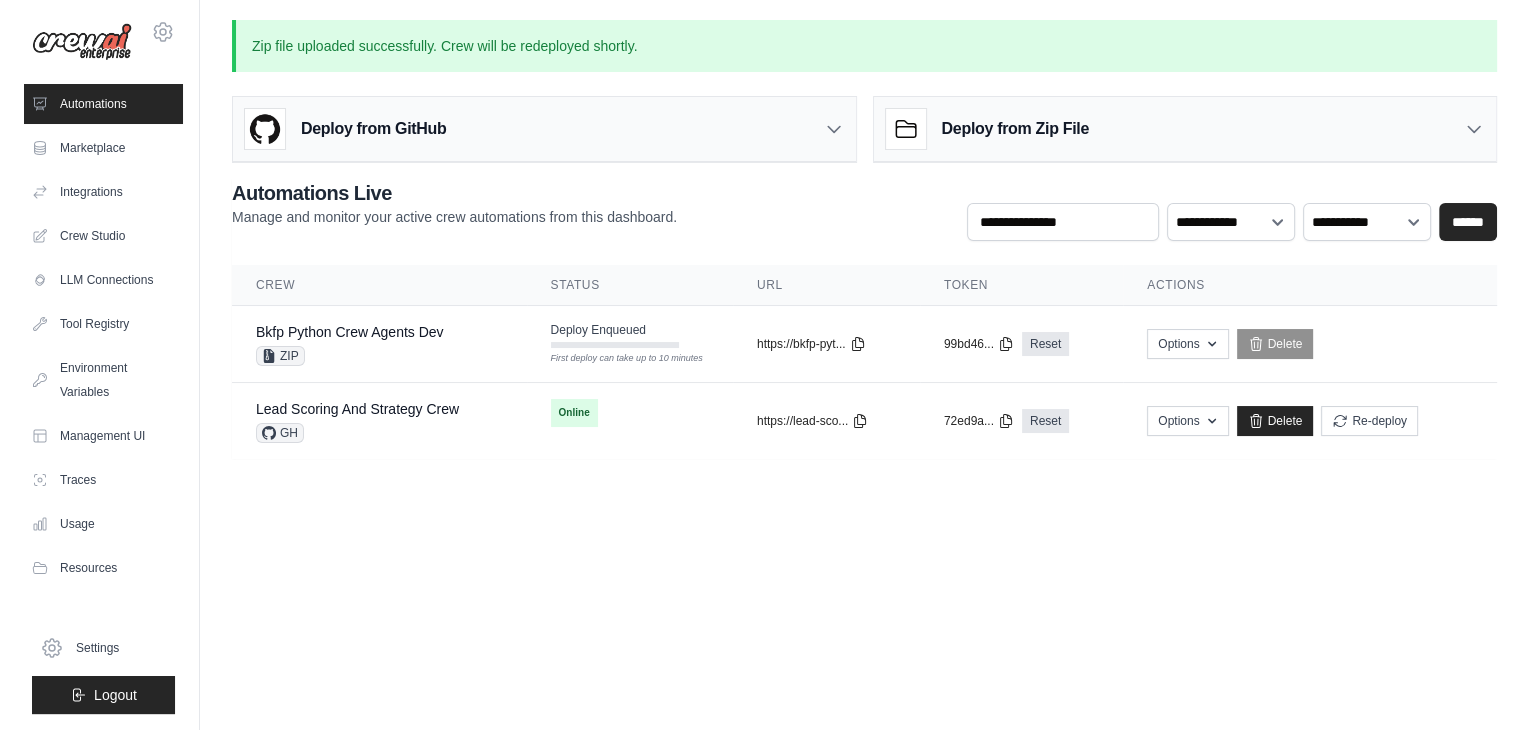 scroll, scrollTop: 0, scrollLeft: 0, axis: both 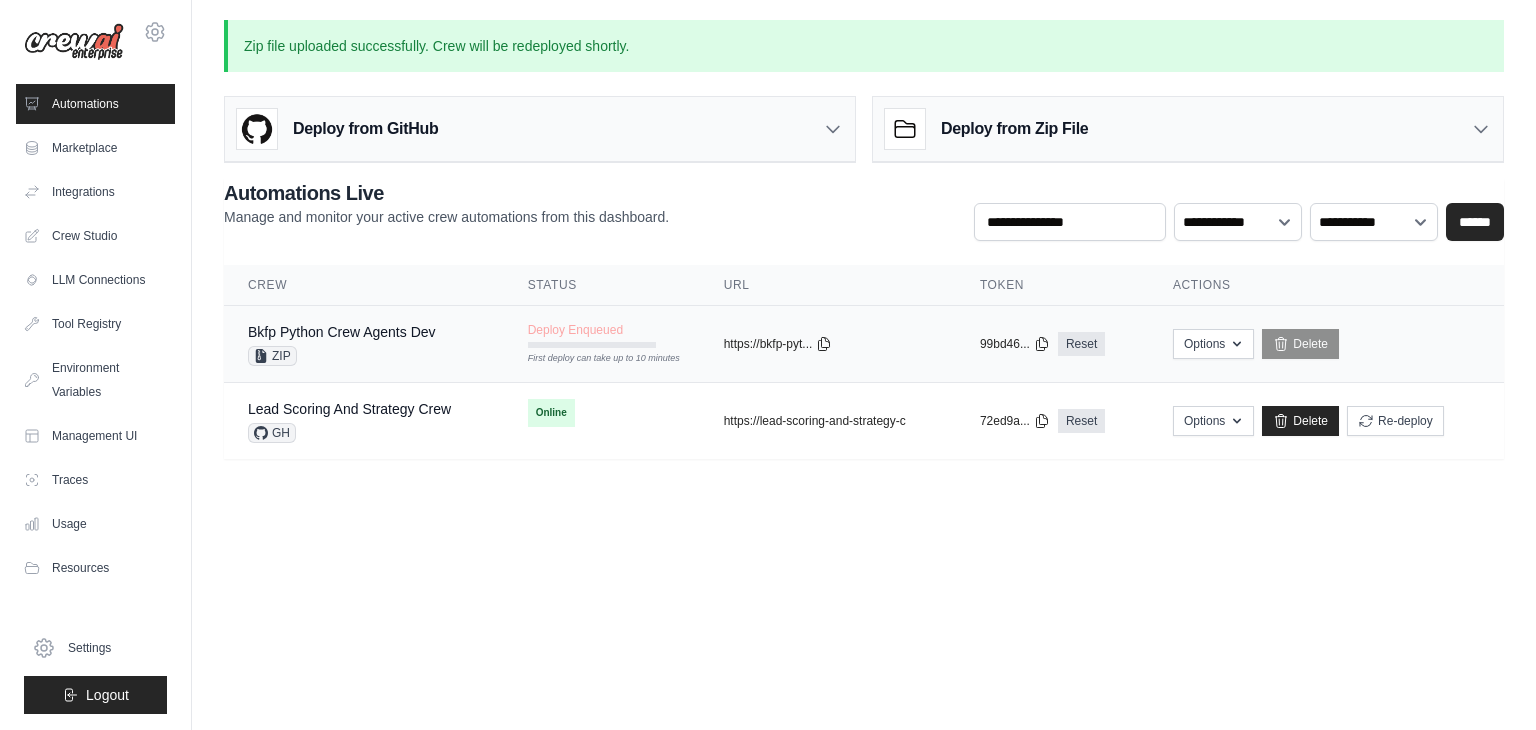 click on "Bkfp Python Crew Agents Dev
ZIP" at bounding box center [364, 344] 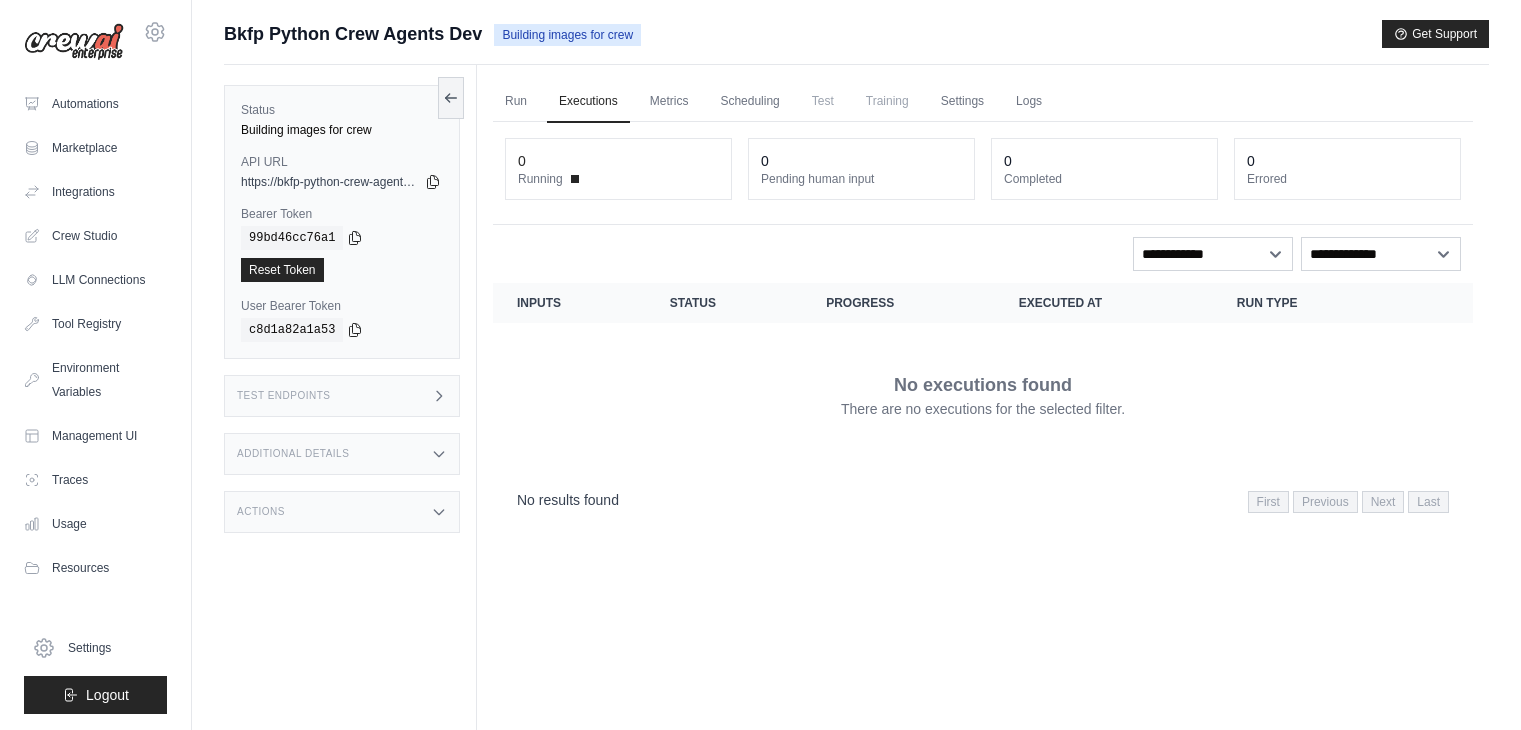 scroll, scrollTop: 0, scrollLeft: 0, axis: both 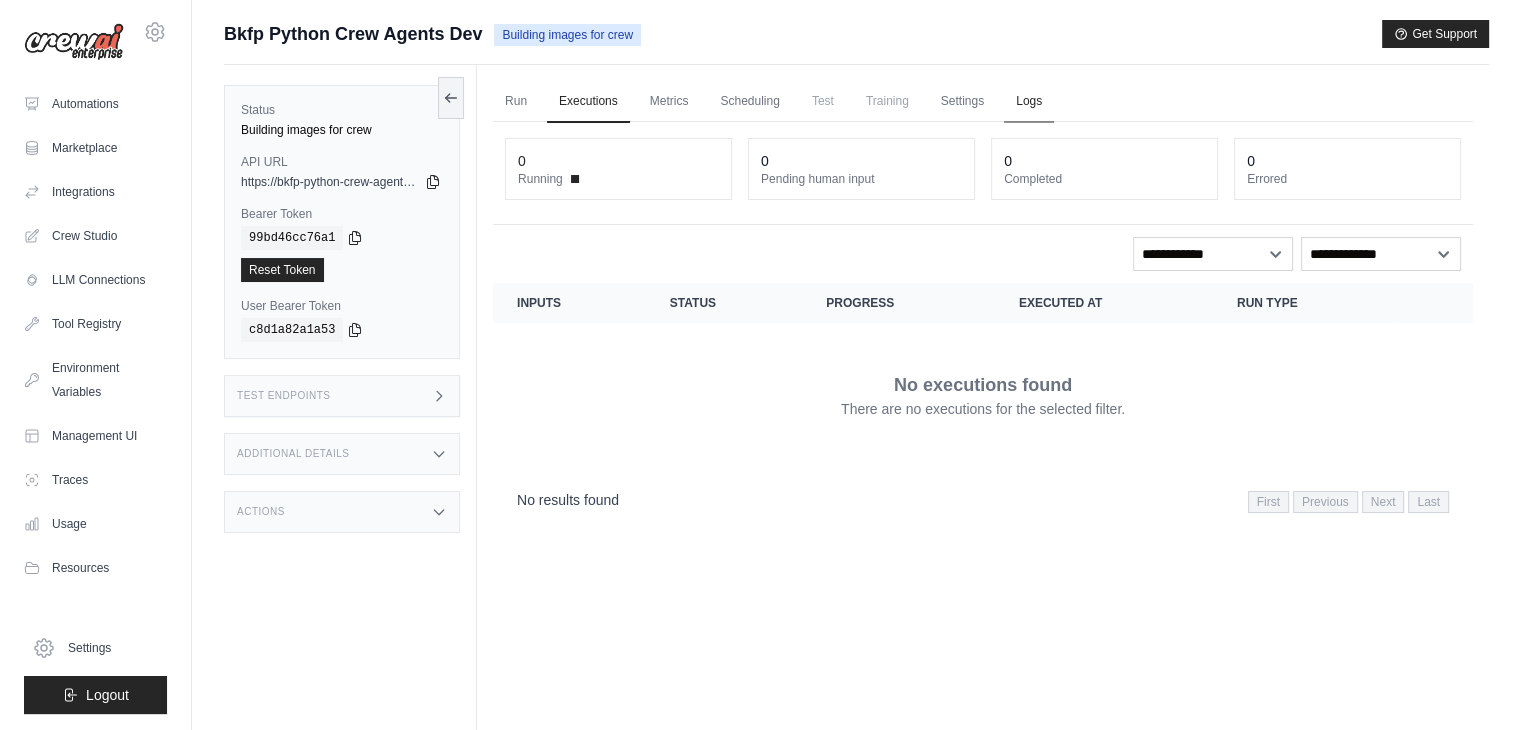 click on "Logs" at bounding box center (1029, 102) 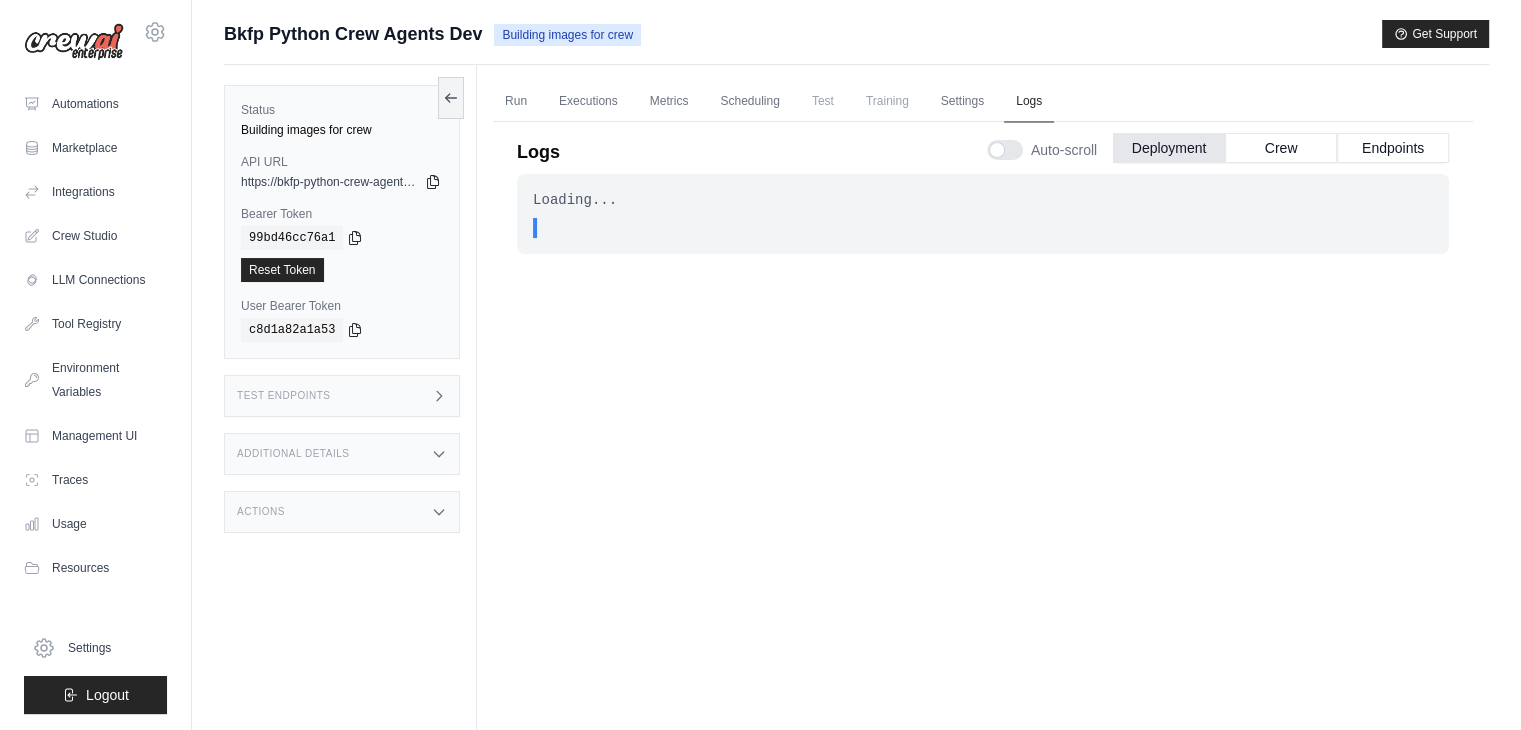 scroll, scrollTop: 0, scrollLeft: 0, axis: both 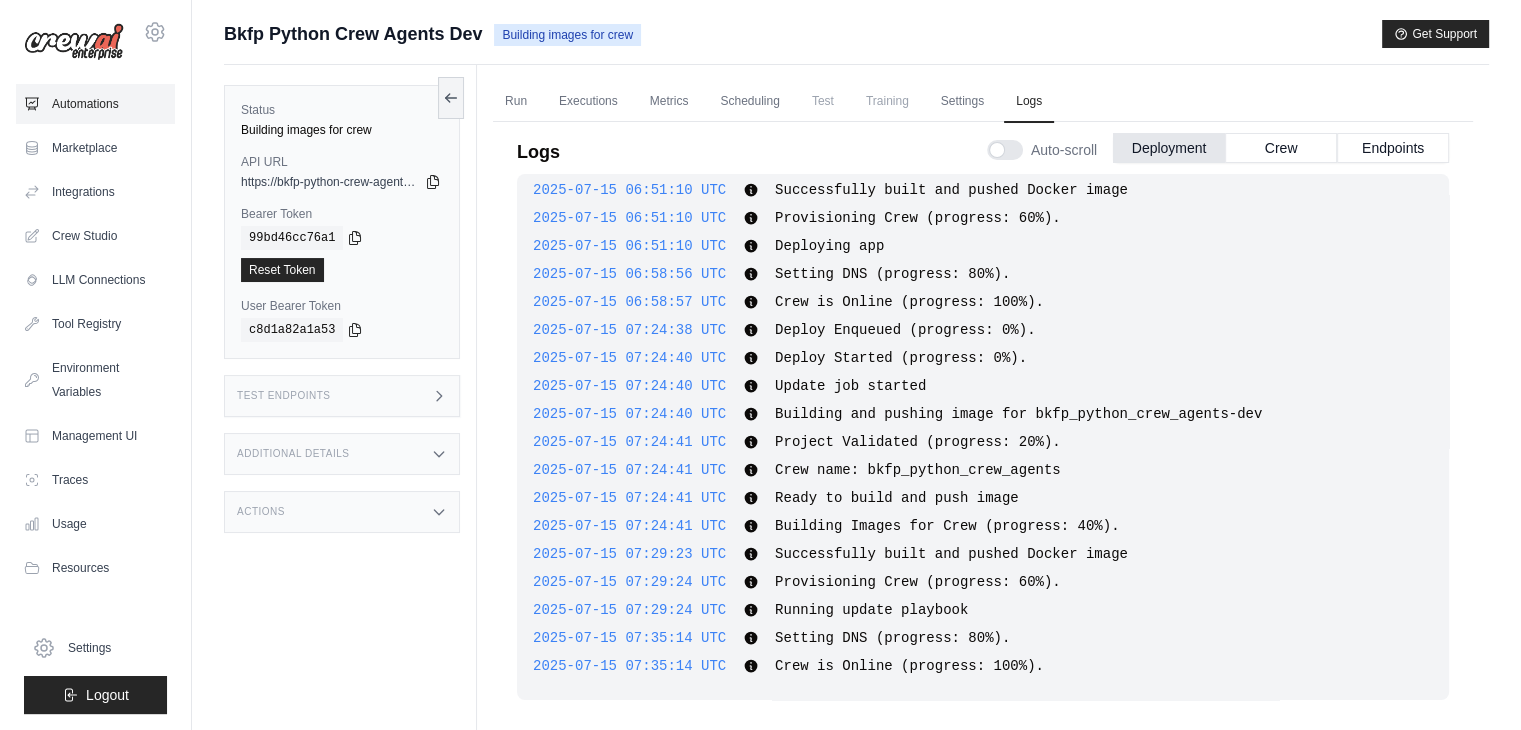 click on "Automations" at bounding box center [95, 104] 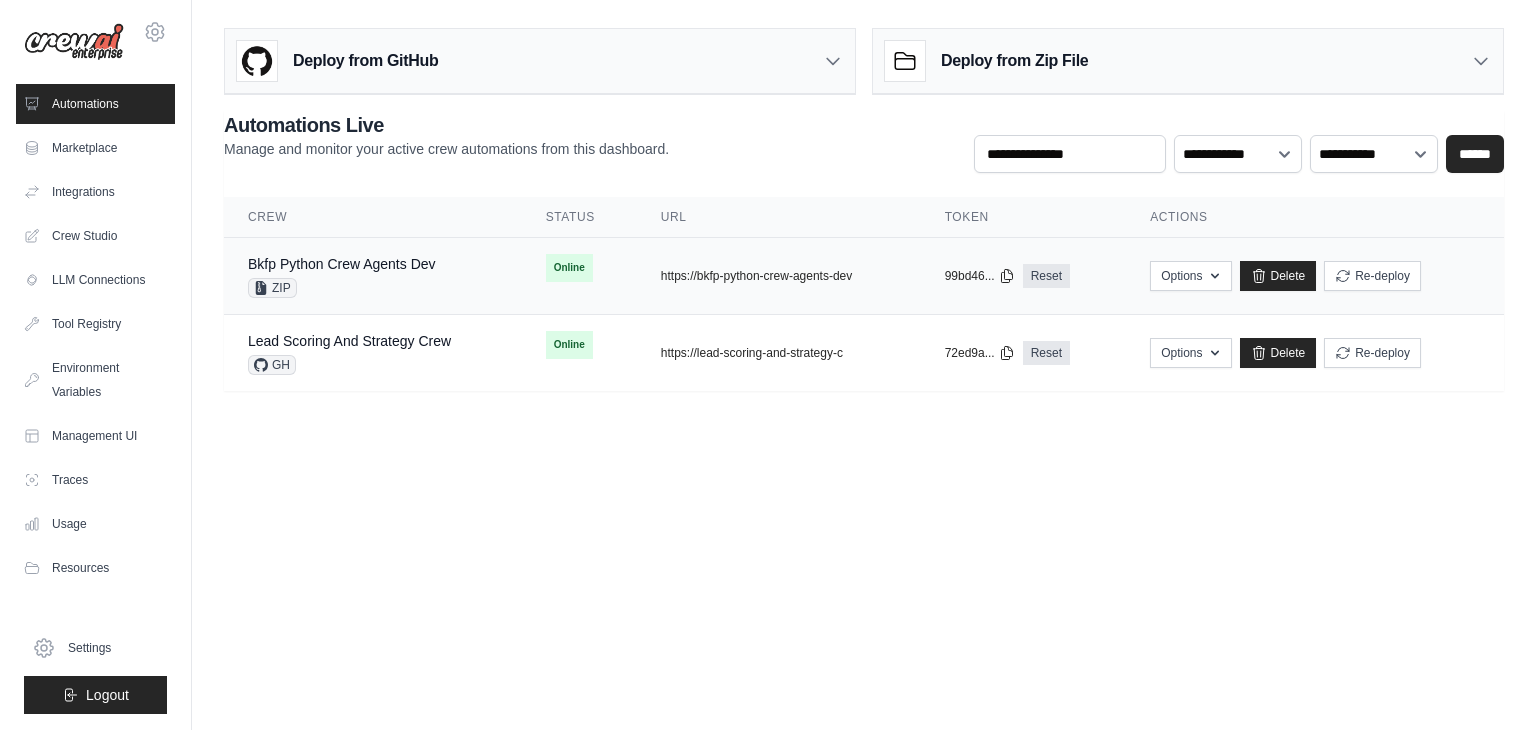 click on "Bkfp Python Crew Agents Dev
ZIP" at bounding box center (373, 276) 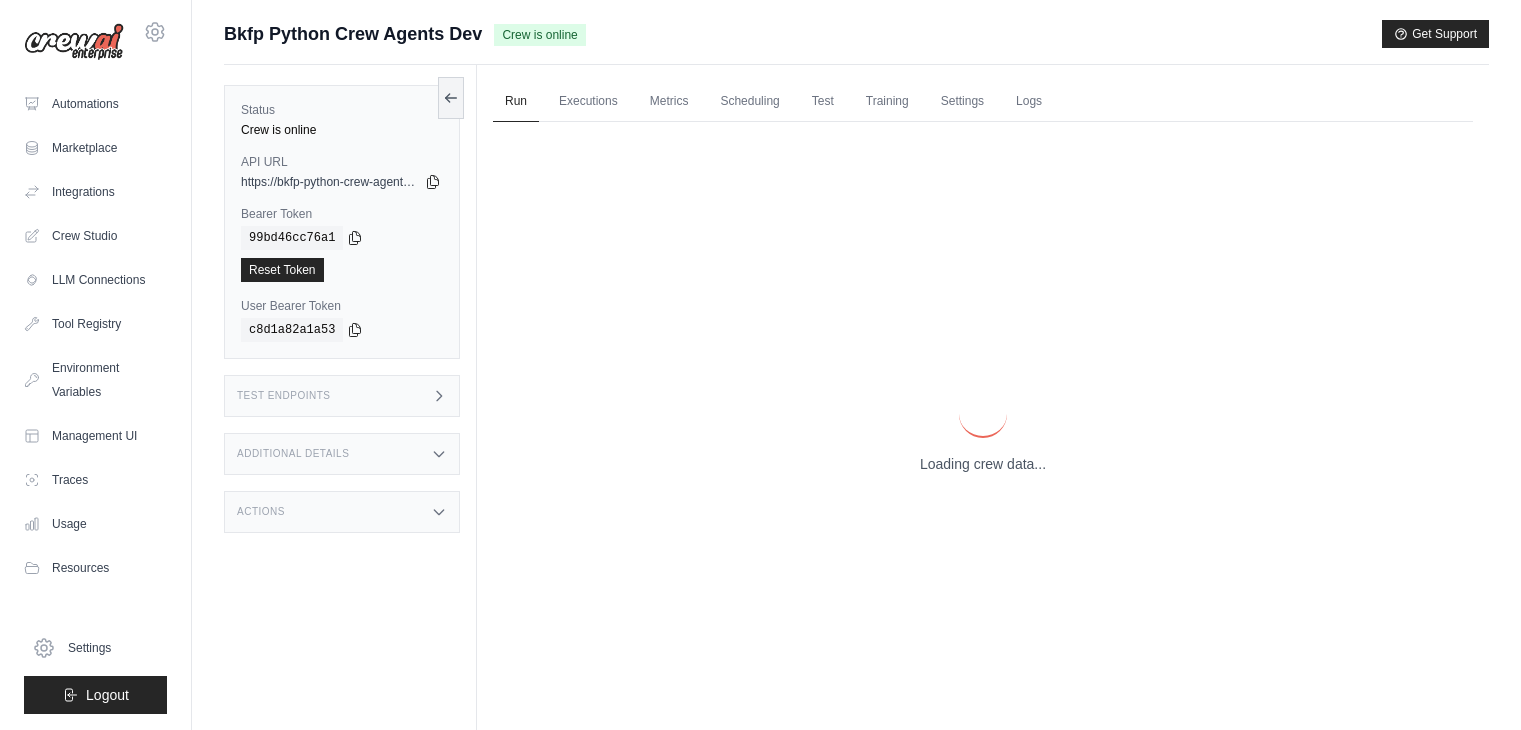 scroll, scrollTop: 0, scrollLeft: 0, axis: both 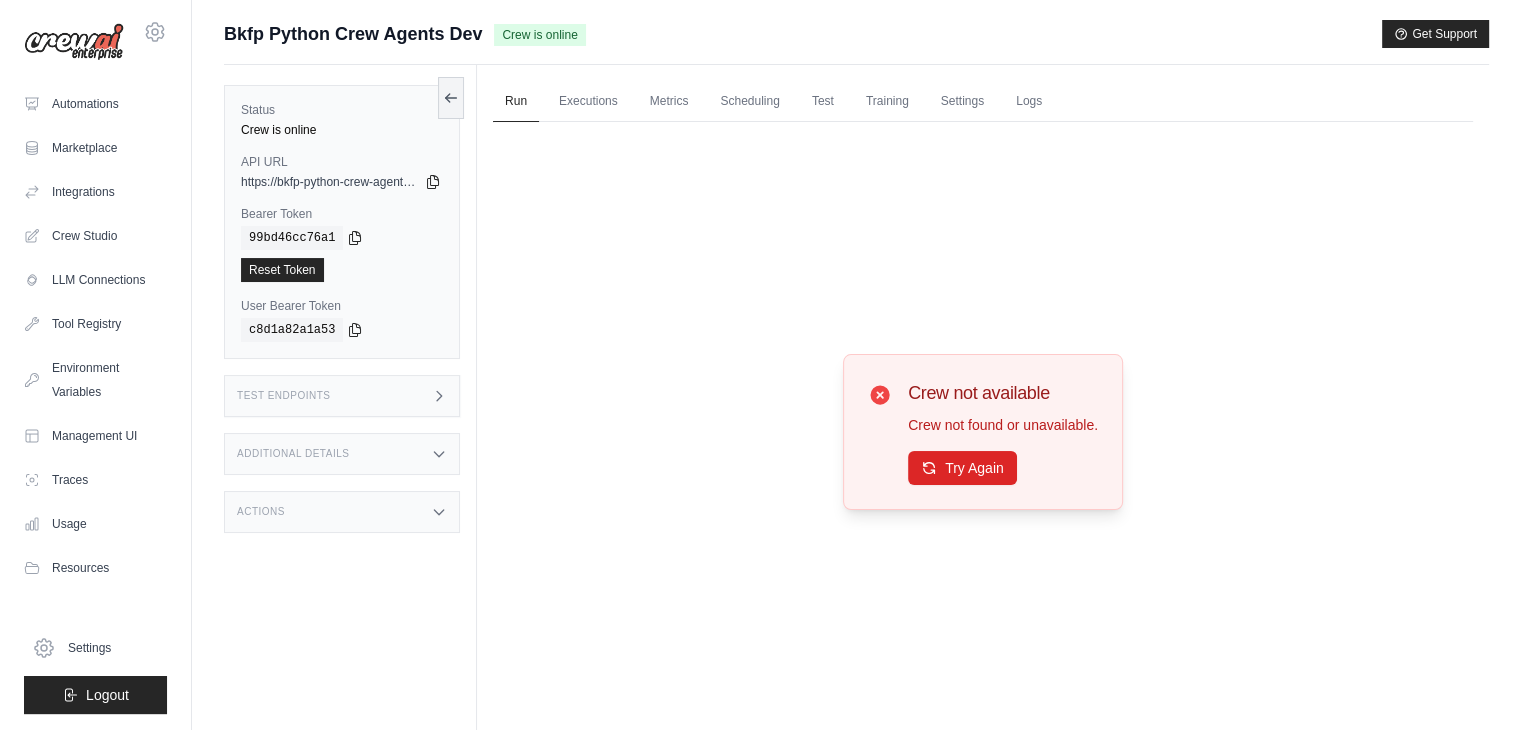 click on "Actions" at bounding box center [342, 512] 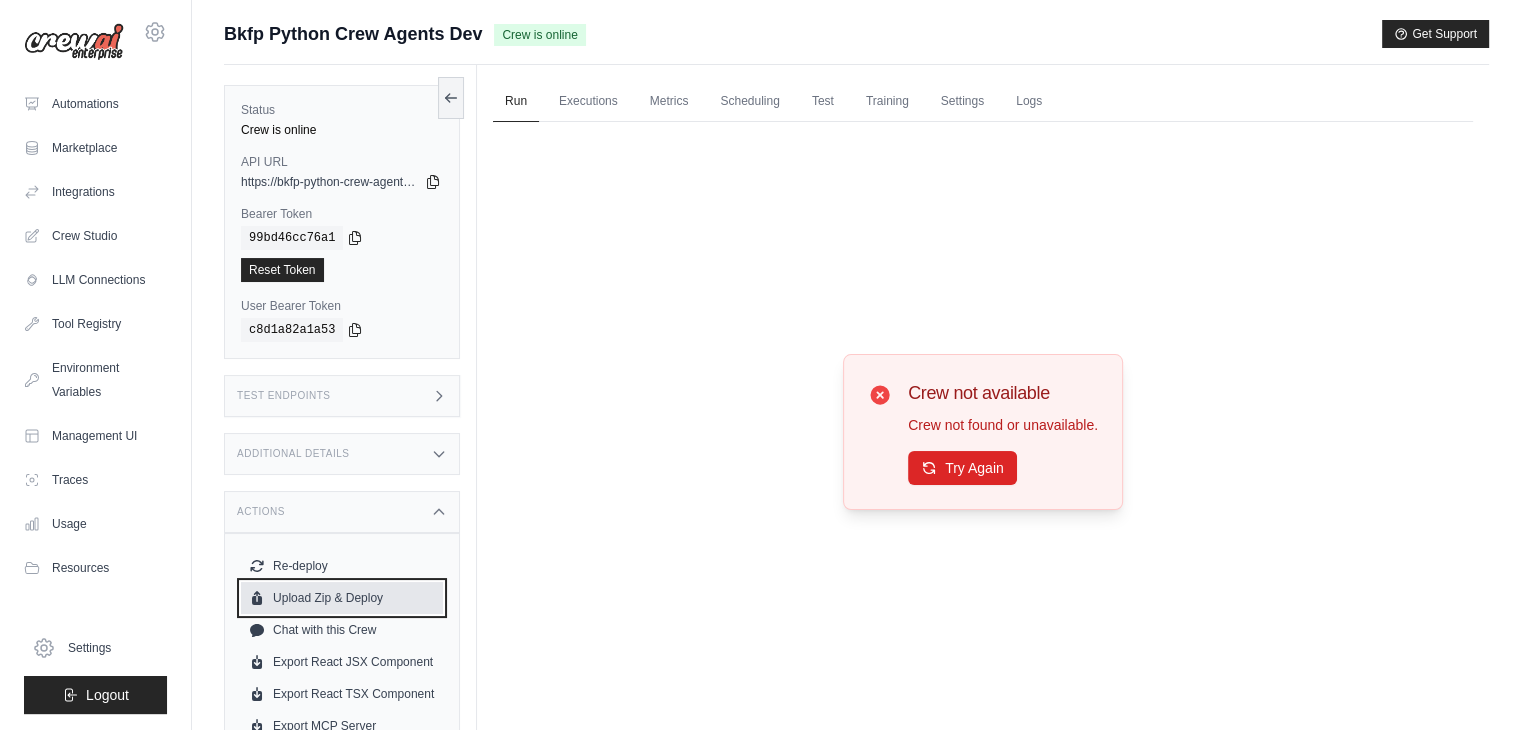 click on "Upload Zip & Deploy" at bounding box center [342, 598] 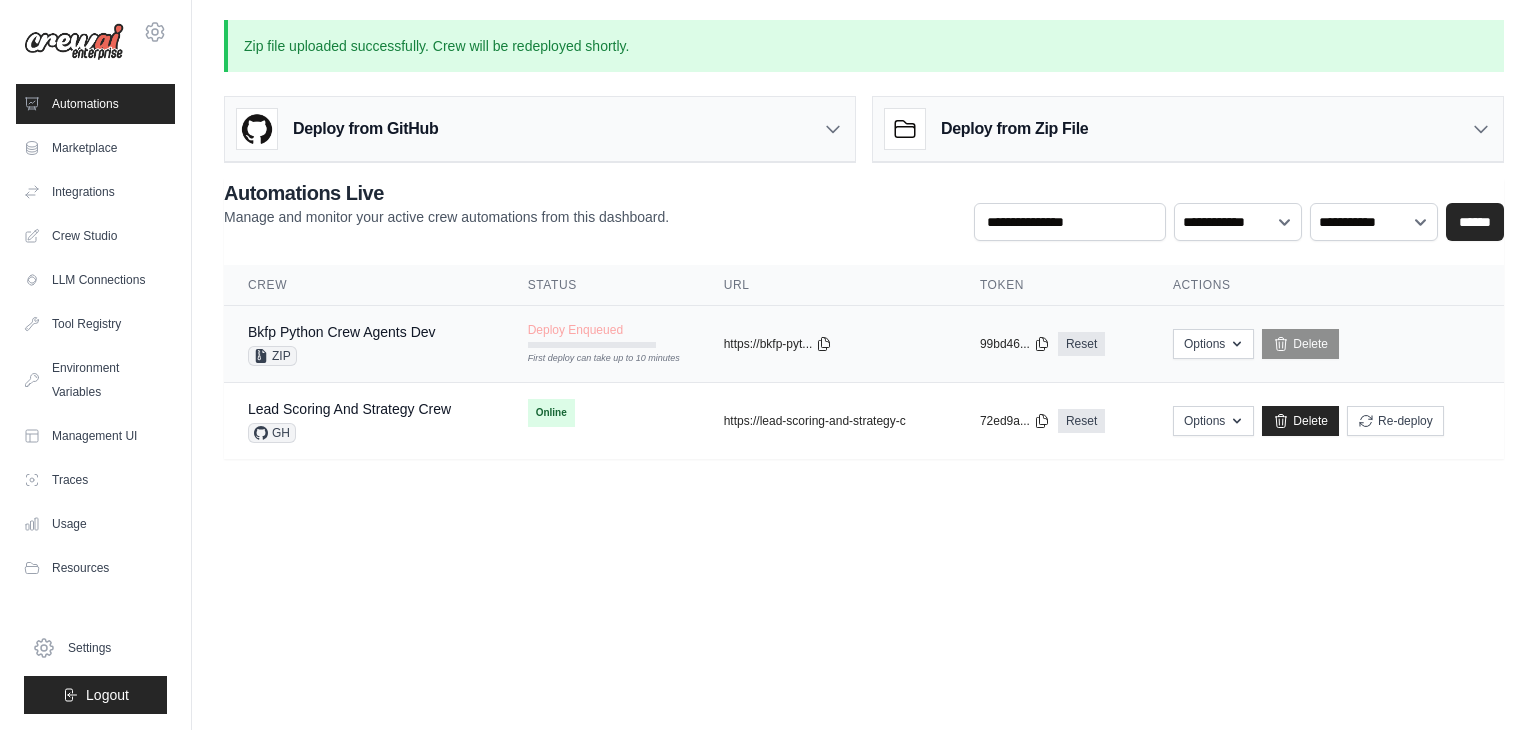 click on "Bkfp Python Crew Agents Dev
ZIP
Deploy Enqueued
First deploy can take up to 10 minutes
copied
https://bkfp-pyt...
Reset" at bounding box center (864, 344) 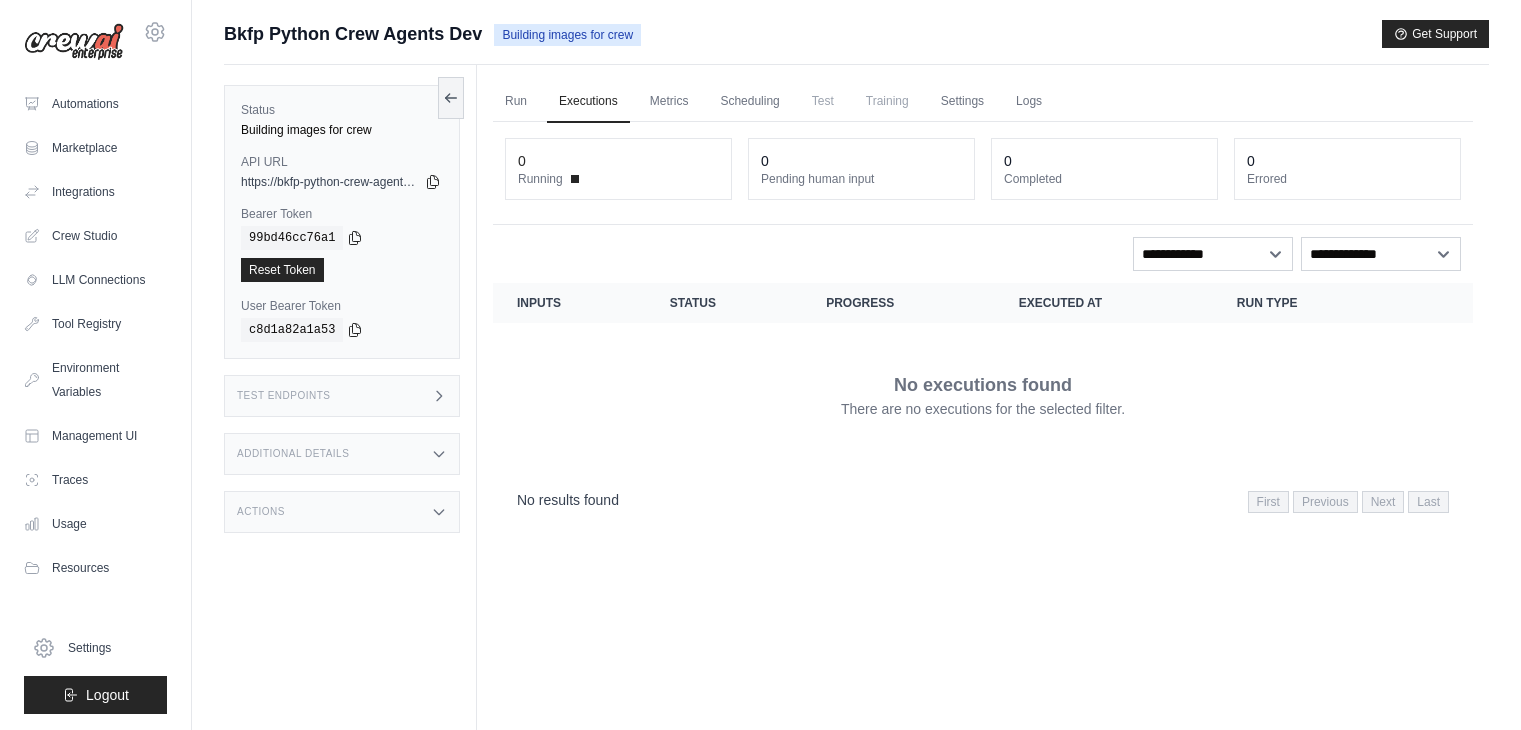 scroll, scrollTop: 0, scrollLeft: 0, axis: both 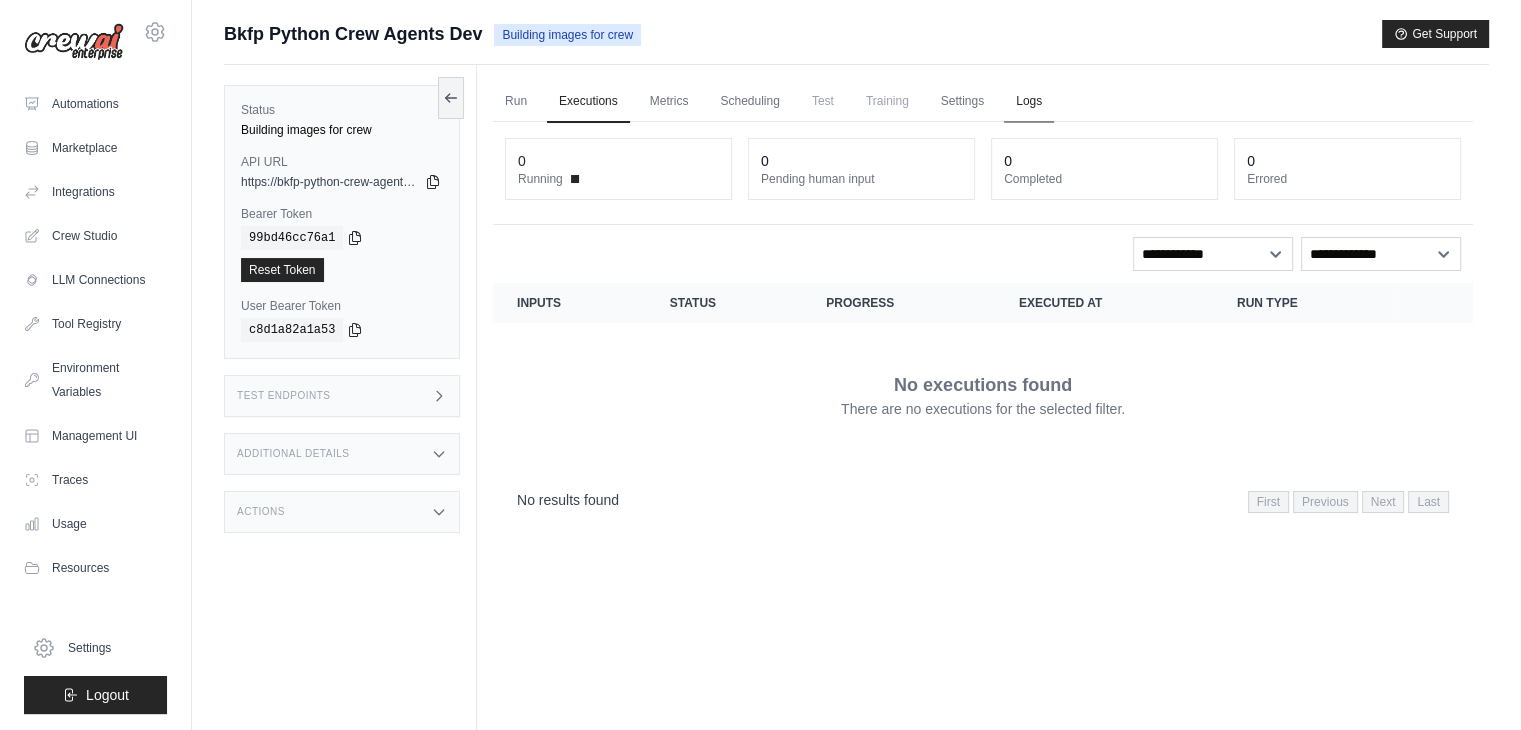 click on "Logs" at bounding box center [1029, 102] 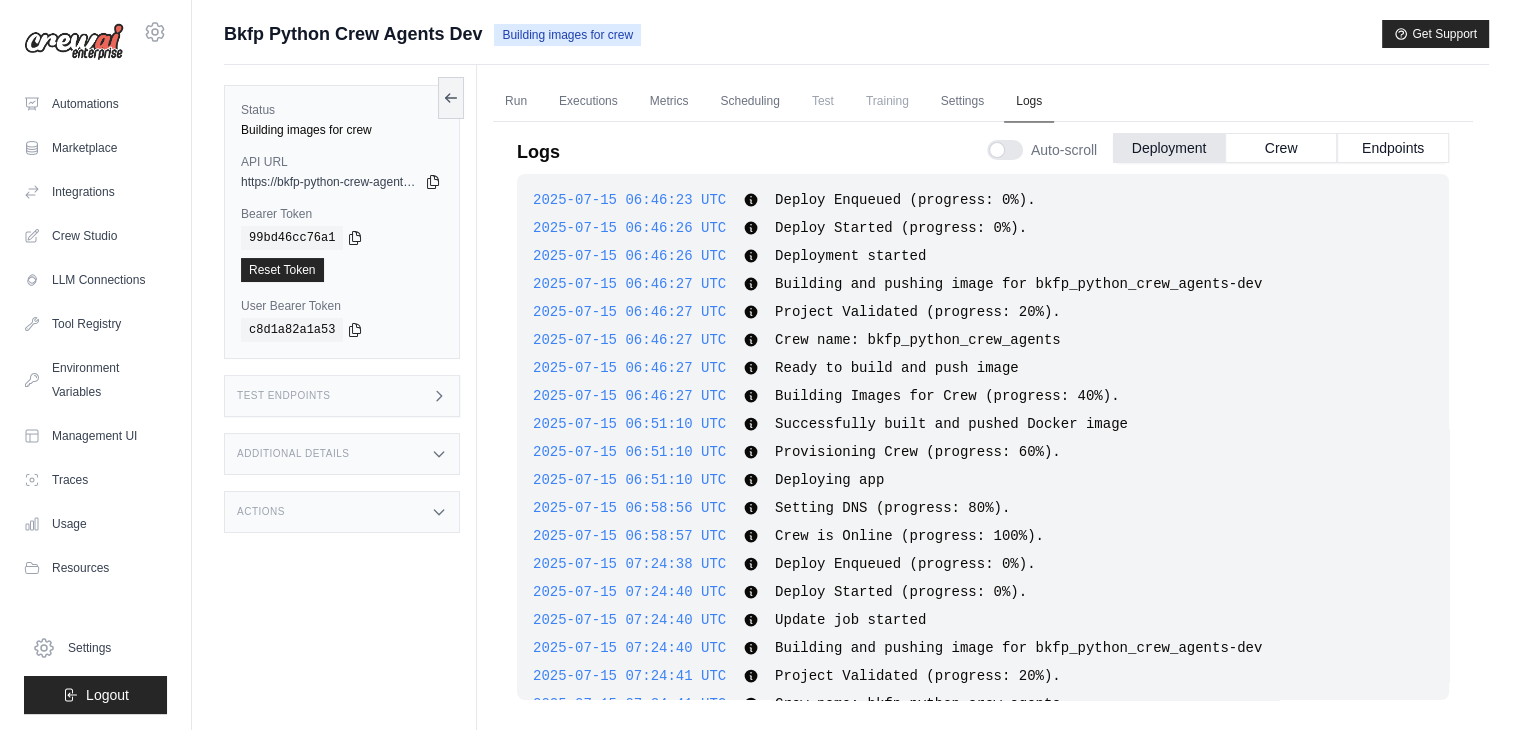 scroll, scrollTop: 478, scrollLeft: 0, axis: vertical 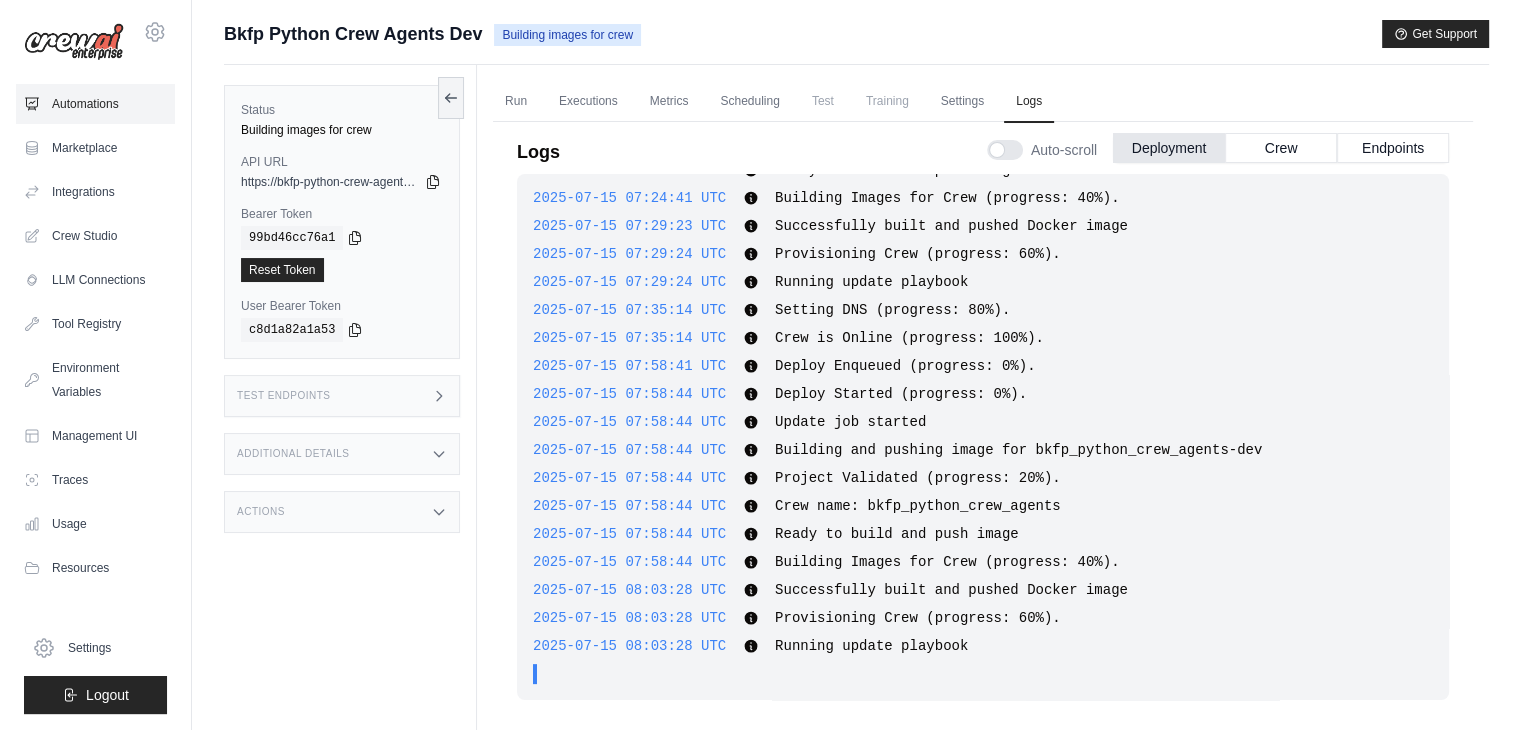 click on "Automations" at bounding box center [95, 104] 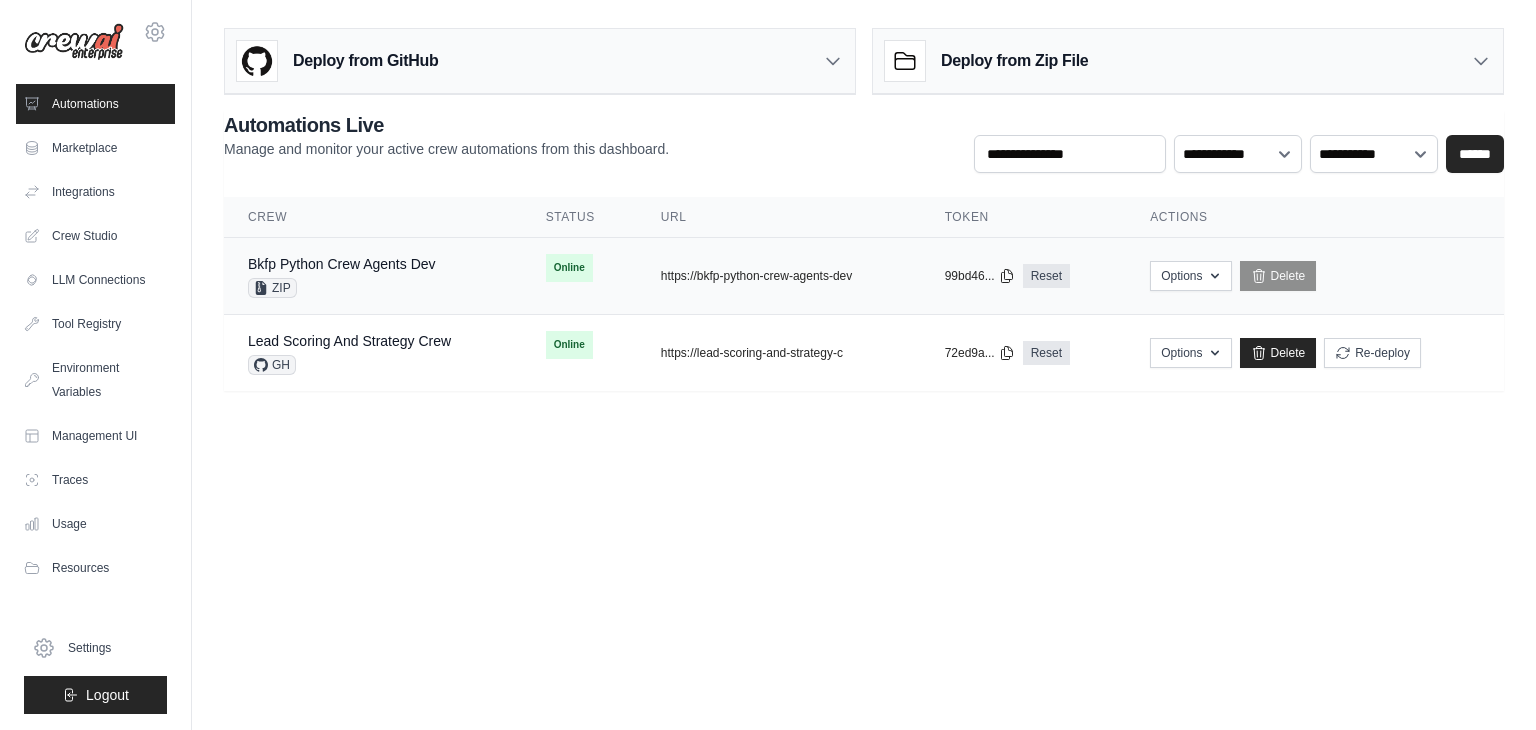 click on "Online
First deploy can take up to 10 minutes" at bounding box center [579, 268] 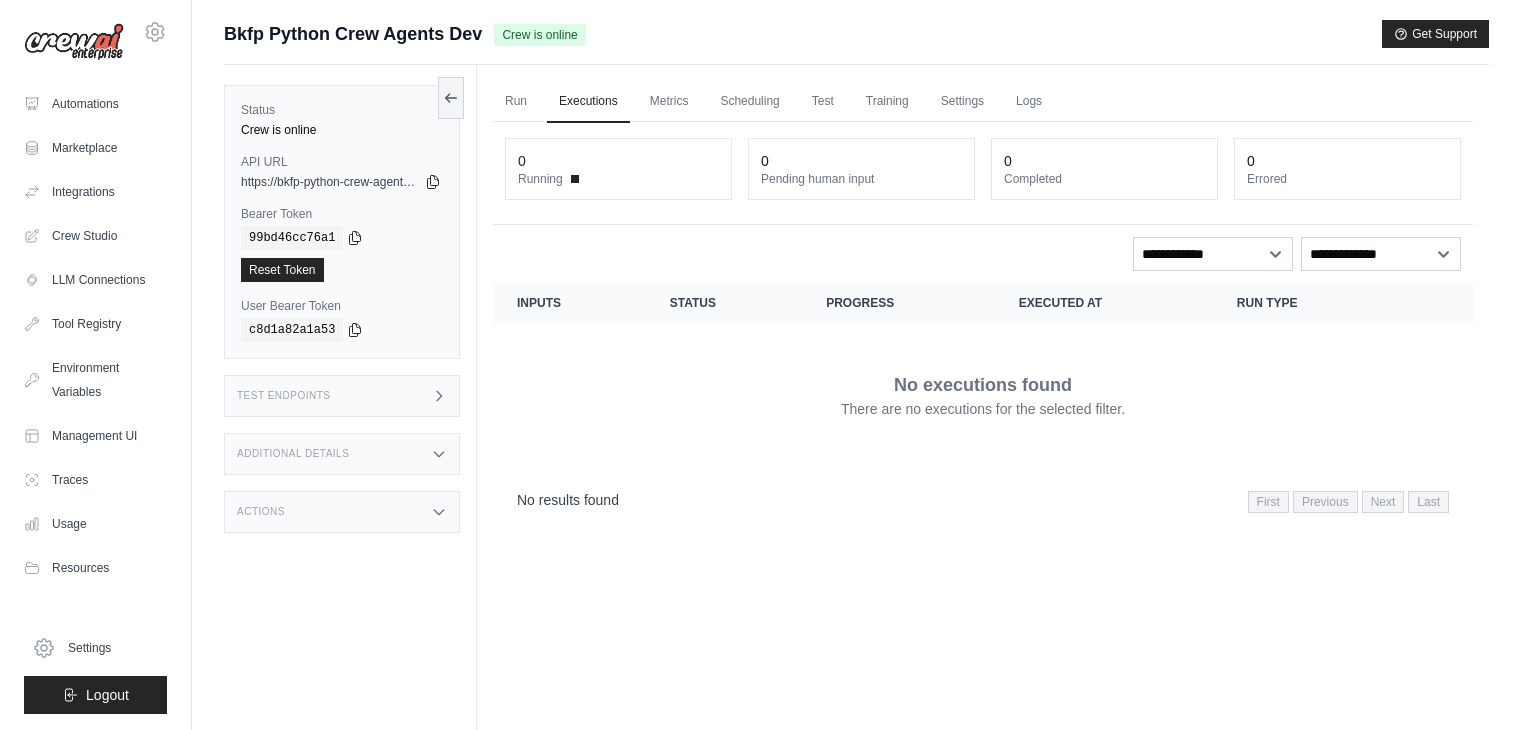 scroll, scrollTop: 0, scrollLeft: 0, axis: both 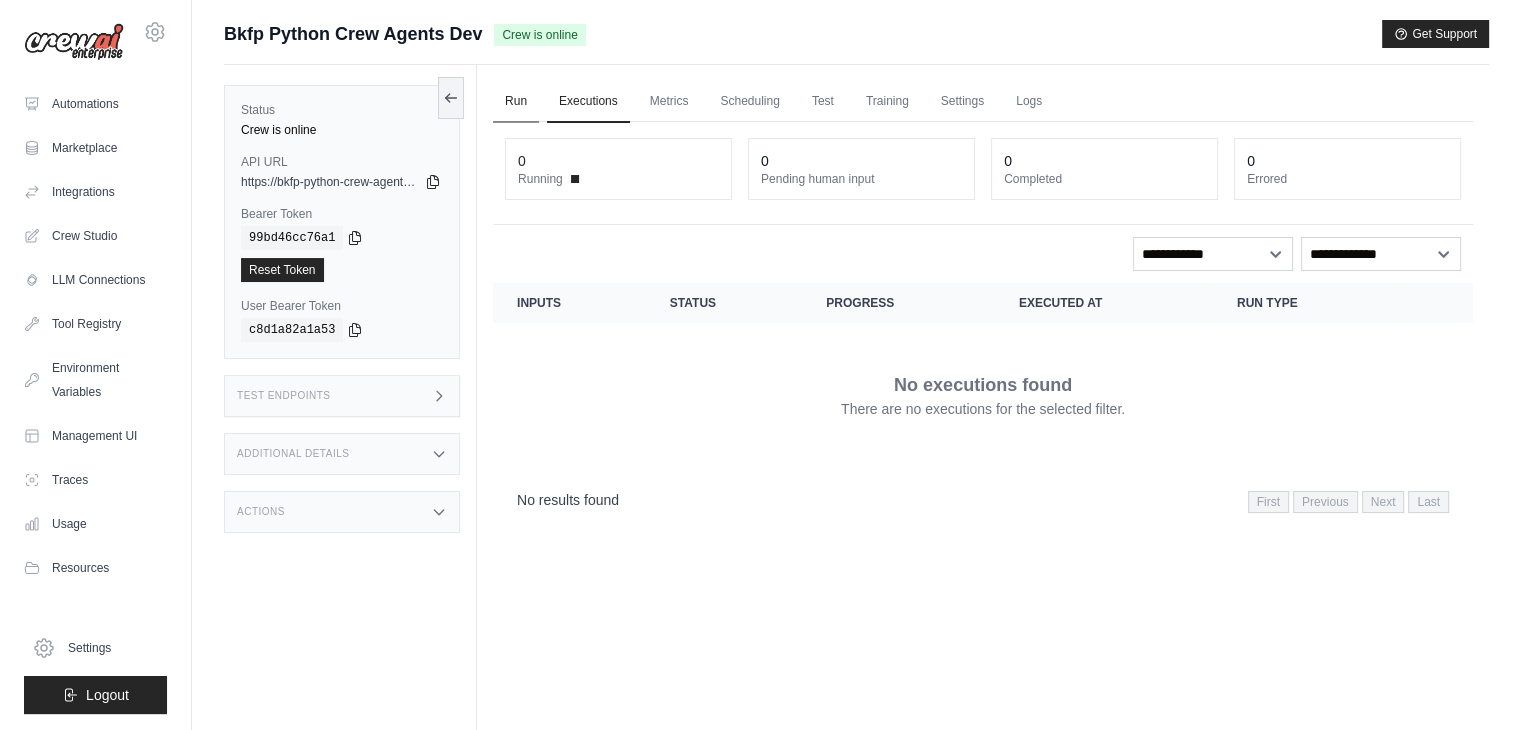 click on "Run" at bounding box center (516, 102) 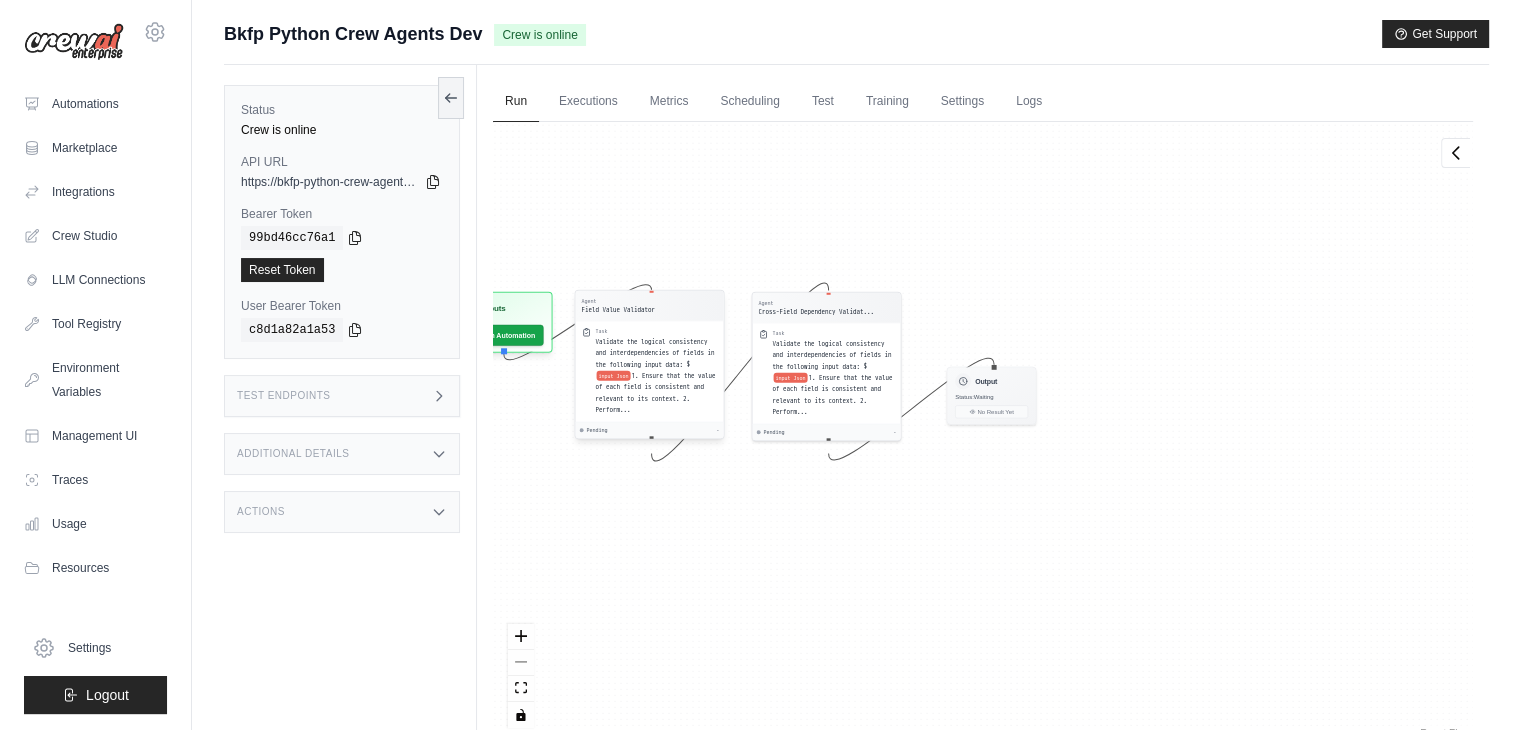 scroll, scrollTop: 0, scrollLeft: 0, axis: both 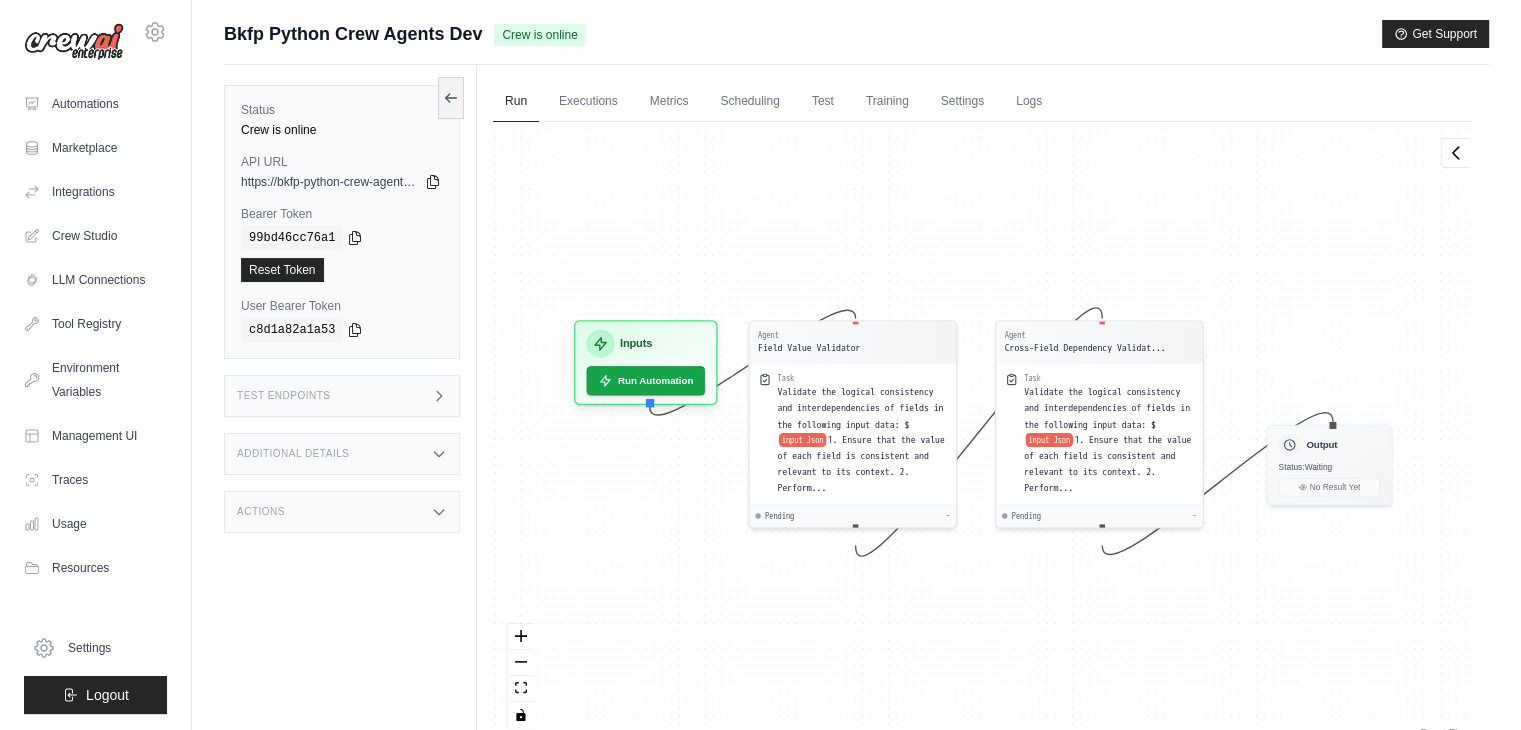 click 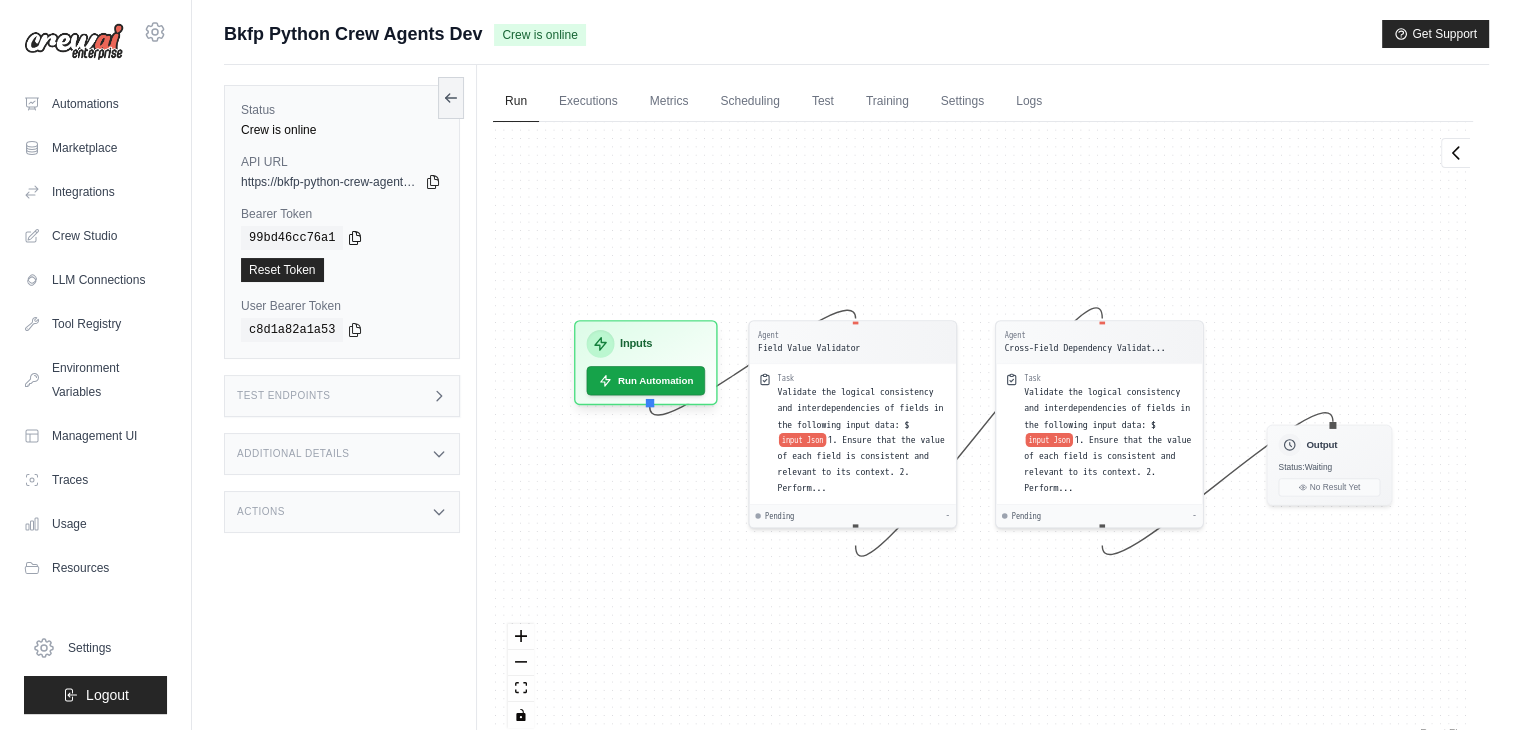 click 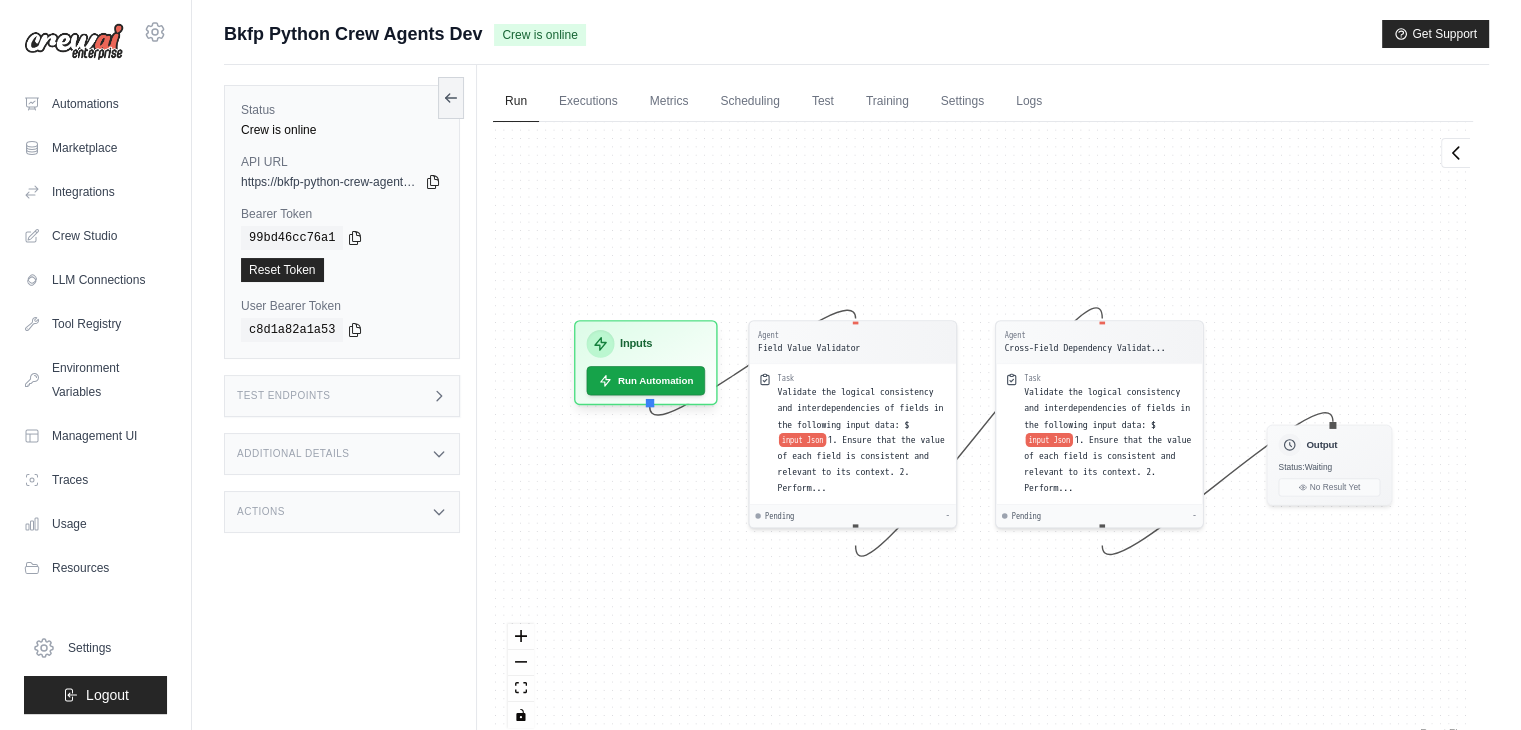 click on "Test Endpoints" at bounding box center (284, 396) 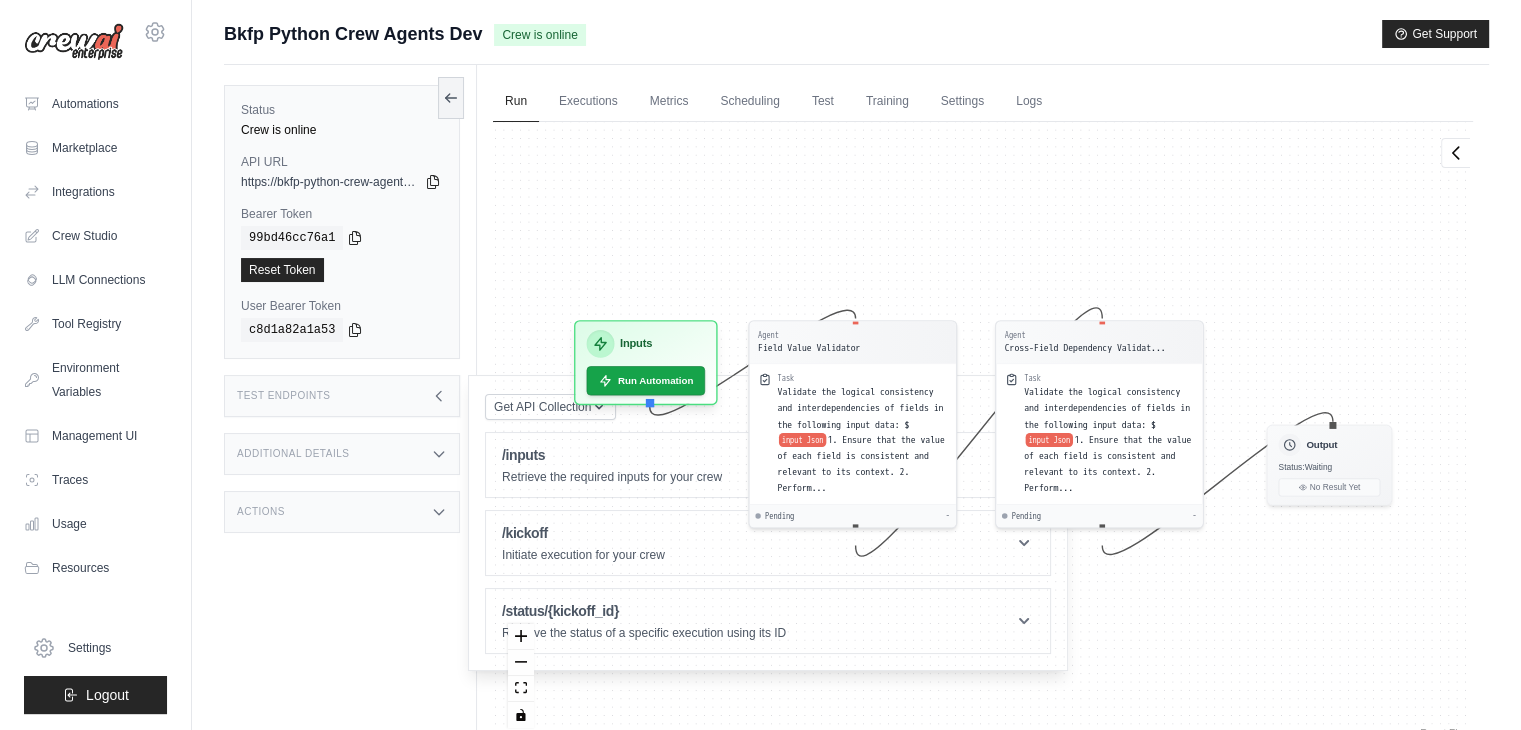 click on "Agent Field Value Validator Task Validate the logical consistency and interdependencies of fields in the following input data: $ input Json
1. Ensure that the value of each field is consistent and relevant to its context. 2. Perform... Pending - Agent Cross-Field Dependency Validat... Task Validate the logical consistency and interdependencies of fields in the following input data: $ input Json
1. Ensure that the value of each field is consistent and relevant to its context. 2. Perform... Pending - Inputs Run Automation Output Status:  Waiting No Result Yet" at bounding box center (983, 432) 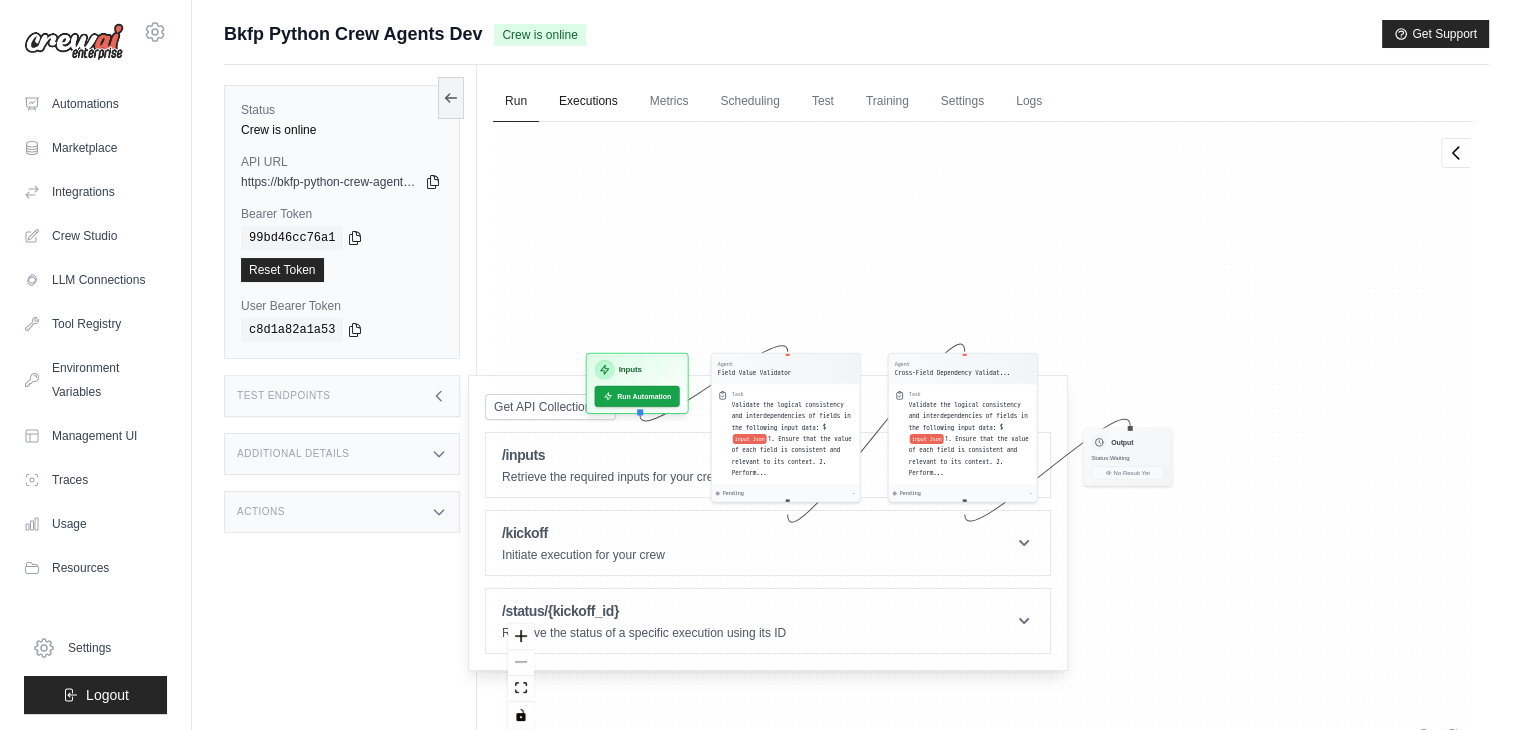 click on "Executions" at bounding box center (588, 102) 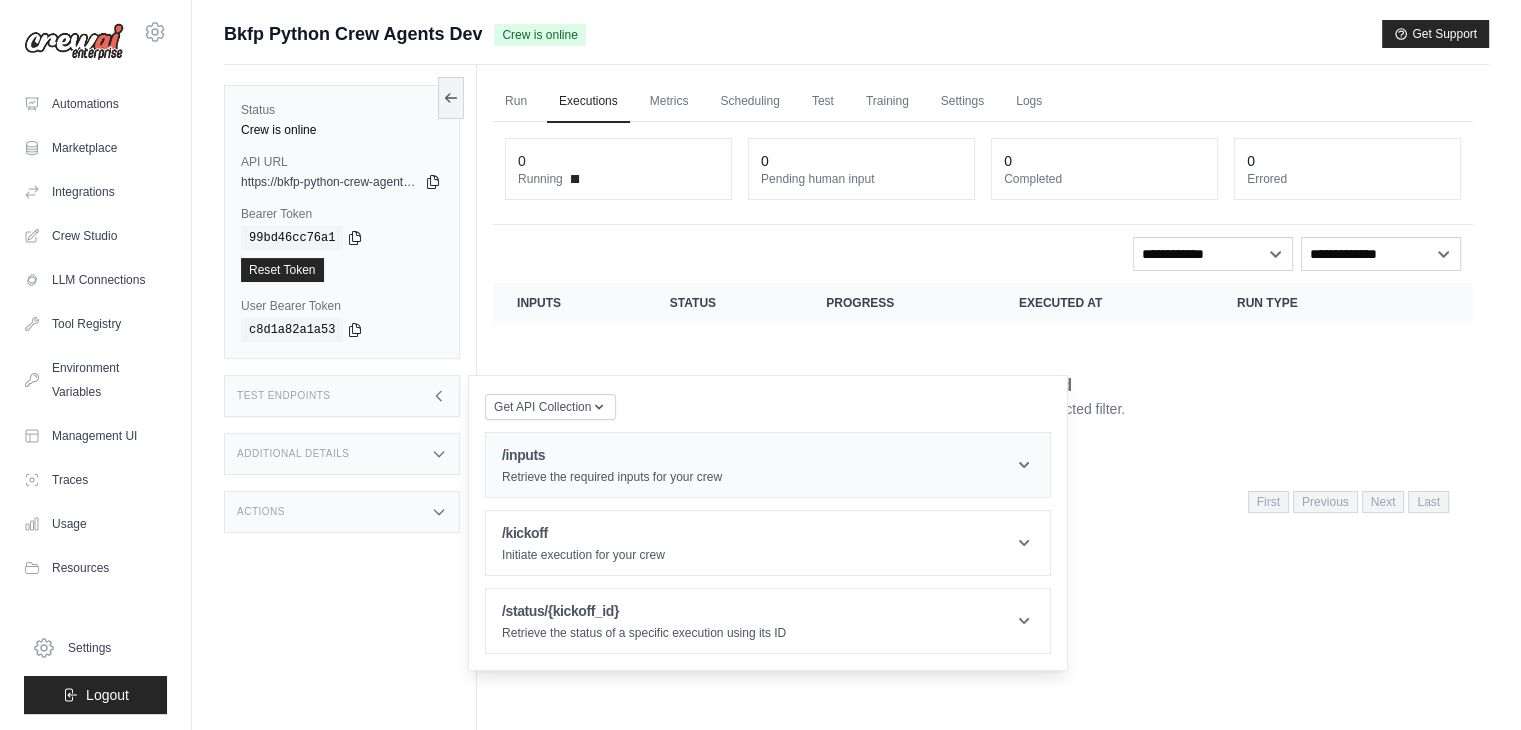 click on "Retrieve the required inputs for your crew" at bounding box center [612, 477] 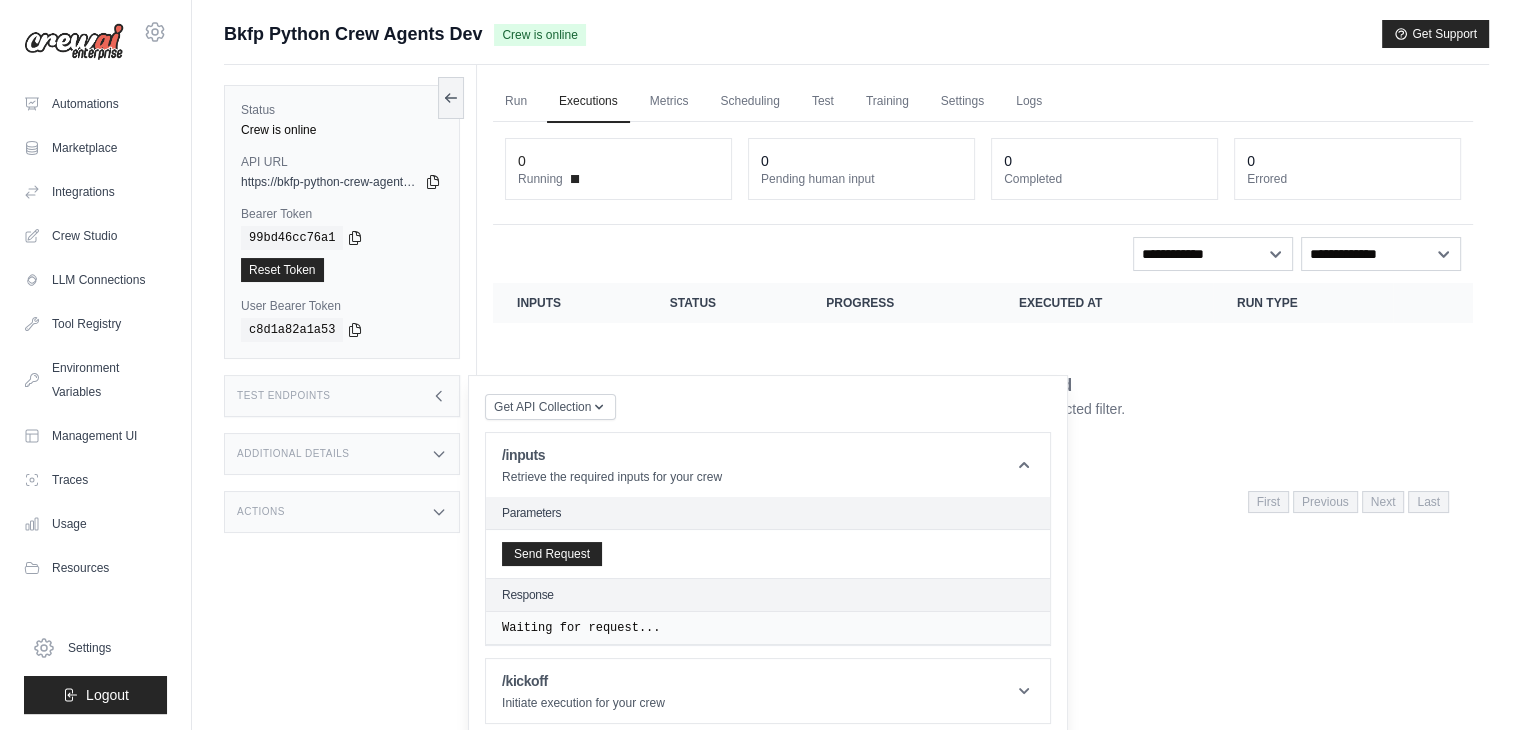 scroll, scrollTop: 86, scrollLeft: 0, axis: vertical 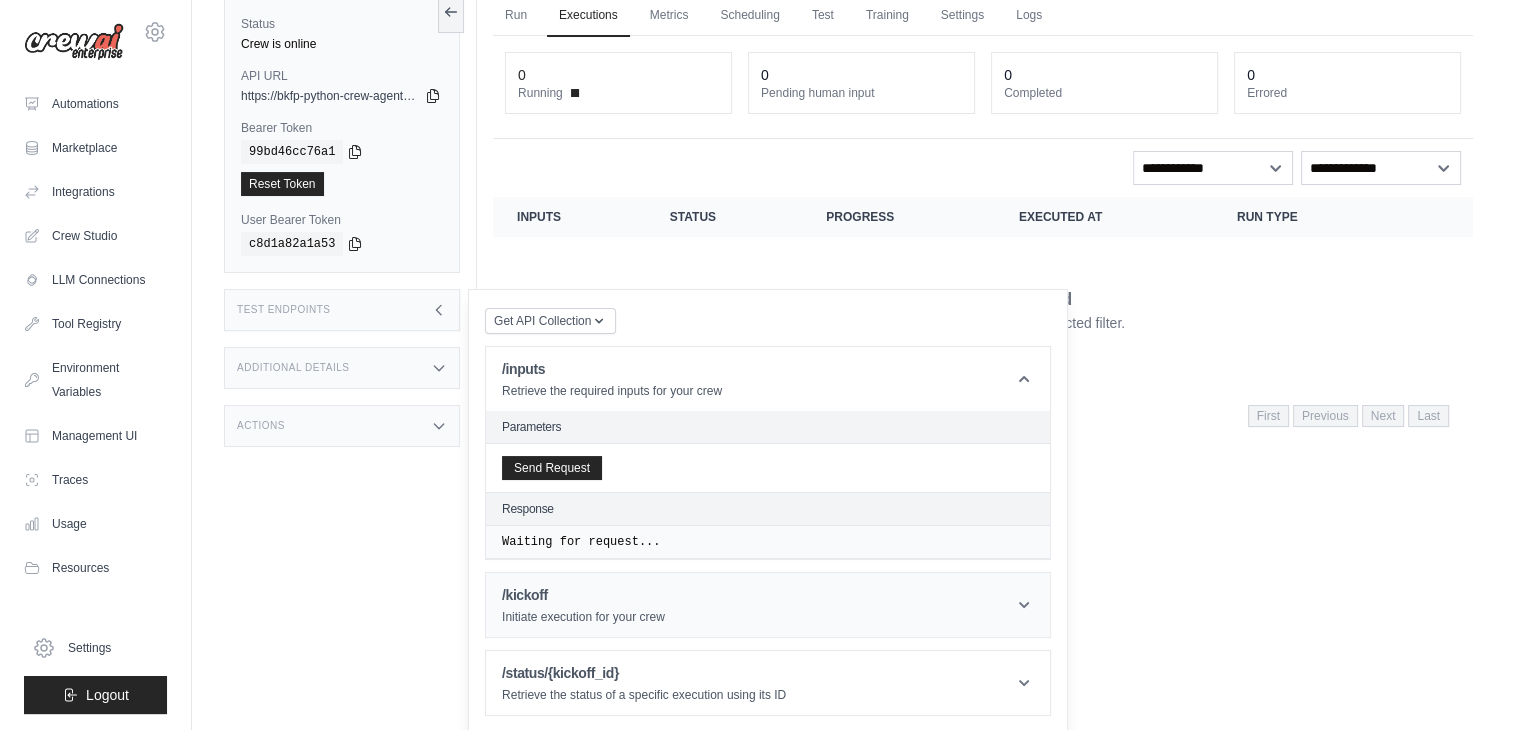 click on "/kickoff" at bounding box center (583, 595) 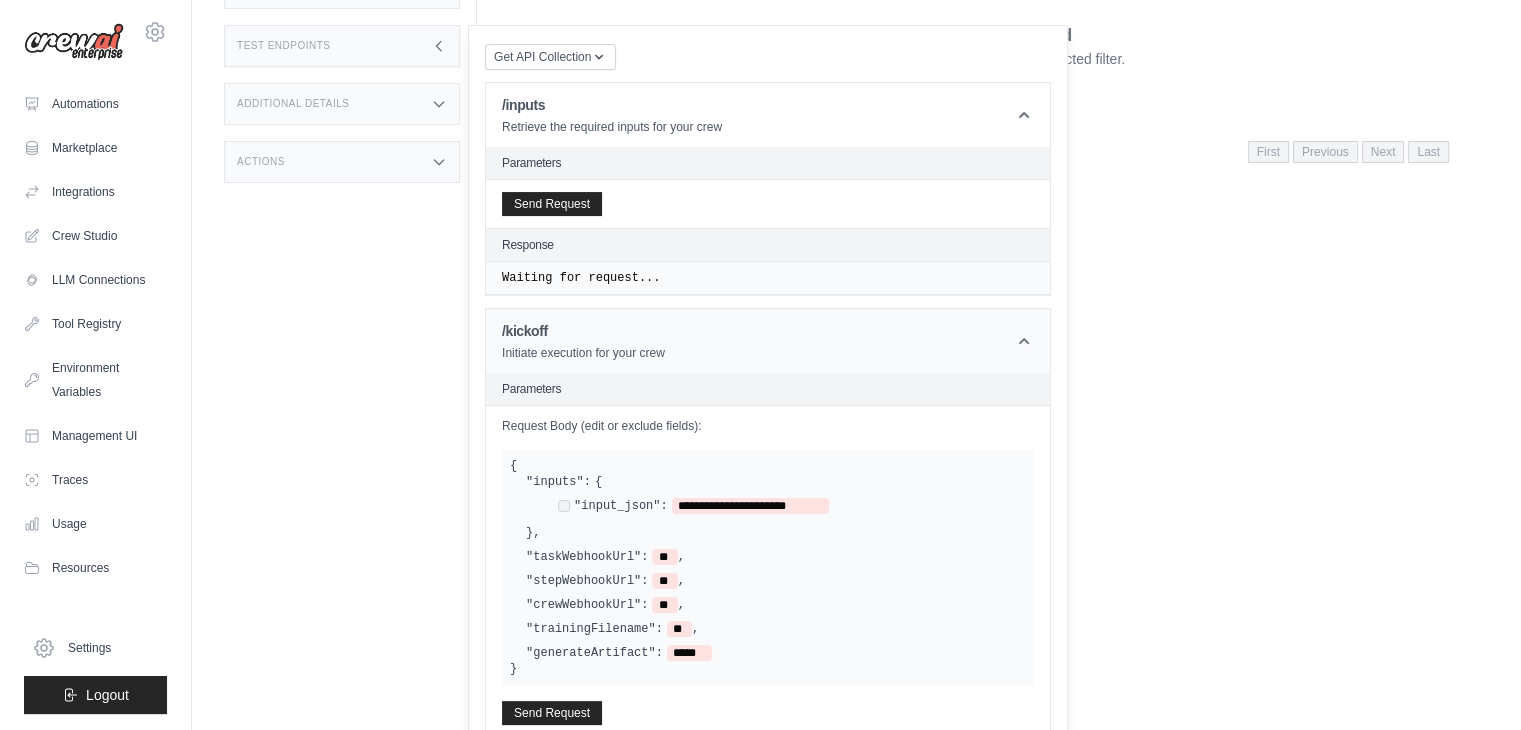 scroll, scrollTop: 354, scrollLeft: 0, axis: vertical 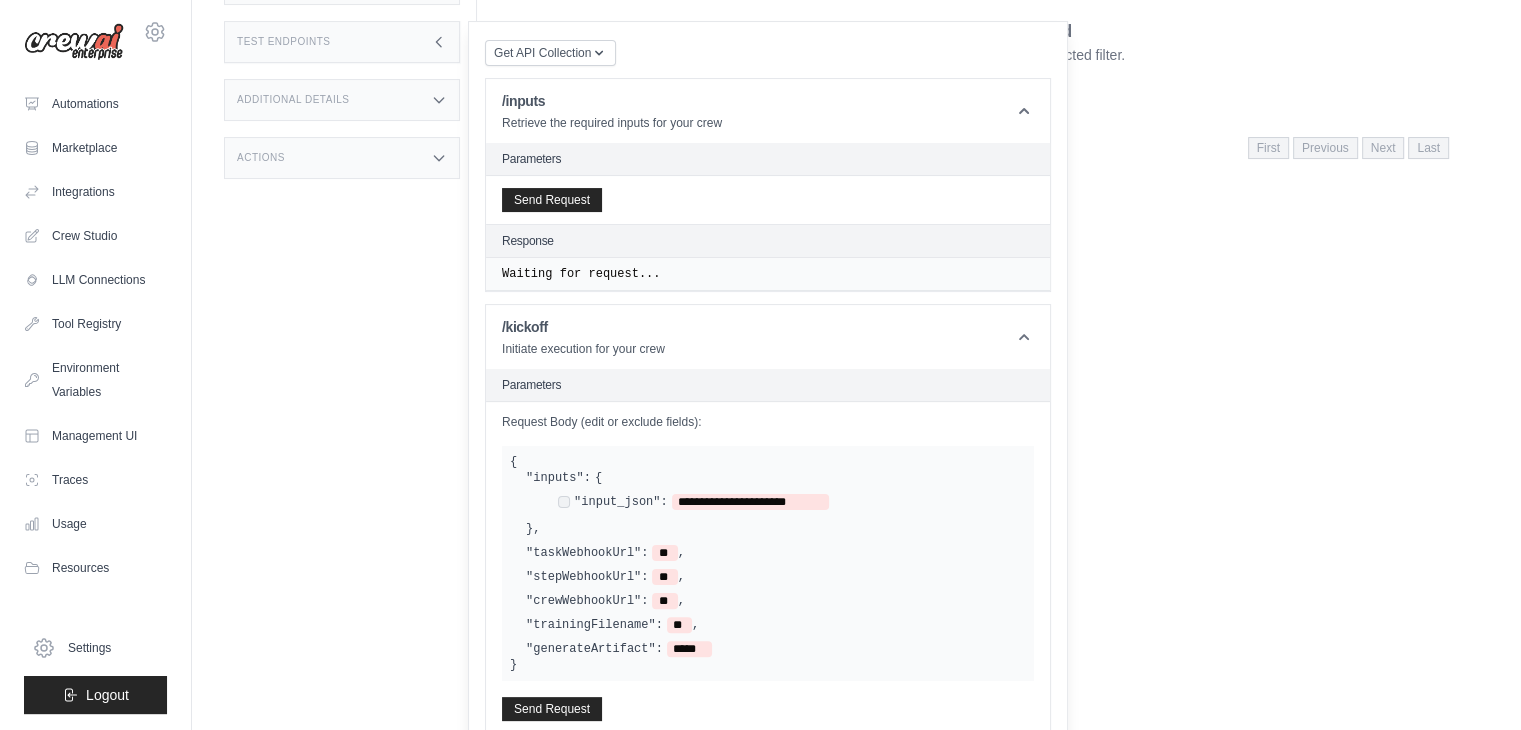 click on "Status
Crew is online
API URL
copied
https://bkfp-python-crew-agents-dev-fda2bfdb-a249-4-724bbd81.crewai.com
Bearer Token
copied
99bd46cc76a1
Reset Token
User Bearer Token" at bounding box center (350, 76) 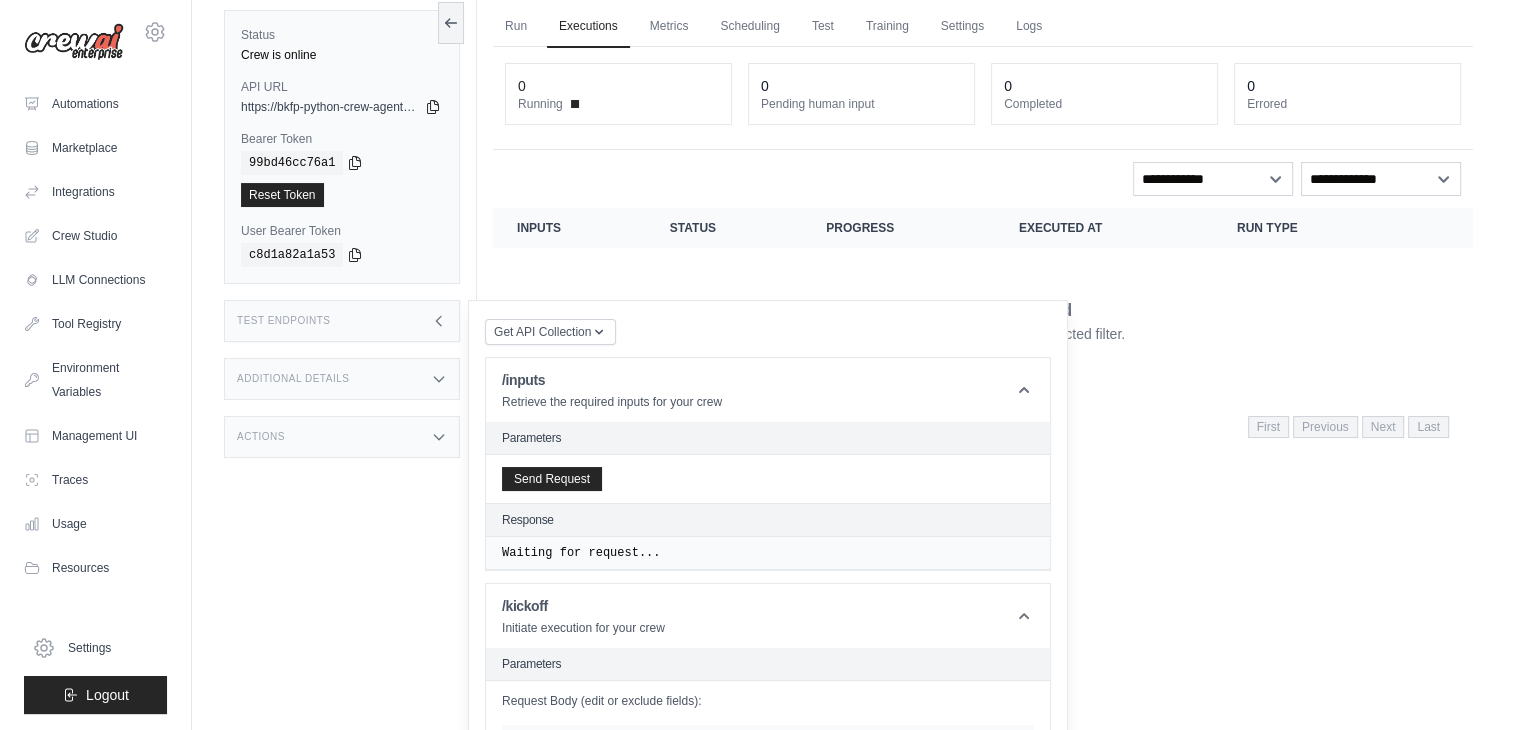 scroll, scrollTop: 70, scrollLeft: 0, axis: vertical 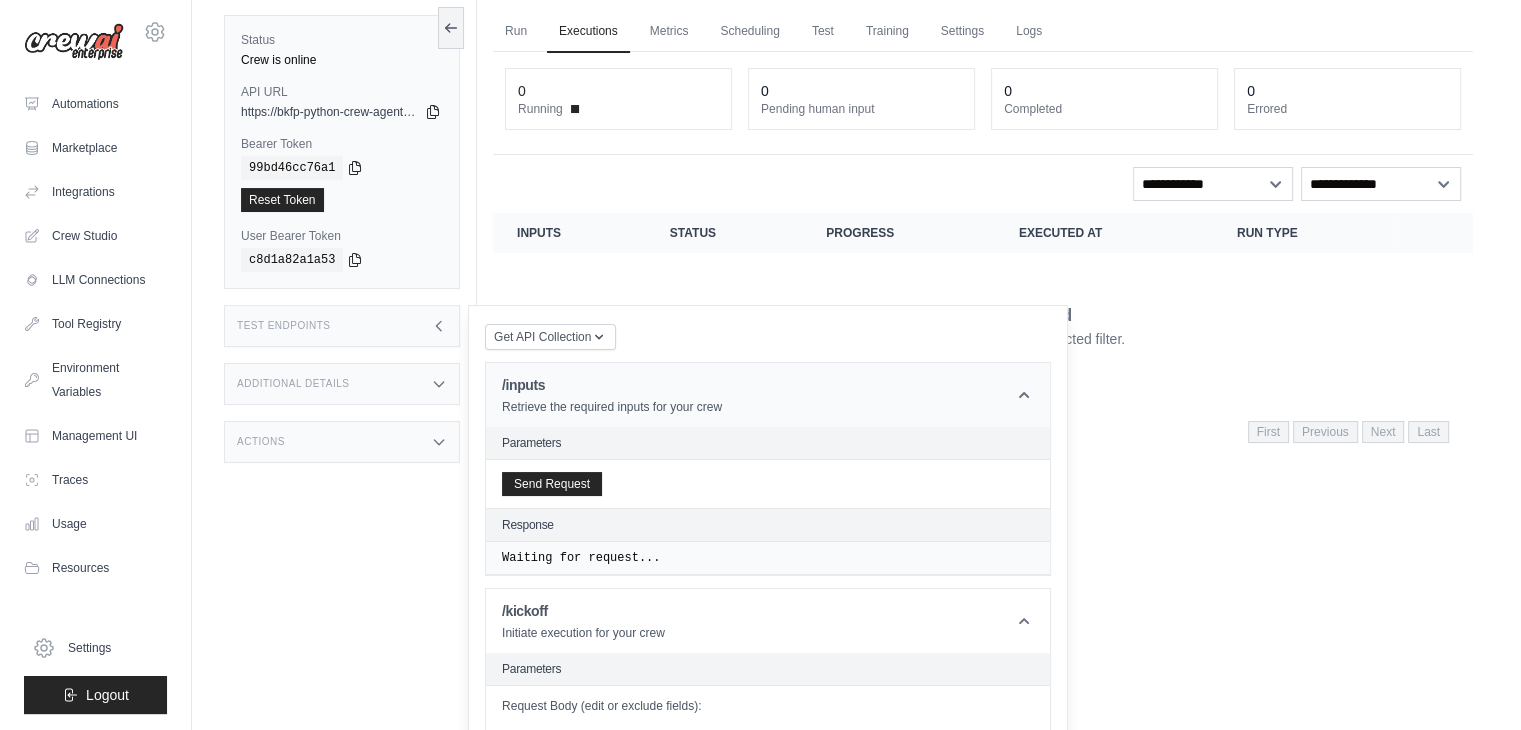 click on "/inputs
Retrieve the required inputs for your crew" at bounding box center [768, 395] 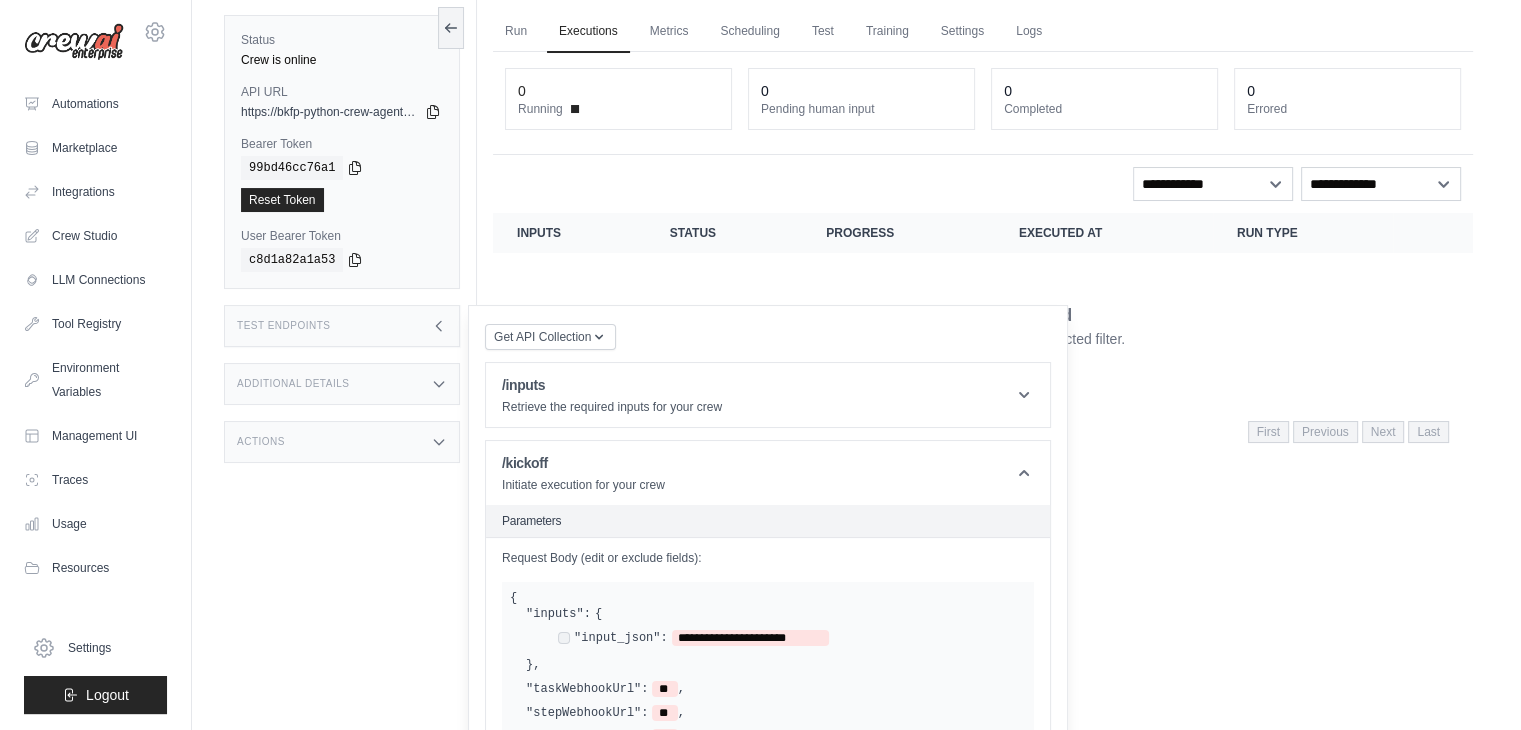 click 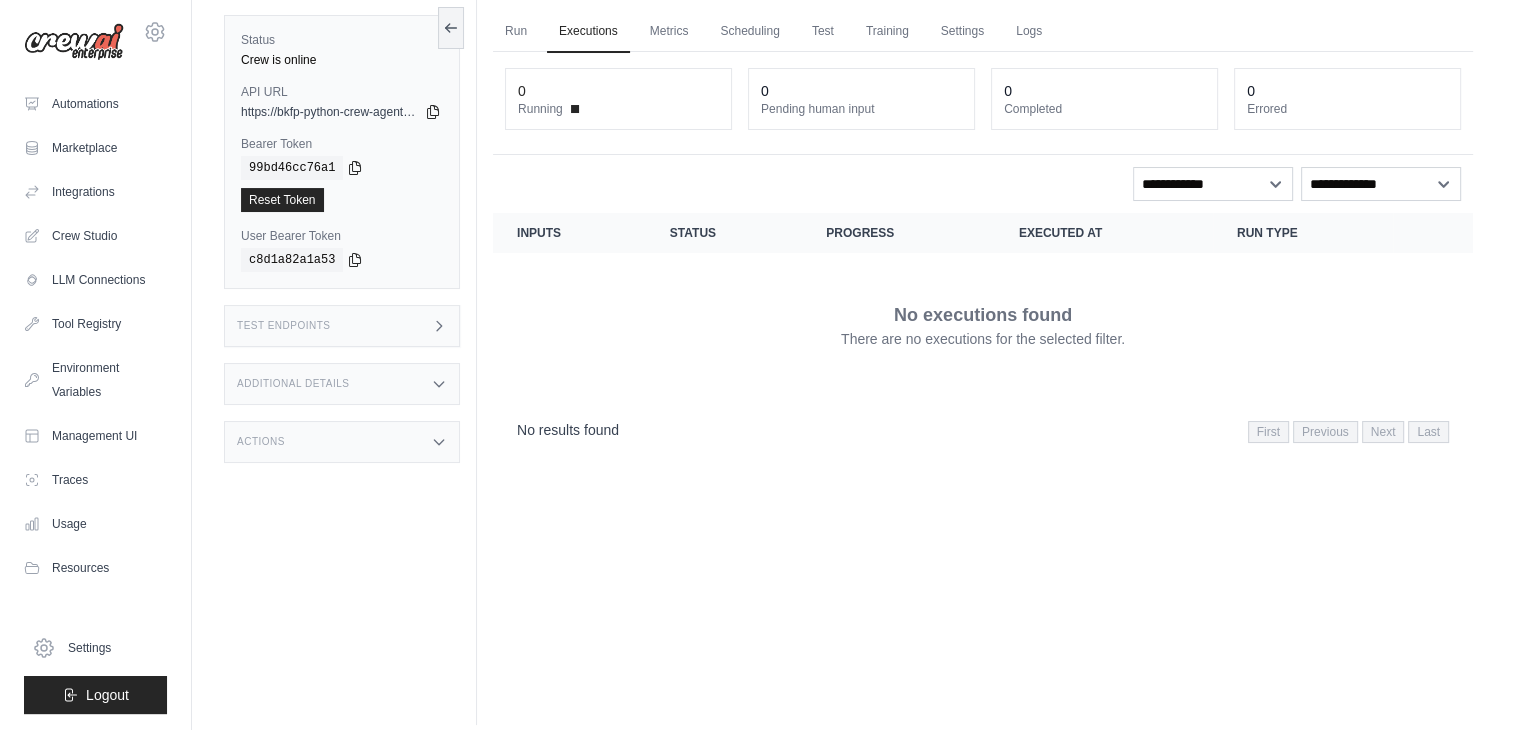scroll, scrollTop: 30, scrollLeft: 0, axis: vertical 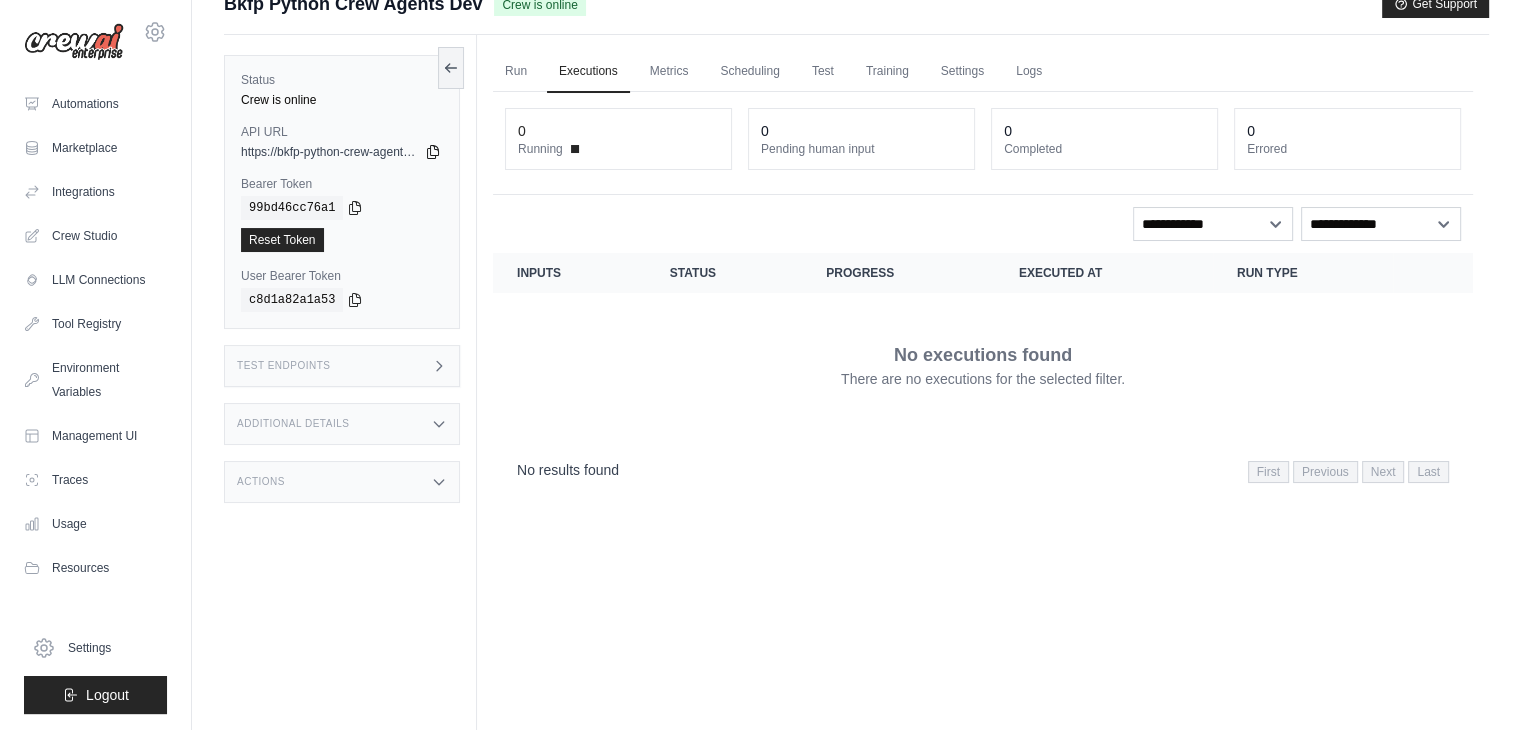 click 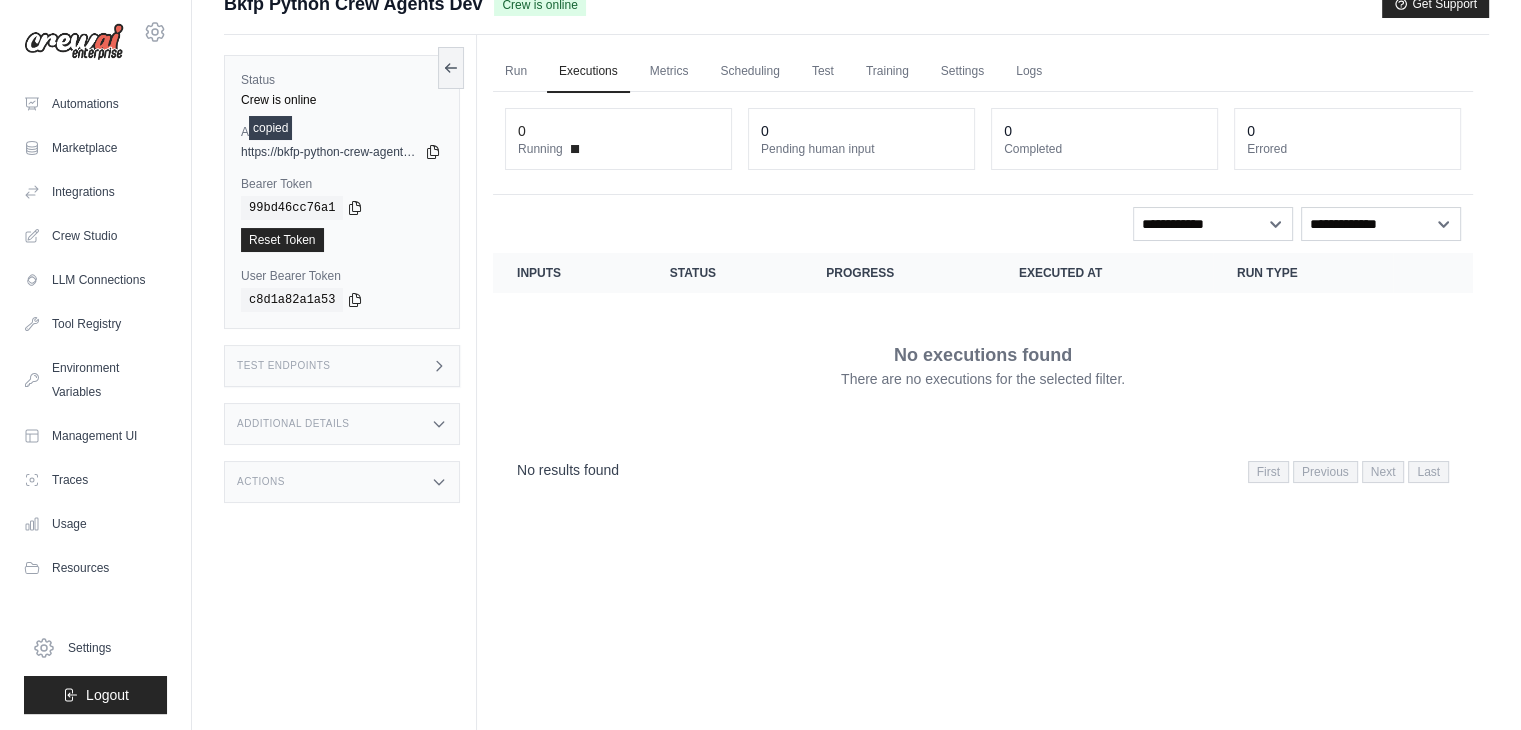 type 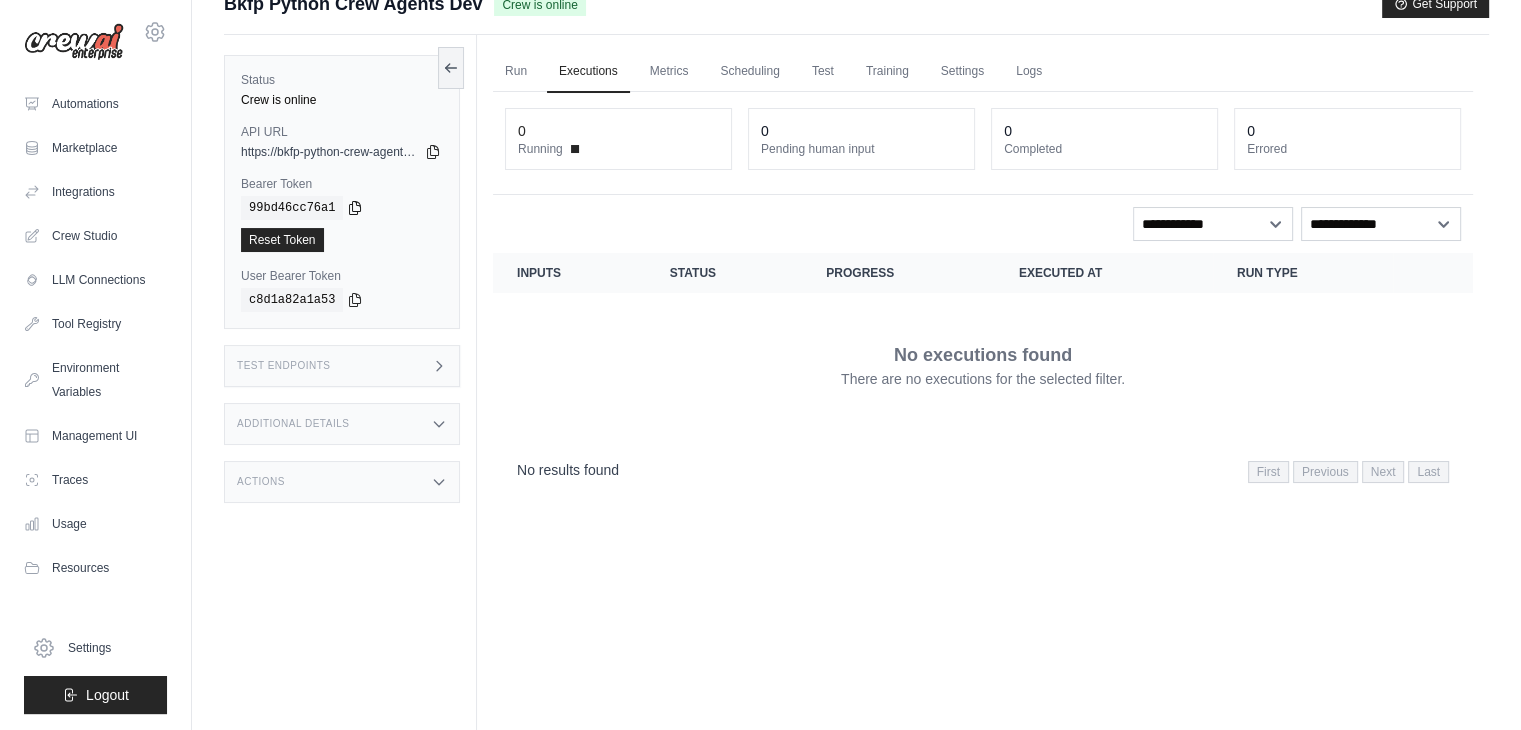 click 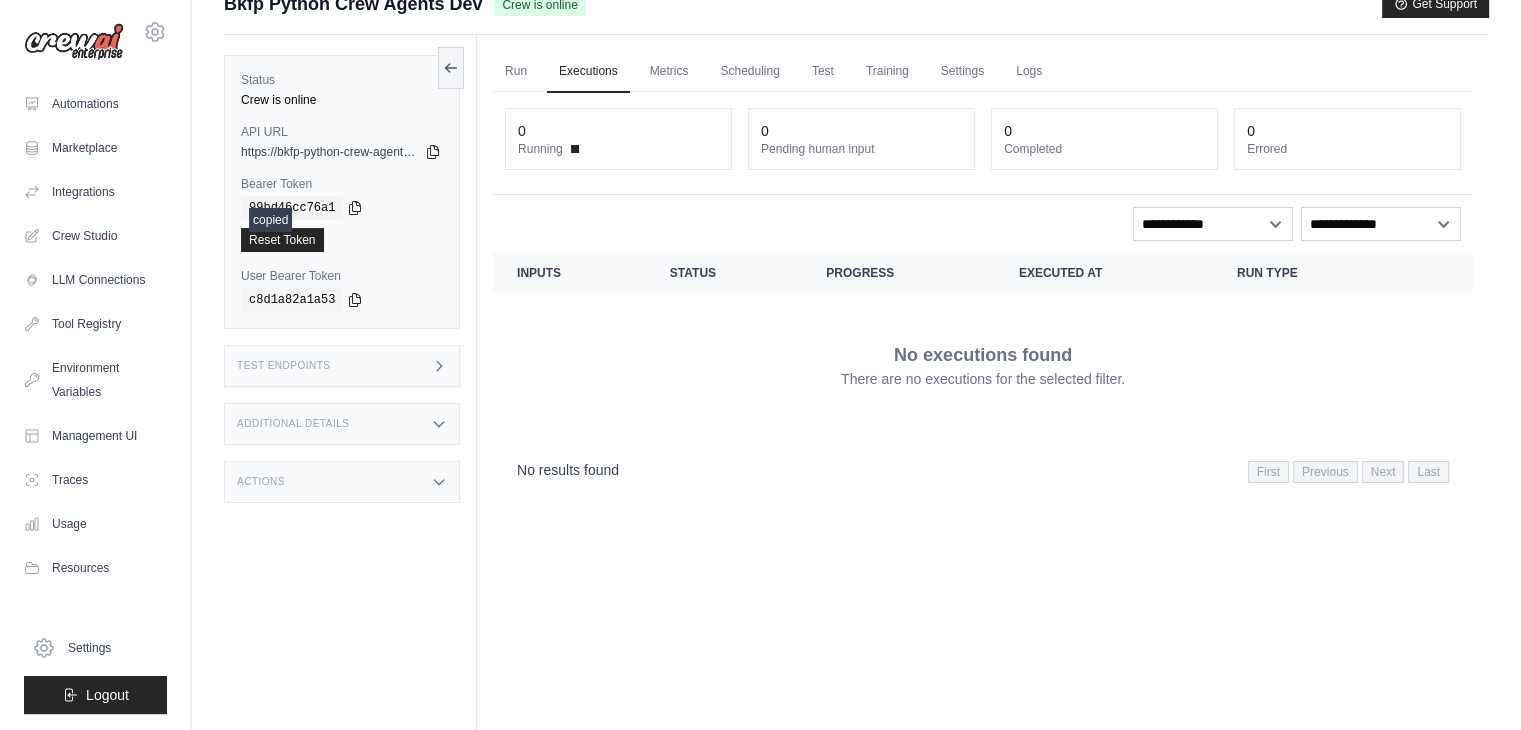 type 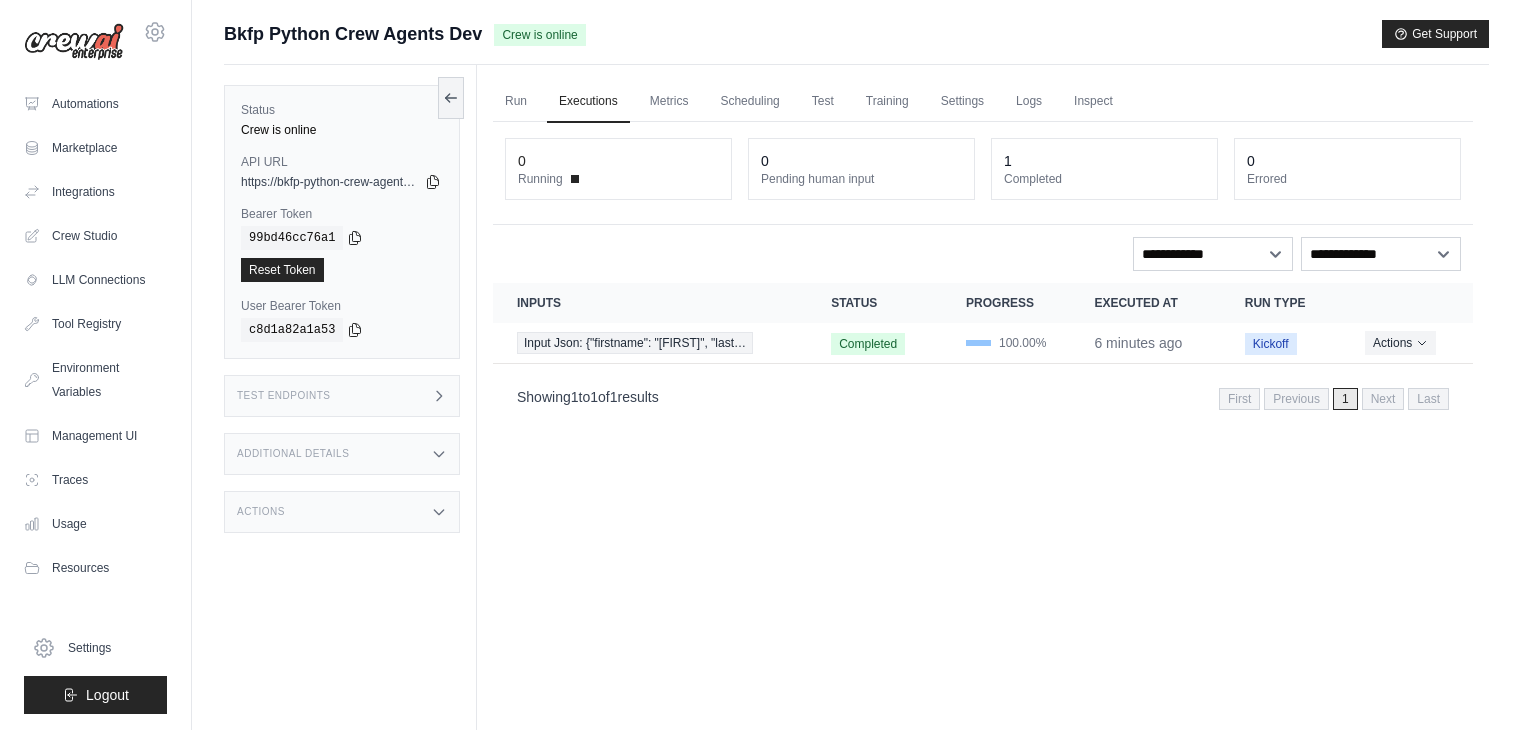 scroll, scrollTop: 30, scrollLeft: 0, axis: vertical 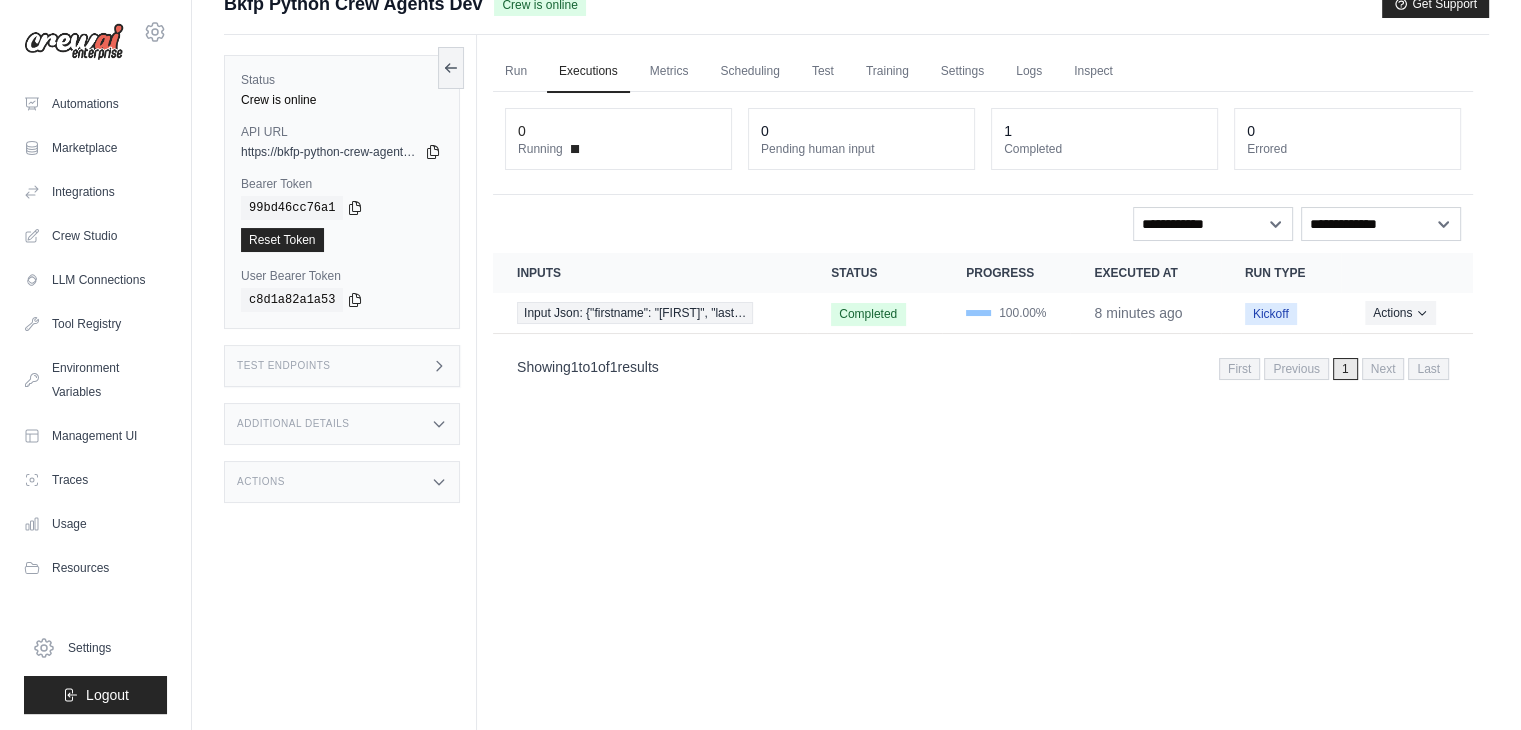 click on "Test Endpoints" at bounding box center (342, 366) 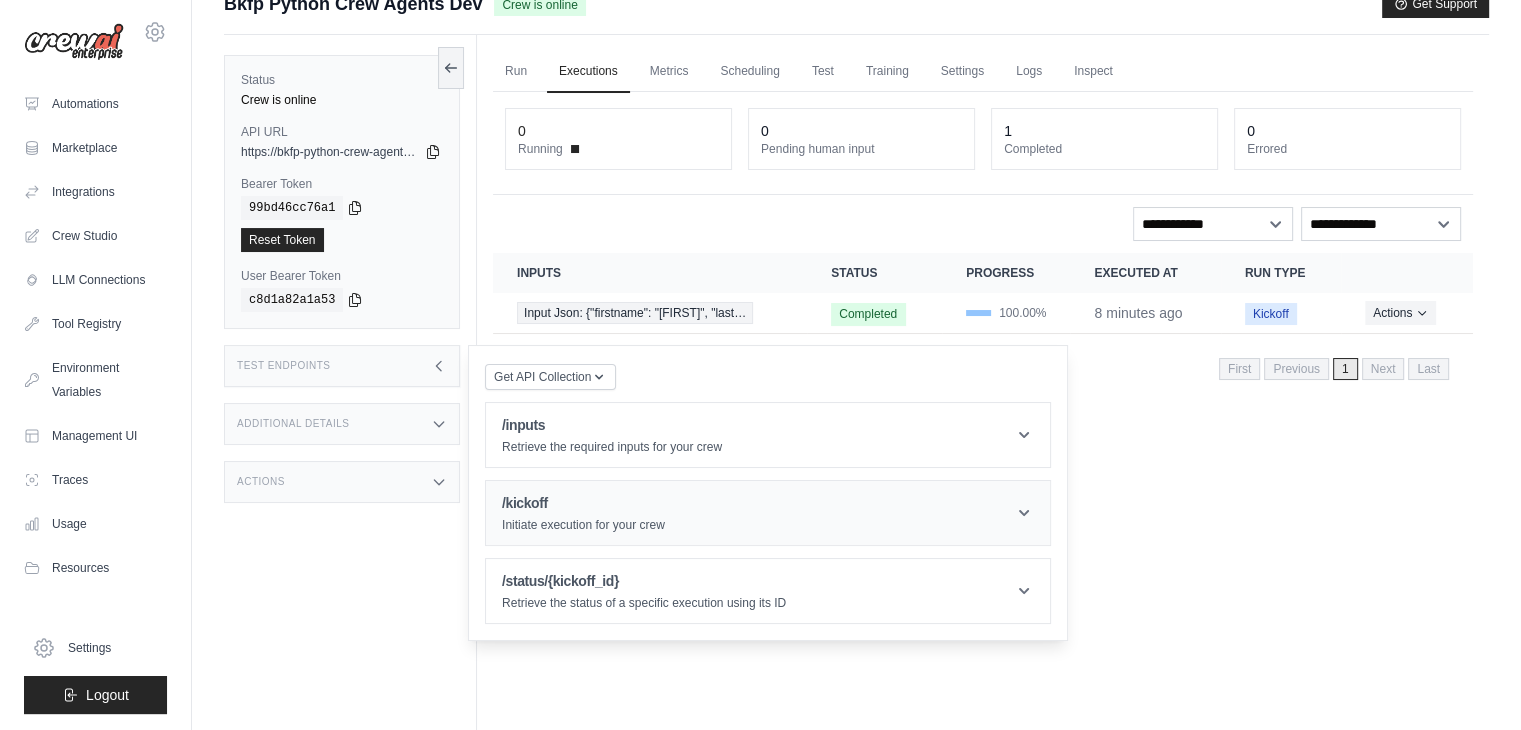 click on "Initiate execution for your crew" at bounding box center (583, 525) 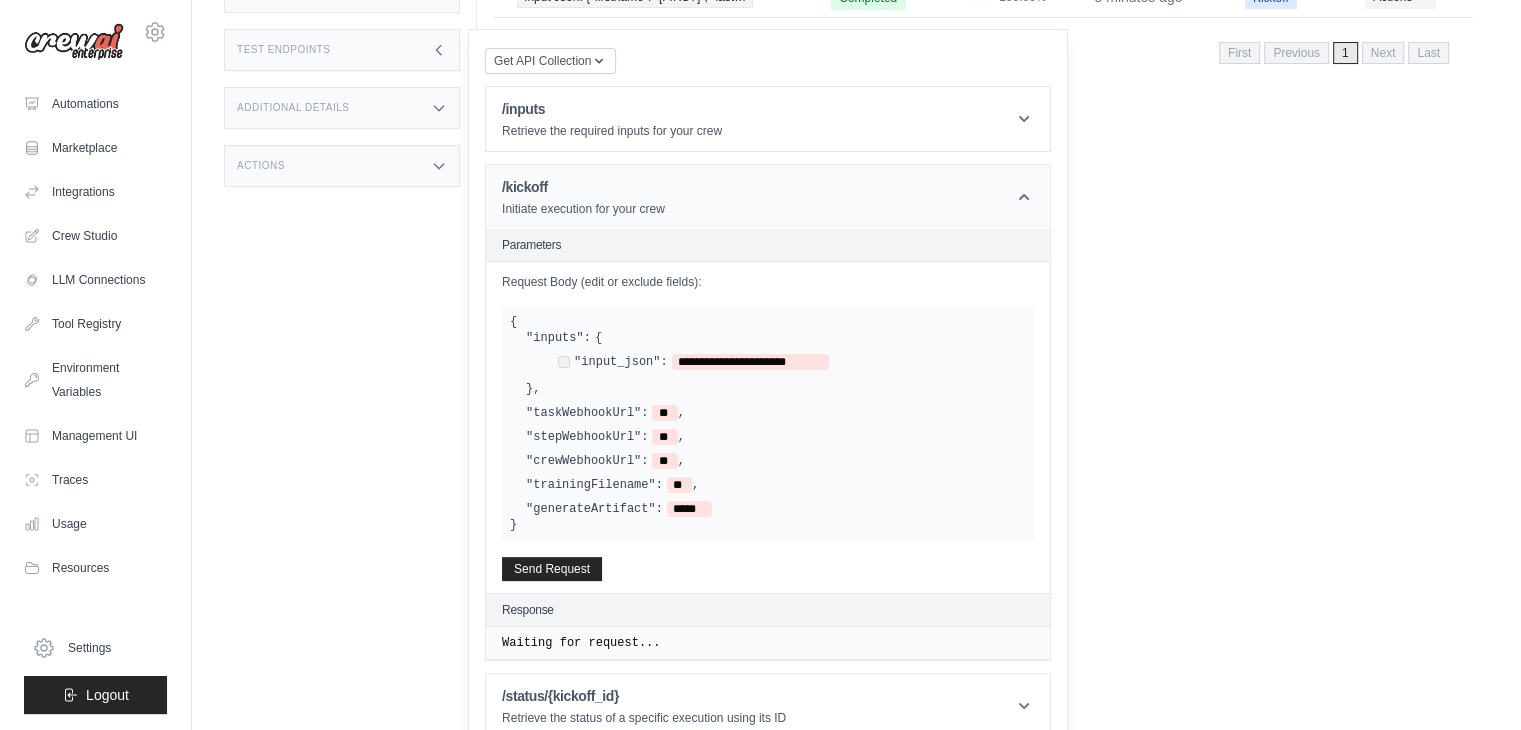 scroll, scrollTop: 368, scrollLeft: 0, axis: vertical 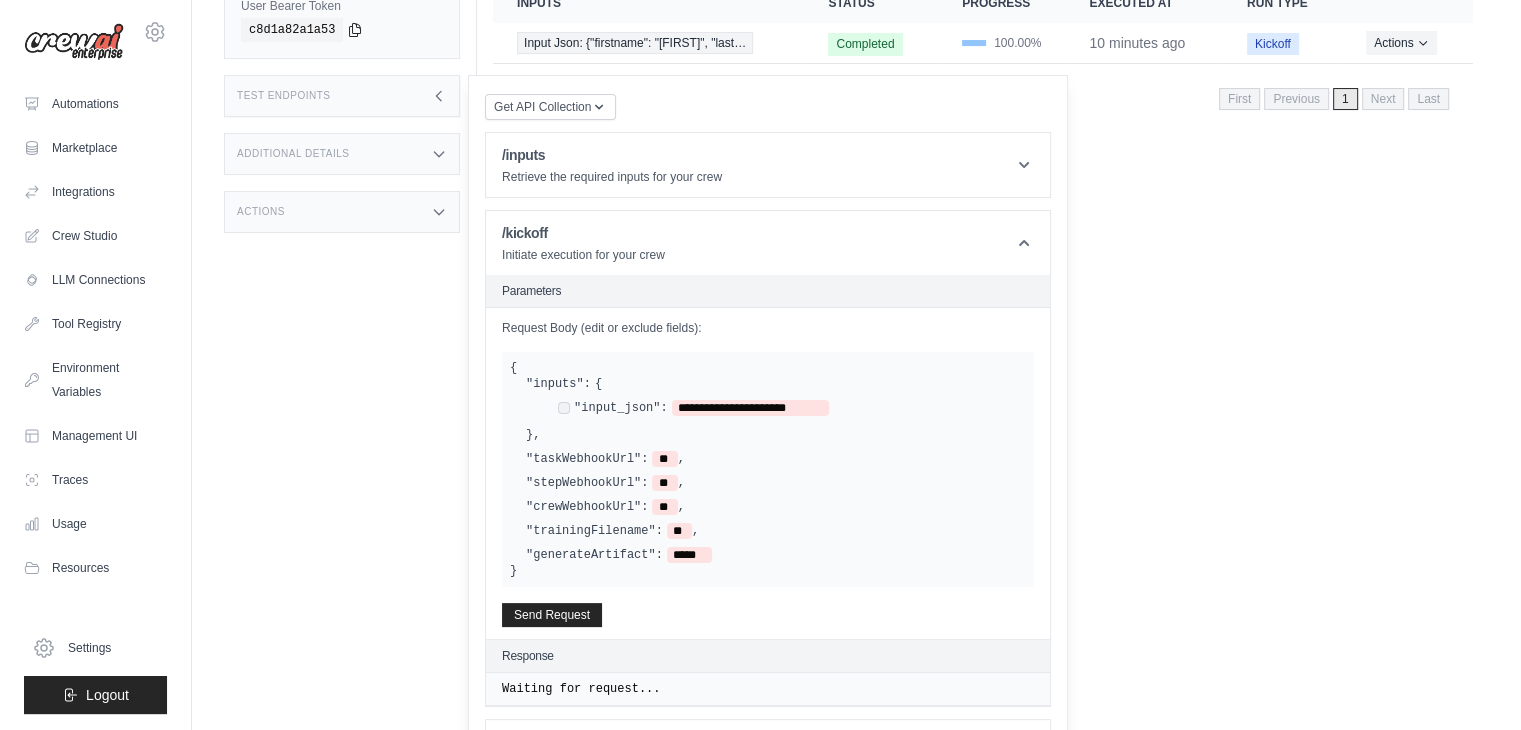 click on "Test Endpoints" at bounding box center [342, 96] 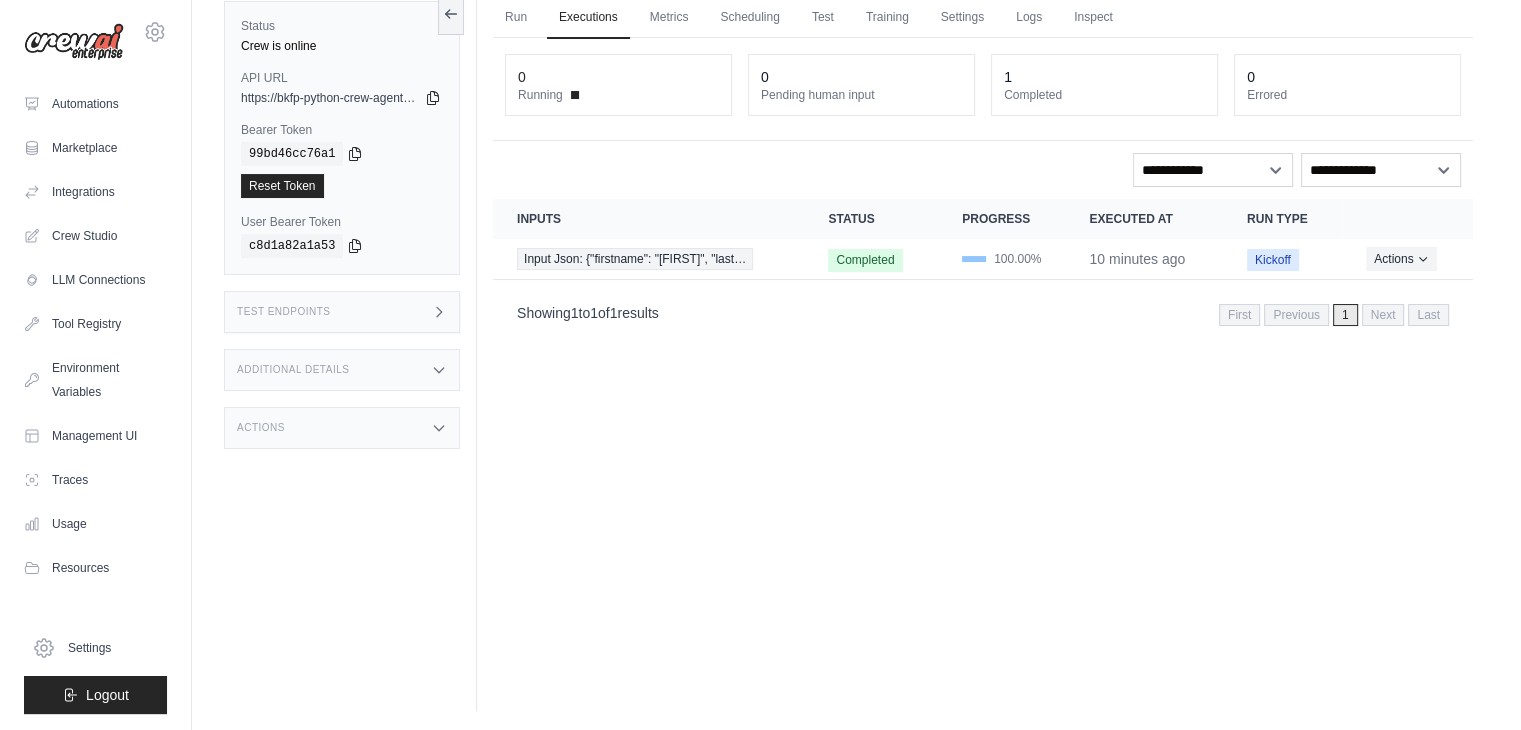 scroll, scrollTop: 0, scrollLeft: 0, axis: both 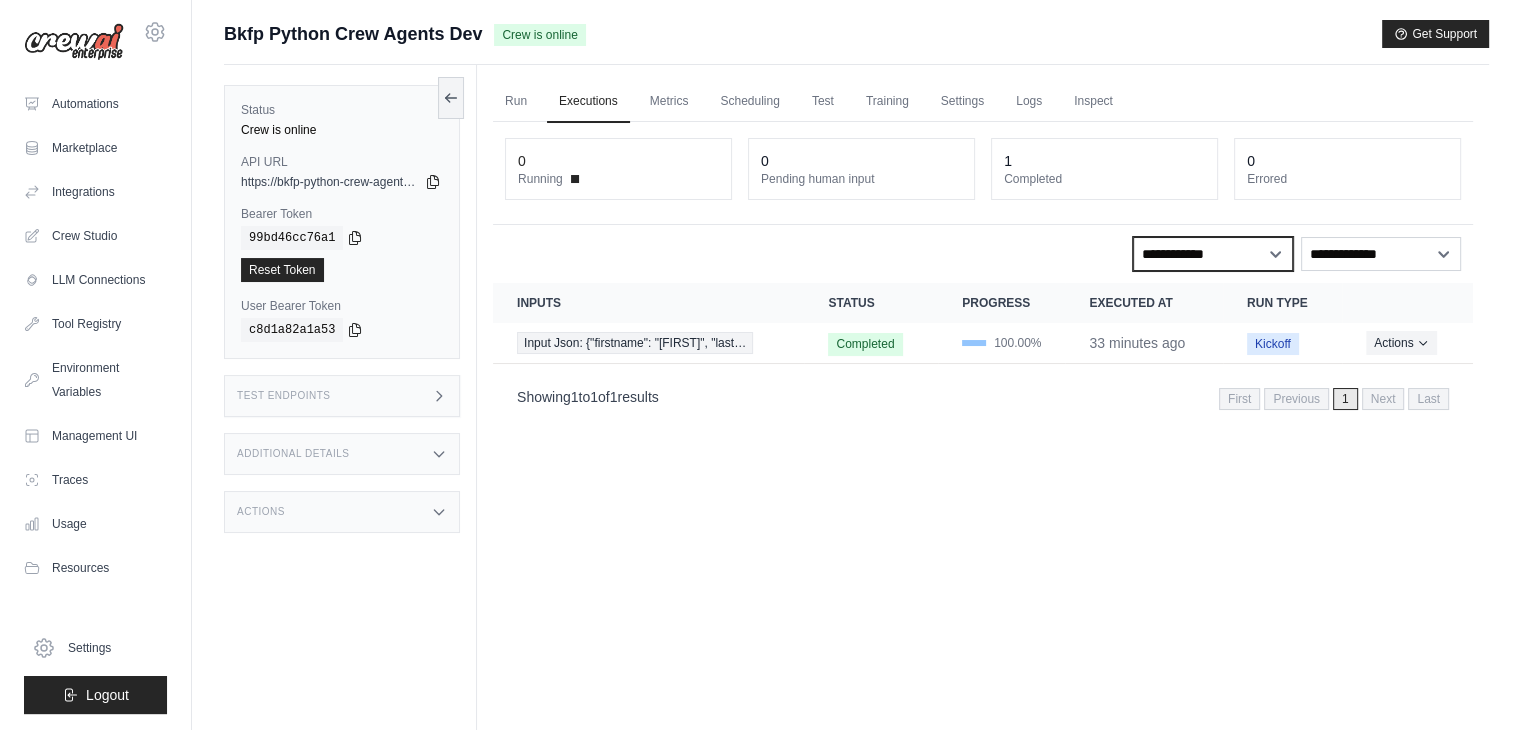 click on "**********" at bounding box center (1213, 254) 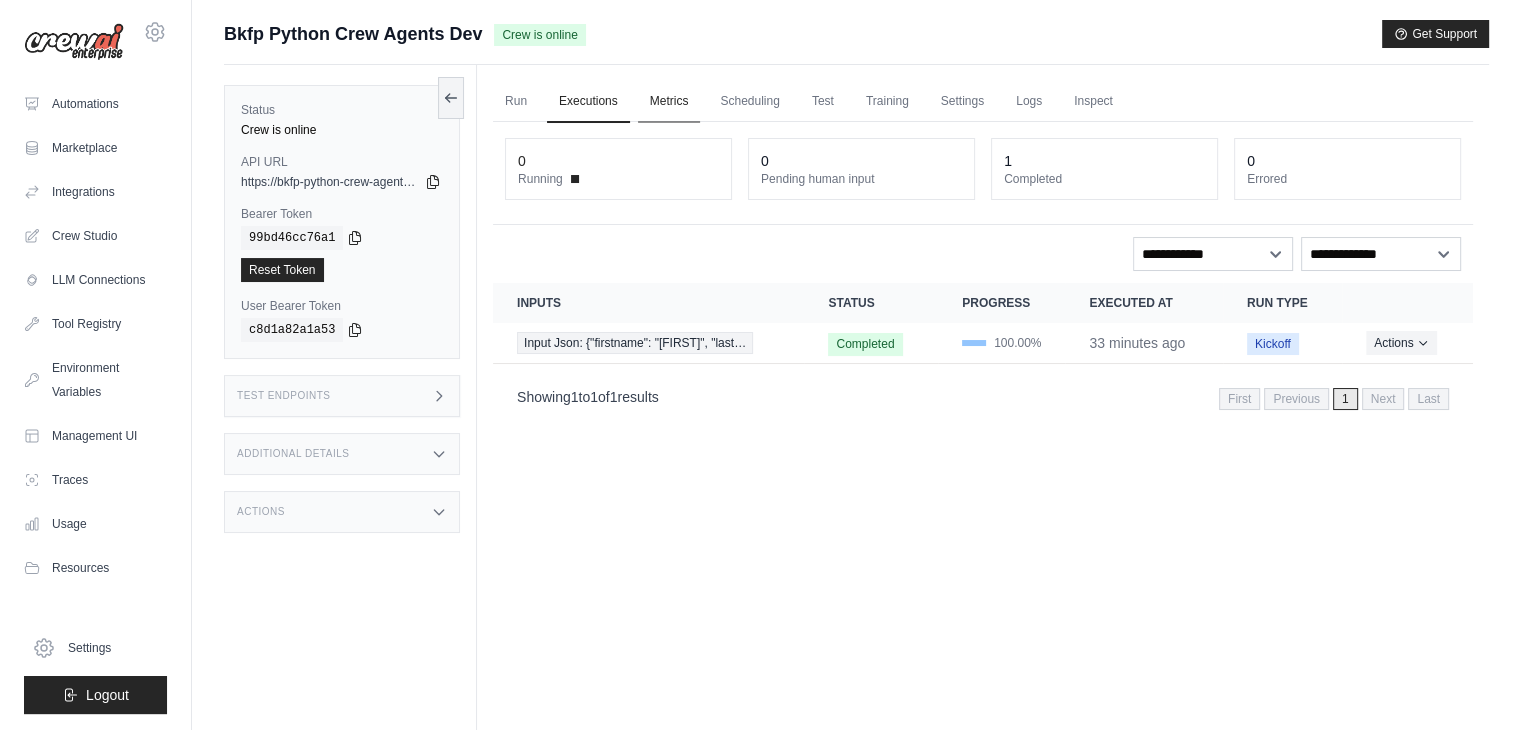 click on "Metrics" at bounding box center [669, 102] 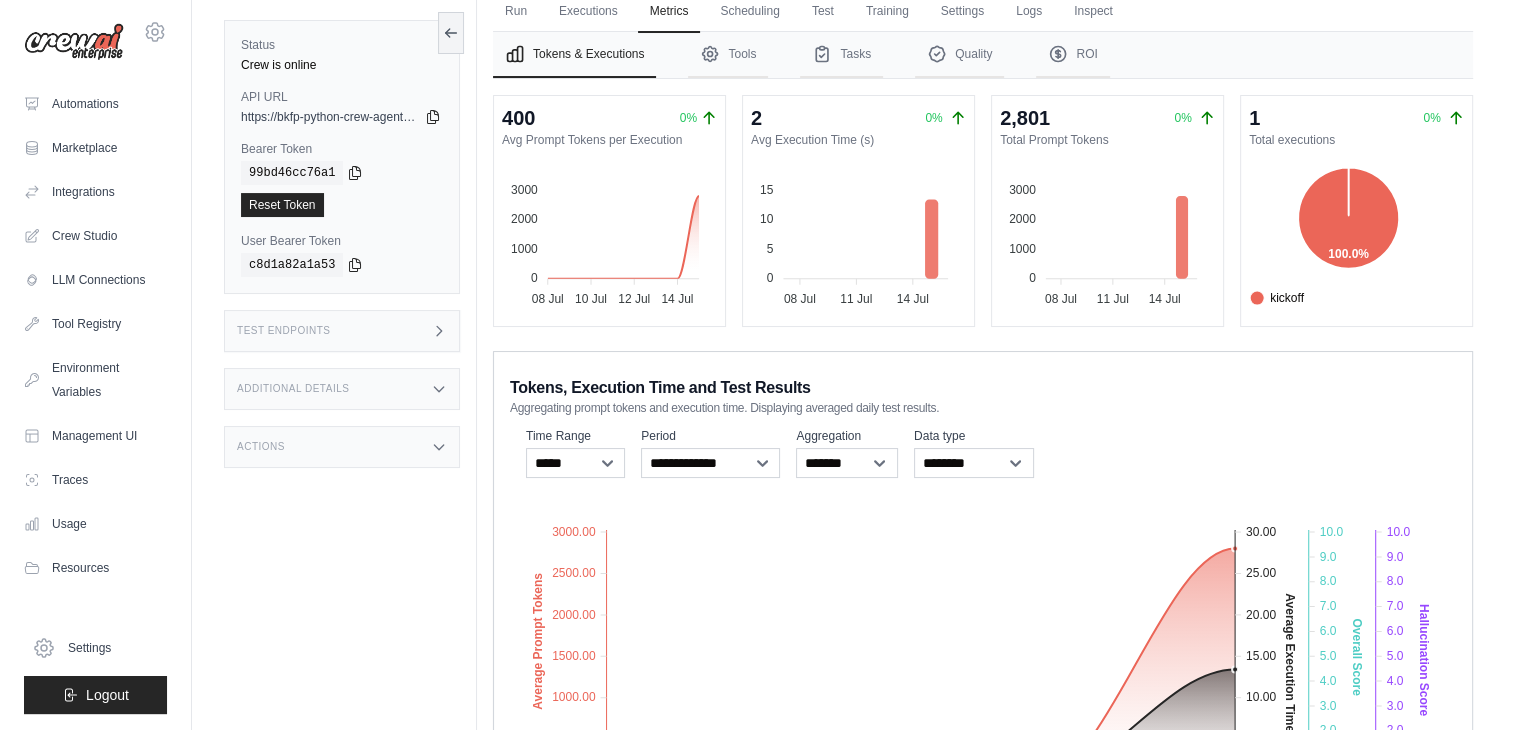 scroll, scrollTop: 89, scrollLeft: 0, axis: vertical 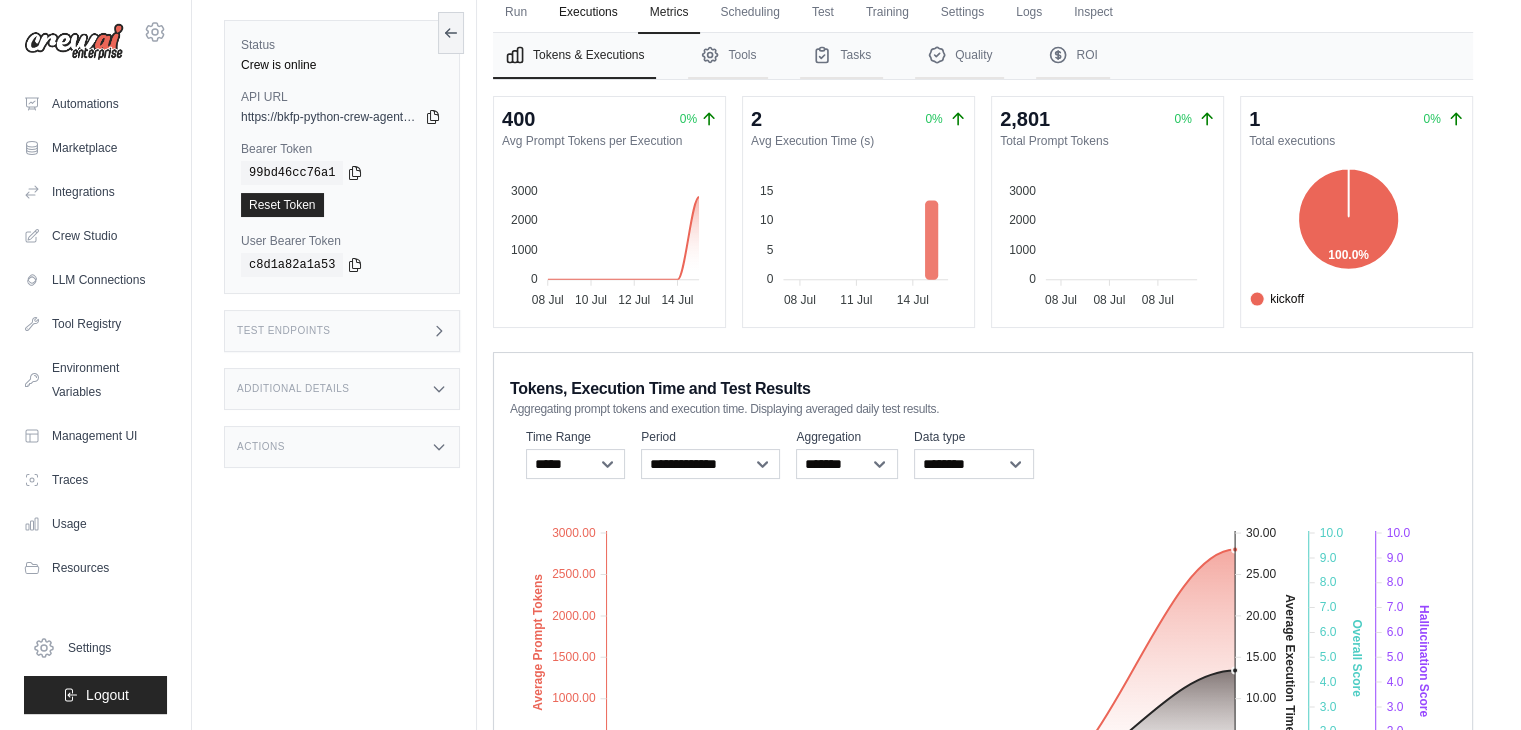 click on "Executions" at bounding box center [588, 13] 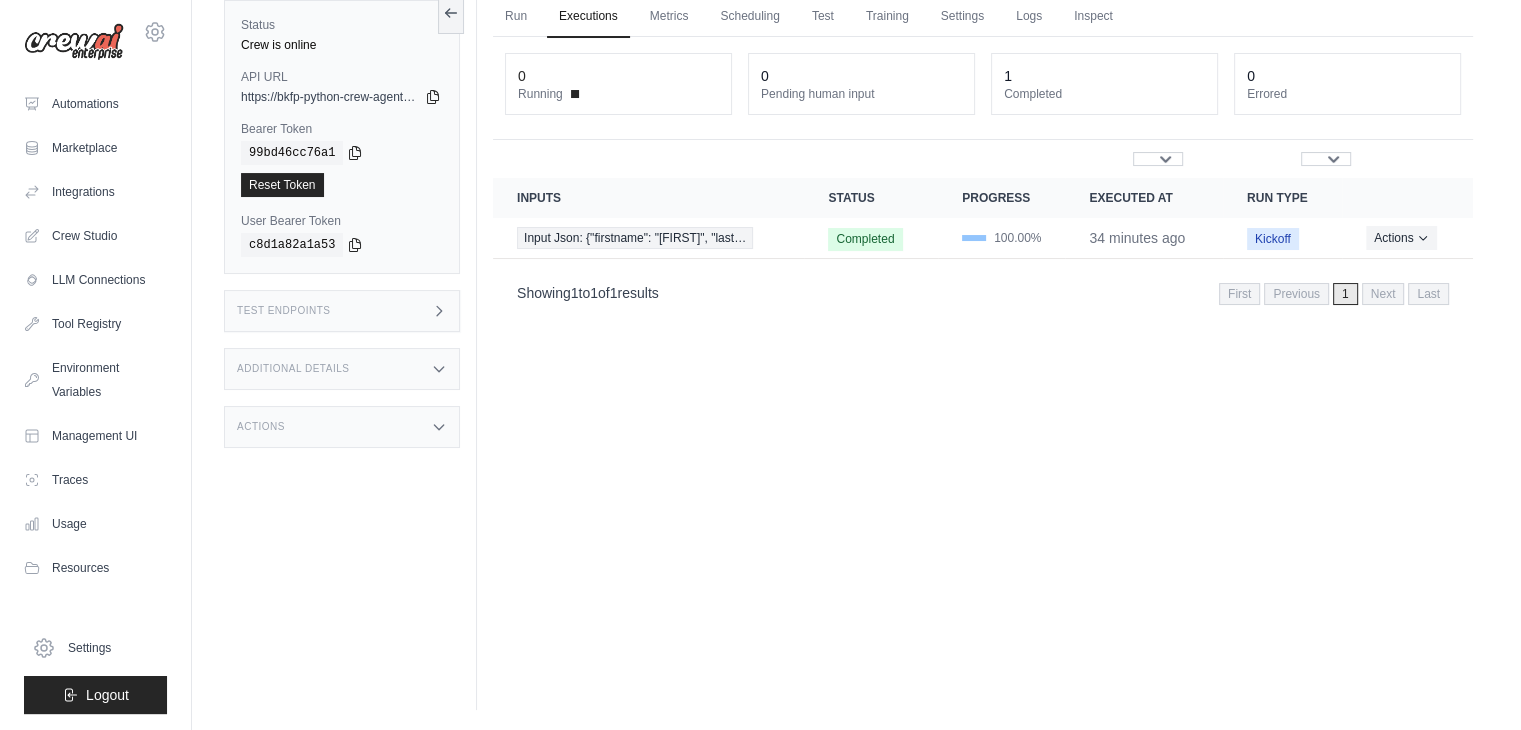 scroll, scrollTop: 84, scrollLeft: 0, axis: vertical 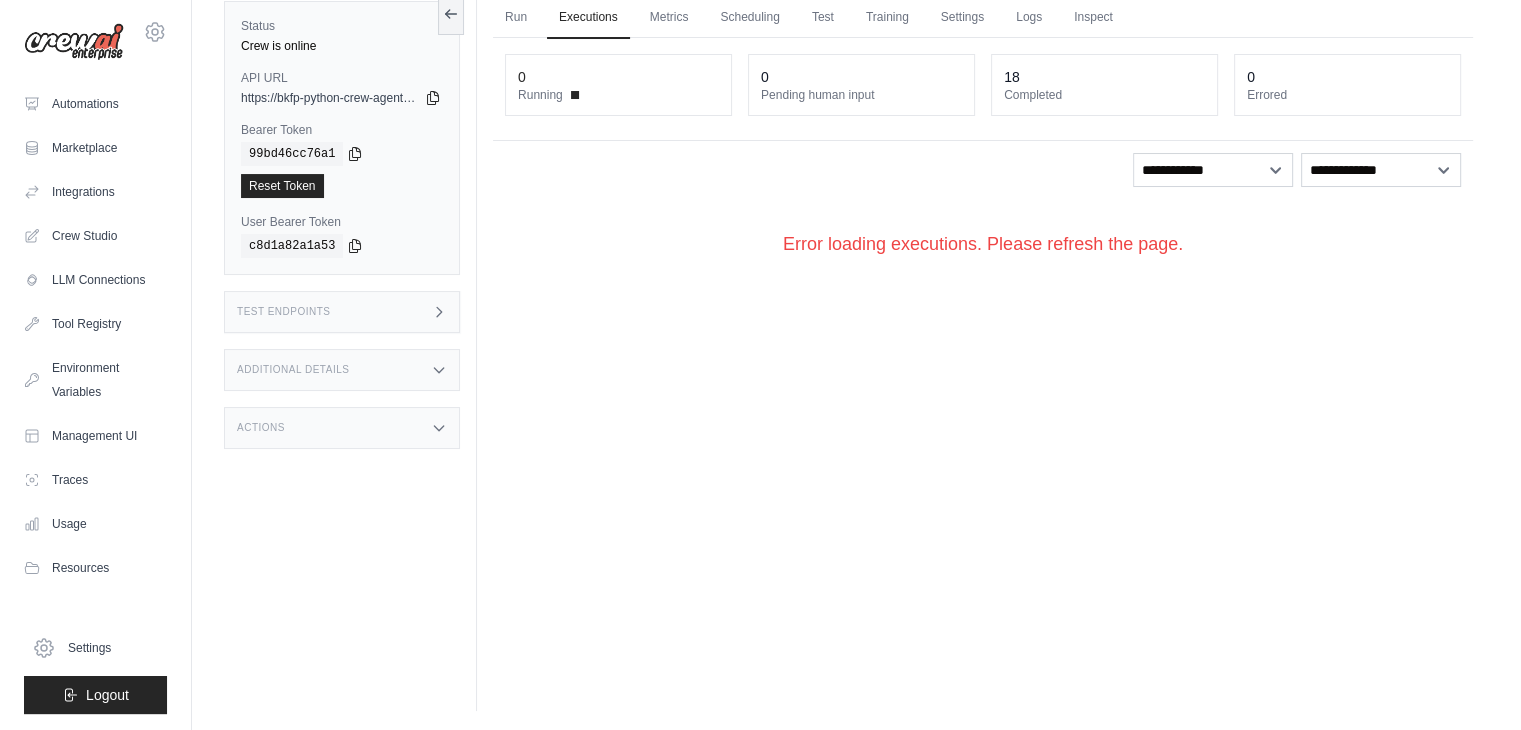 click on "**********" at bounding box center [983, 164] 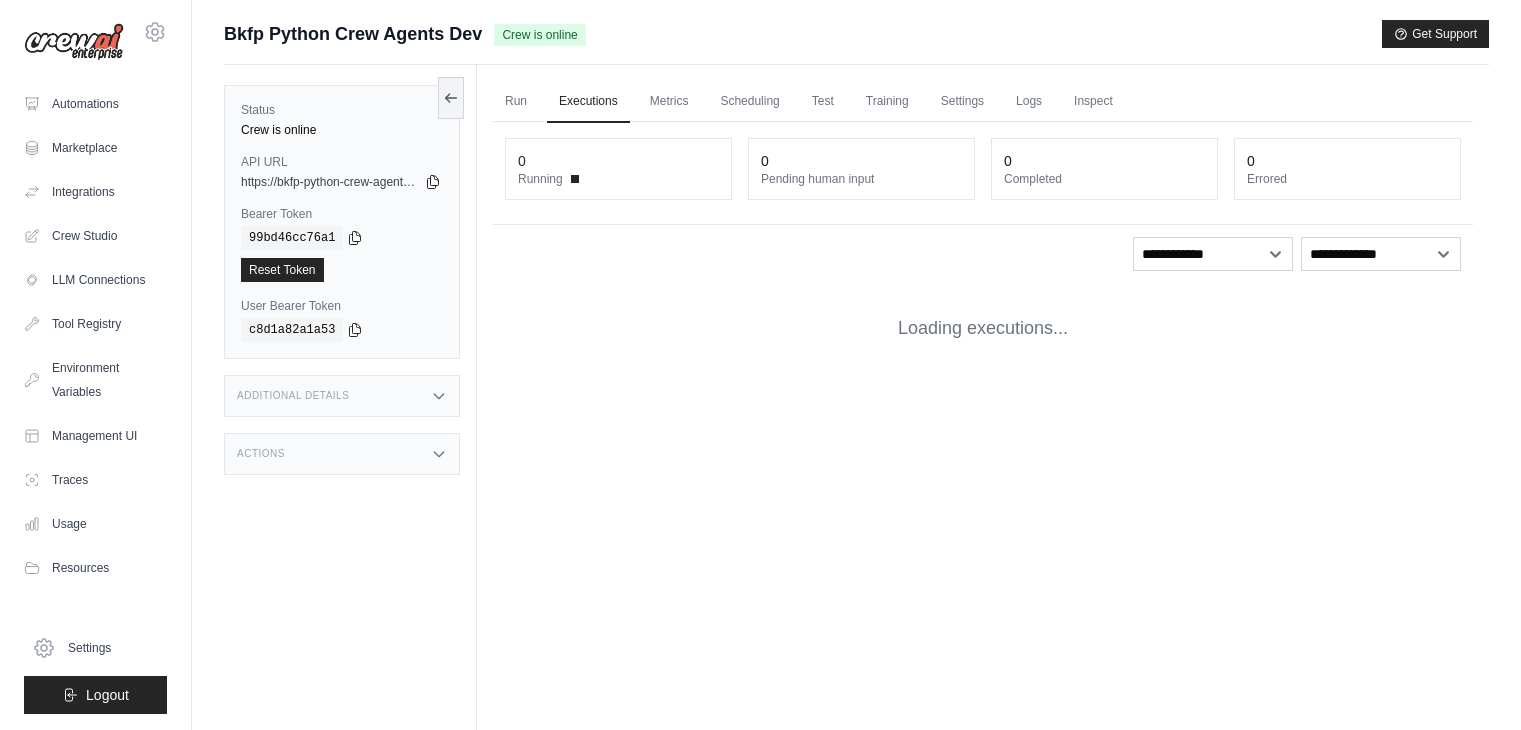 scroll, scrollTop: 84, scrollLeft: 0, axis: vertical 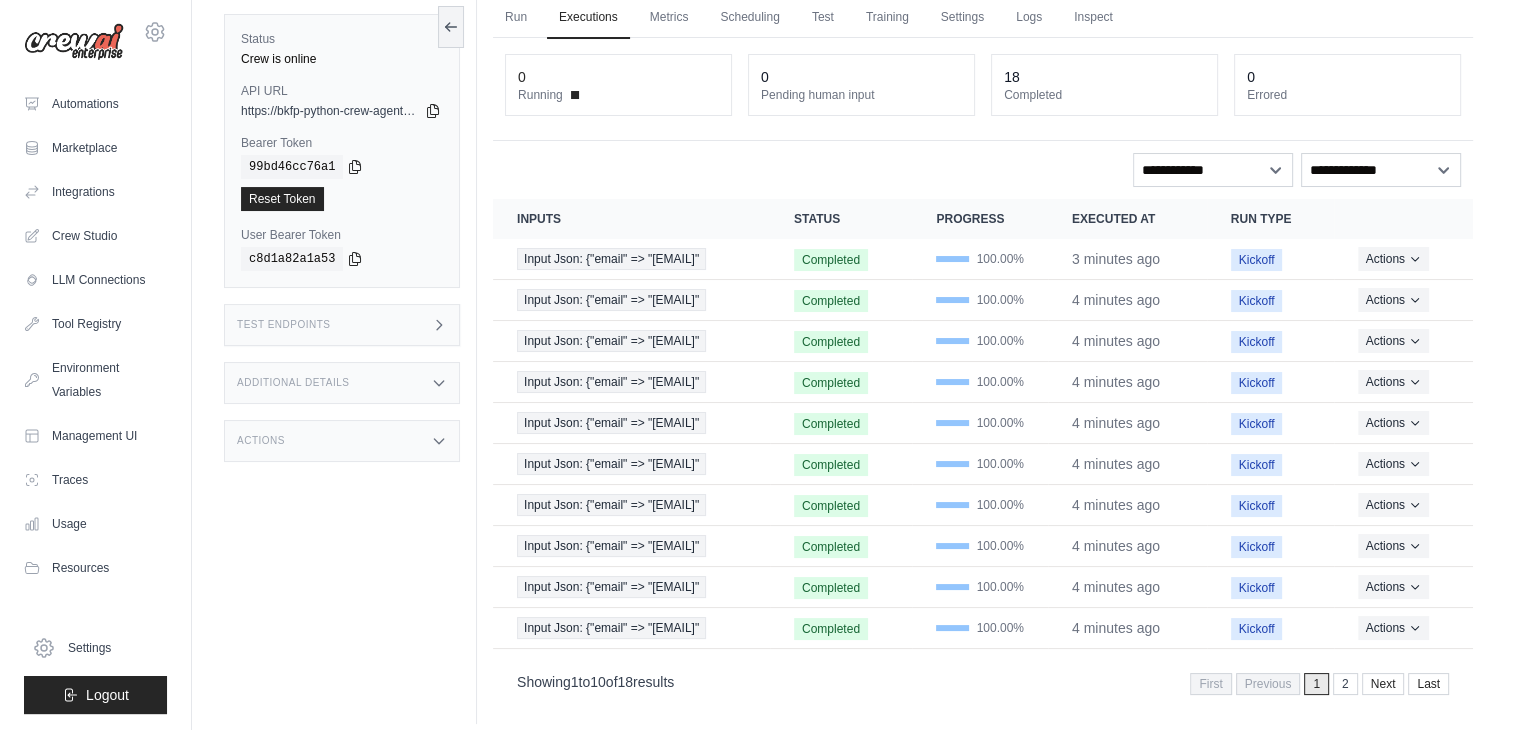 click on "**********" at bounding box center [983, 170] 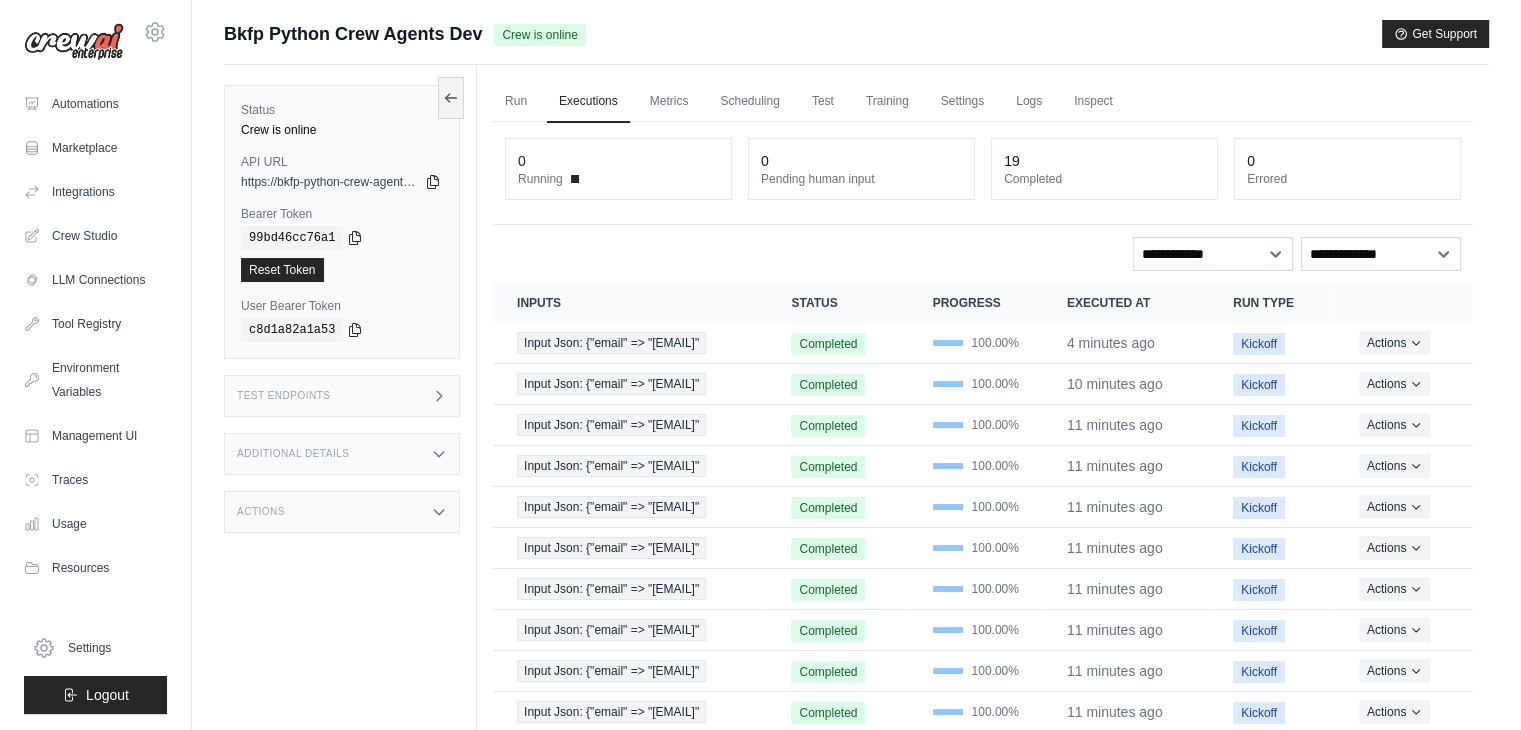 scroll, scrollTop: 54, scrollLeft: 0, axis: vertical 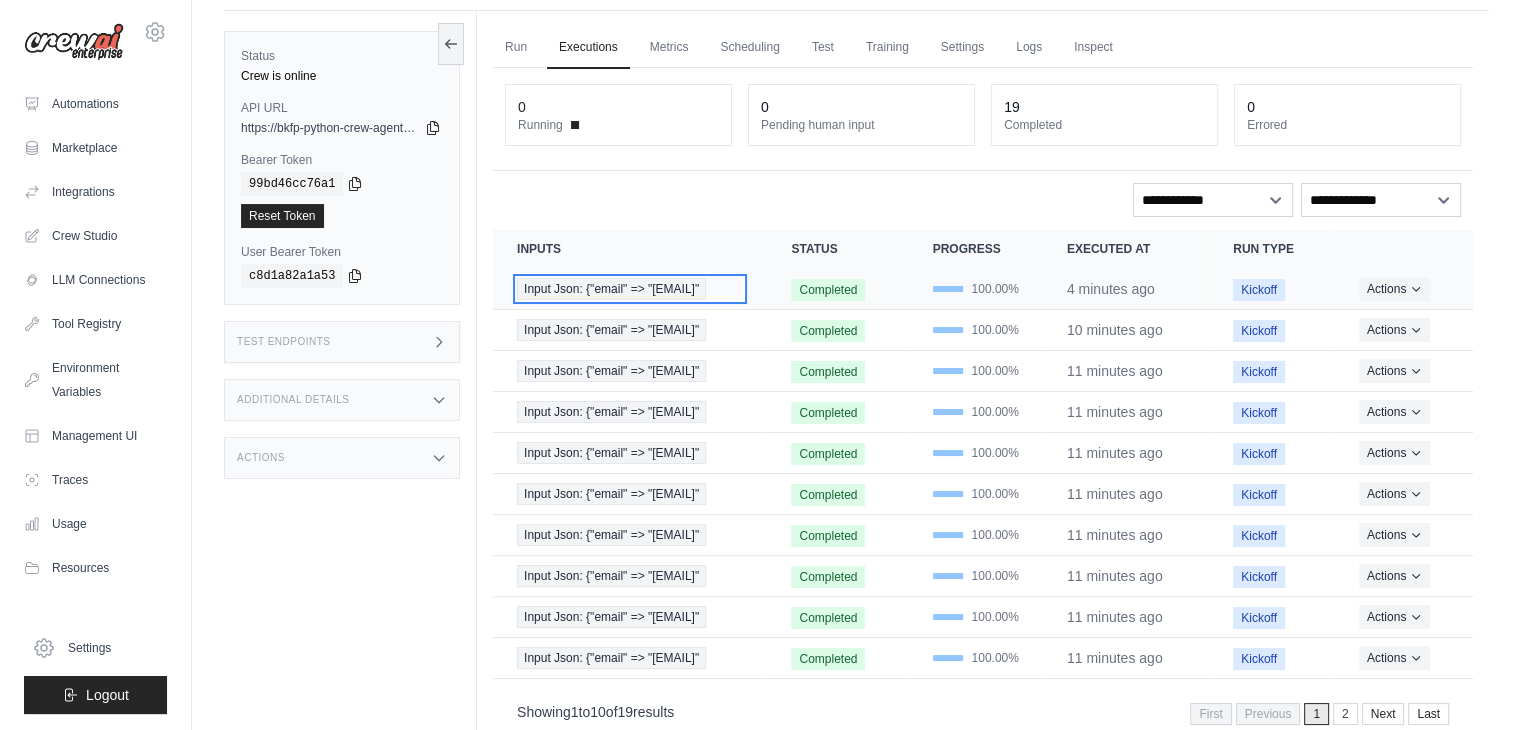 click on "Input Json:
{"email" => "yuvasrigopal@app…" at bounding box center [611, 289] 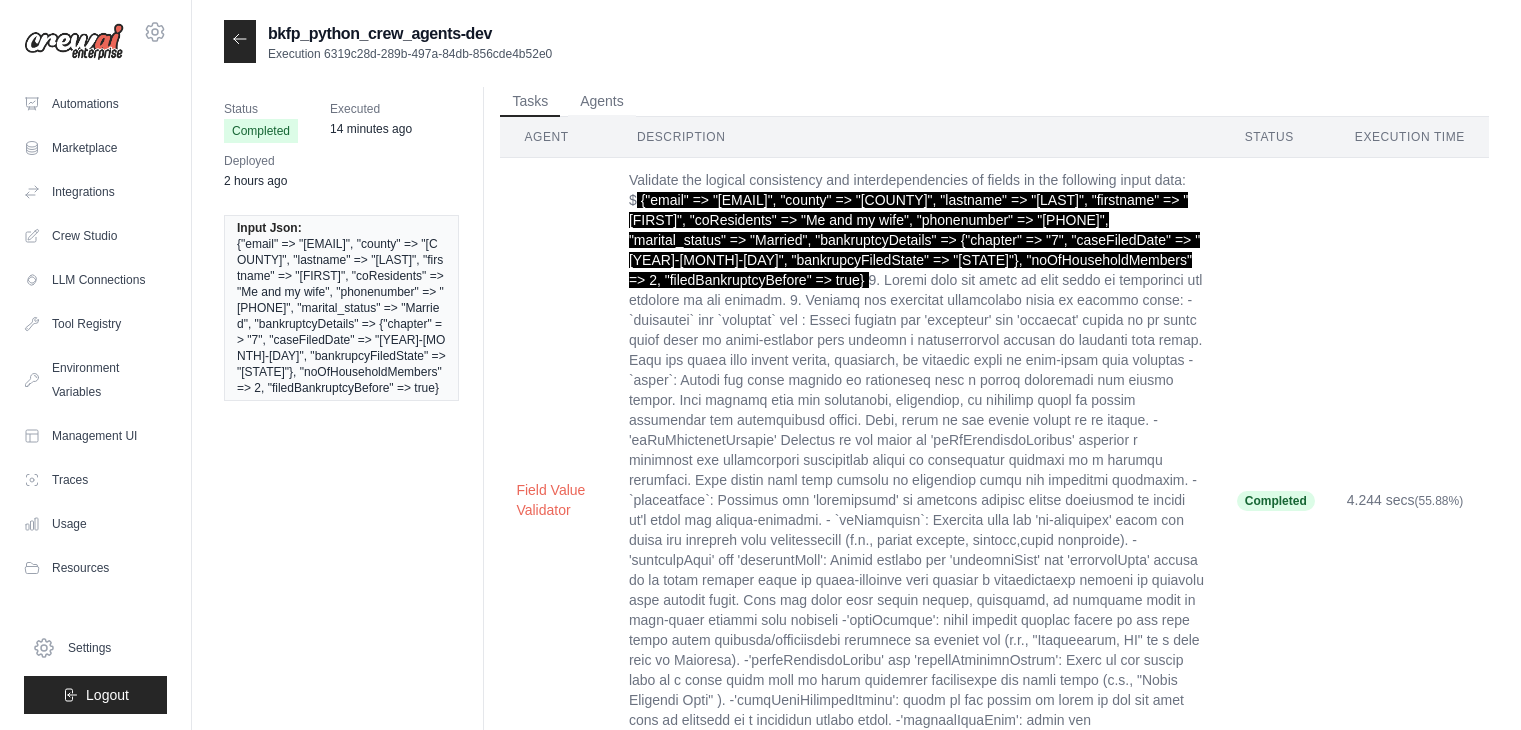 scroll, scrollTop: 0, scrollLeft: 0, axis: both 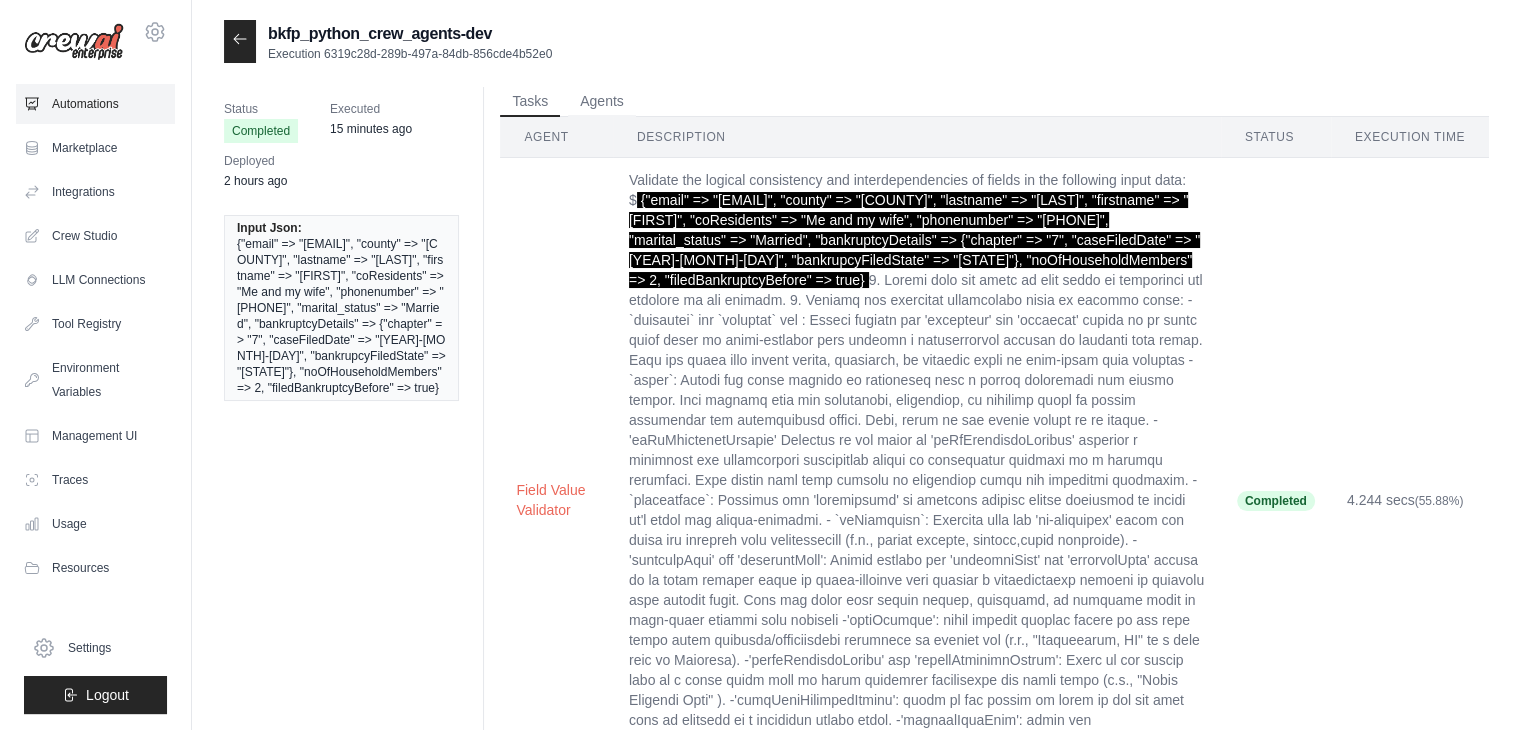 click on "Automations" at bounding box center [95, 104] 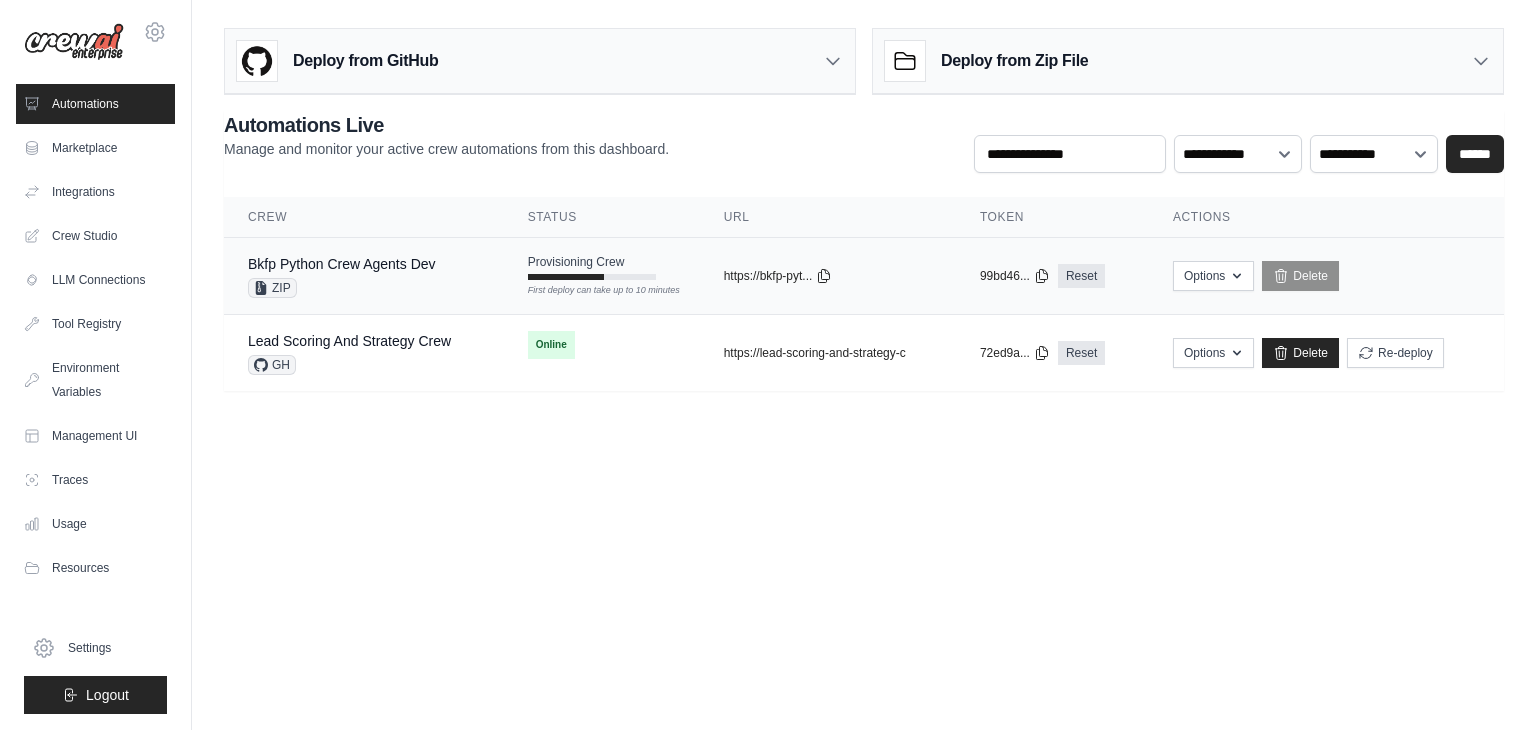 click on "Bkfp Python Crew Agents Dev
ZIP" at bounding box center [364, 276] 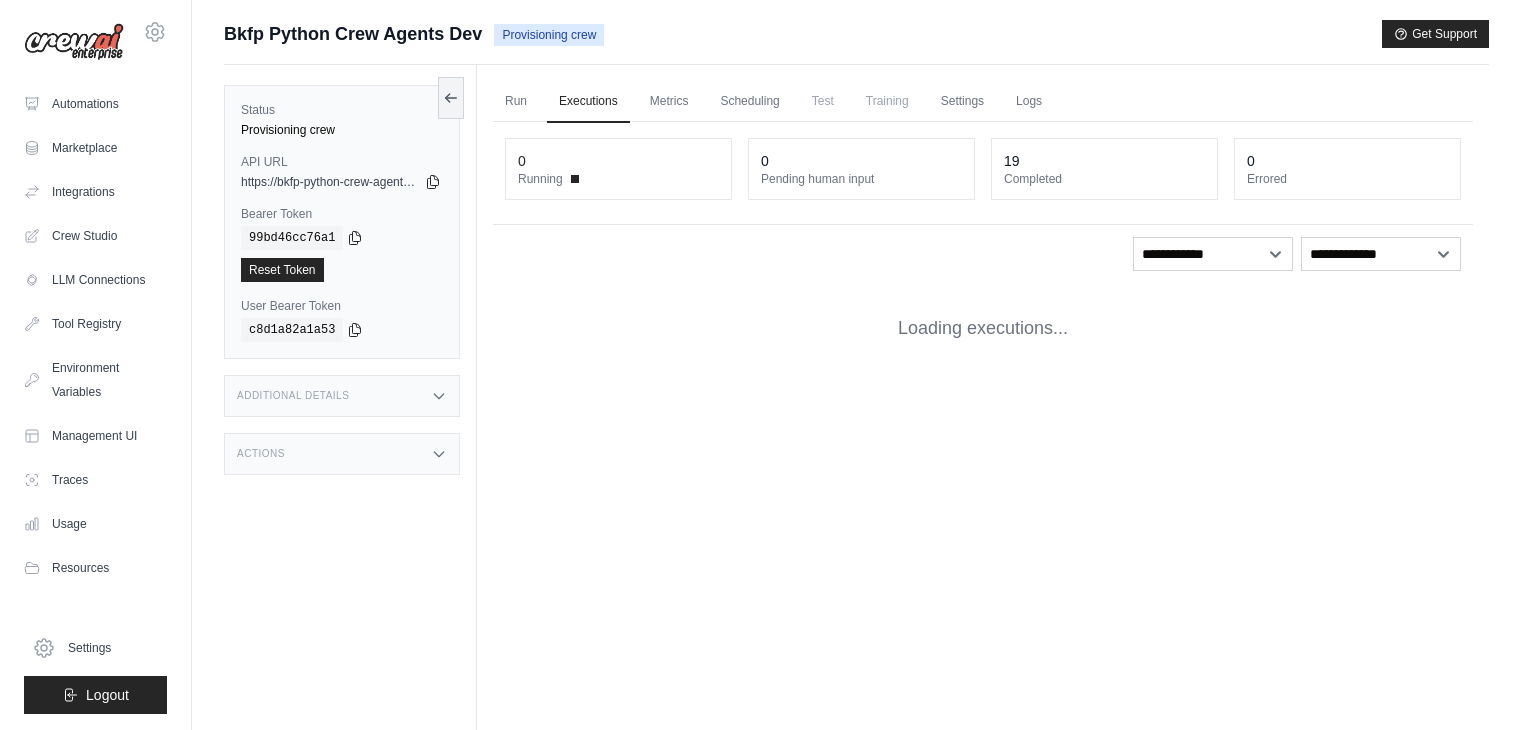 scroll, scrollTop: 0, scrollLeft: 0, axis: both 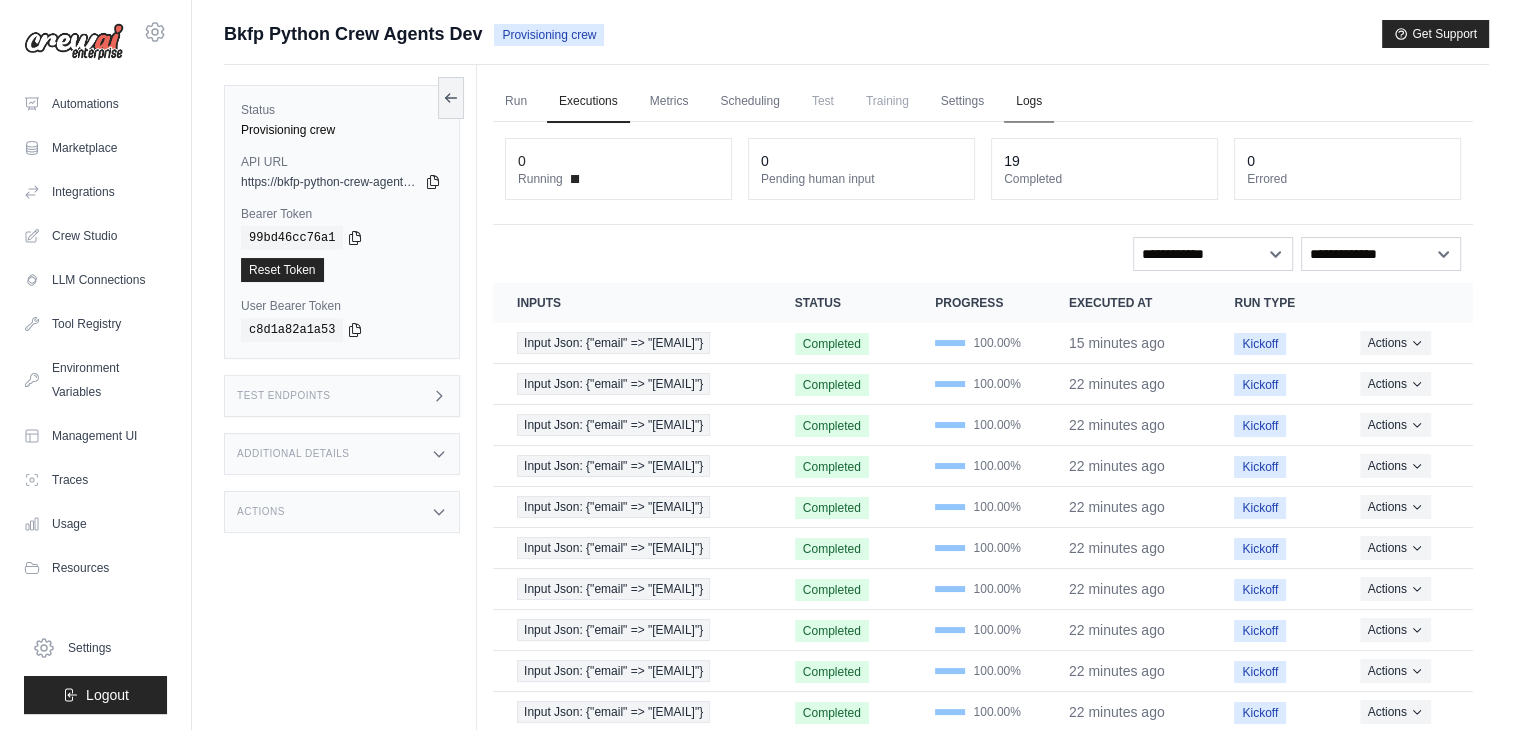 click on "Logs" at bounding box center (1029, 102) 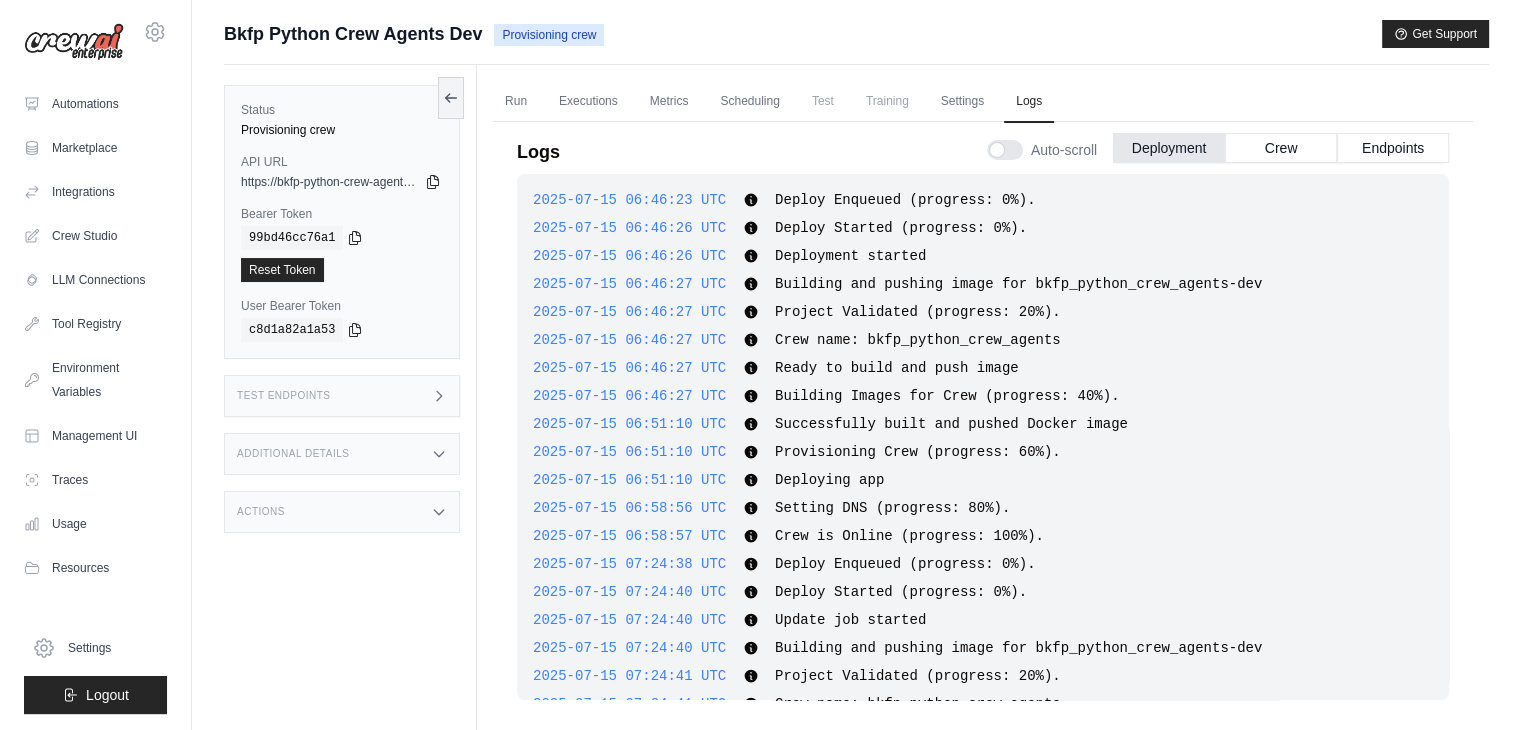 scroll, scrollTop: 926, scrollLeft: 0, axis: vertical 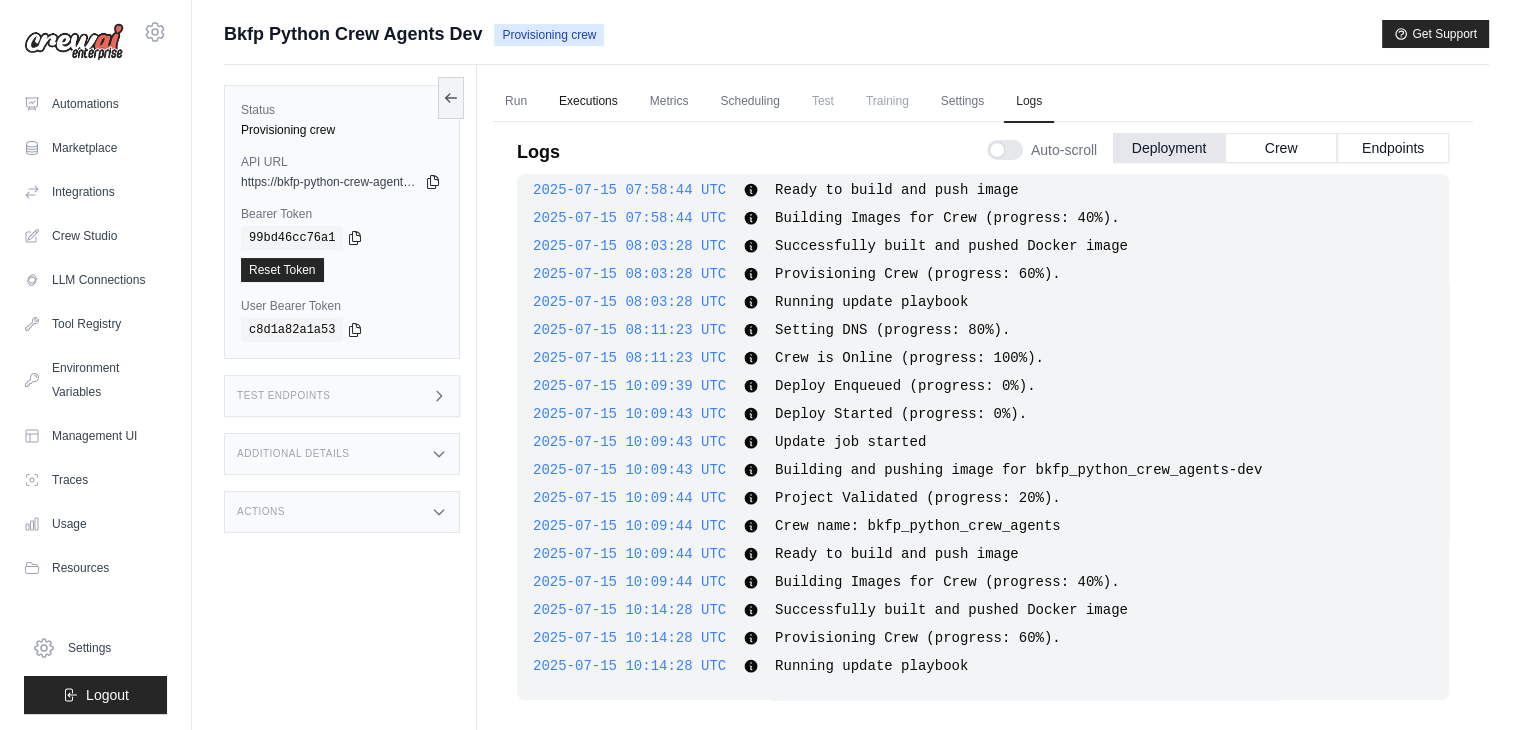 click on "Executions" at bounding box center [588, 102] 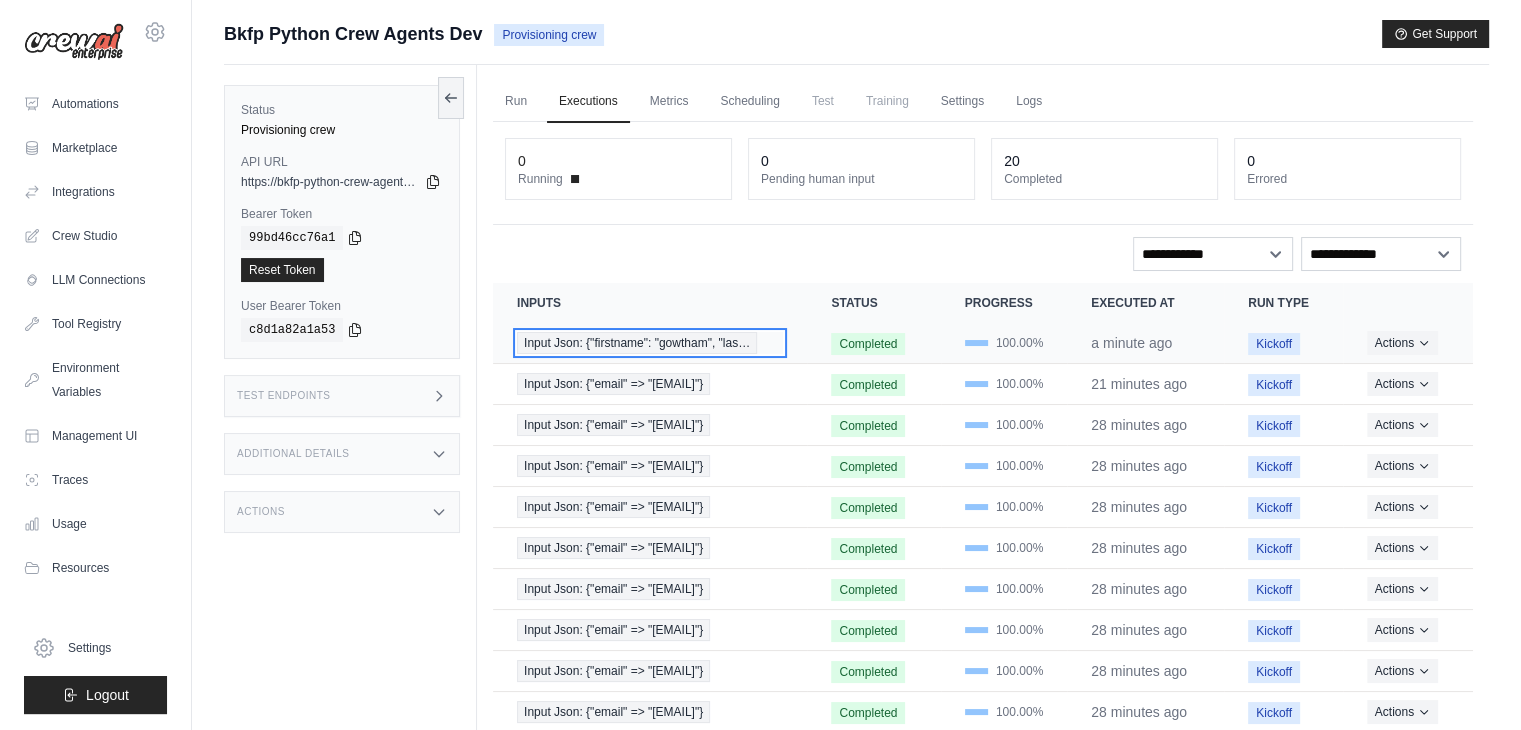 click on "Input Json:
{"firstname": "gowtham", "las…" at bounding box center [637, 343] 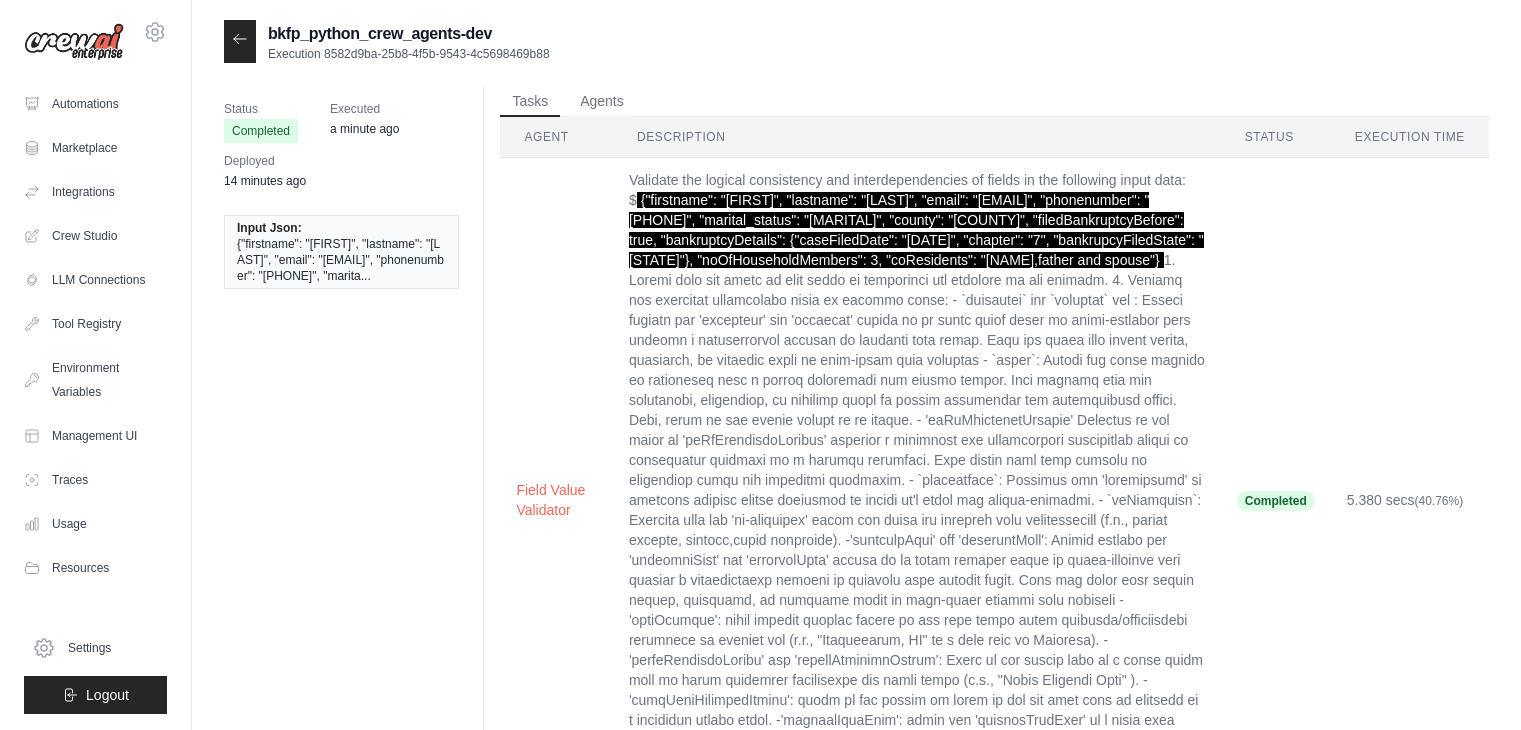 scroll, scrollTop: 0, scrollLeft: 0, axis: both 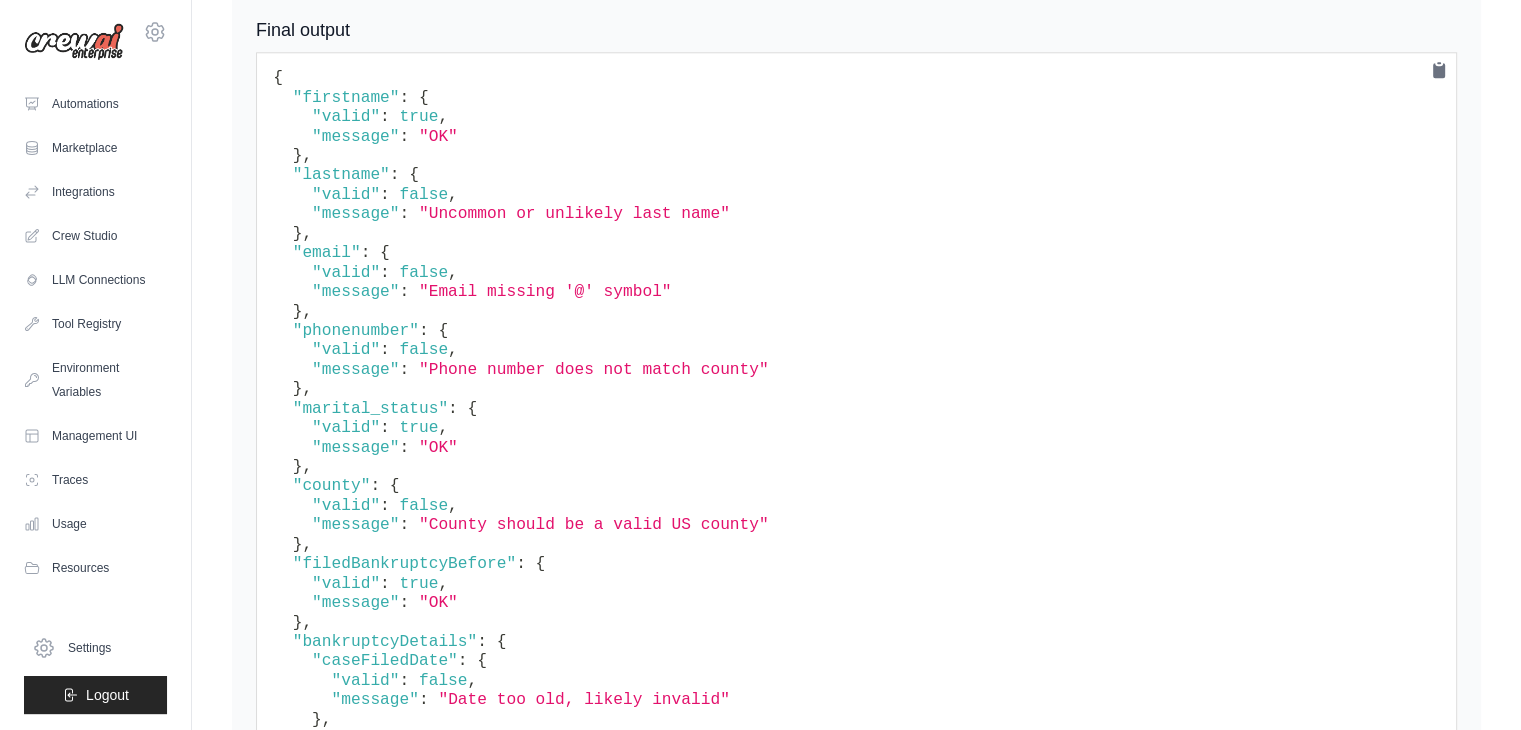 drag, startPoint x: 436, startPoint y: 137, endPoint x: 425, endPoint y: 133, distance: 11.7046995 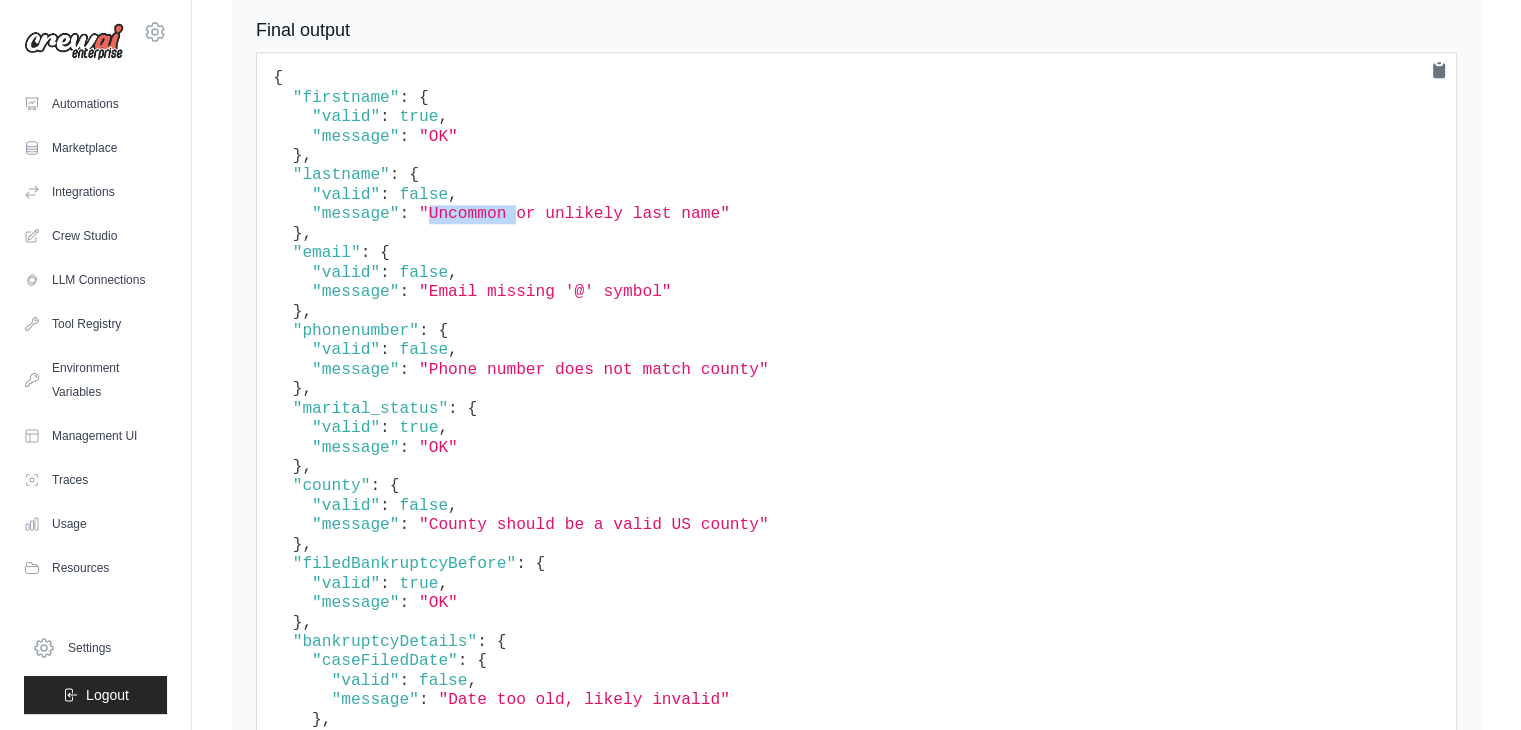 click on ""Uncommon or unlikely last name"" at bounding box center [574, 214] 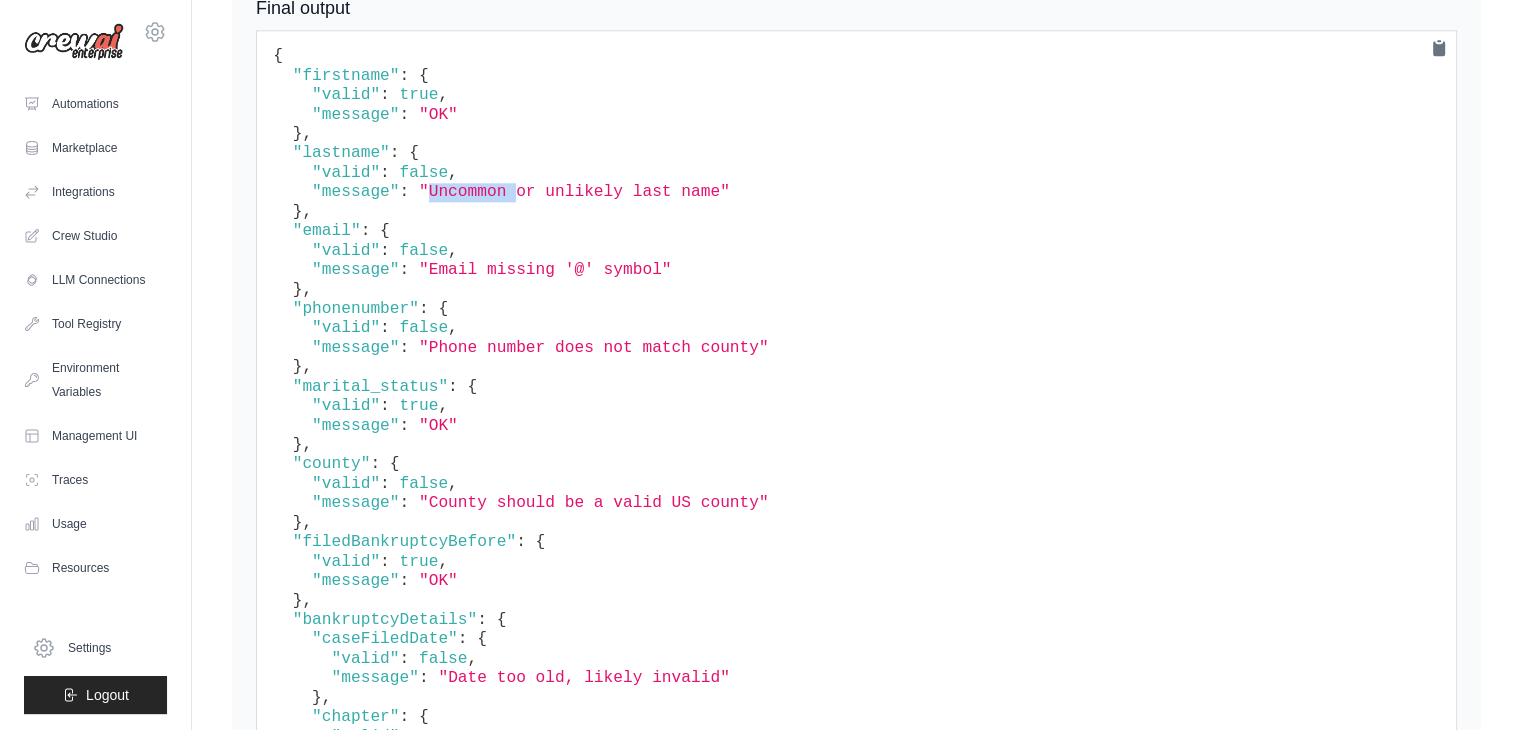 scroll, scrollTop: 2160, scrollLeft: 0, axis: vertical 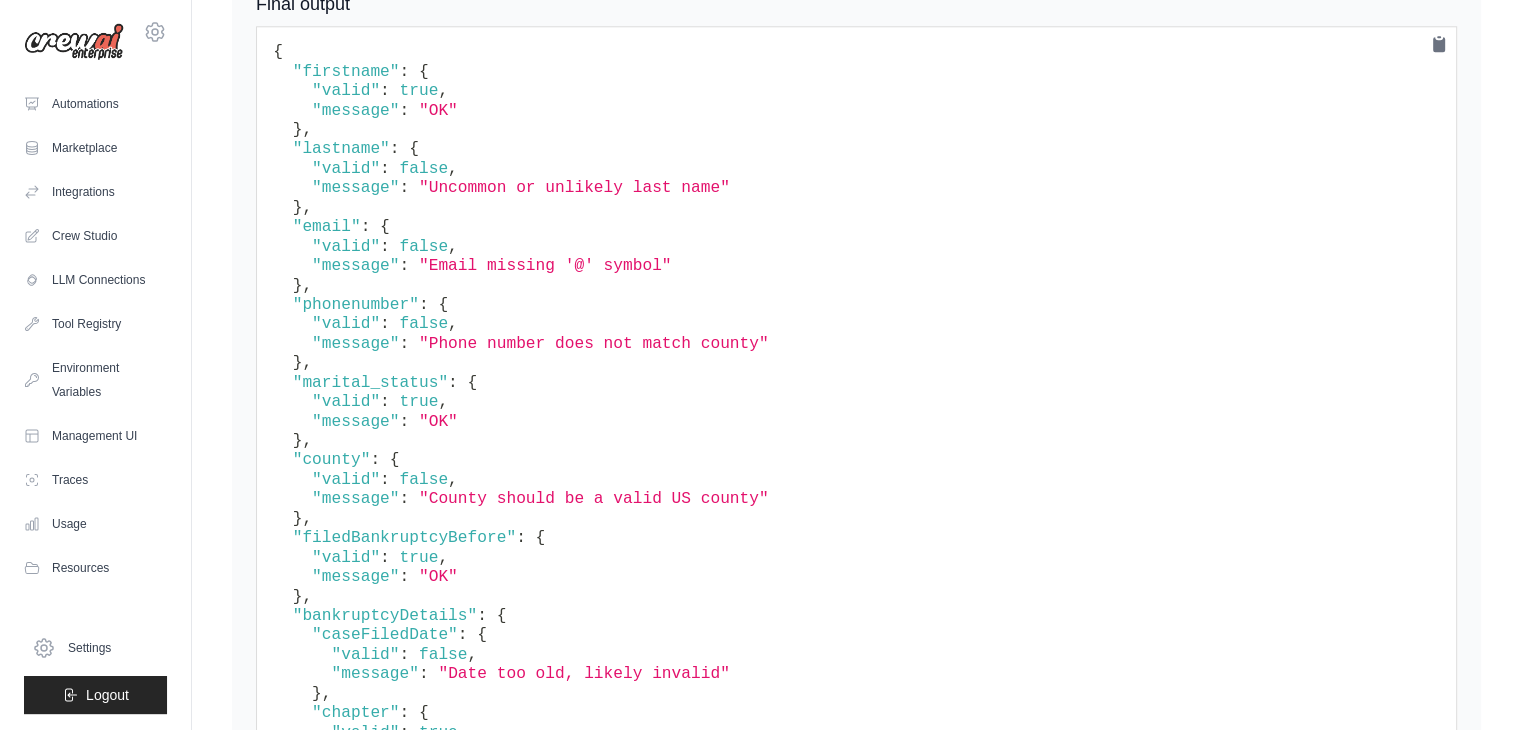 click on "{
"firstname" :   {
"valid" :   true ,
"message" :   "OK"
} ,
"lastname" :   {
"valid" :   false ,
"message" :   "Uncommon or unlikely last name"
} ,
"email" :   {
"valid" :   false ,
"message" :   "Email missing '@' symbol"
} ,
"phonenumber" :   {
"valid" :   false ,
"message" :   "Phone number does not match county"
} ,
"marital_status" :   {
"valid" :   true ,
"message" :   "OK"
} ,
"county" :   {
"valid" :   false ,
"message" :   "County should be a valid US county"
} ,
"filedBankruptcyBefore" :   {
"valid" :   true ,
"message" :   "OK"
} ,
"bankruptcyDetails" :   {
"caseFiledDate" :   {
"valid" :   false ,
"message" :   "Date too old, likely invalid"
} ,
"chapter" :   {
"valid" :   true ,
"message" :   "OK"
} ,
"bankrupcyFiledState" :   {
"valid" :   false ,
"message" :
}
}" at bounding box center (856, 548) 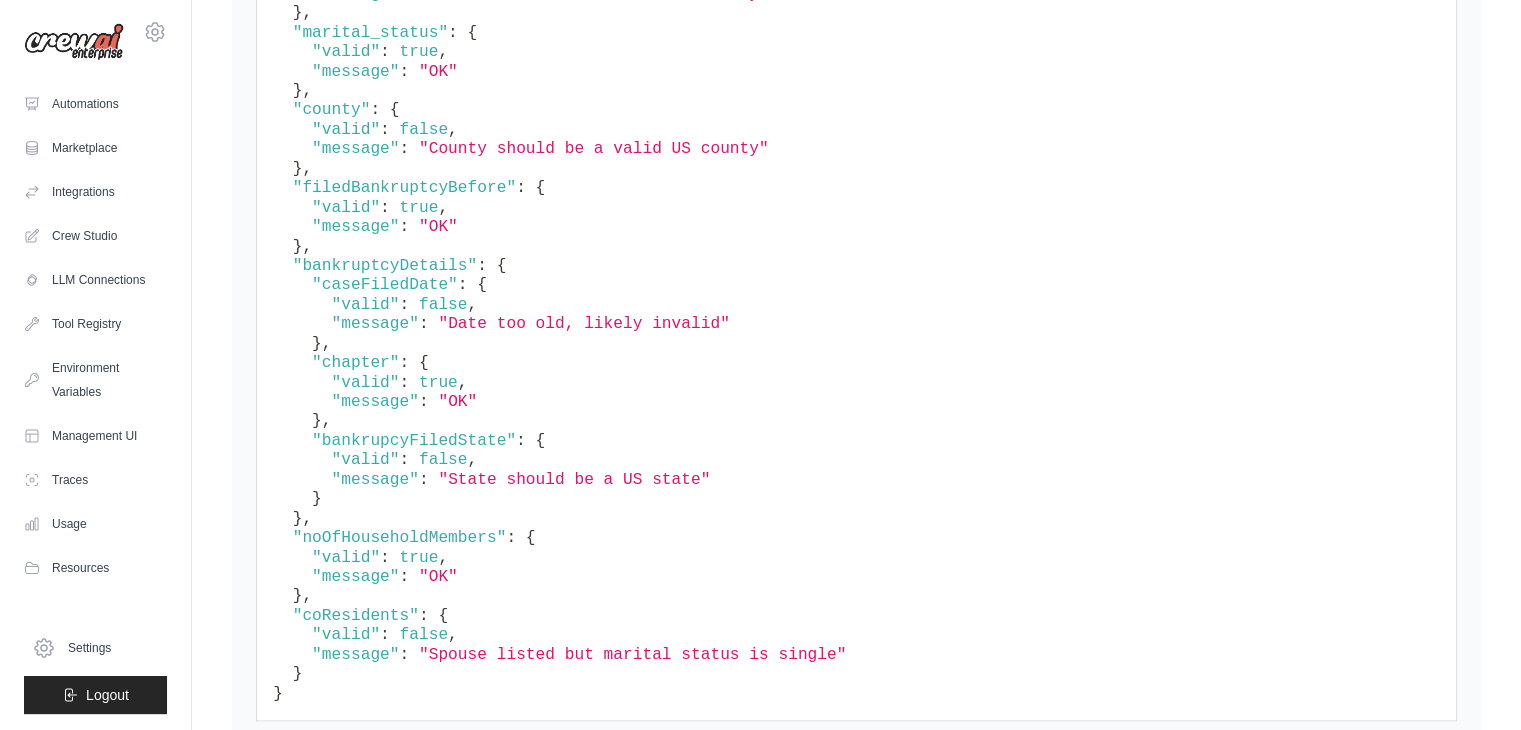 scroll, scrollTop: 2558, scrollLeft: 0, axis: vertical 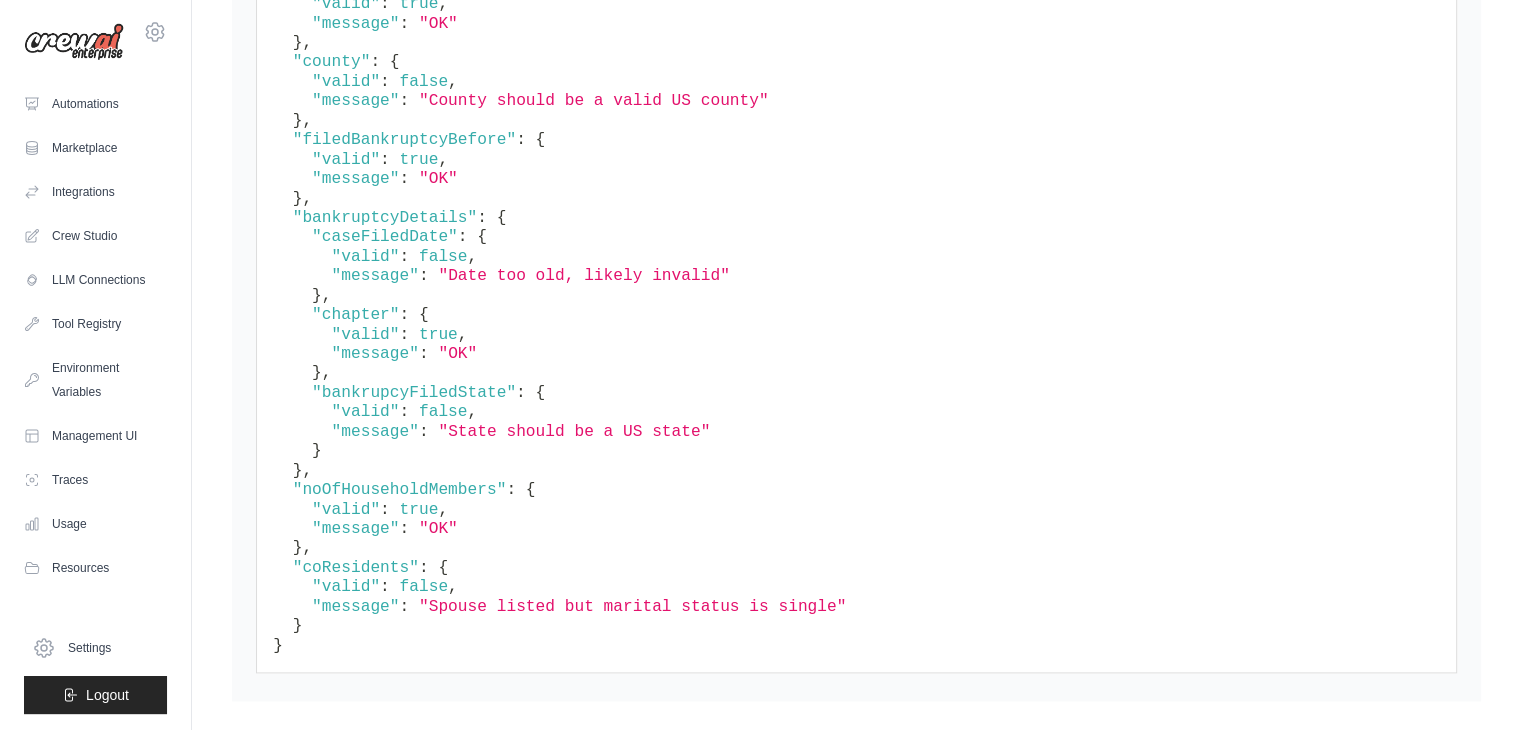 click on ""Spouse listed but marital status is single"" at bounding box center (632, 607) 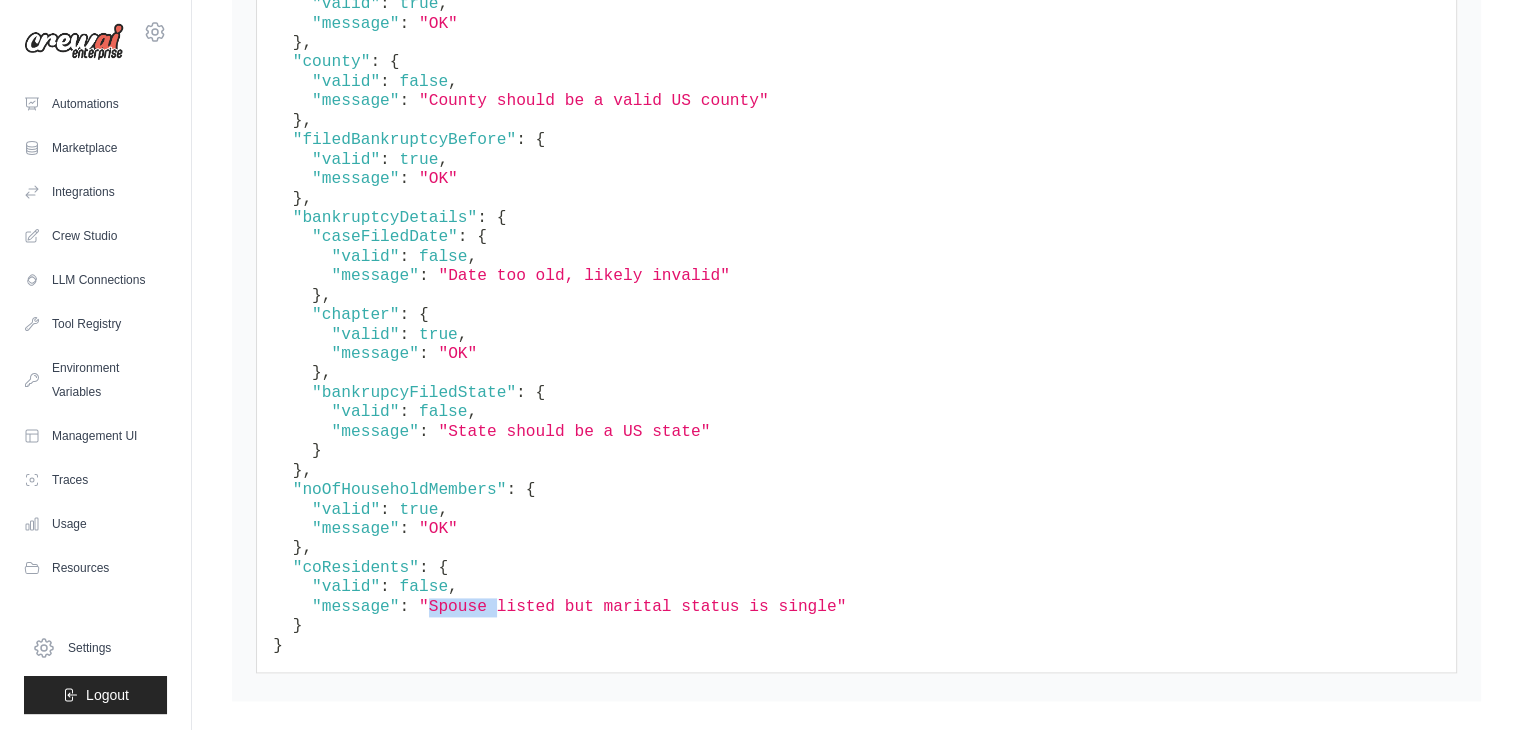 click on ""Spouse listed but marital status is single"" at bounding box center (632, 607) 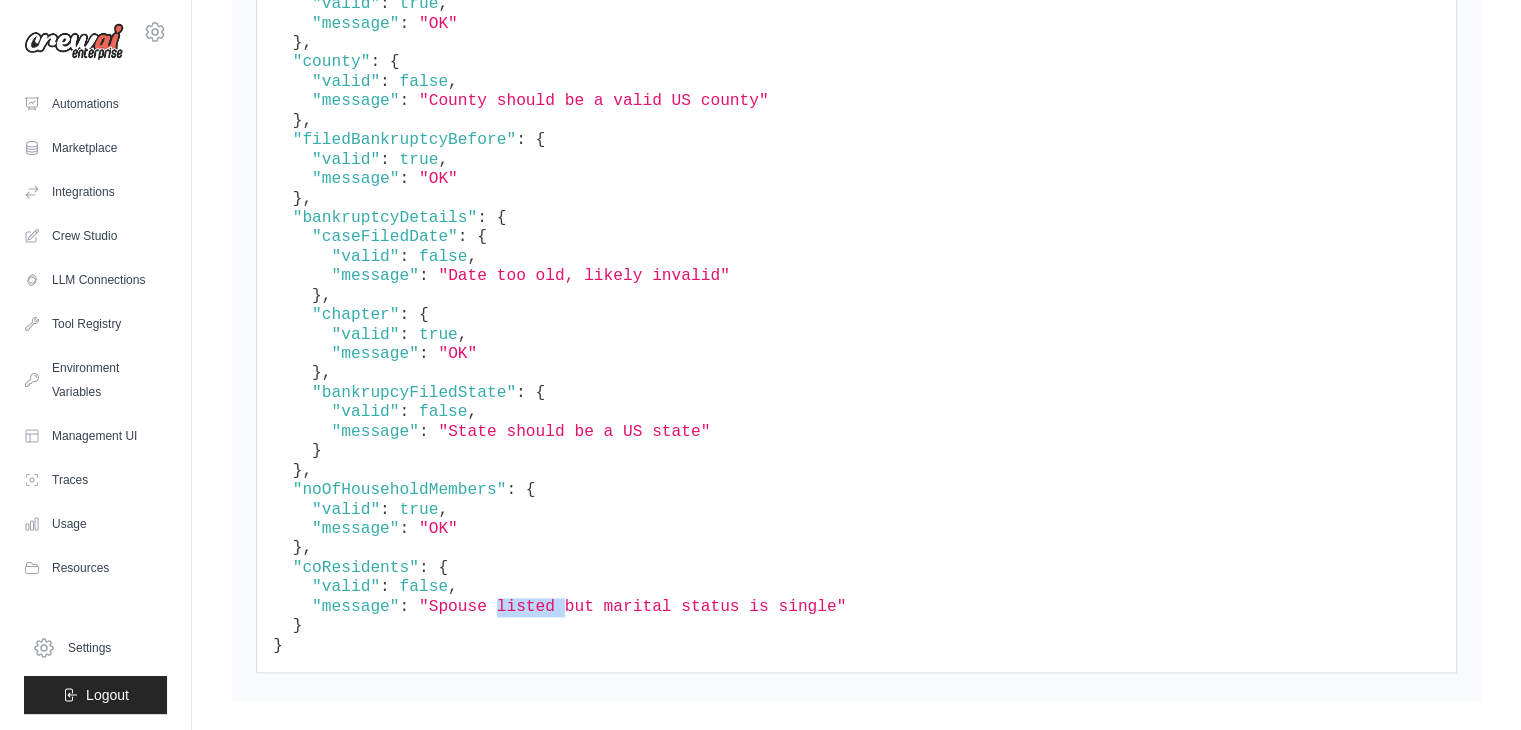 click on ""Spouse listed but marital status is single"" at bounding box center (632, 607) 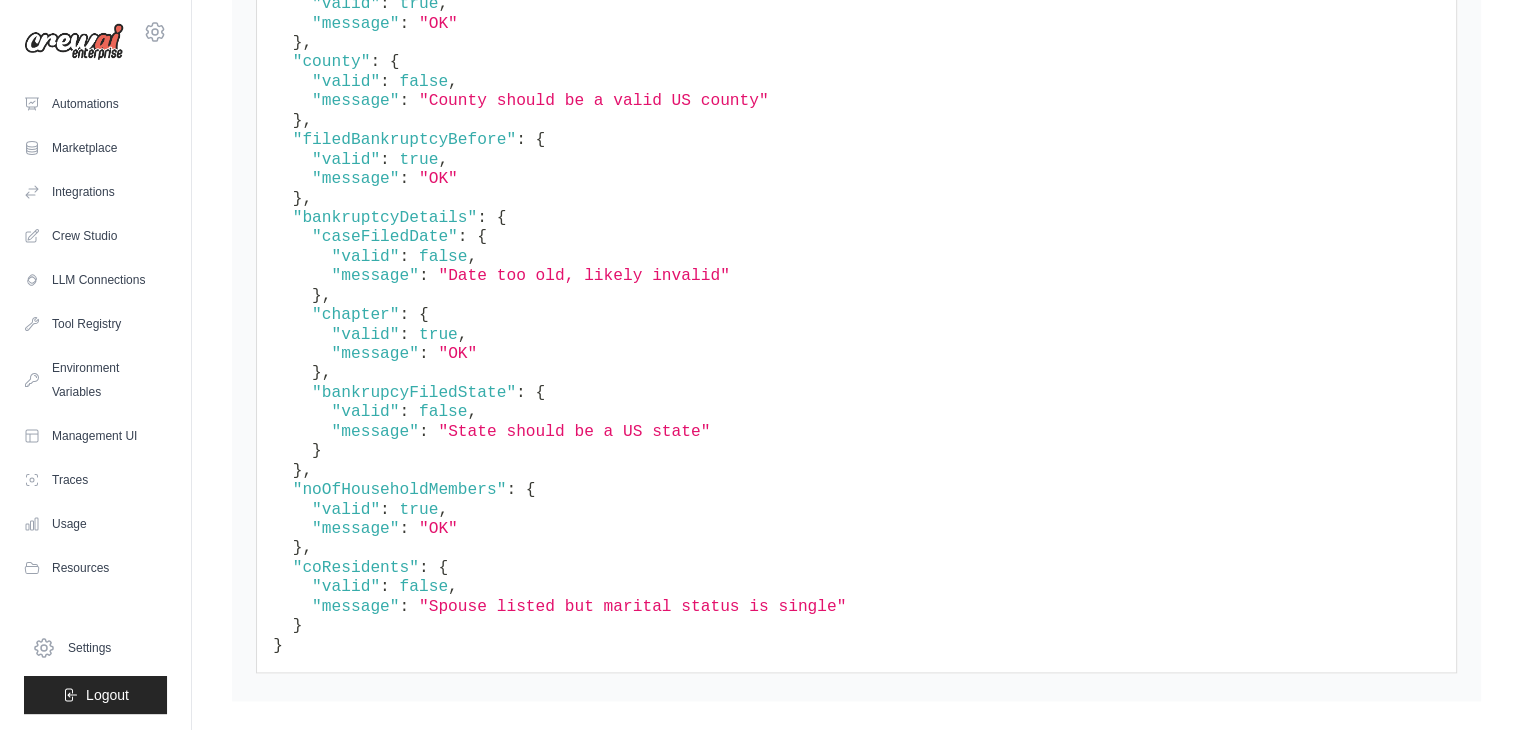 click on ""OK"" at bounding box center (438, 529) 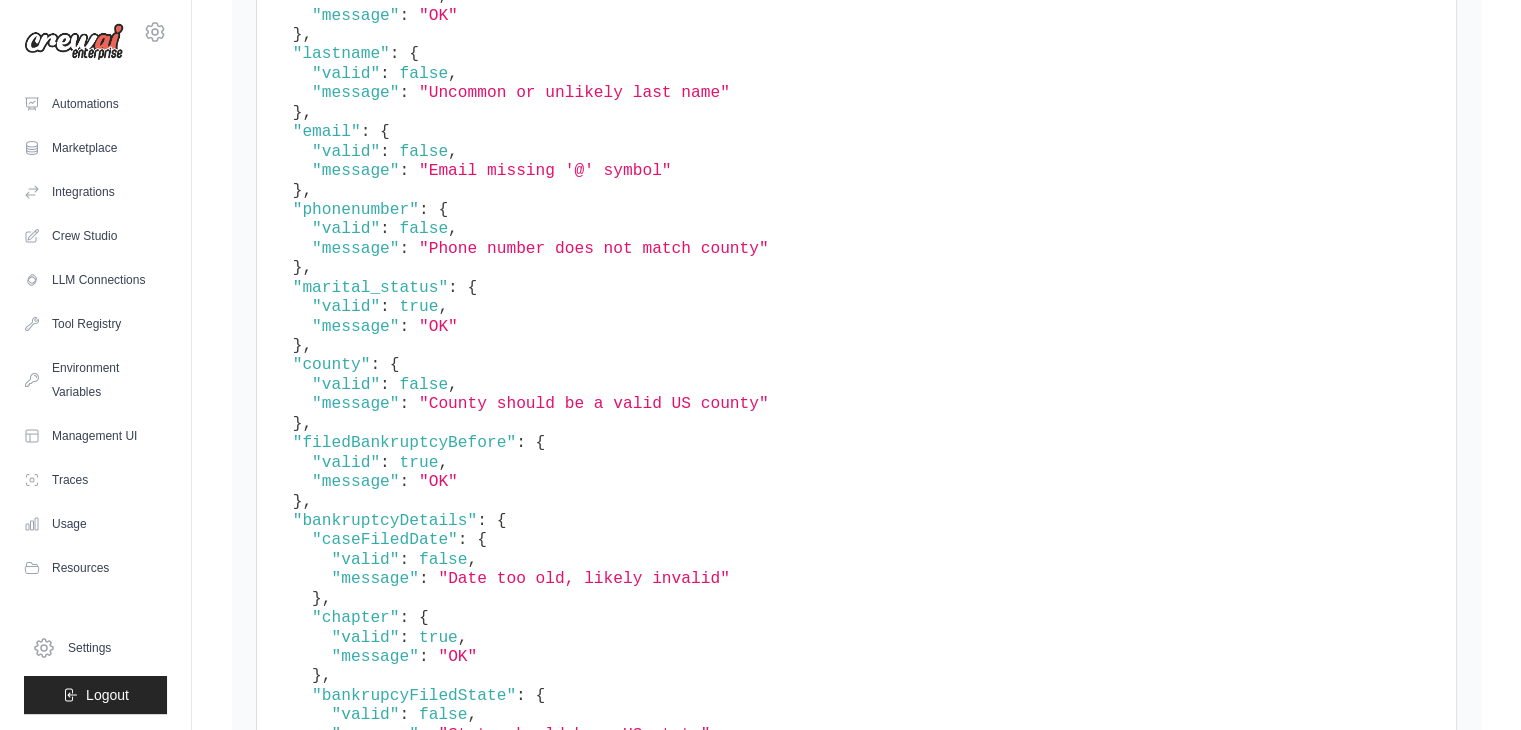 scroll, scrollTop: 2182, scrollLeft: 0, axis: vertical 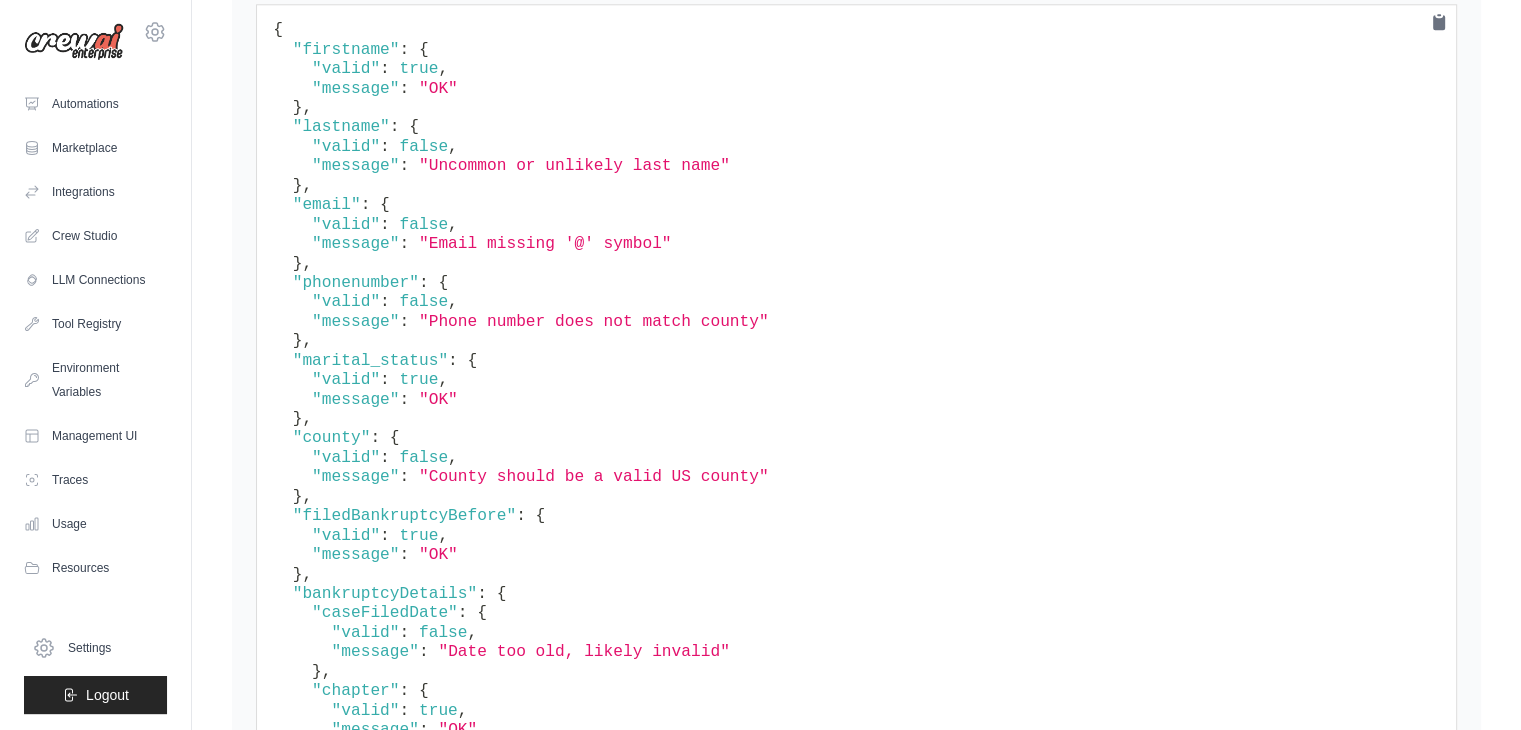 click on "{
"firstname" :   {
"valid" :   true ,
"message" :   "OK"
} ,
"lastname" :   {
"valid" :   false ,
"message" :   "Uncommon or unlikely last name"
} ,
"email" :   {
"valid" :   false ,
"message" :   "Email missing '@' symbol"
} ,
"phonenumber" :   {
"valid" :   false ,
"message" :   "Phone number does not match county"
} ,
"marital_status" :   {
"valid" :   true ,
"message" :   "OK"
} ,
"county" :   {
"valid" :   false ,
"message" :   "County should be a valid US county"
} ,
"filedBankruptcyBefore" :   {
"valid" :   true ,
"message" :   "OK"
} ,
"bankruptcyDetails" :   {
"caseFiledDate" :   {
"valid" :   false ,
"message" :   "Date too old, likely invalid"
} ,
"chapter" :   {
"valid" :   true ,
"message" :   "OK"
} ,
"bankrupcyFiledState" :   {
"valid" :   false ,
"message" :
}
}" at bounding box center (856, 526) 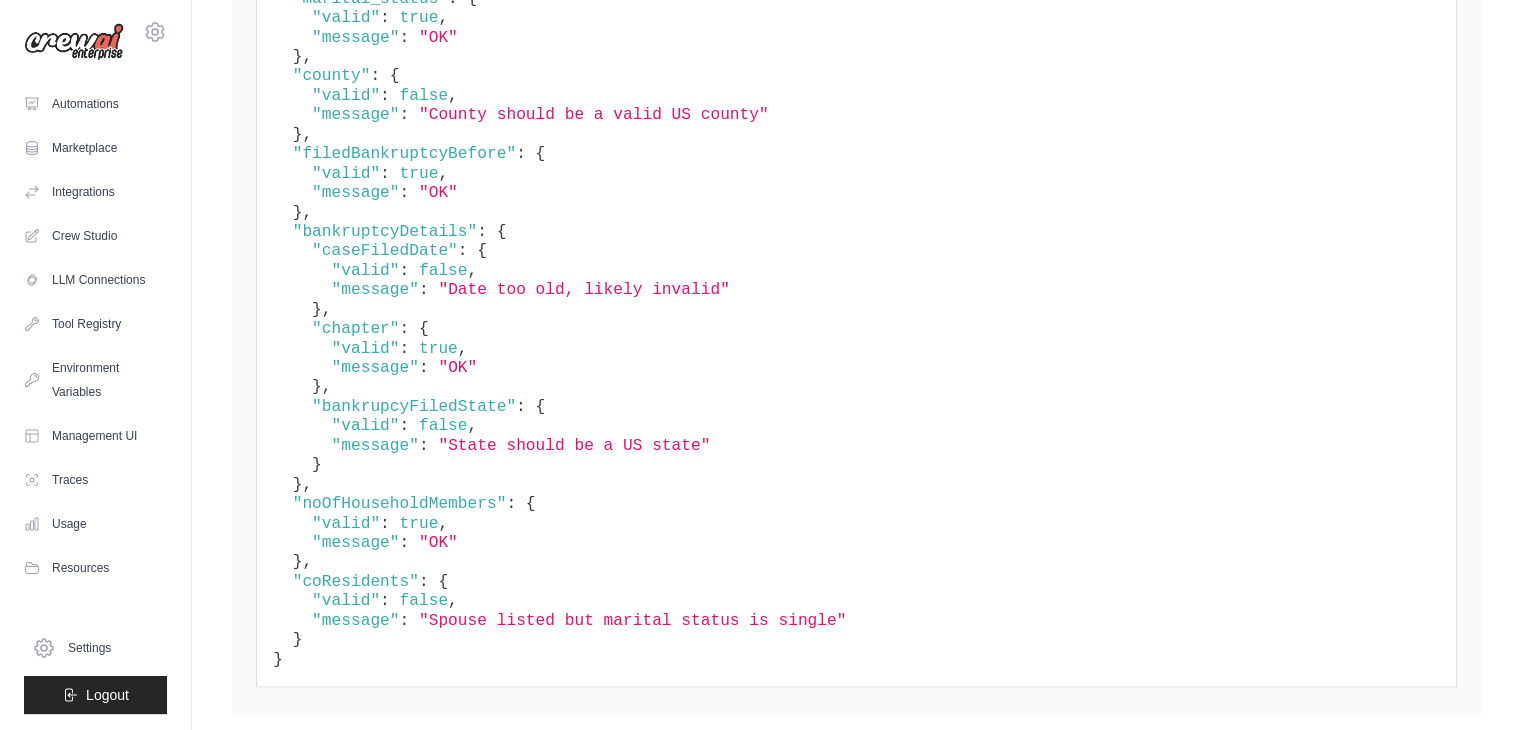scroll, scrollTop: 2558, scrollLeft: 0, axis: vertical 